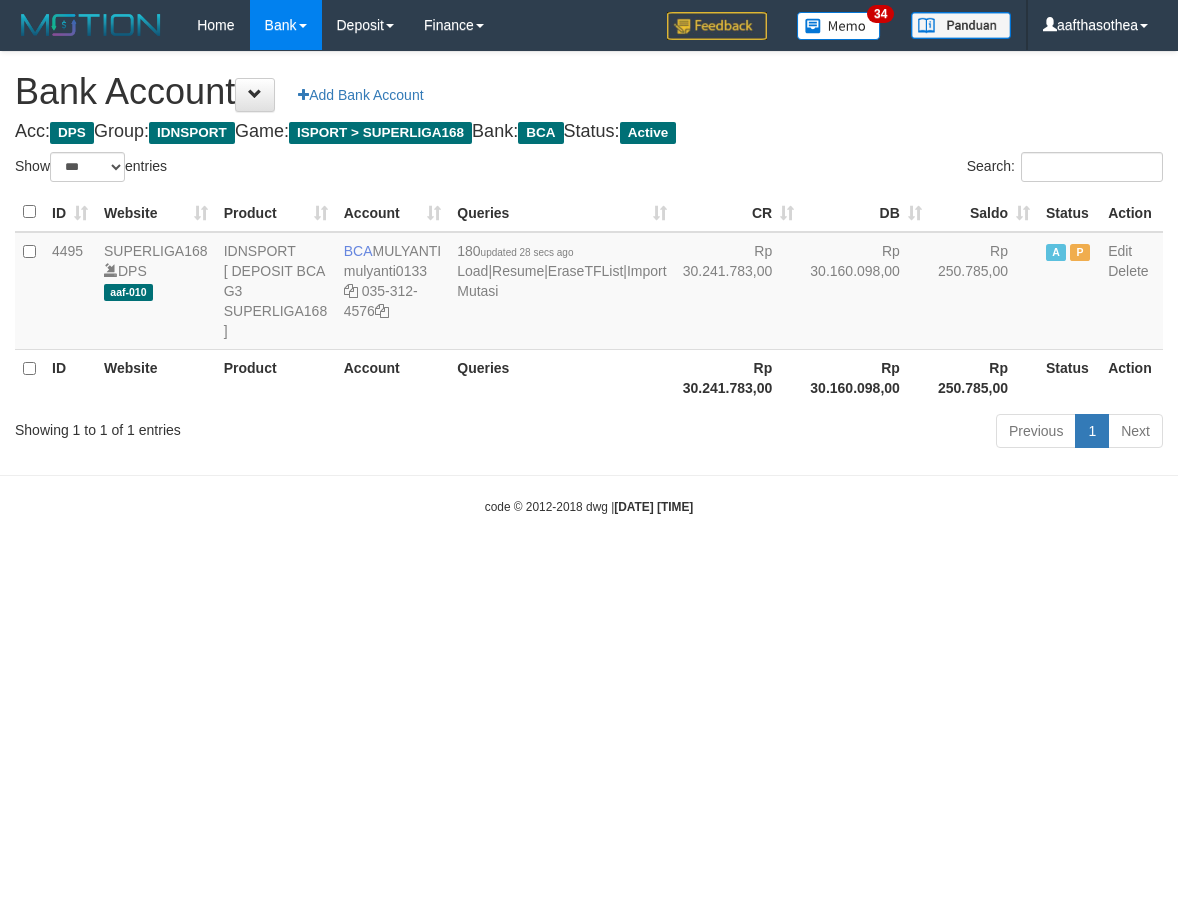 select on "***" 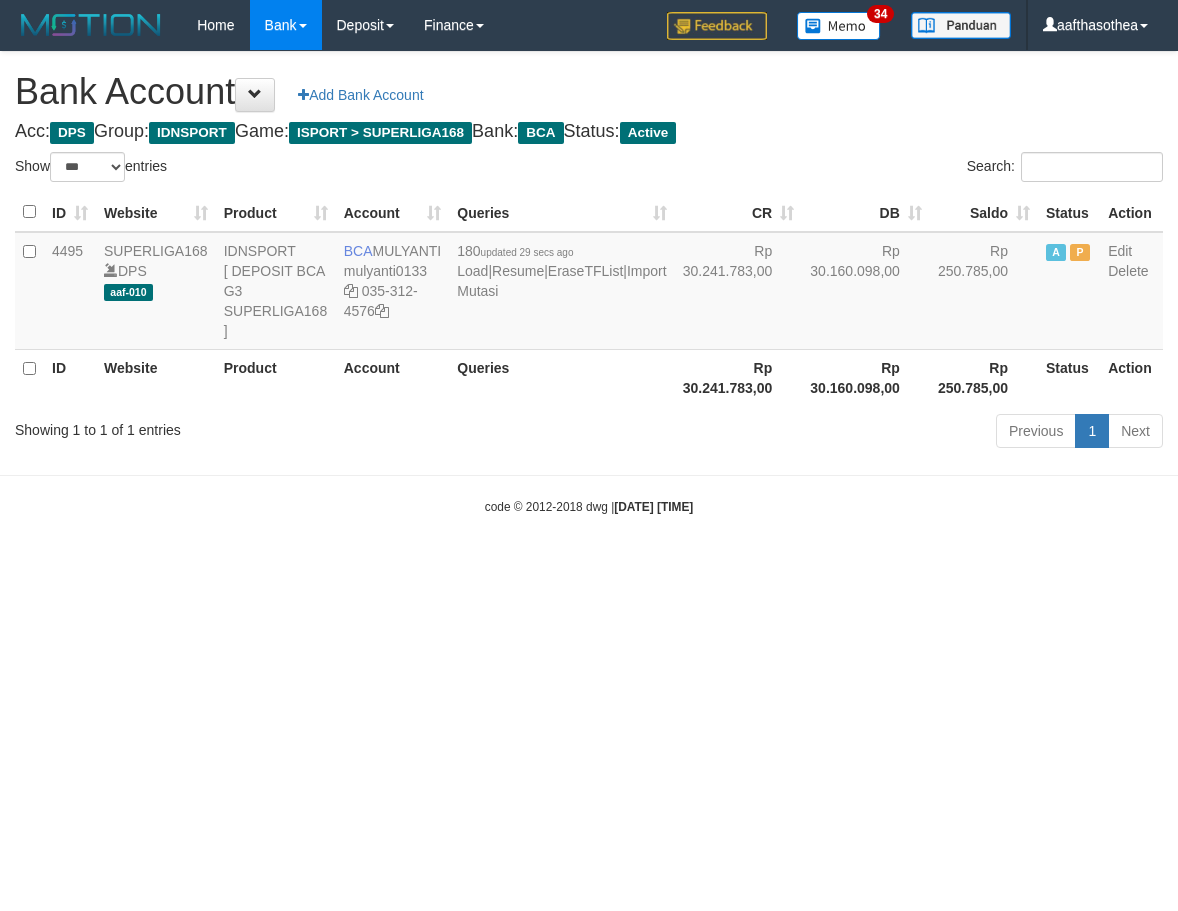 select on "***" 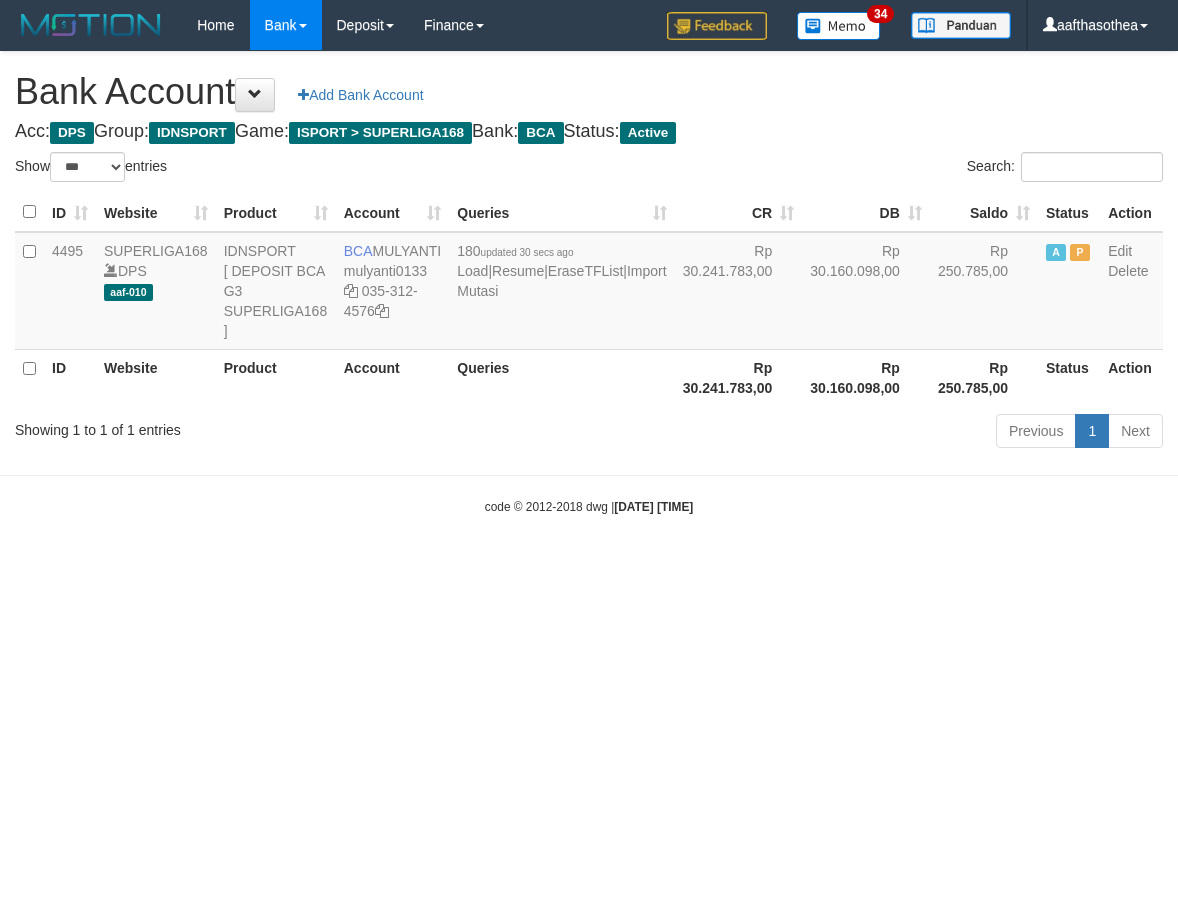 select on "***" 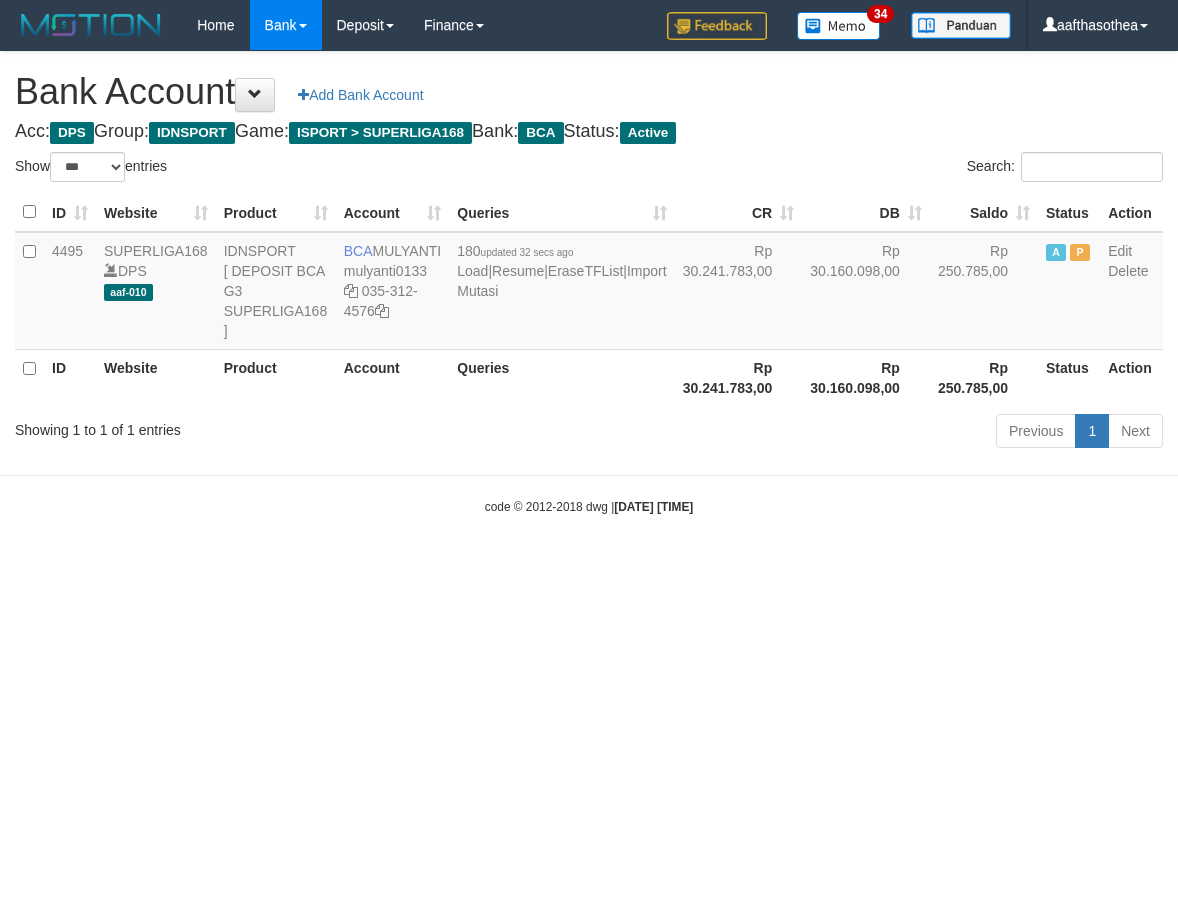 select on "***" 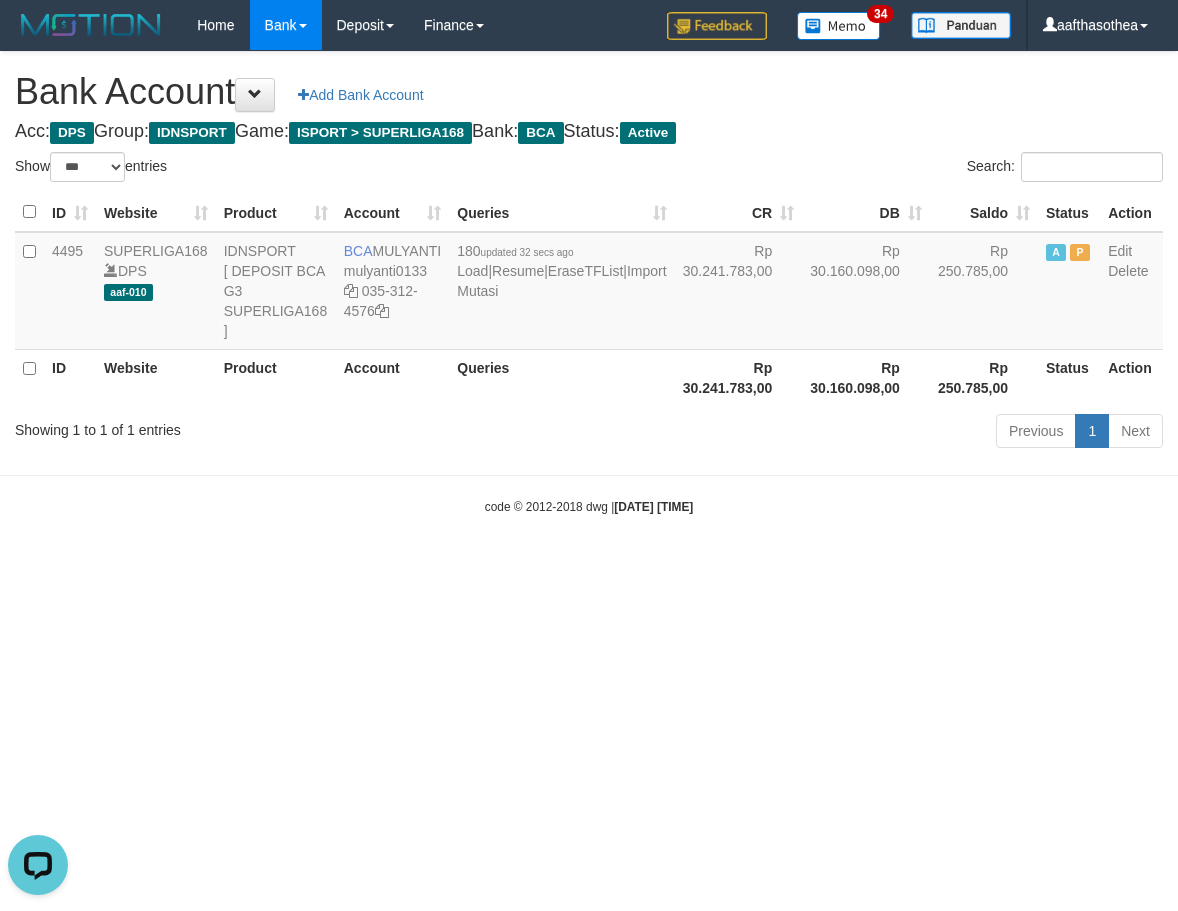 scroll, scrollTop: 0, scrollLeft: 0, axis: both 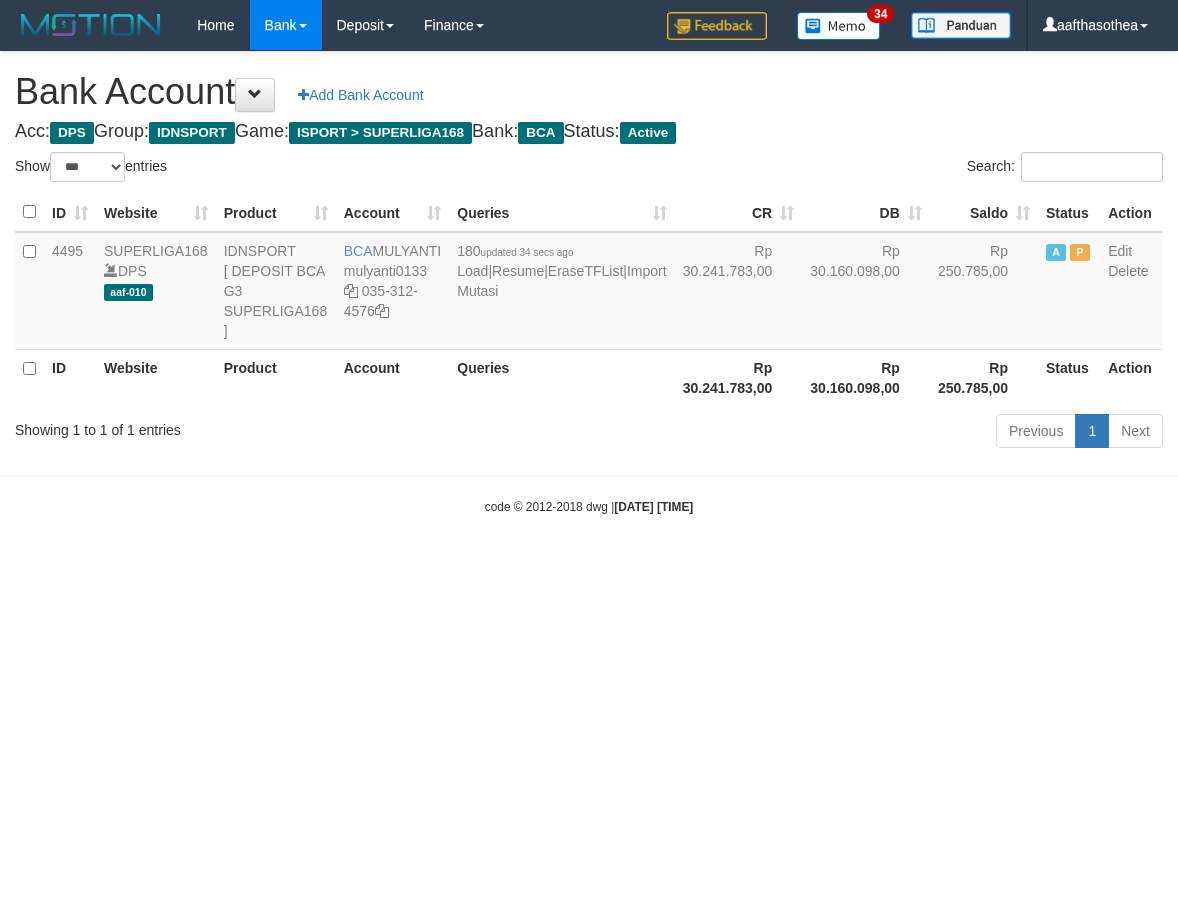 select on "***" 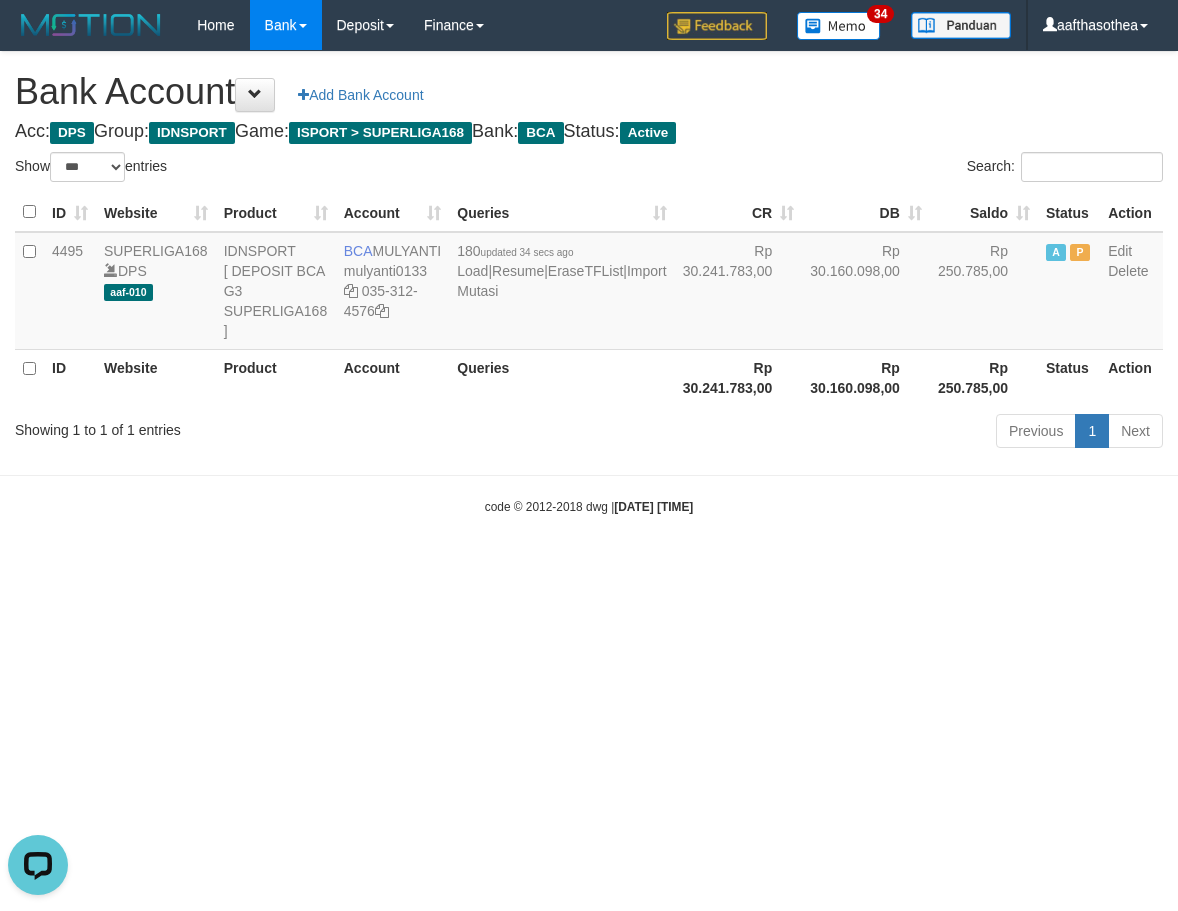 scroll, scrollTop: 0, scrollLeft: 0, axis: both 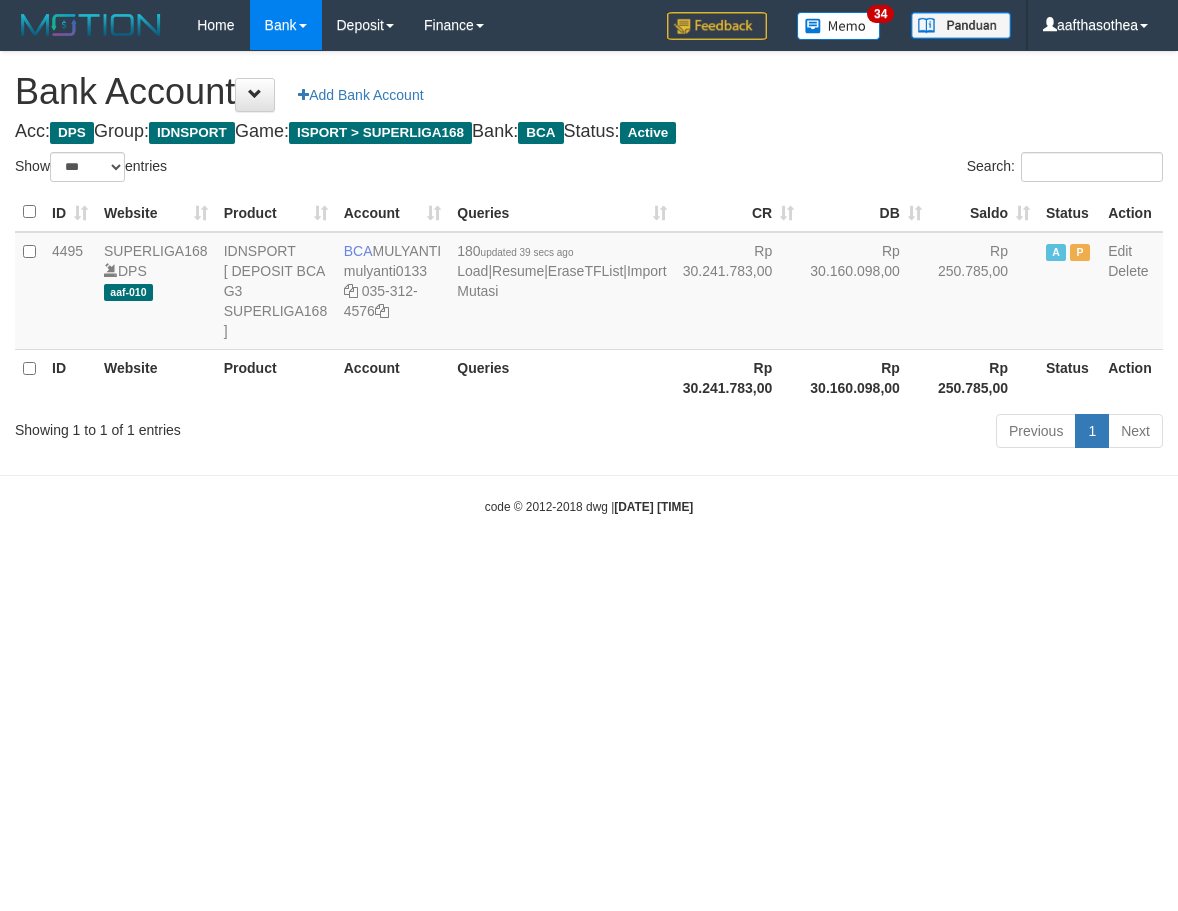 select on "***" 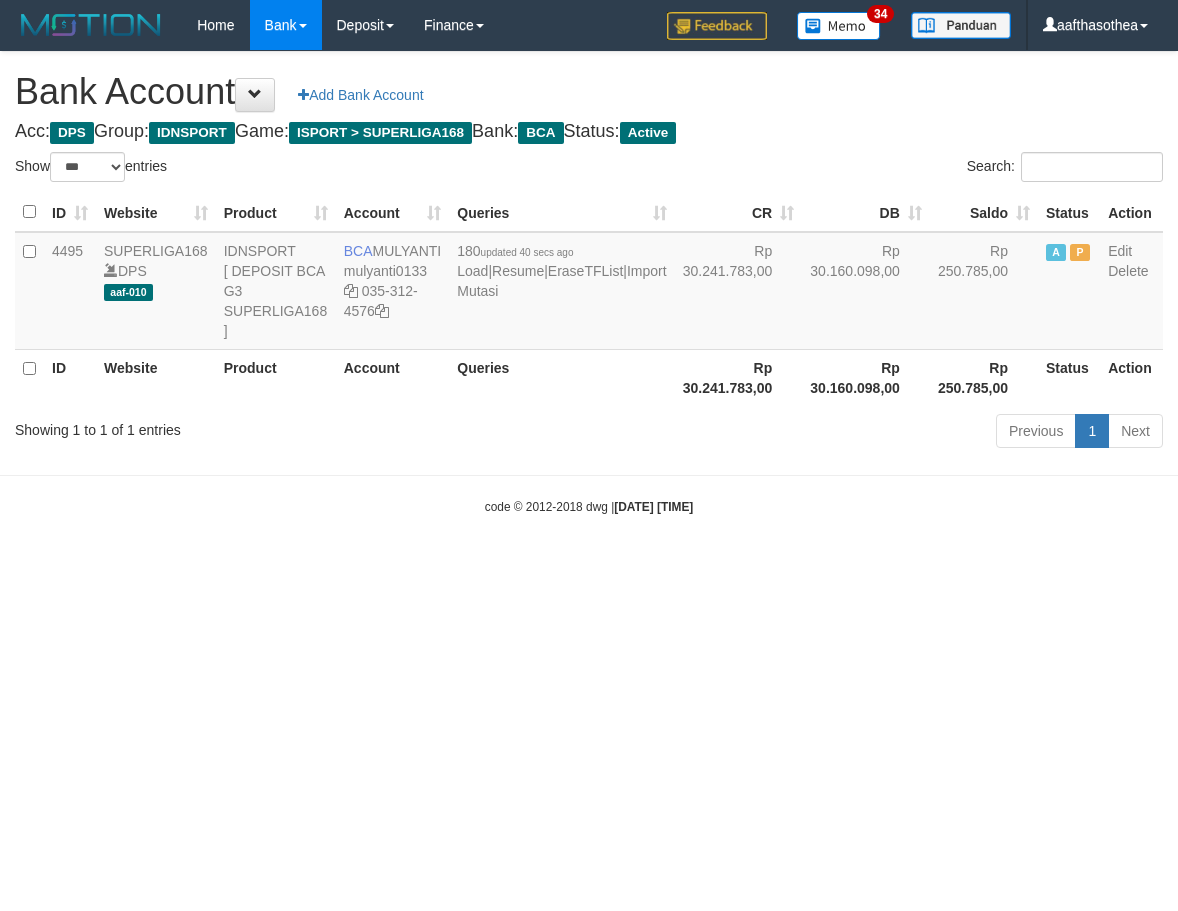 select on "***" 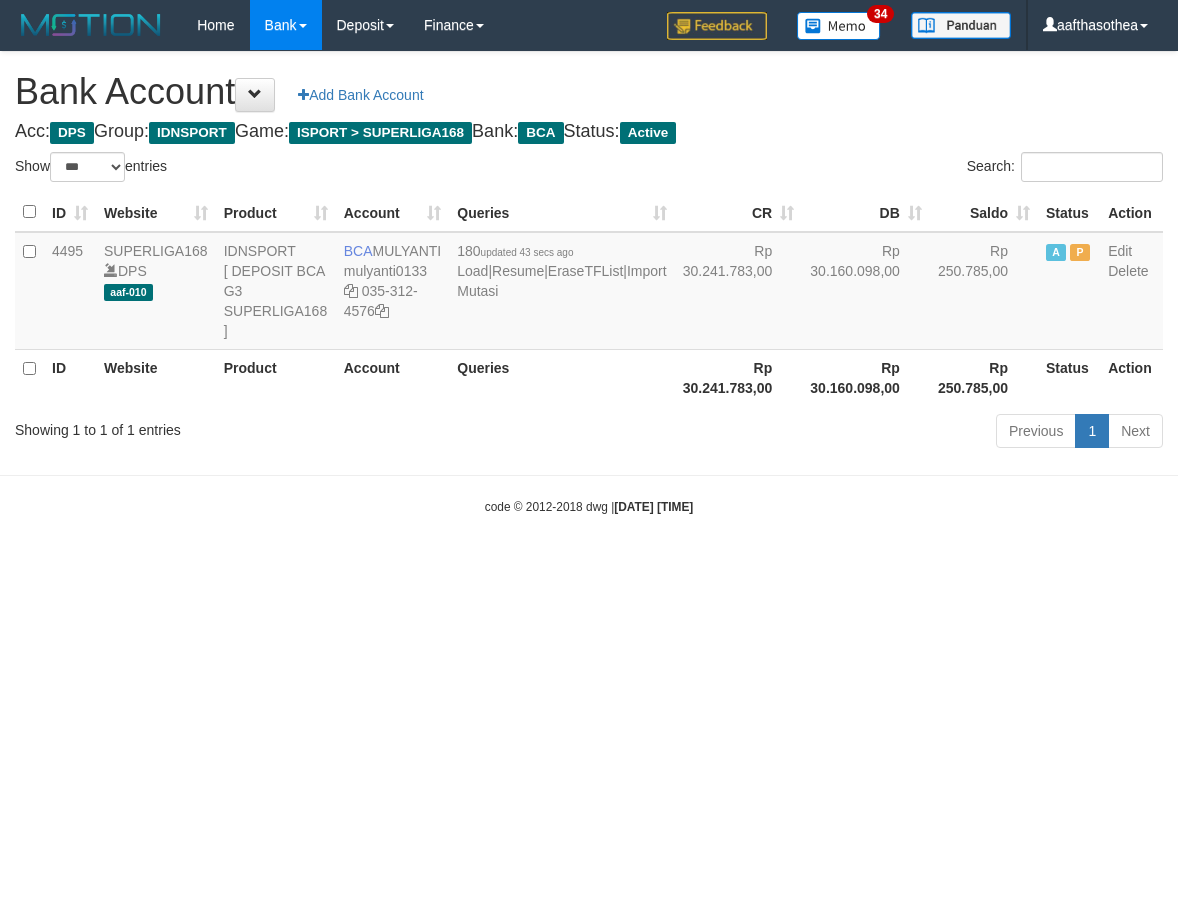 select on "***" 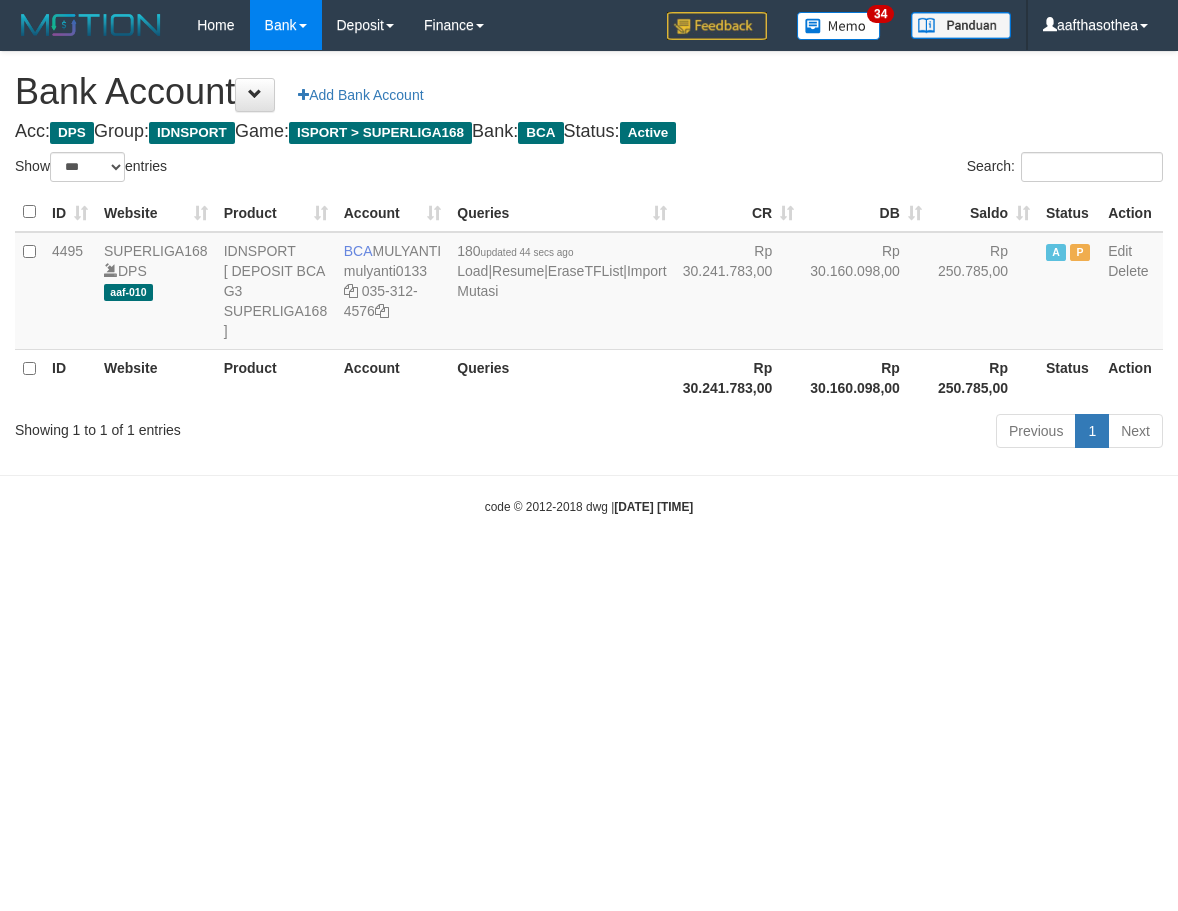select on "***" 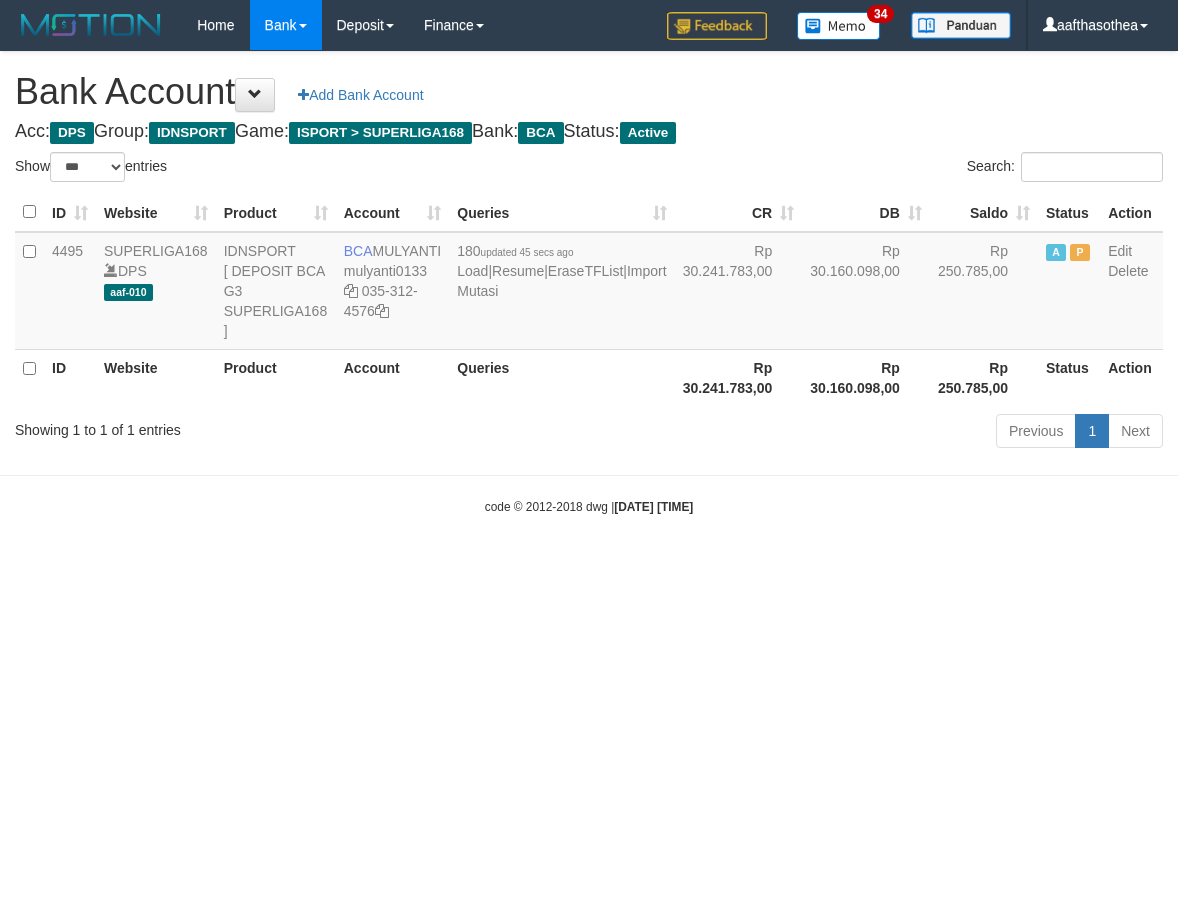 select on "***" 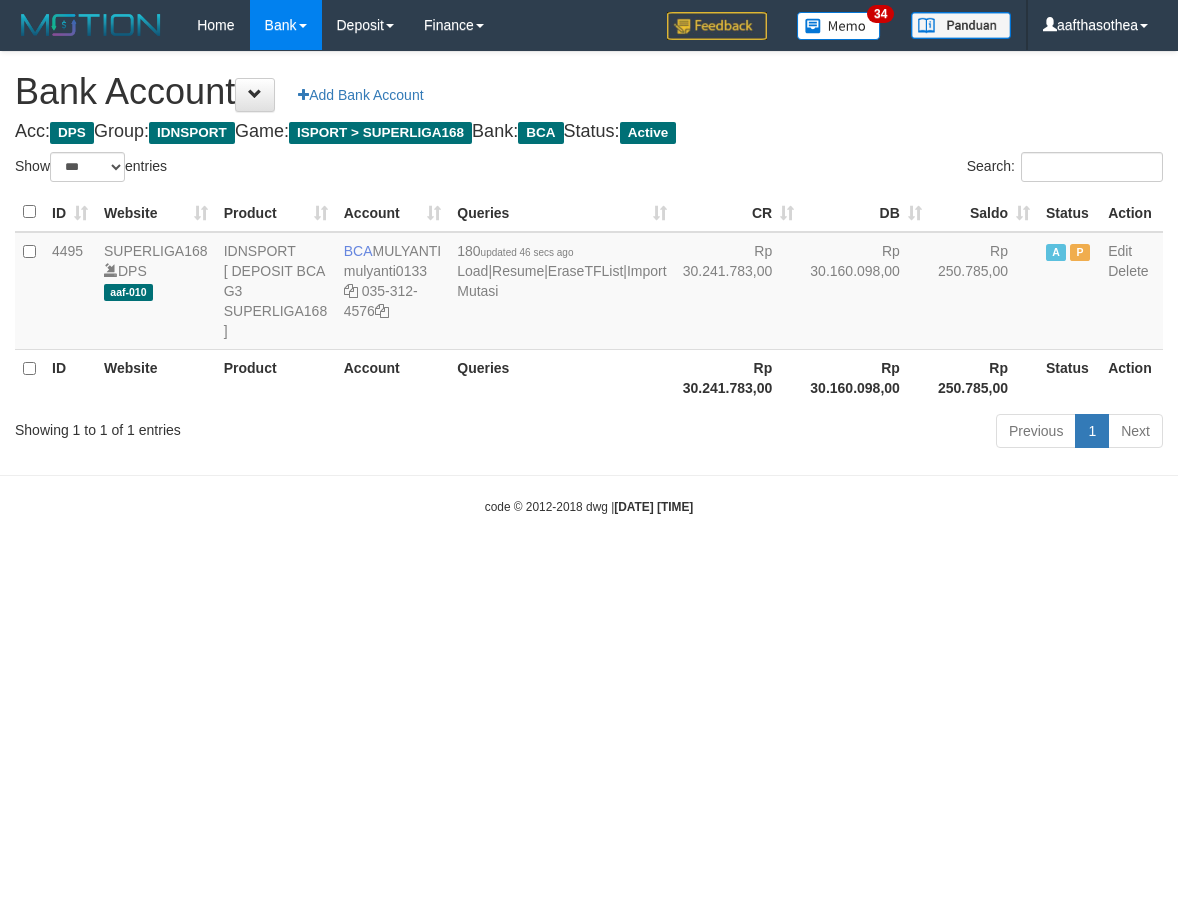 select on "***" 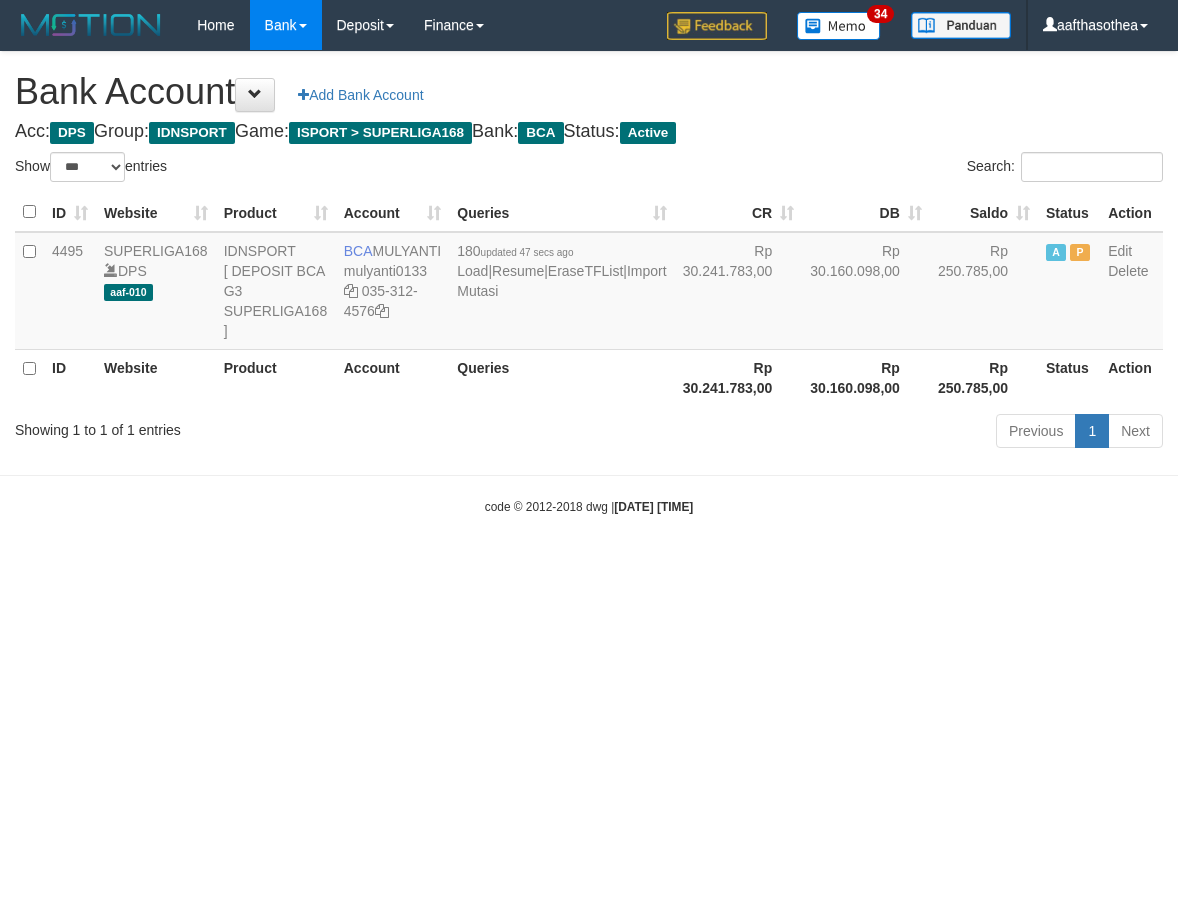 select on "***" 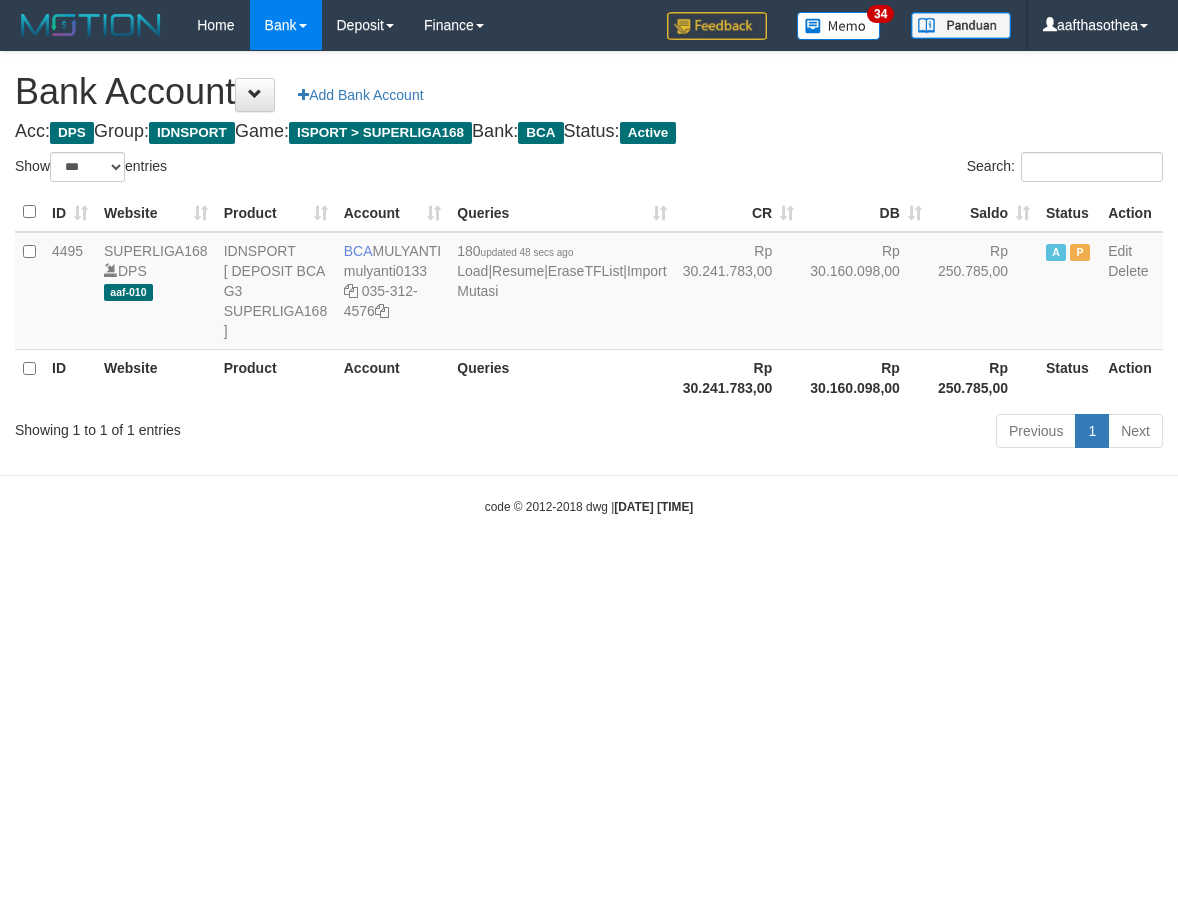 select on "***" 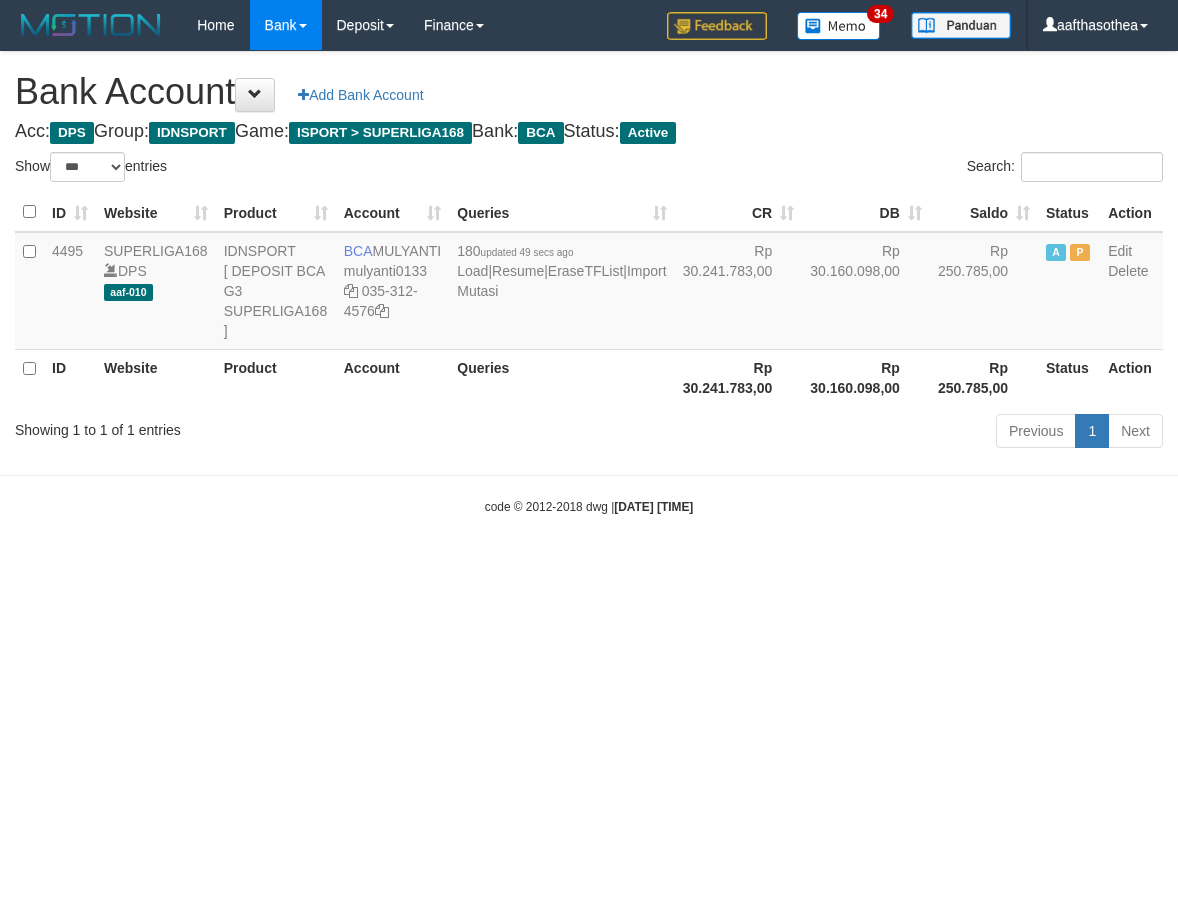 select on "***" 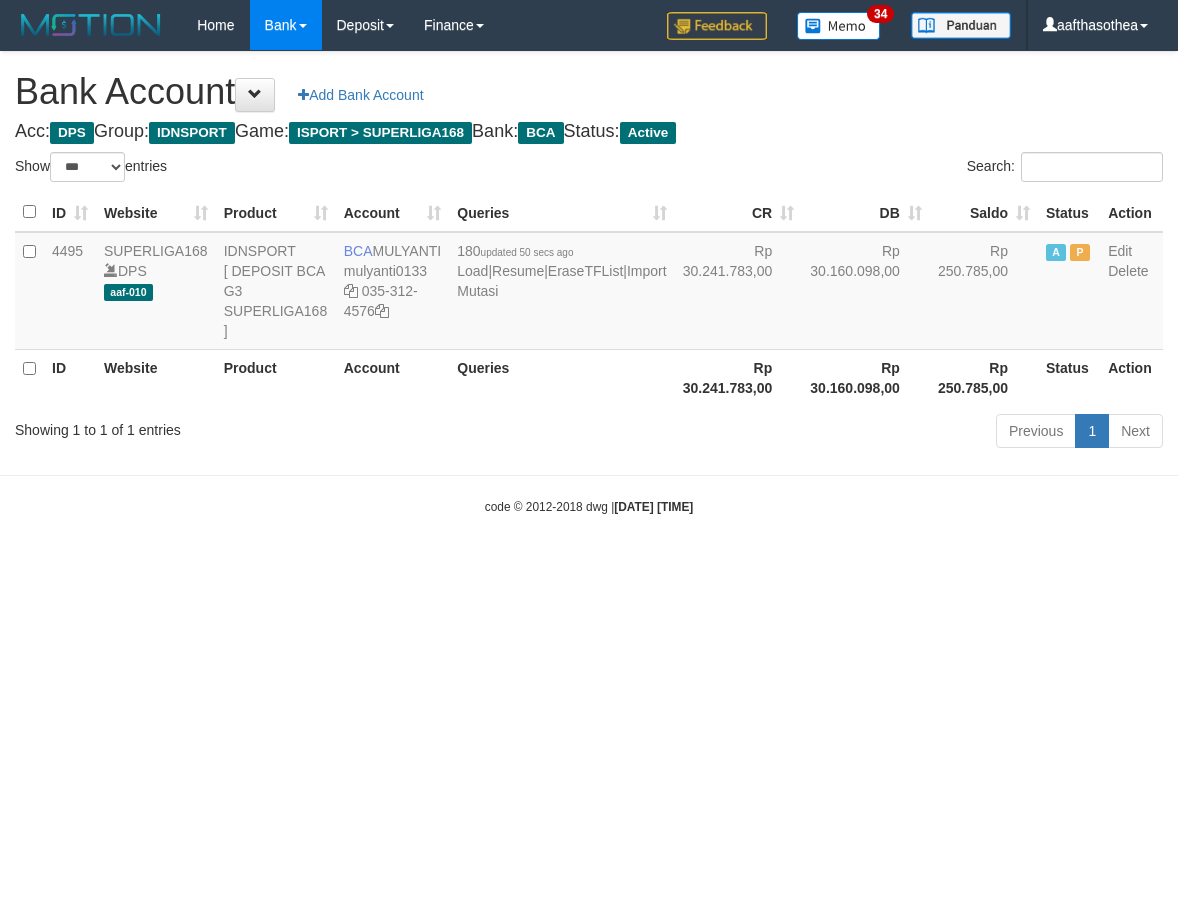 select on "***" 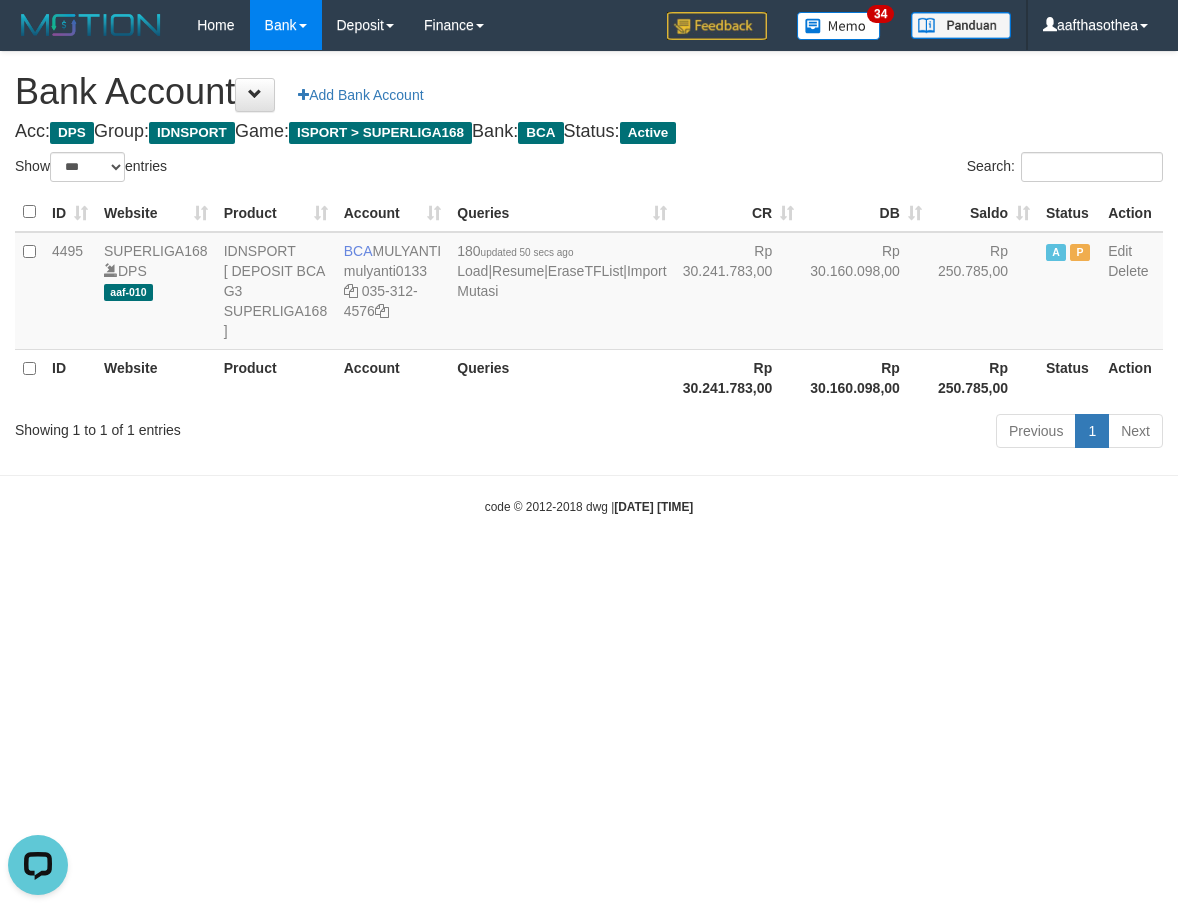 scroll, scrollTop: 0, scrollLeft: 0, axis: both 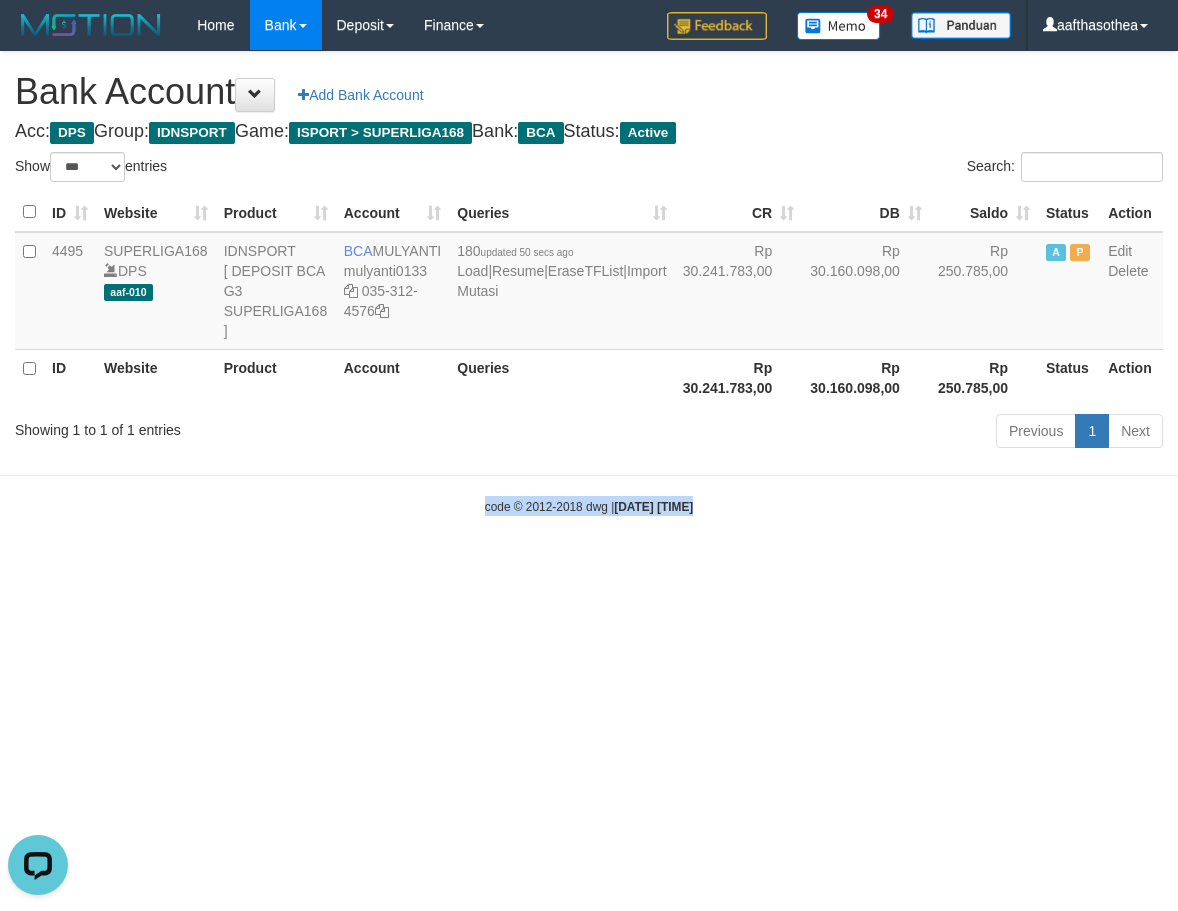 click on "Toggle navigation
Home
Bank
Account List
Load
By Website
Group
[ISPORT]													SUPERLIGA168
By Load Group (DPS)" at bounding box center (589, 283) 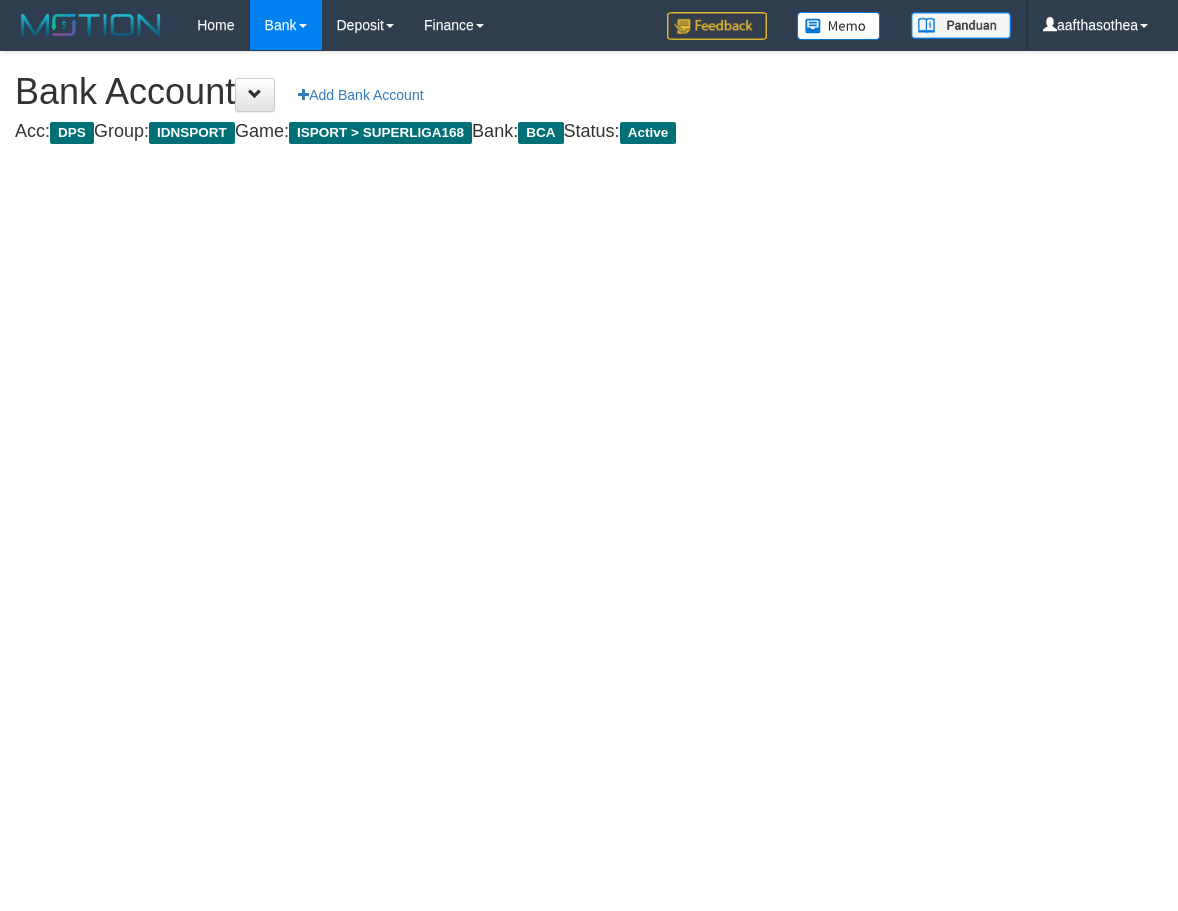 scroll, scrollTop: 0, scrollLeft: 0, axis: both 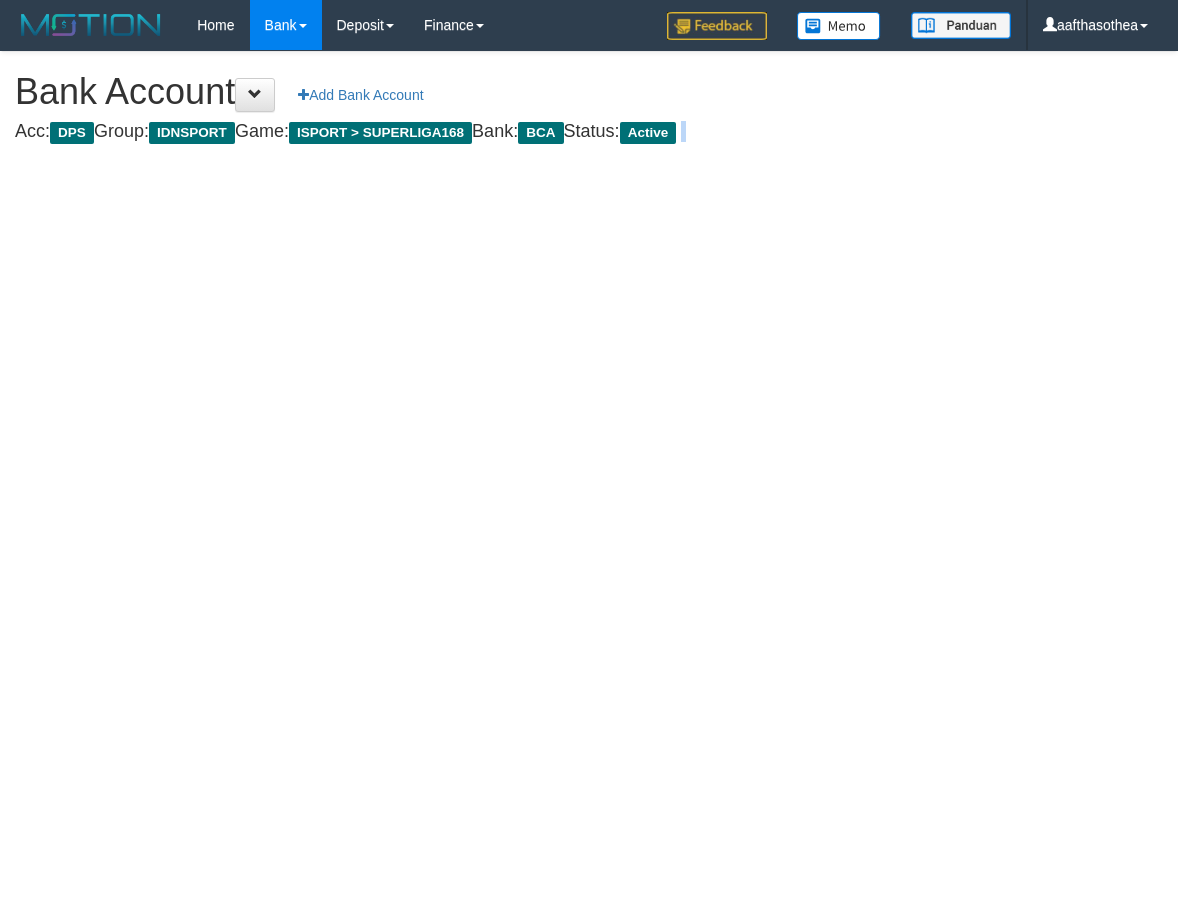 click on "Toggle navigation
Home
Bank
Account List
Load
By Website
Group
[ISPORT]													SUPERLIGA168
By Load Group (DPS)
Group aaf-001
Group aaf-002
Group aaf-003
Group aaf-004
Group aaf-005												 -" at bounding box center (589, 101) 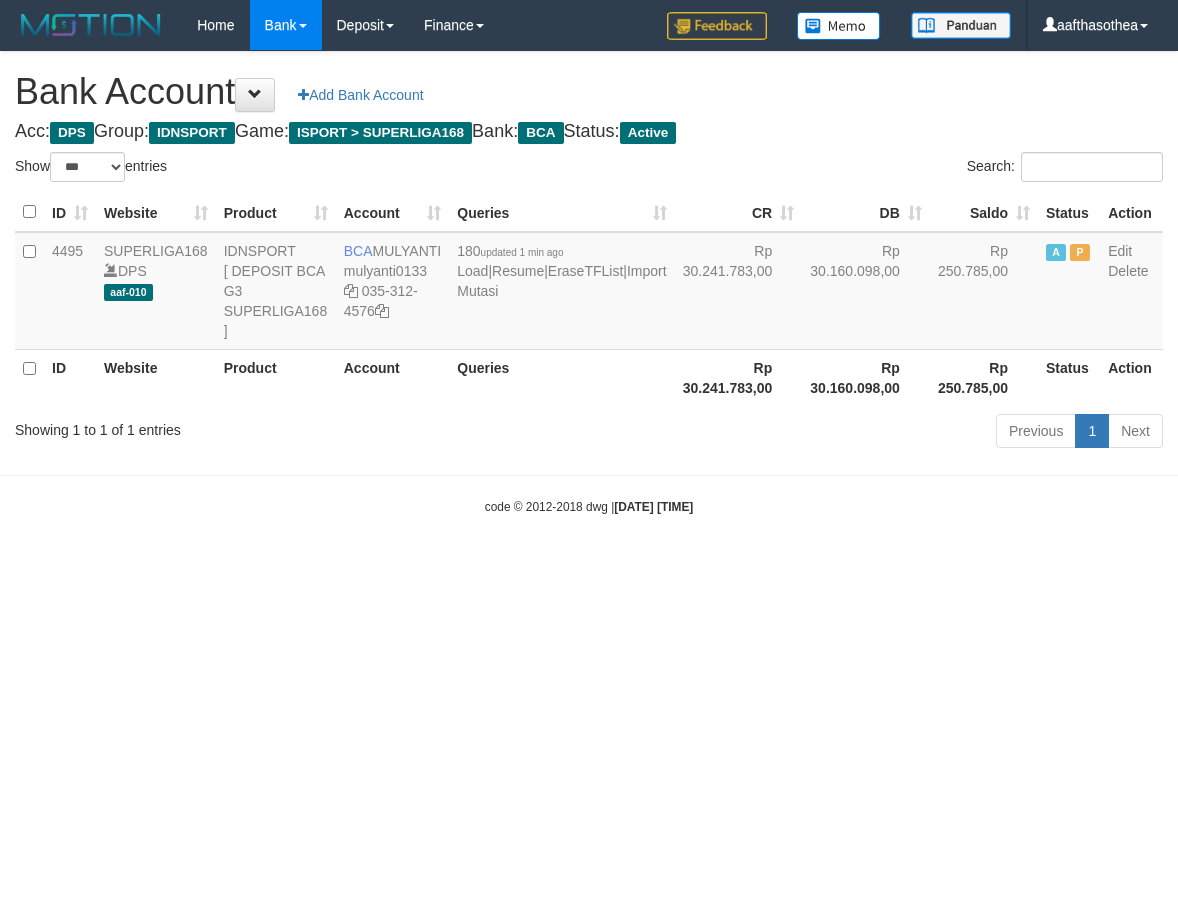 select on "***" 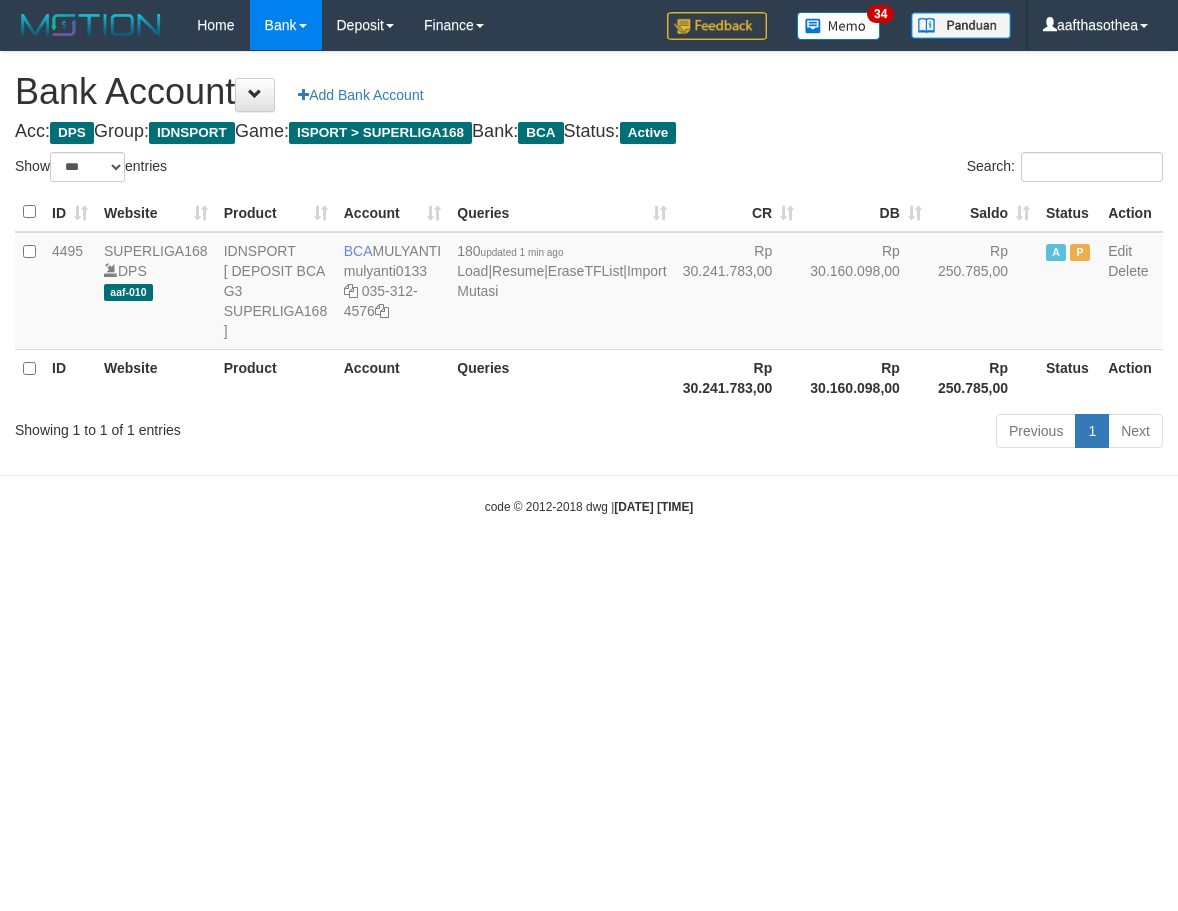 select on "***" 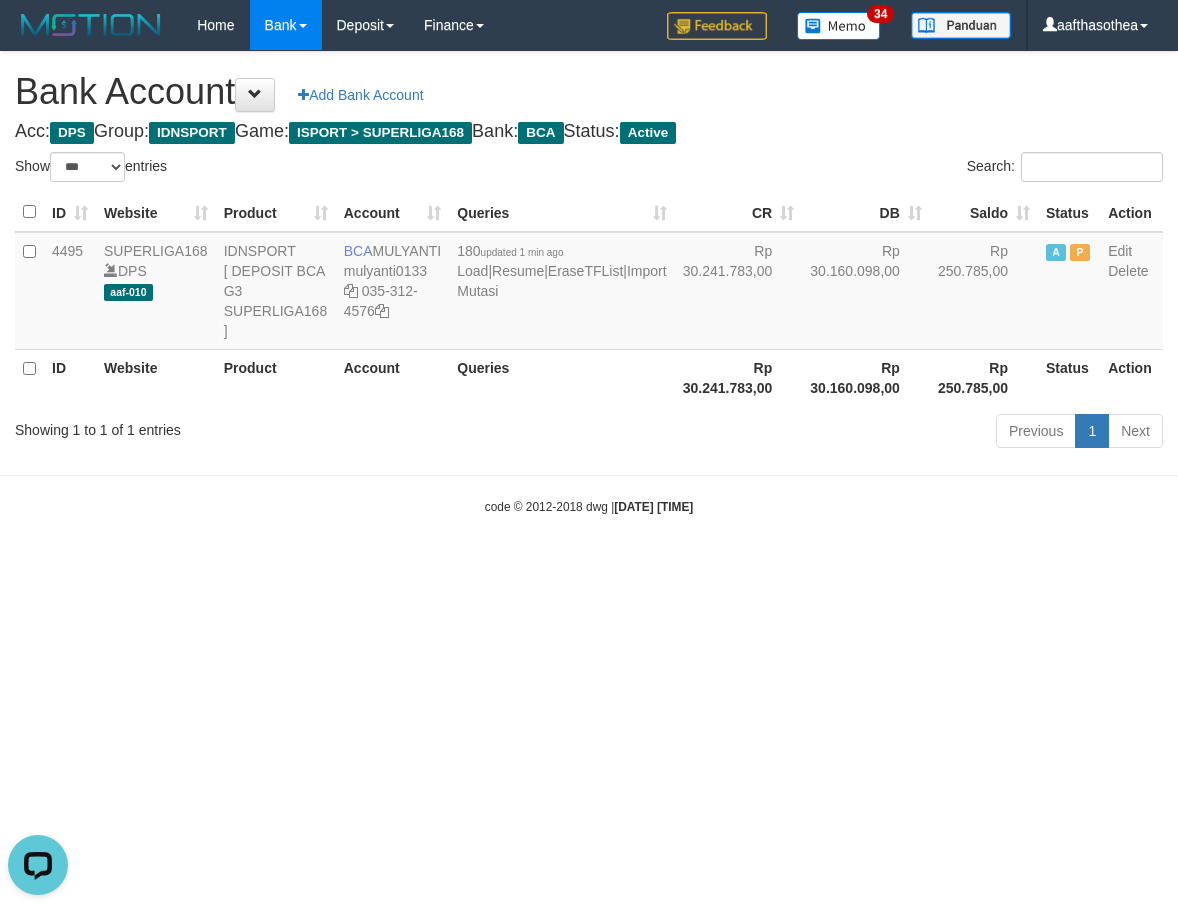 scroll, scrollTop: 0, scrollLeft: 0, axis: both 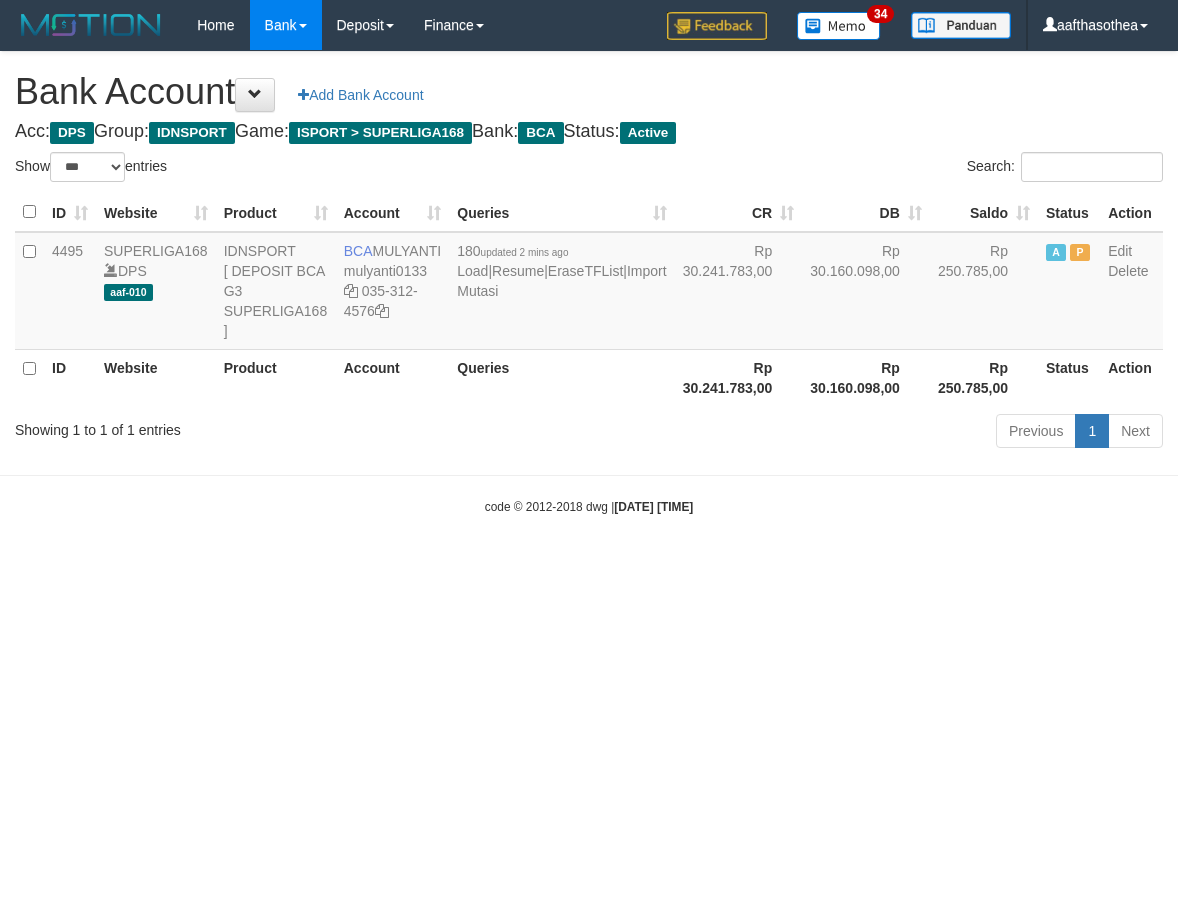 select on "***" 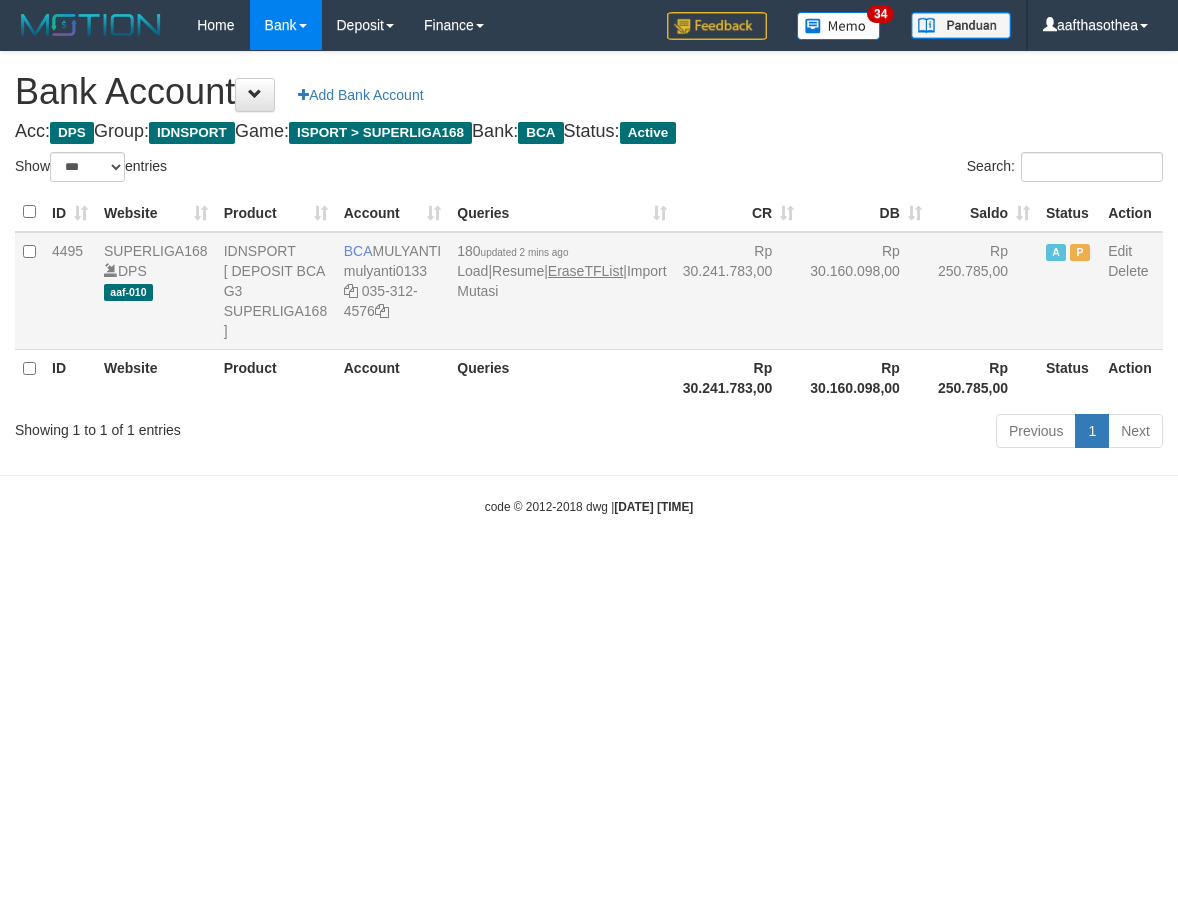 scroll, scrollTop: 0, scrollLeft: 0, axis: both 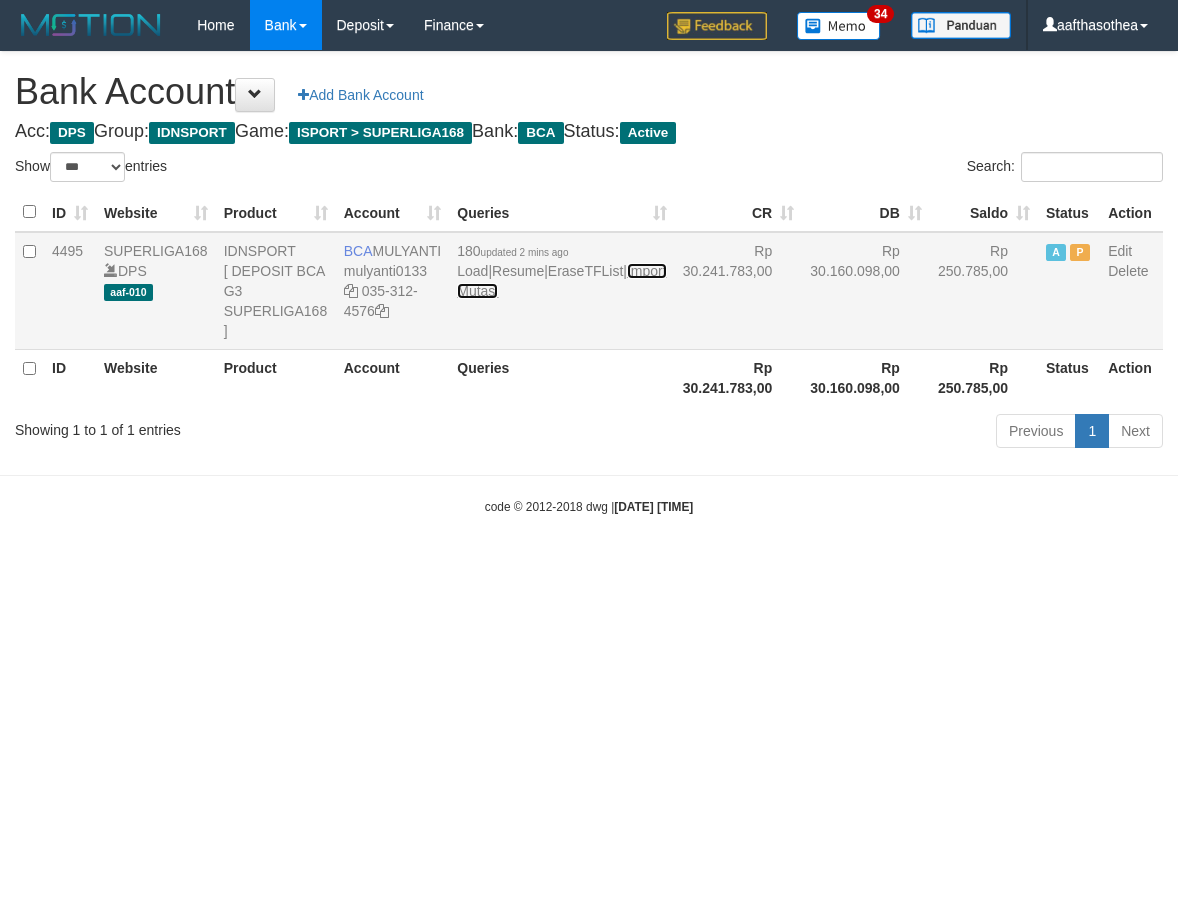 click on "Import Mutasi" at bounding box center [561, 281] 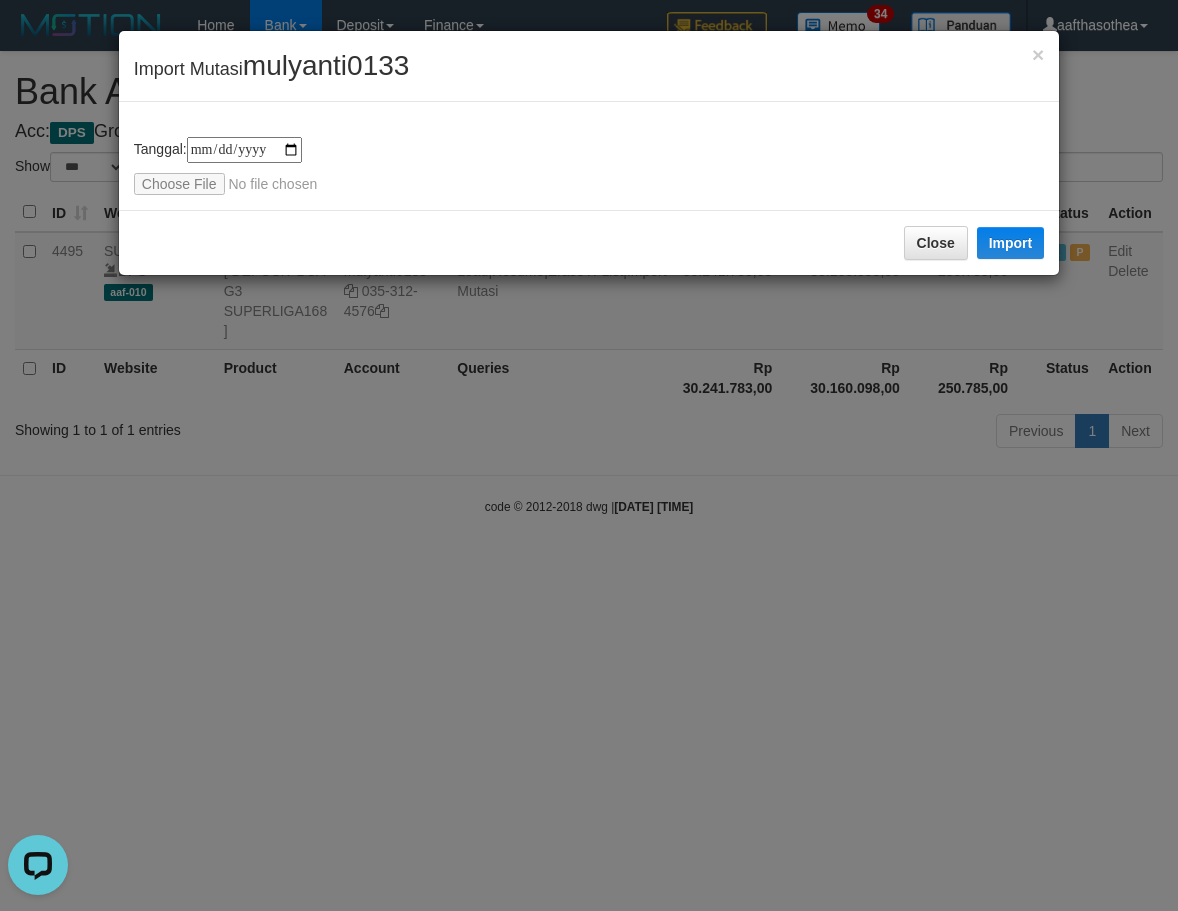 scroll, scrollTop: 0, scrollLeft: 0, axis: both 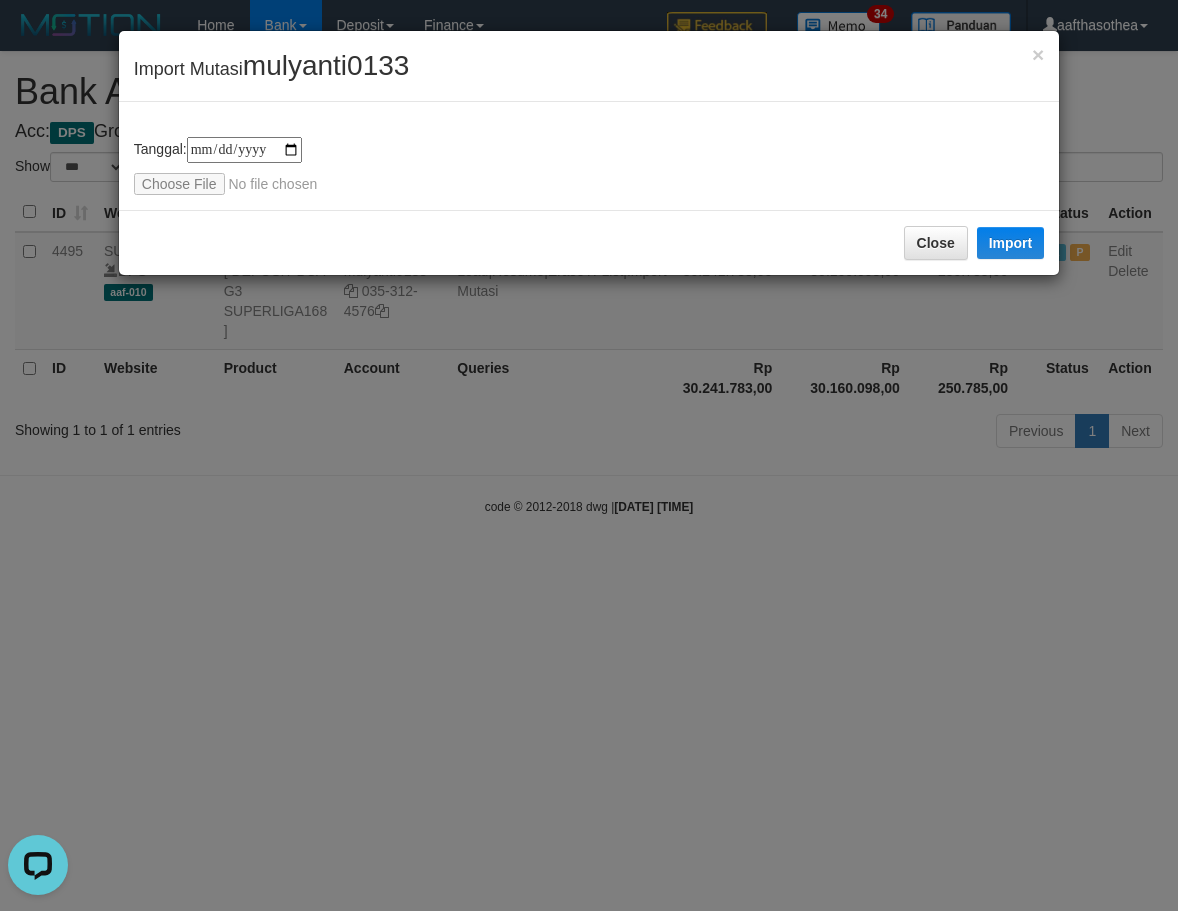 drag, startPoint x: 817, startPoint y: 520, endPoint x: 745, endPoint y: 530, distance: 72.691124 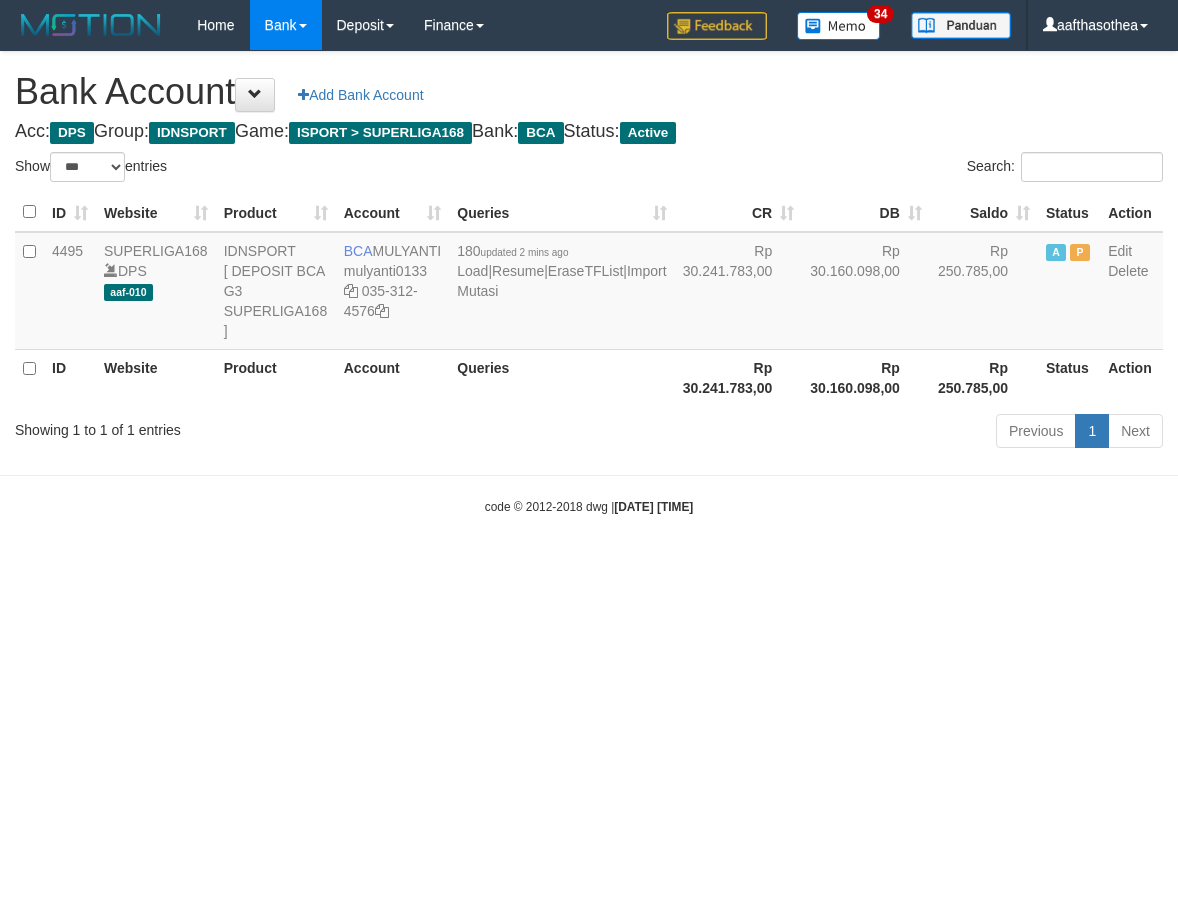 select on "***" 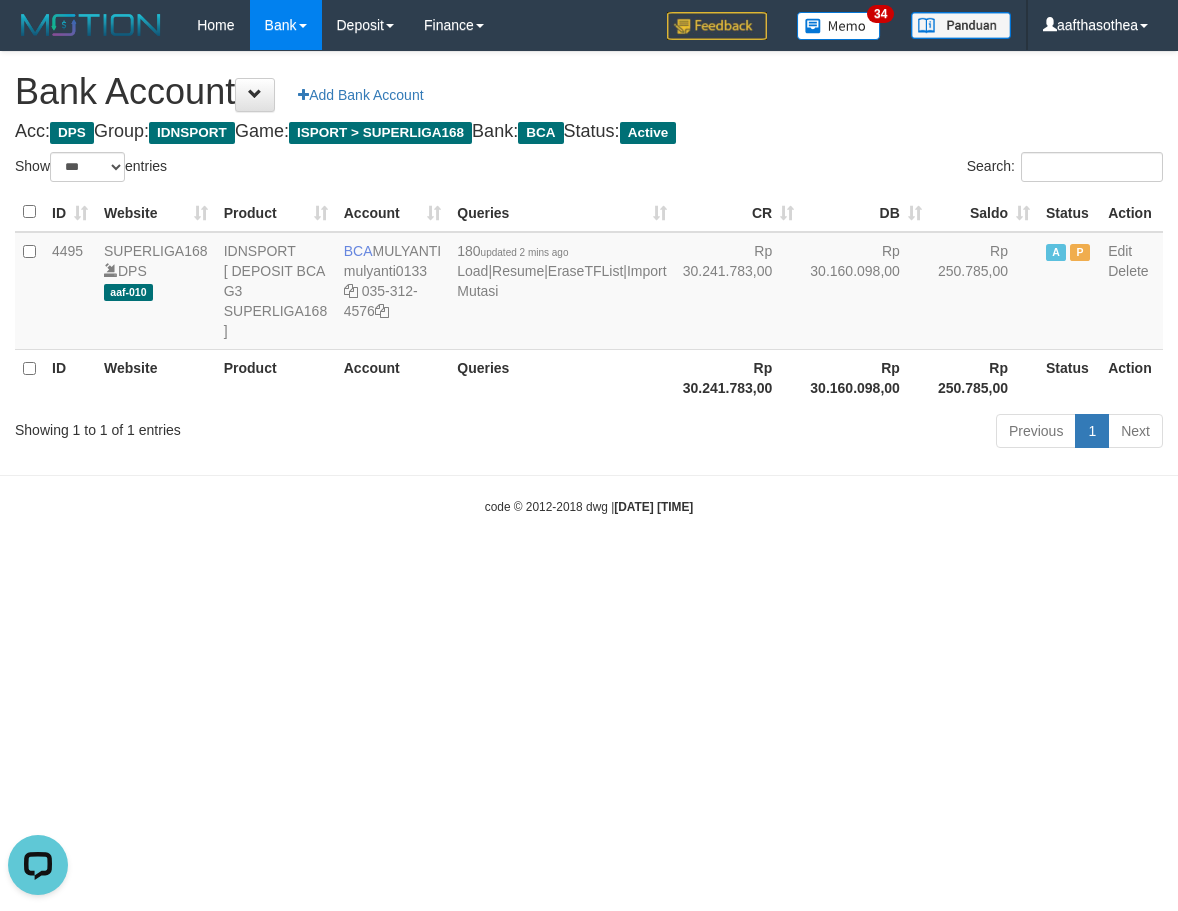 scroll, scrollTop: 0, scrollLeft: 0, axis: both 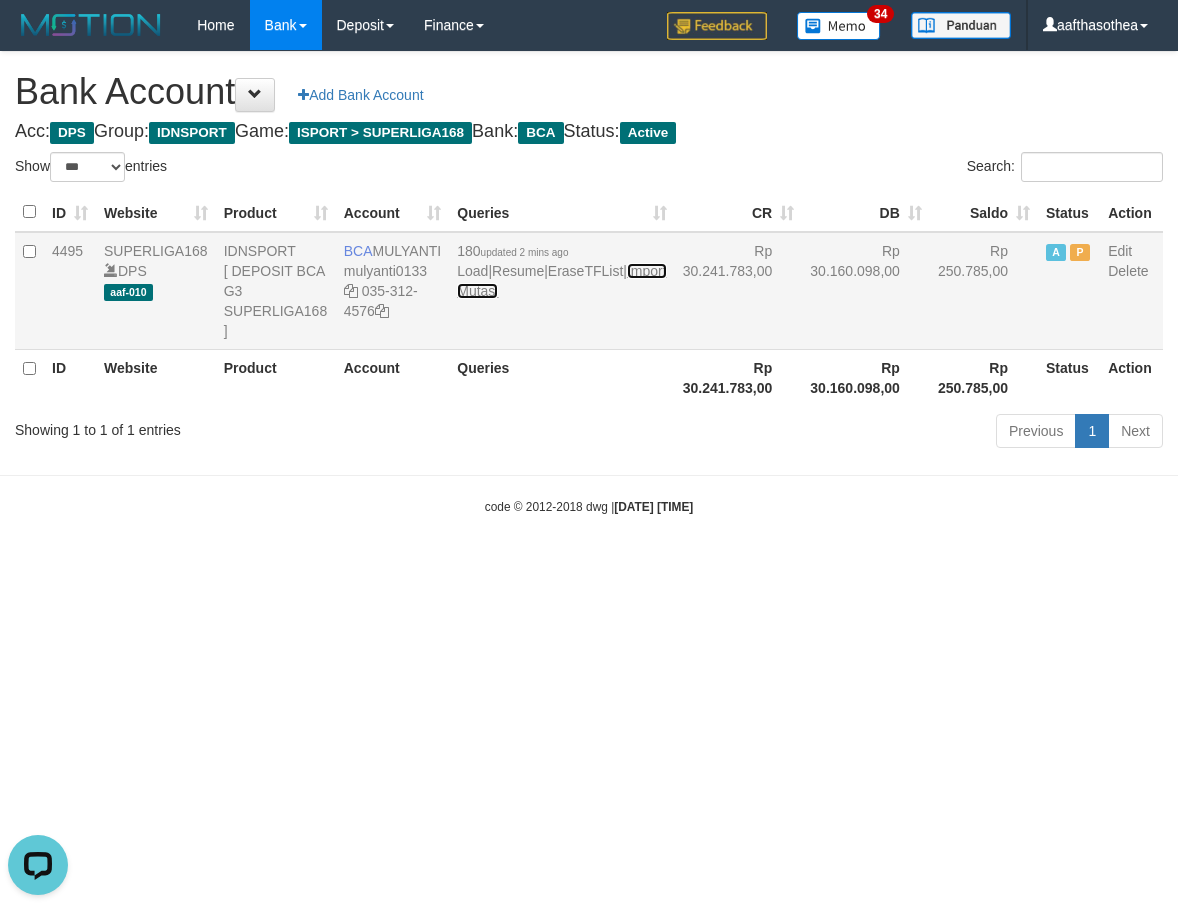 click on "Import Mutasi" at bounding box center (561, 281) 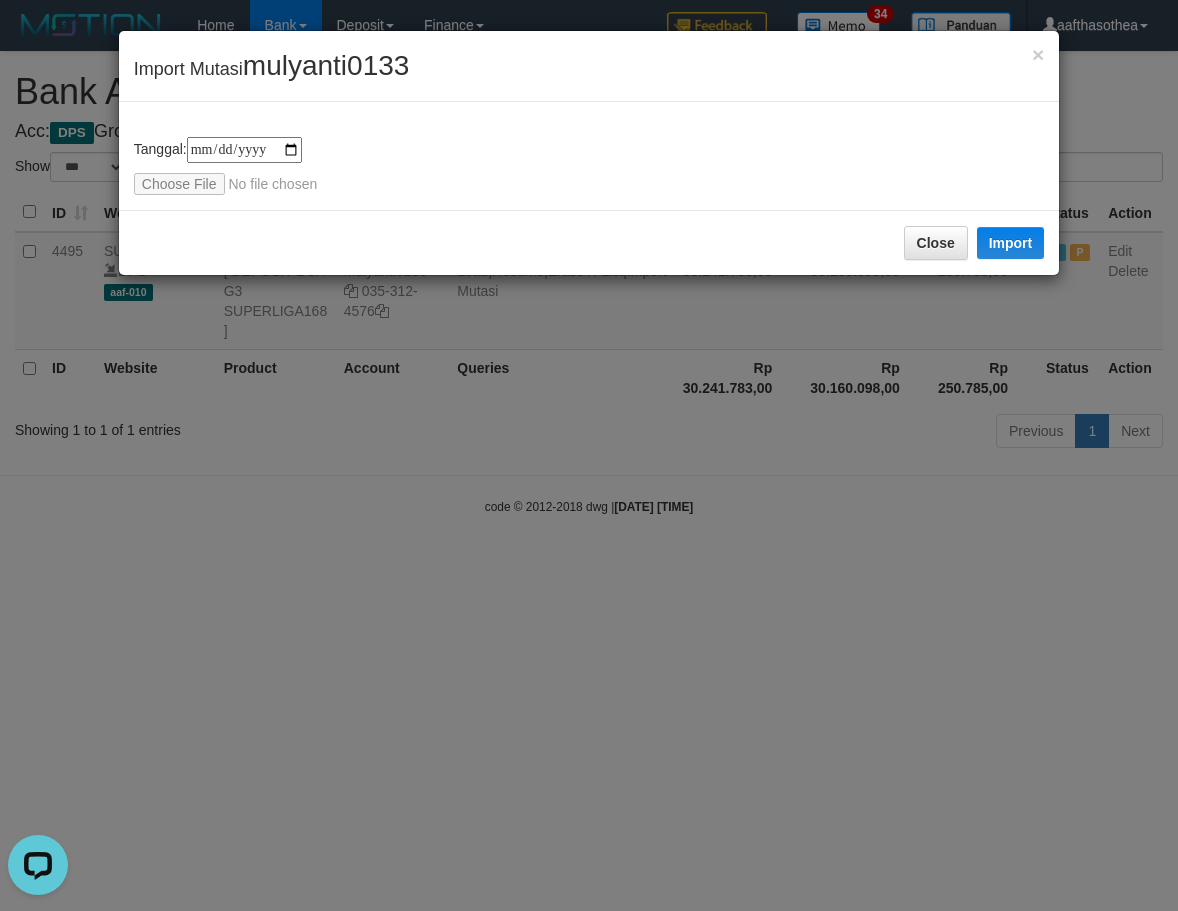 type on "**********" 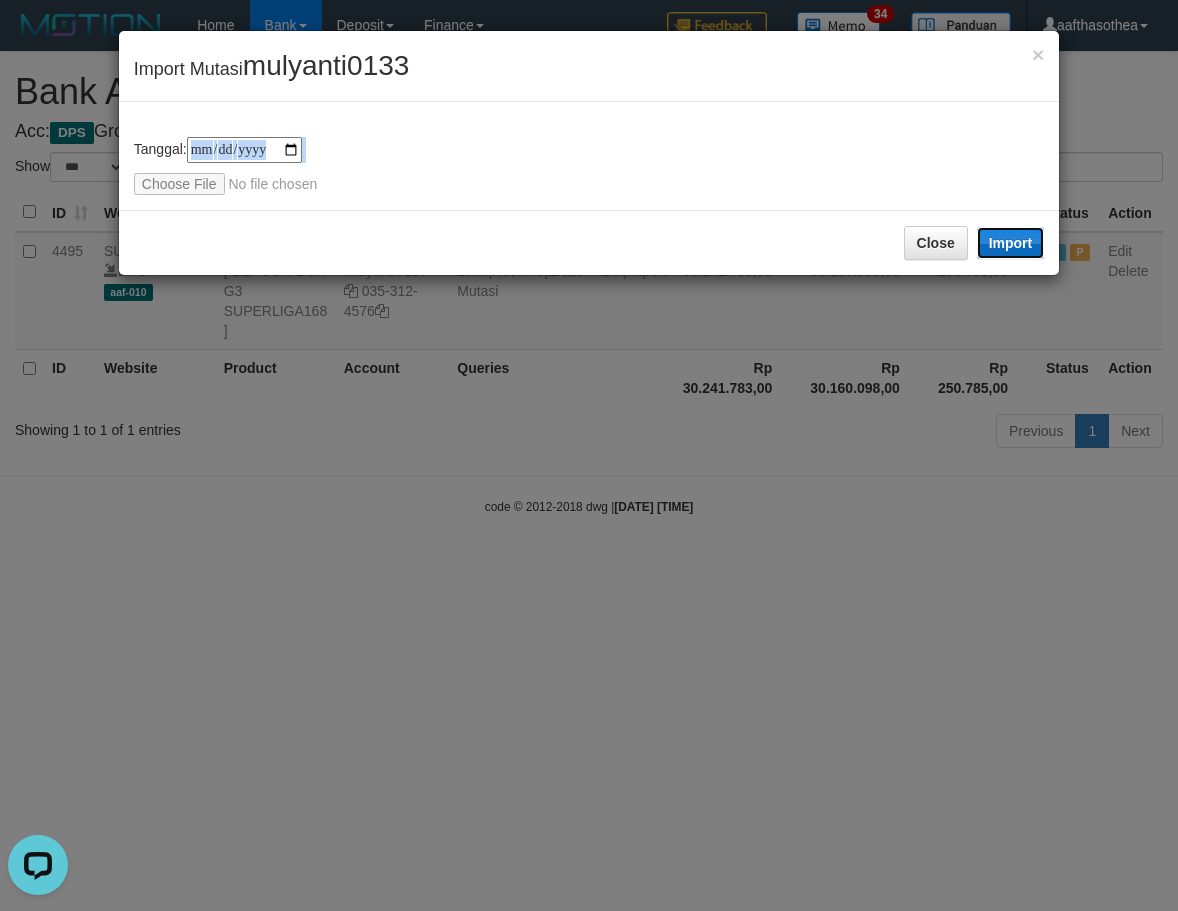 click on "Import" at bounding box center (1011, 243) 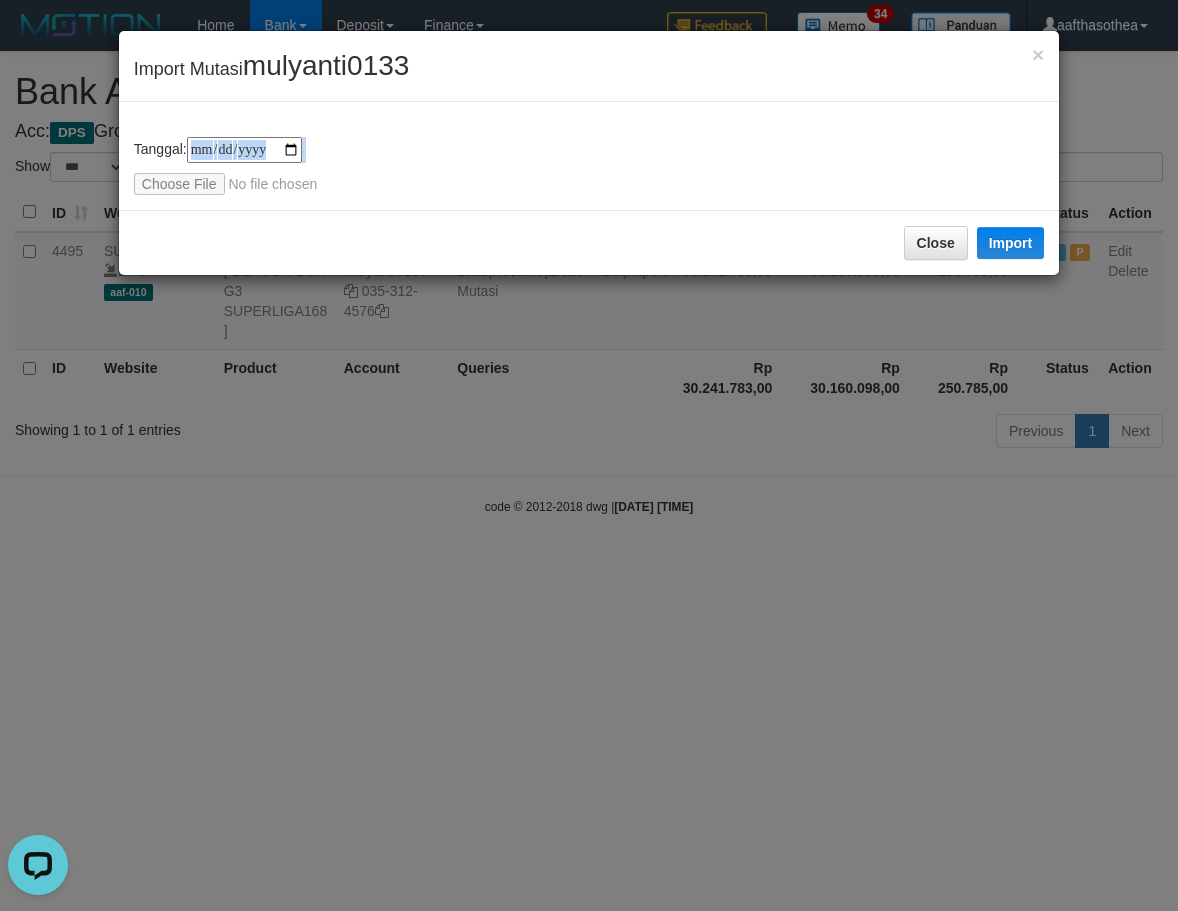 click on "**********" at bounding box center (589, 455) 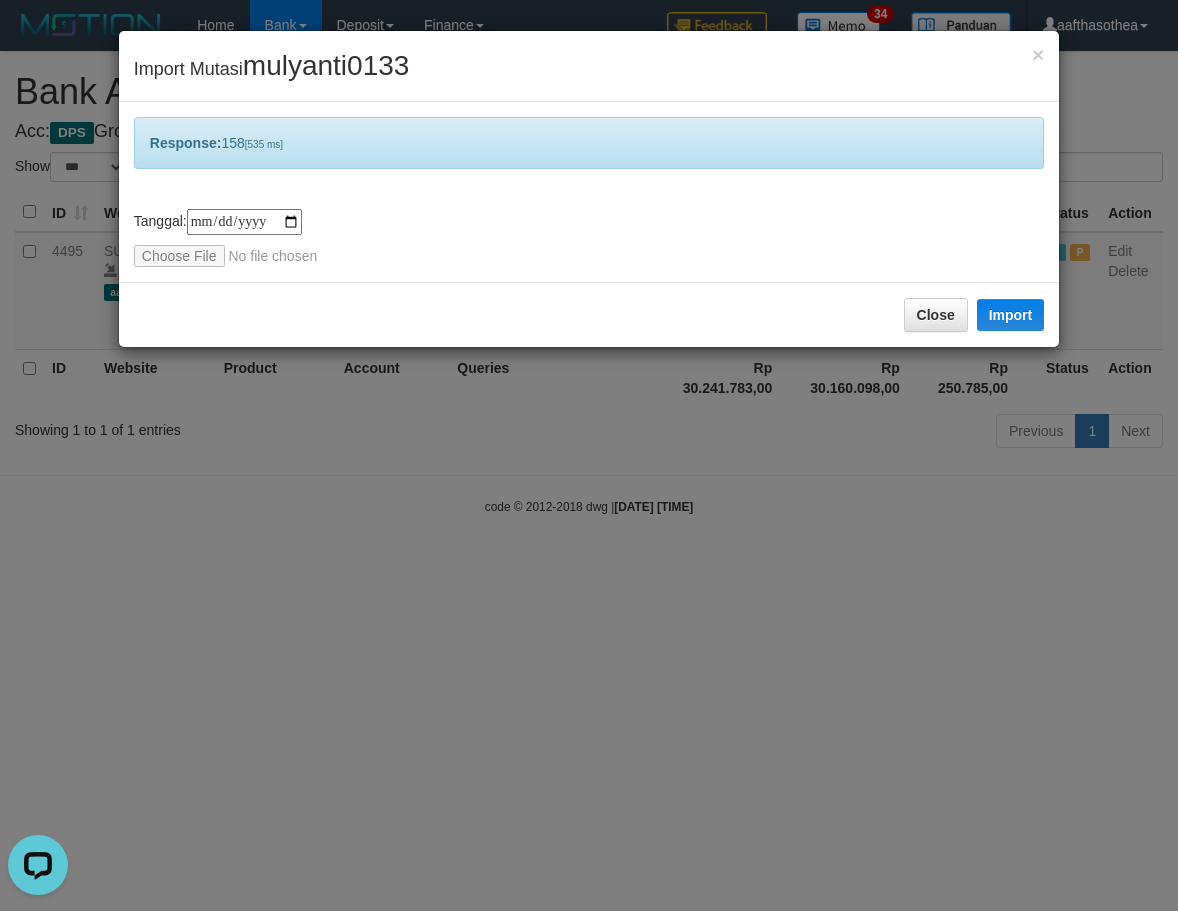 click on "**********" at bounding box center [589, 455] 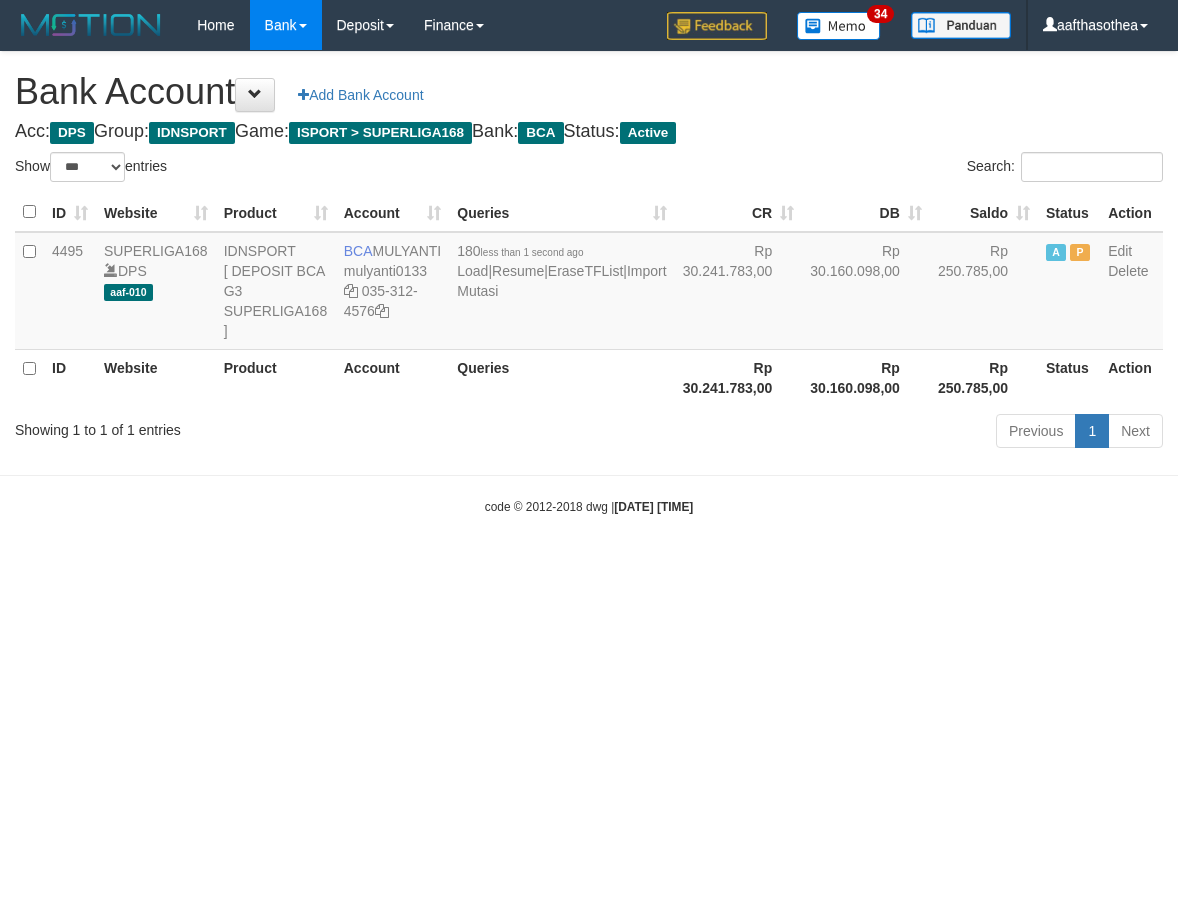 select on "***" 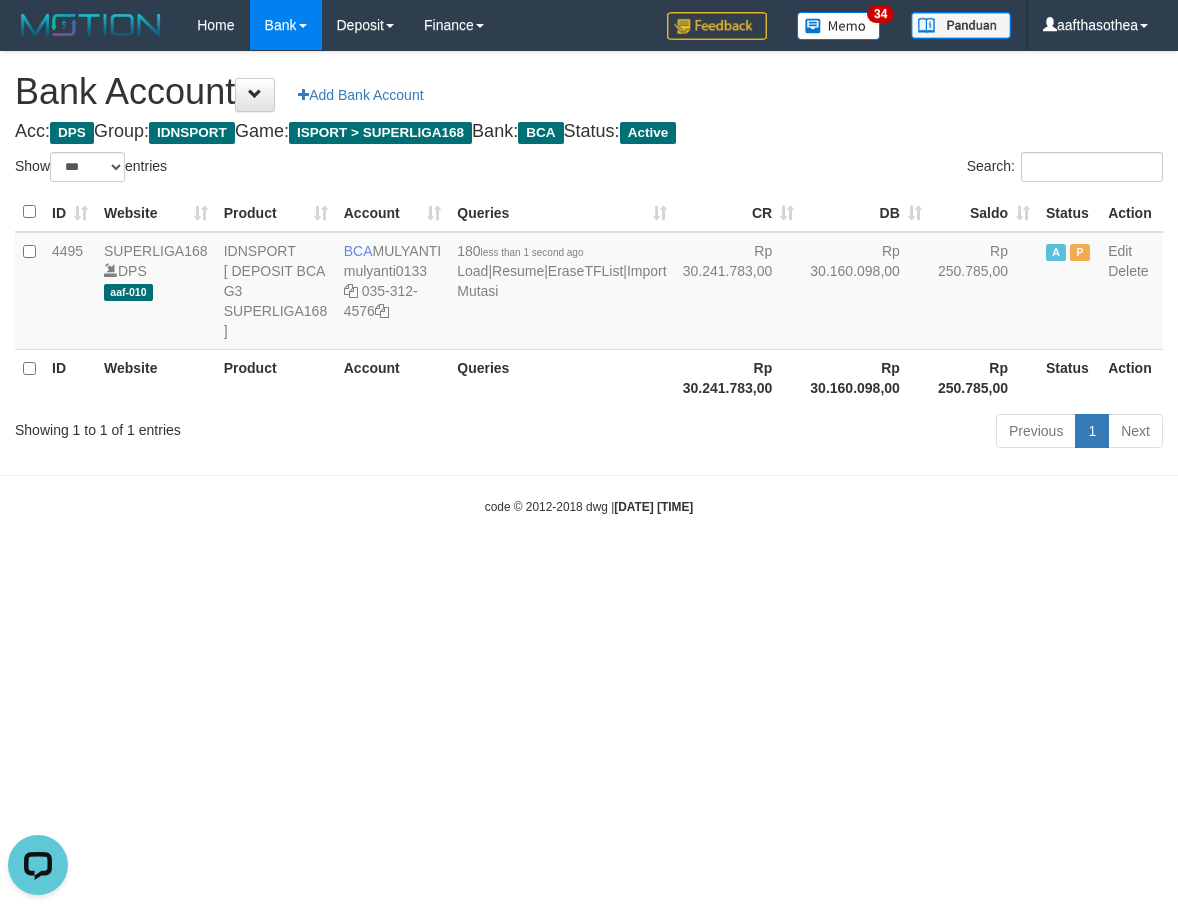 scroll, scrollTop: 0, scrollLeft: 0, axis: both 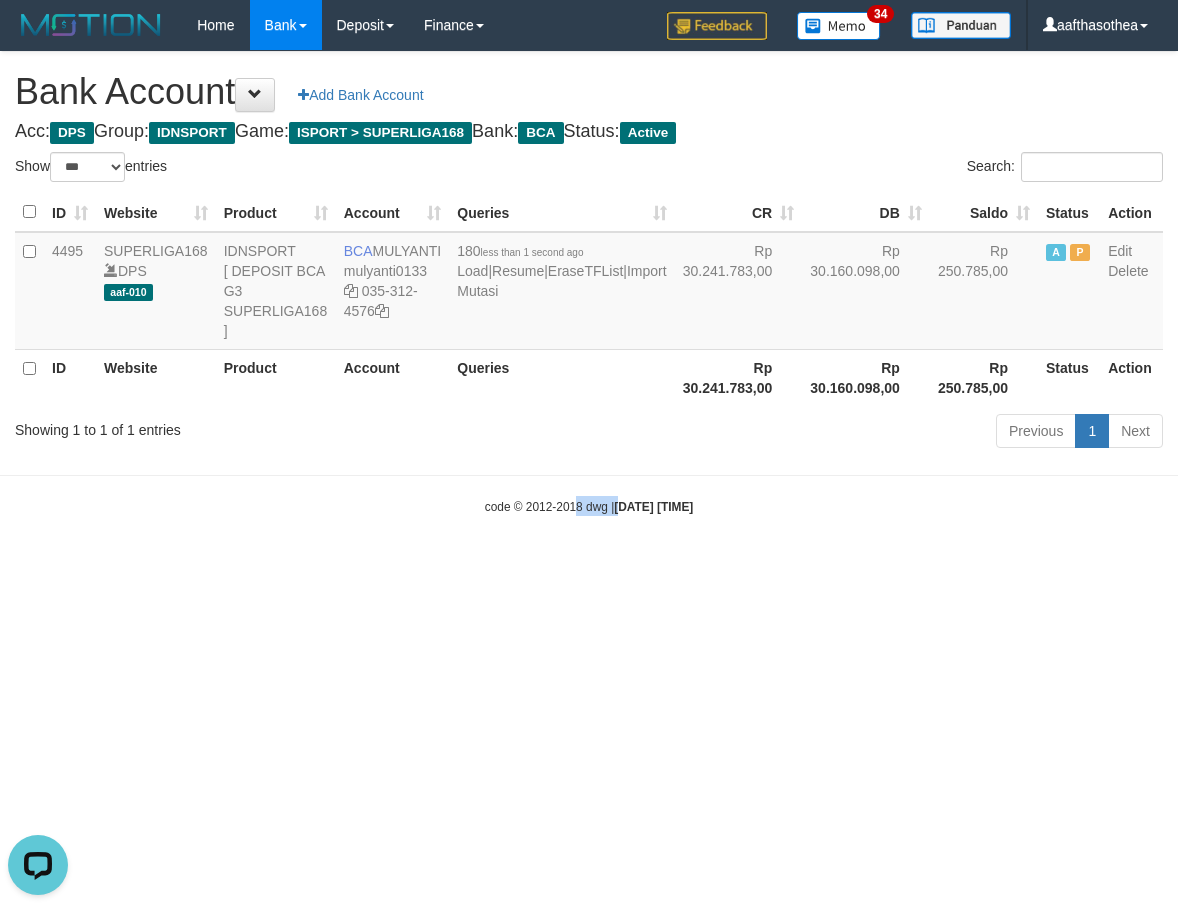 drag, startPoint x: 576, startPoint y: 617, endPoint x: 609, endPoint y: 614, distance: 33.13608 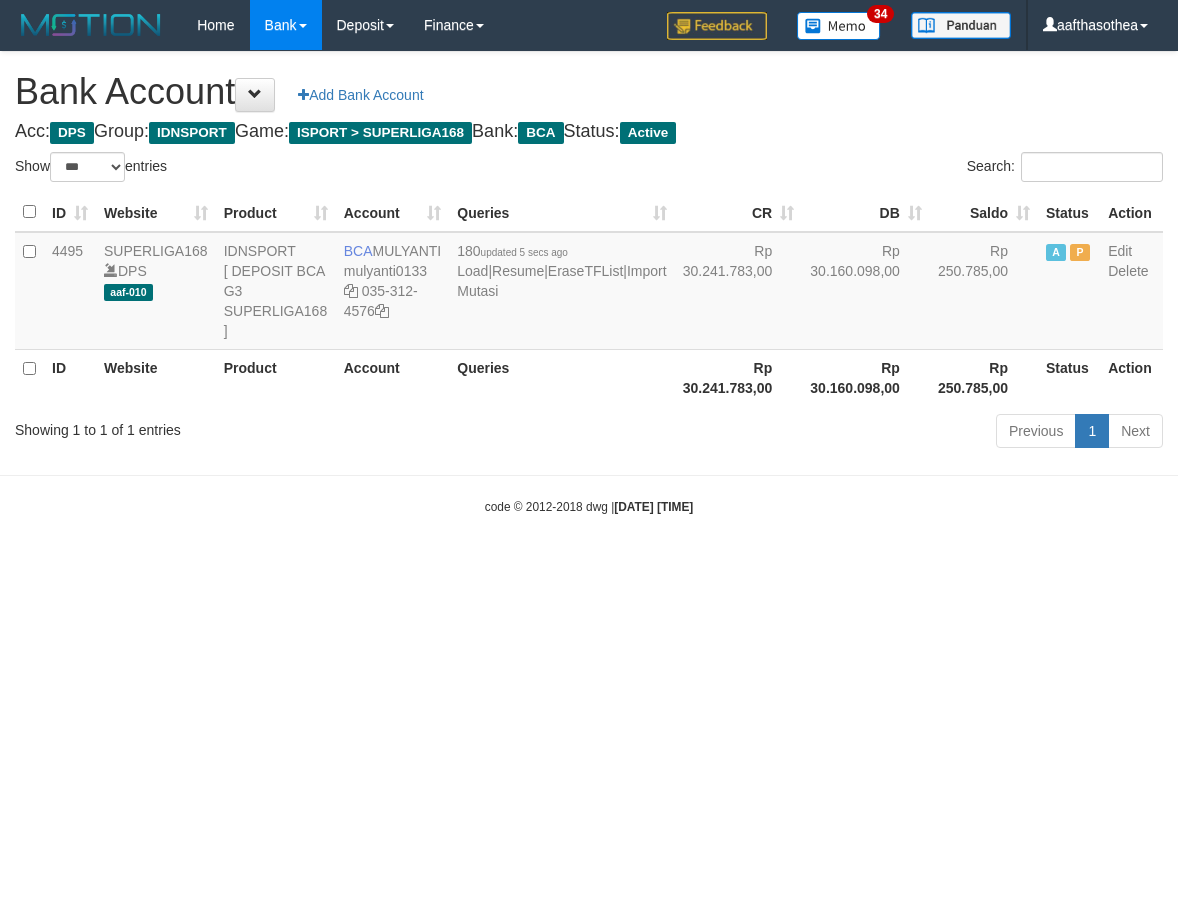 select on "***" 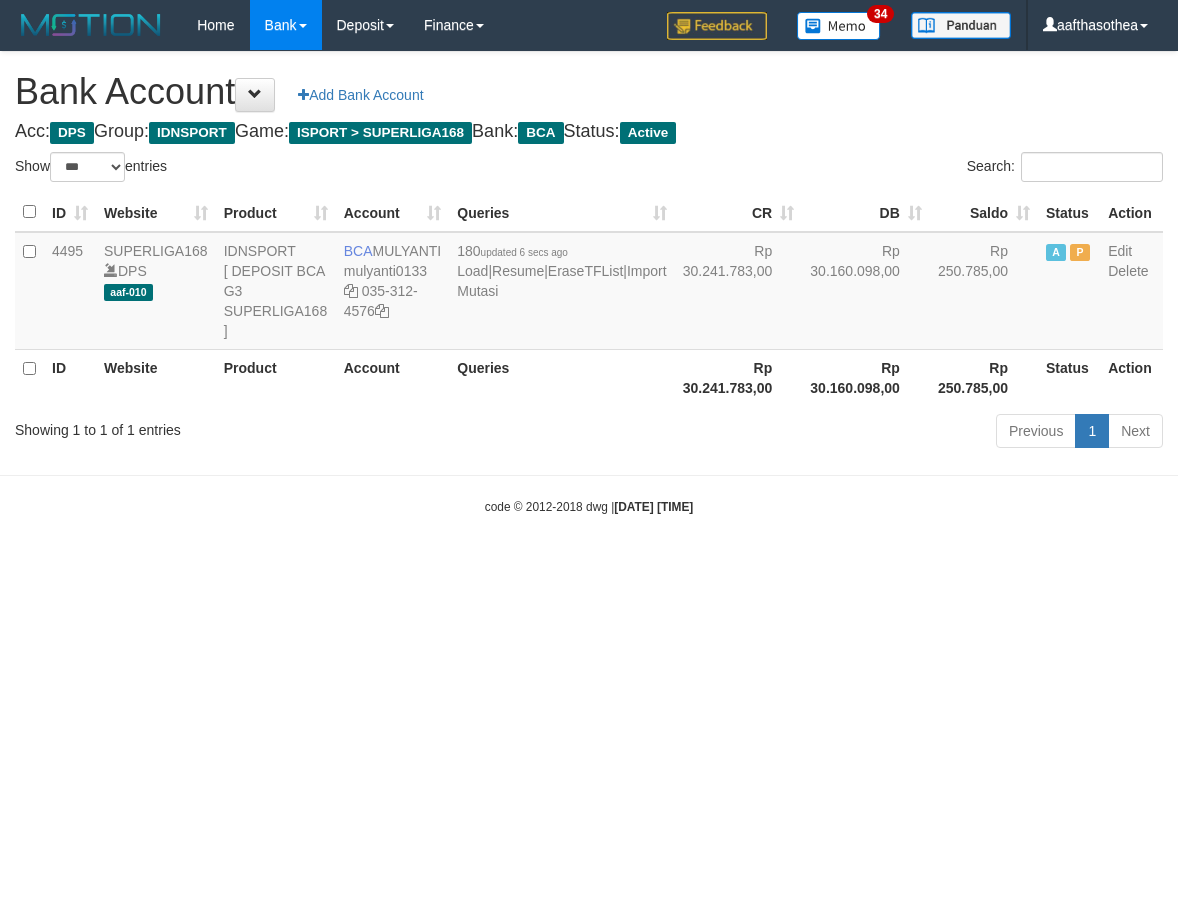 select on "***" 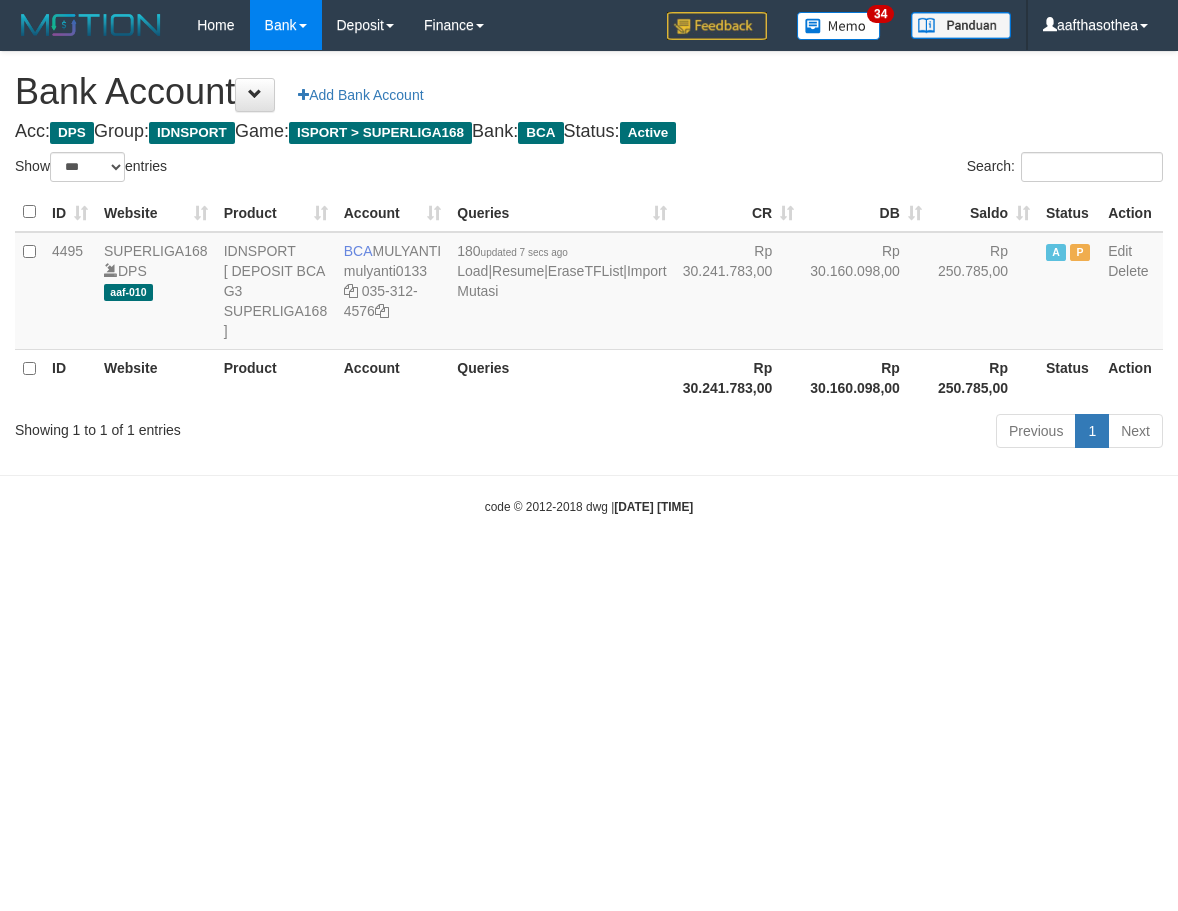 select on "***" 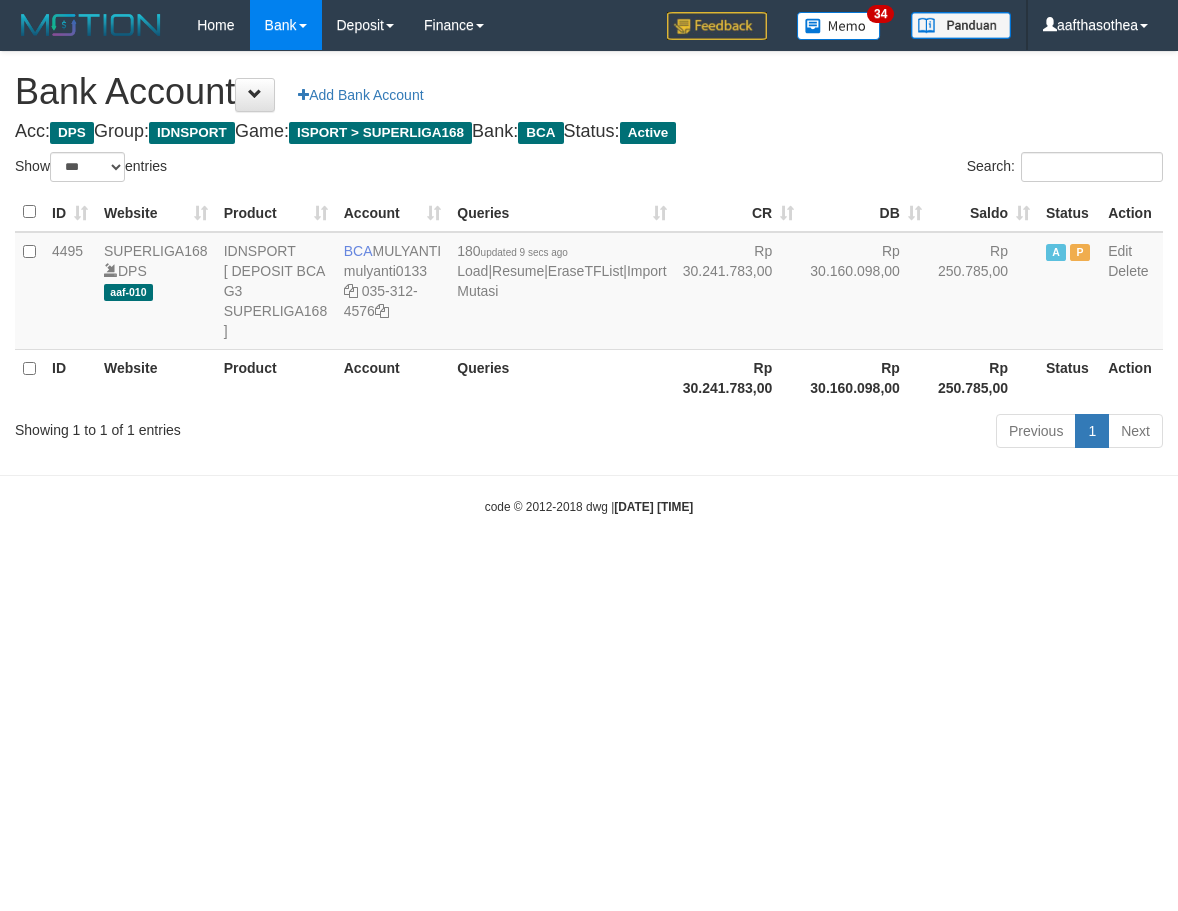 select on "***" 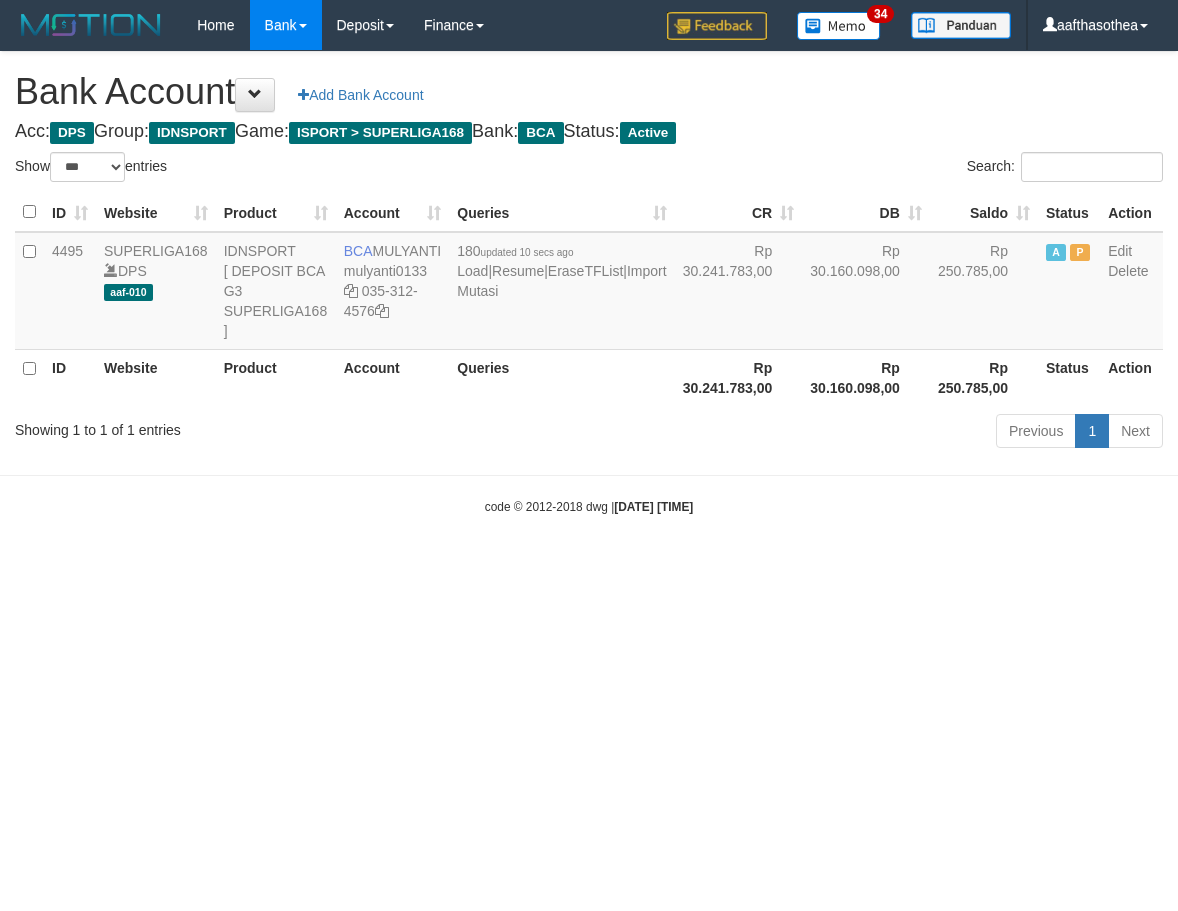 select on "***" 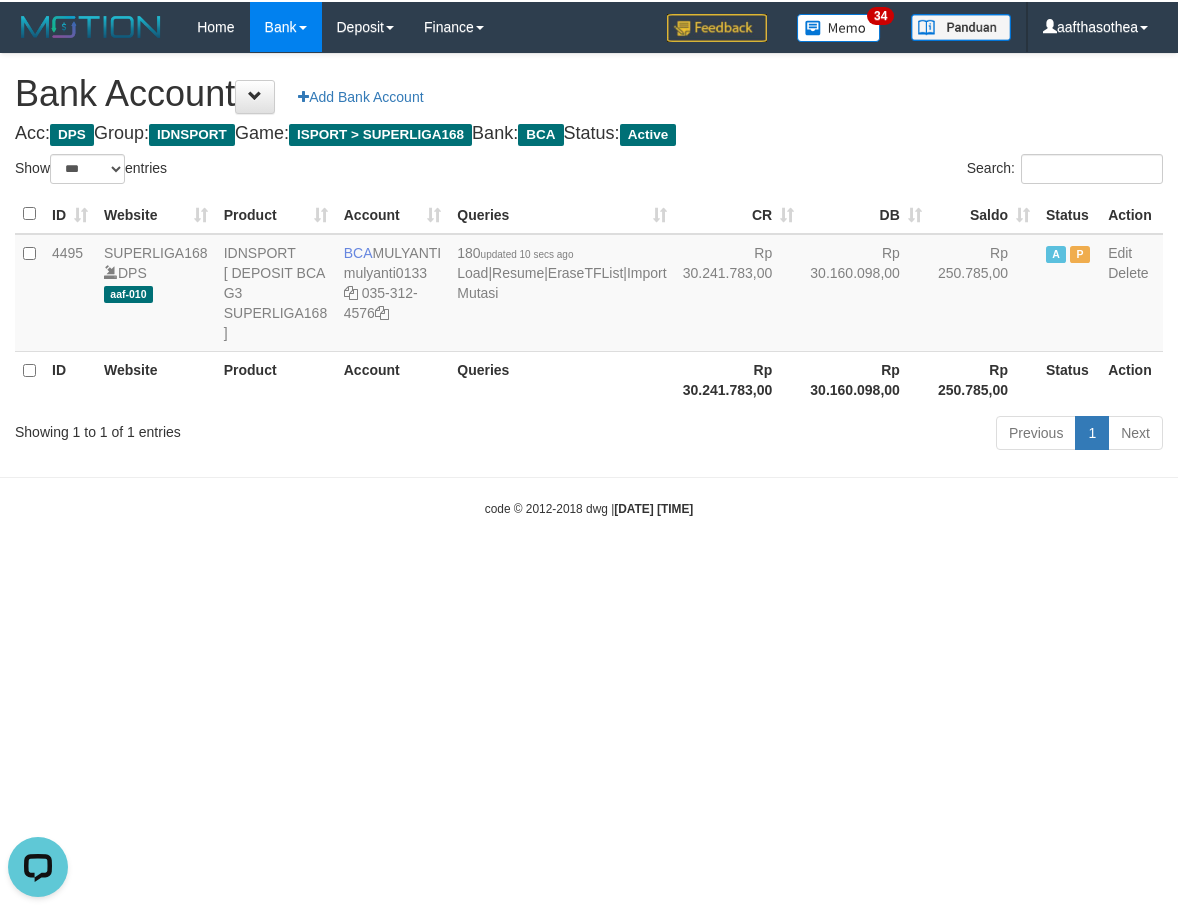 scroll, scrollTop: 0, scrollLeft: 0, axis: both 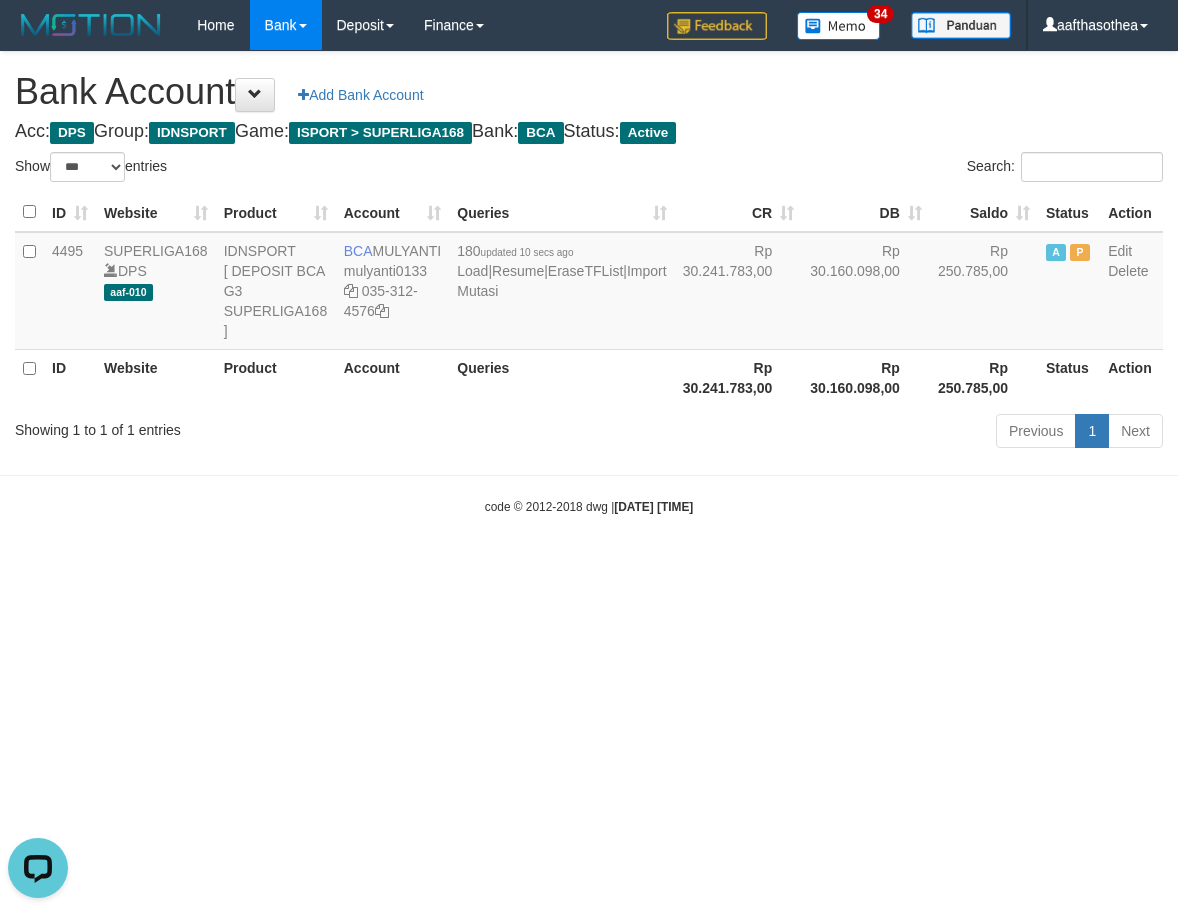 drag, startPoint x: 445, startPoint y: 497, endPoint x: 485, endPoint y: 488, distance: 41 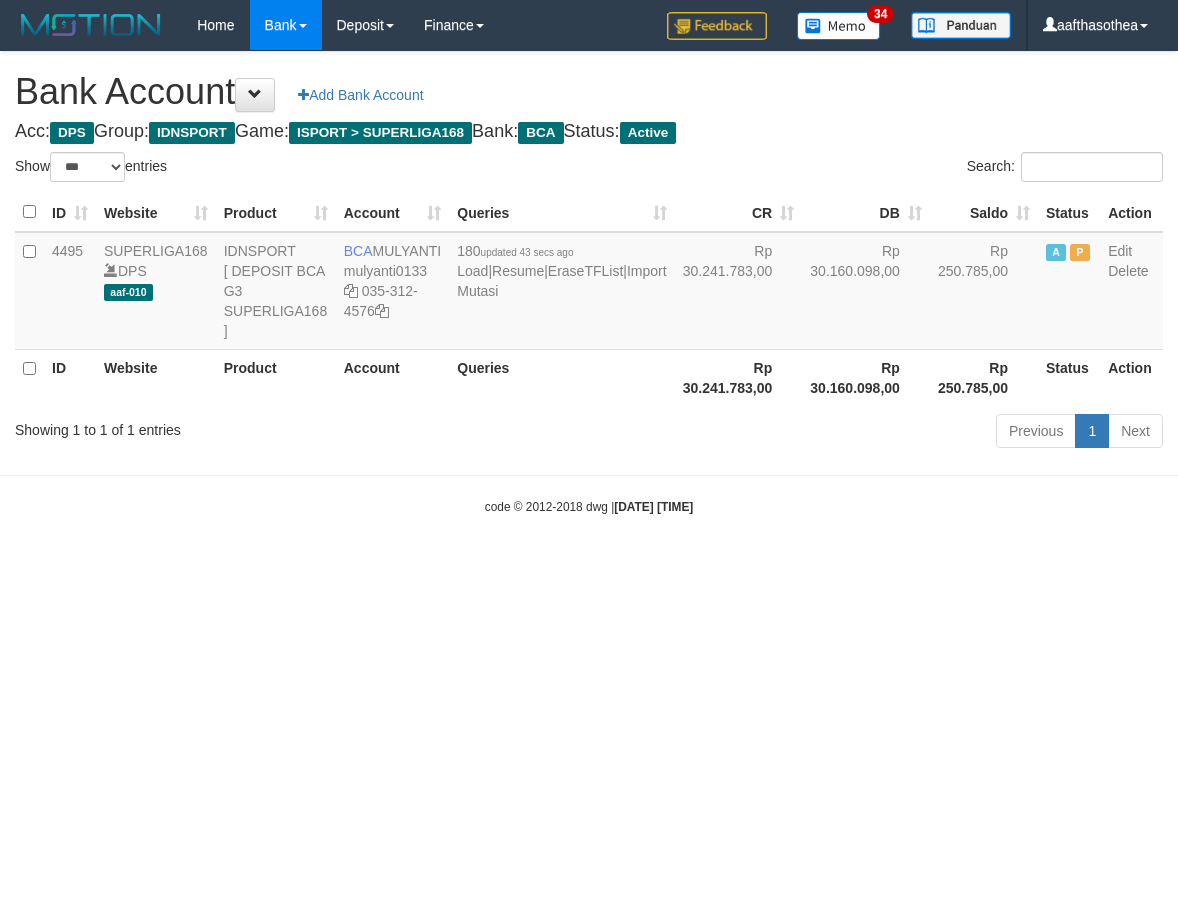select on "***" 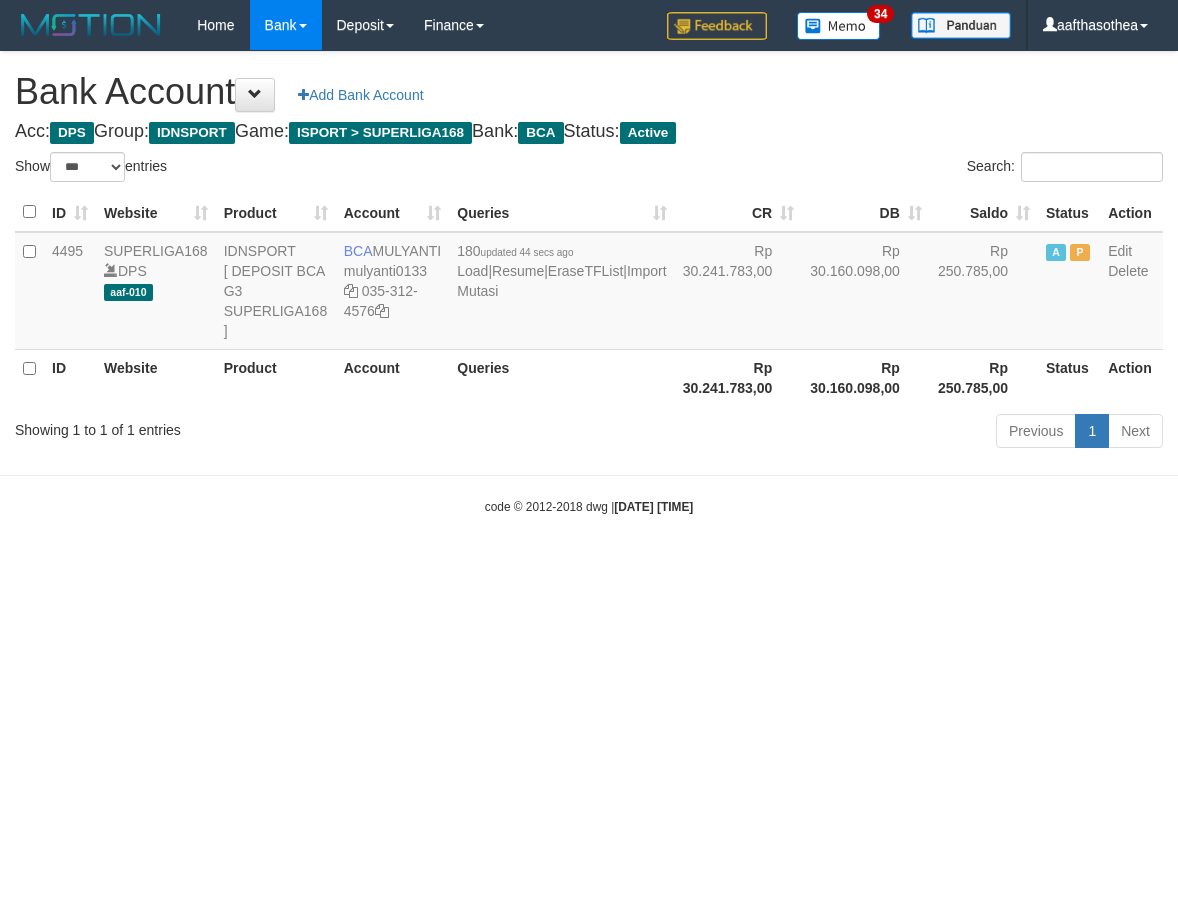 select on "***" 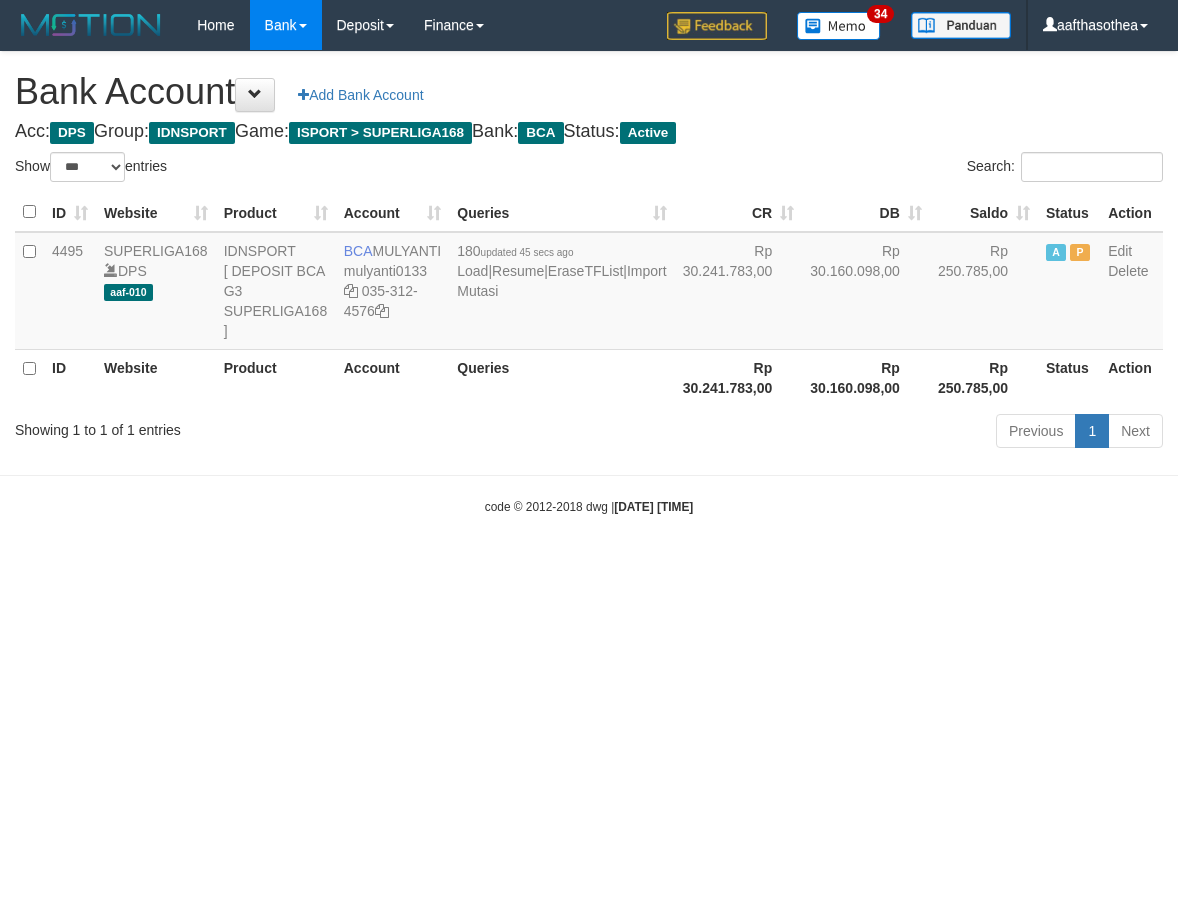 select on "***" 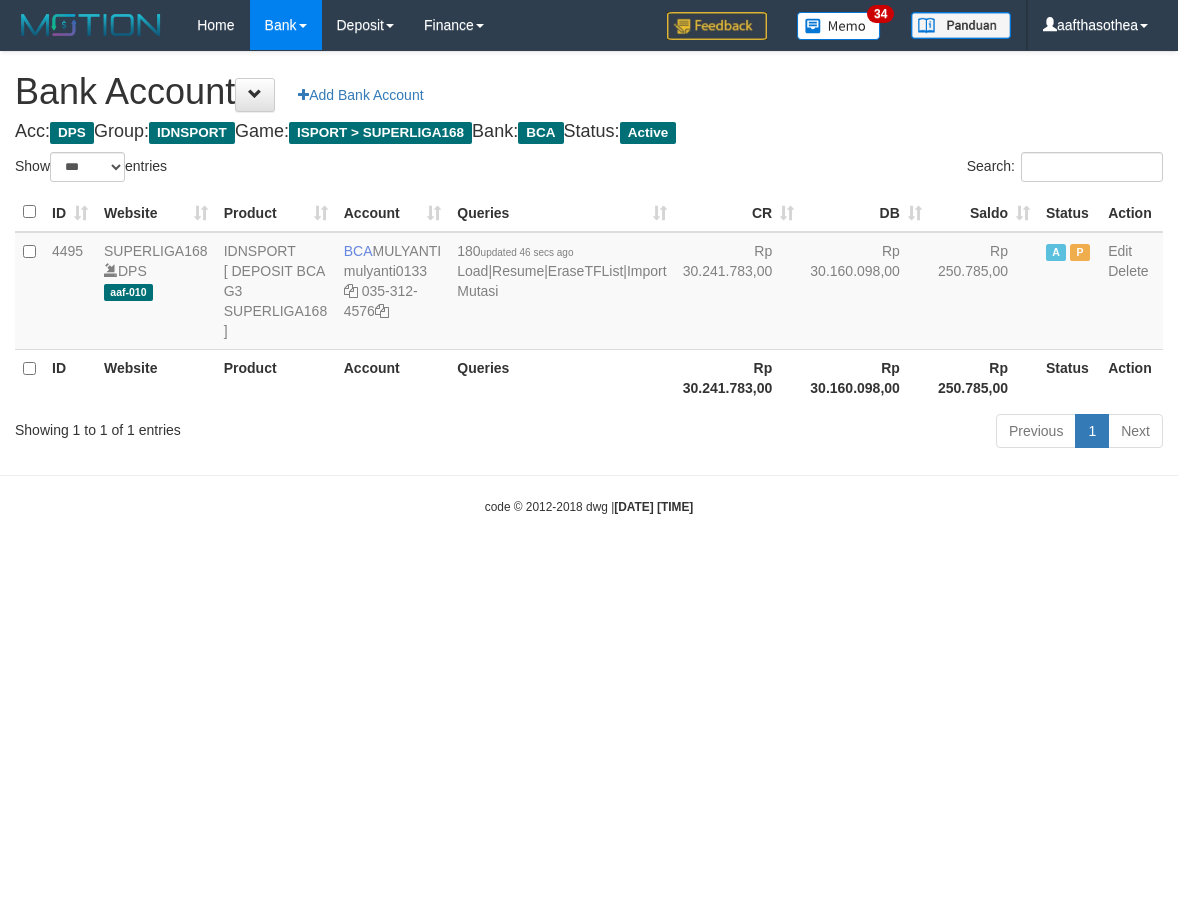 select on "***" 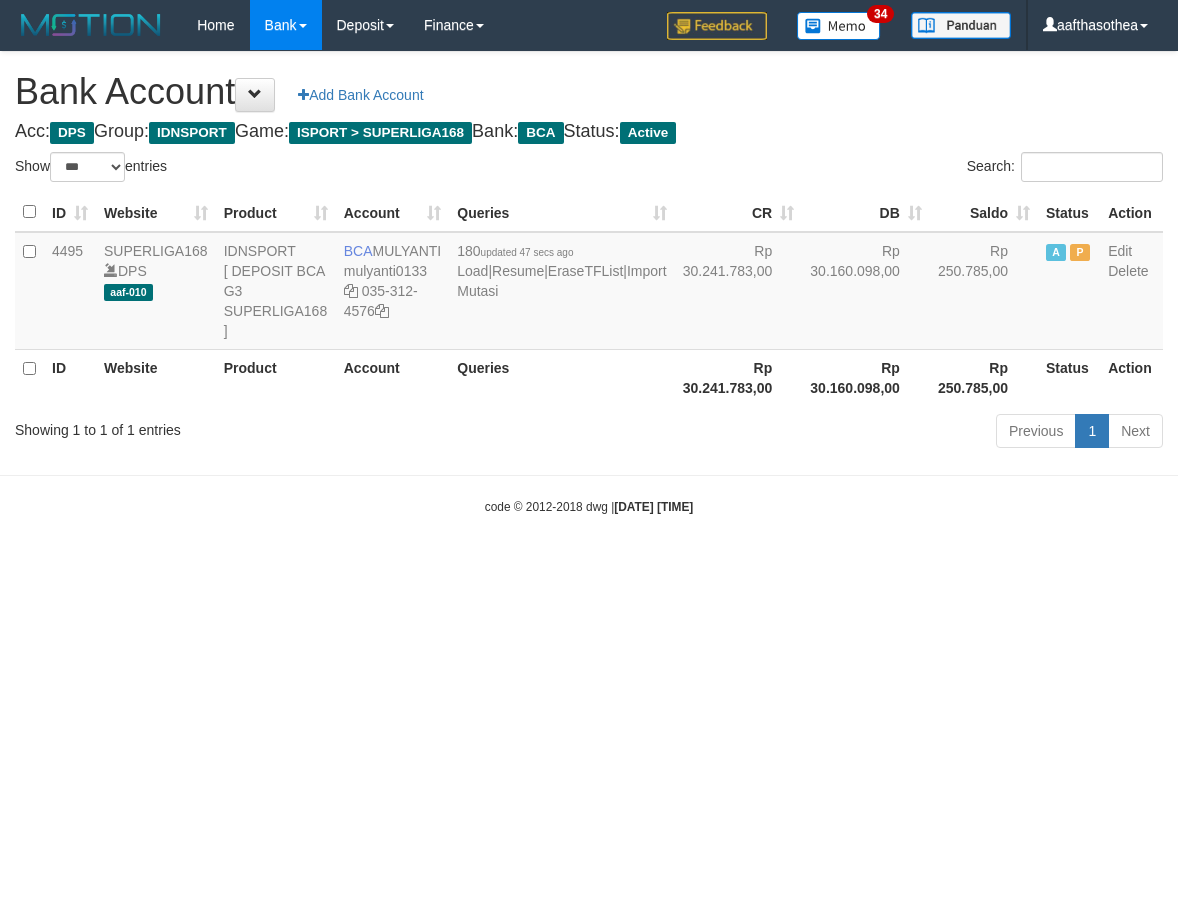 select on "***" 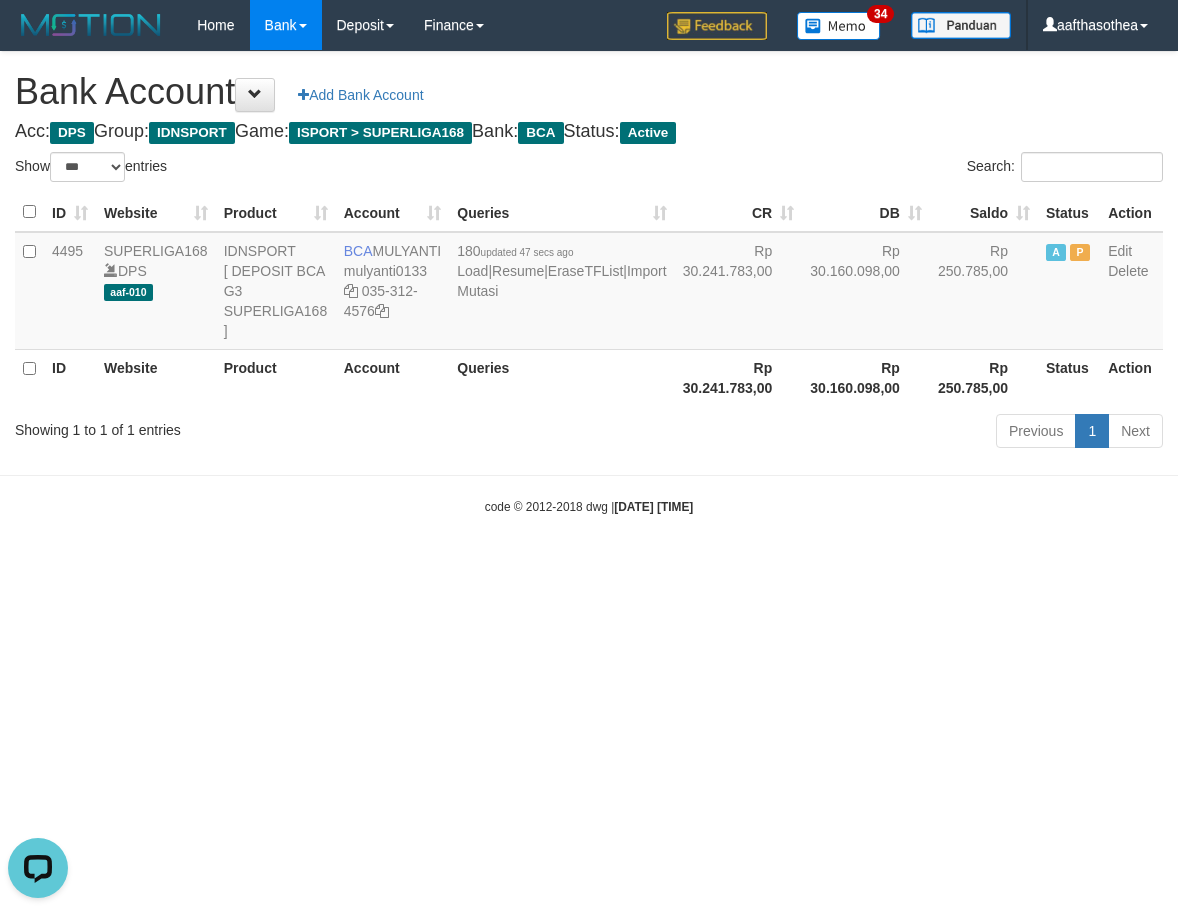 scroll, scrollTop: 0, scrollLeft: 0, axis: both 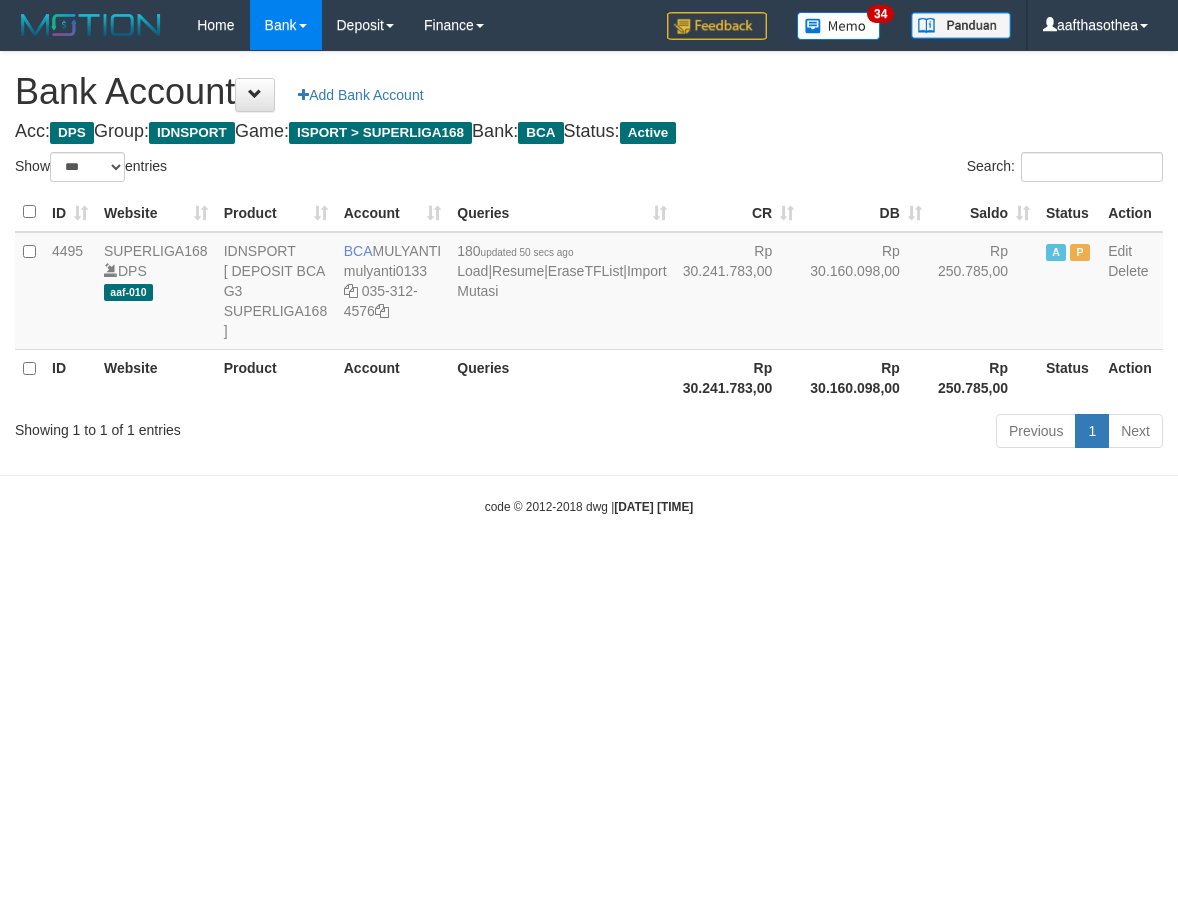 select on "***" 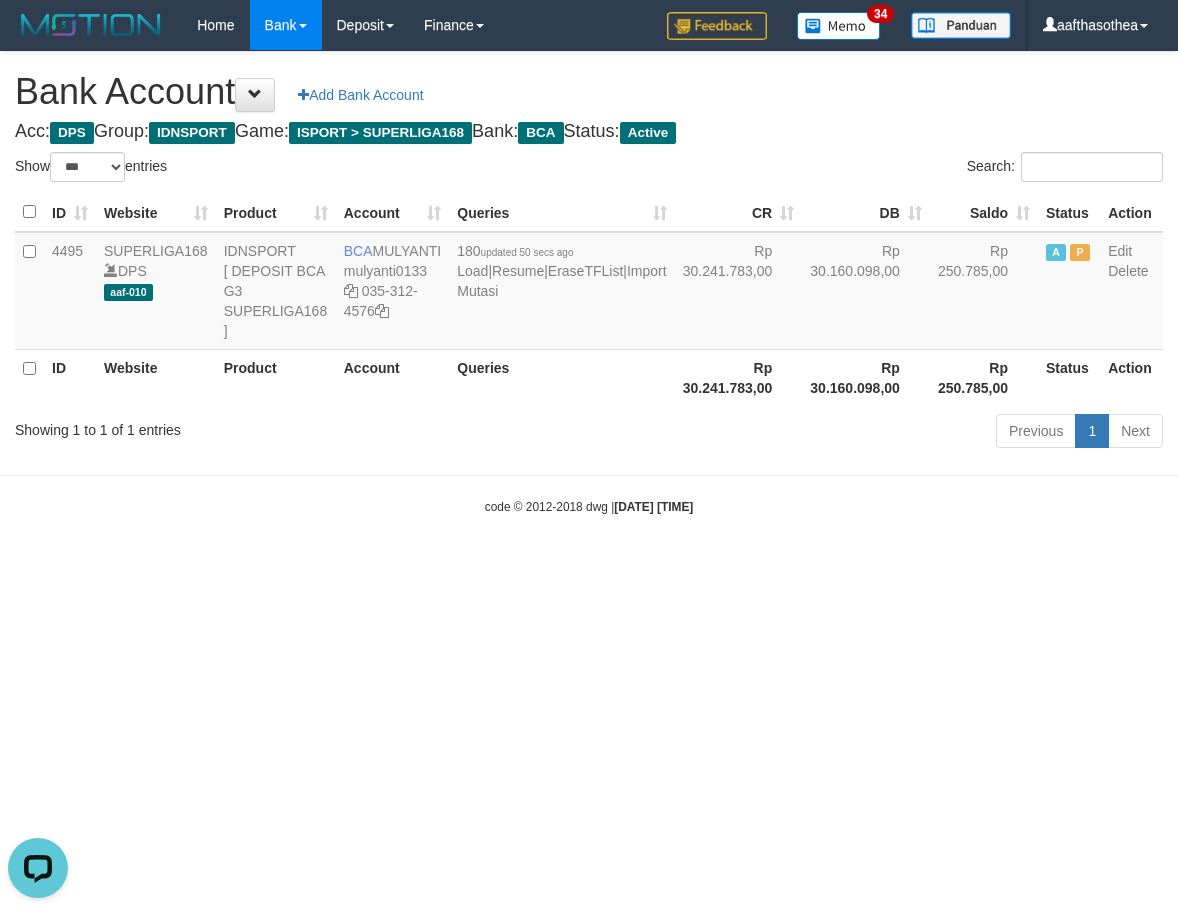 scroll, scrollTop: 0, scrollLeft: 0, axis: both 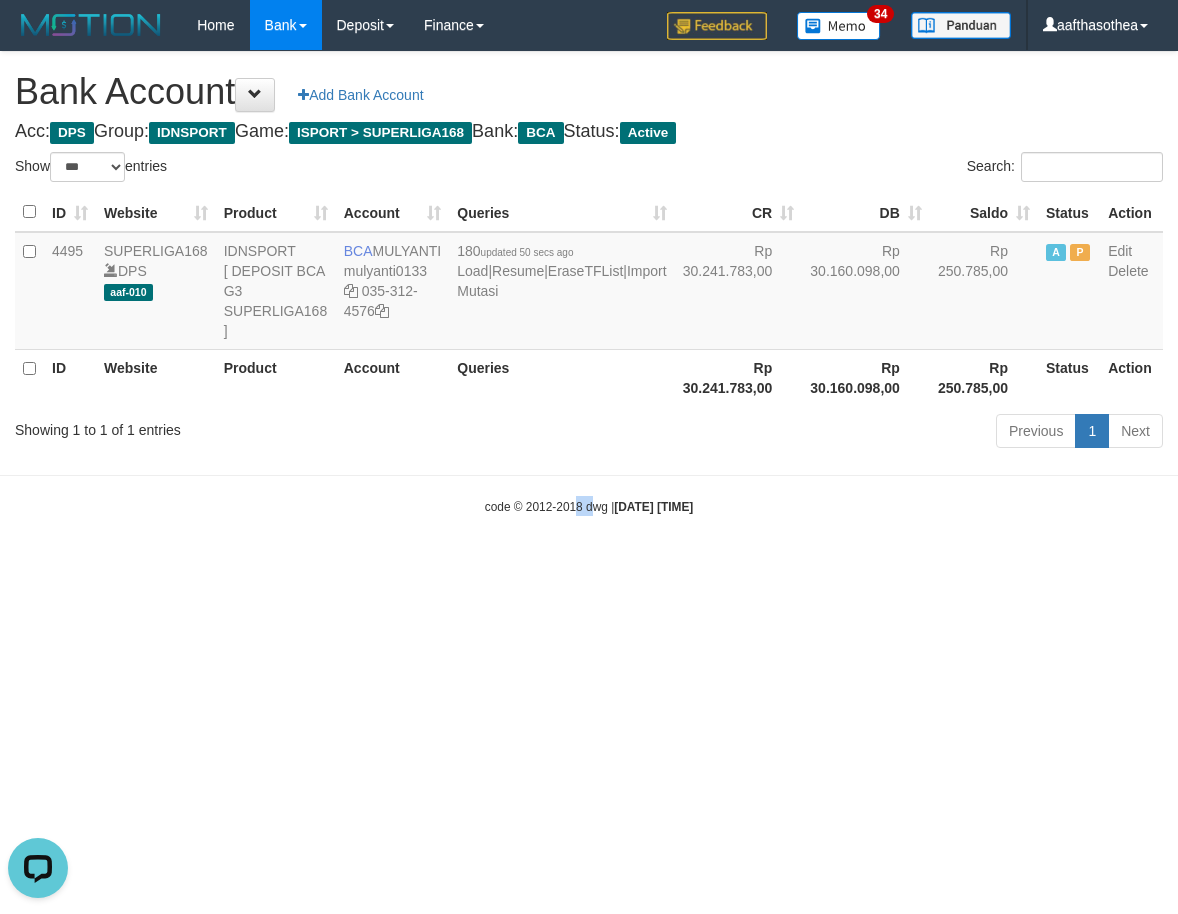 drag, startPoint x: 562, startPoint y: 596, endPoint x: 589, endPoint y: 590, distance: 27.658634 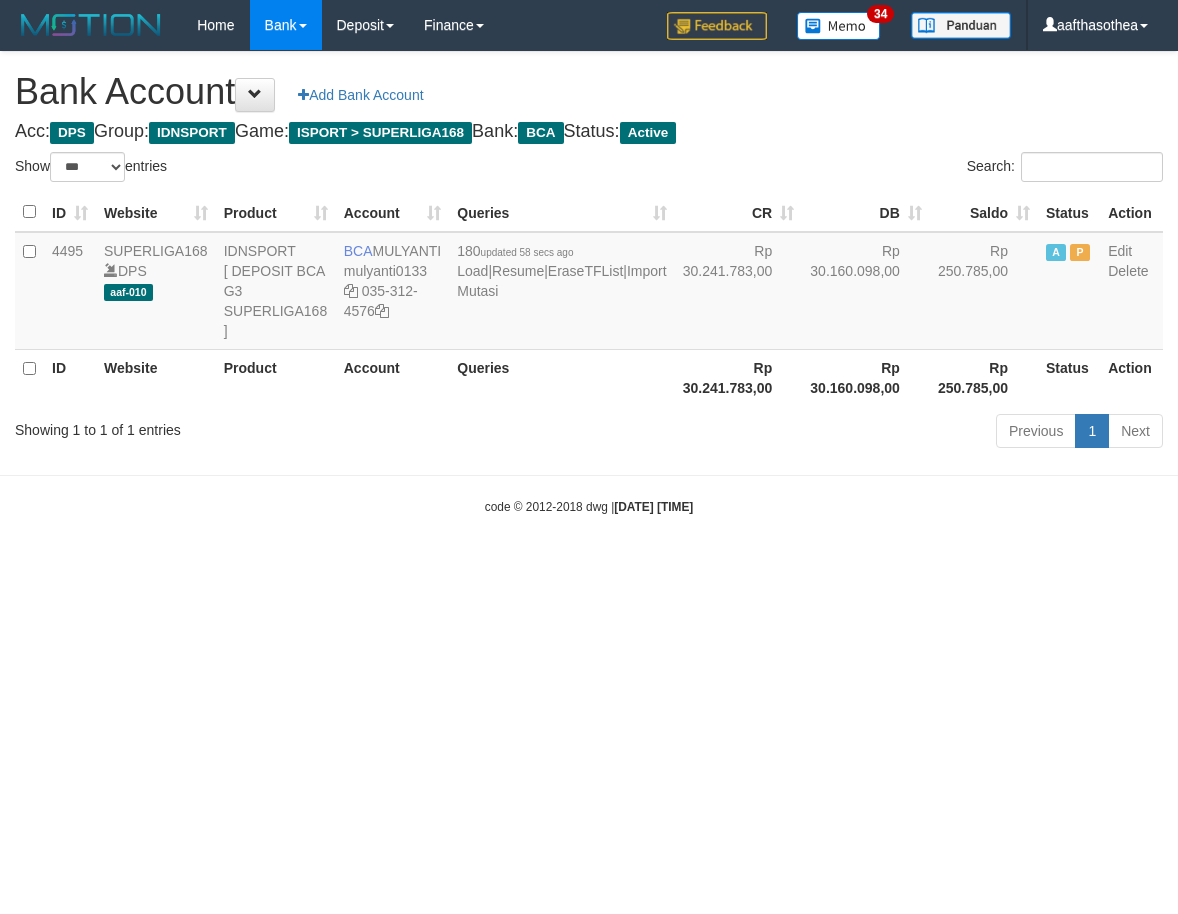select on "***" 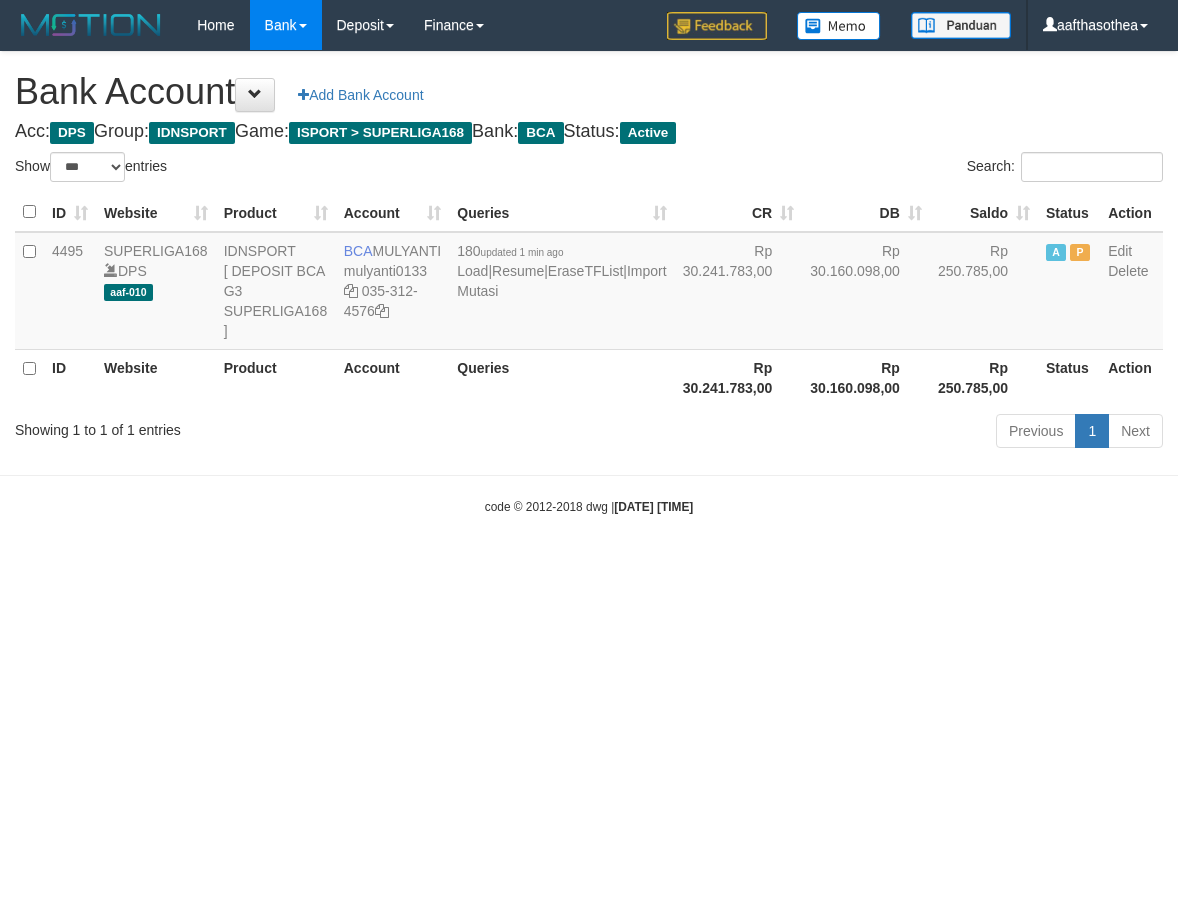 select on "***" 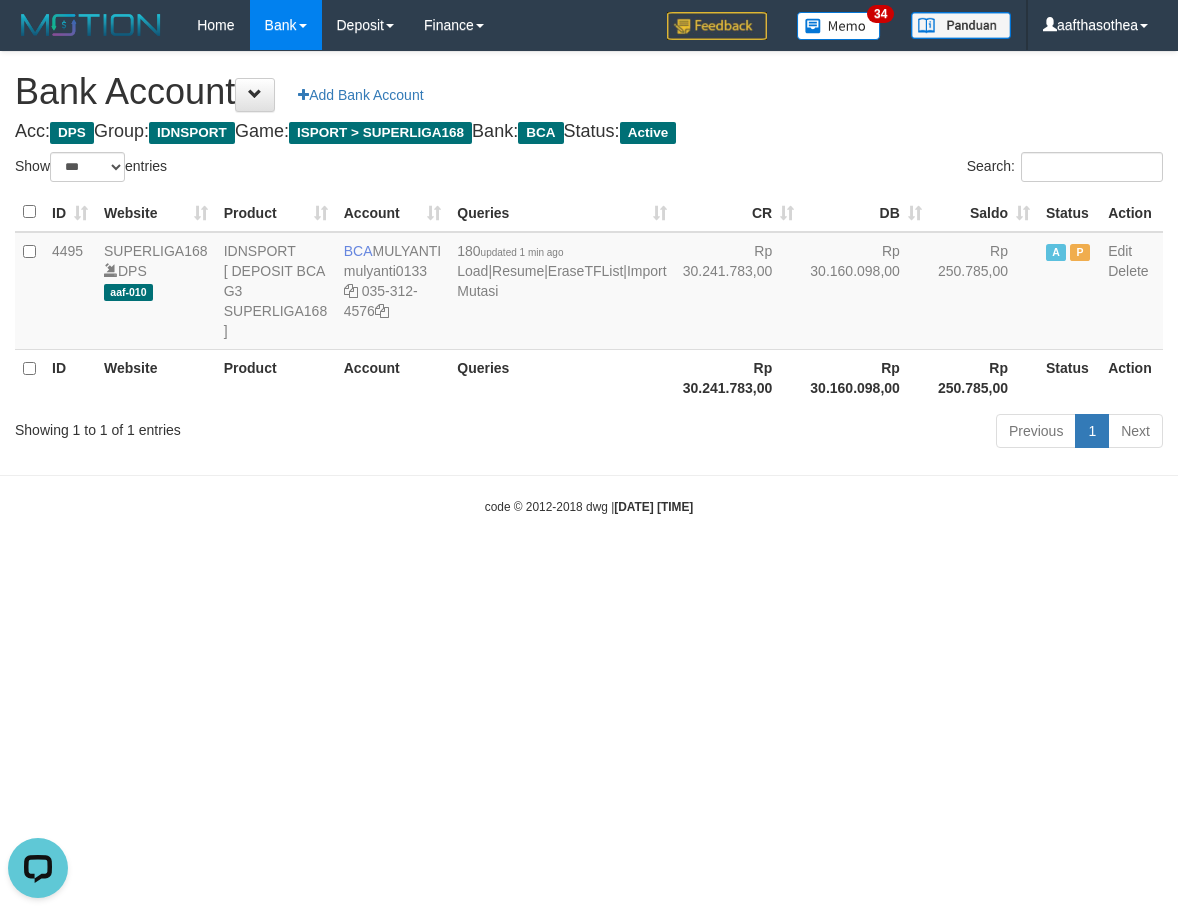 scroll, scrollTop: 0, scrollLeft: 0, axis: both 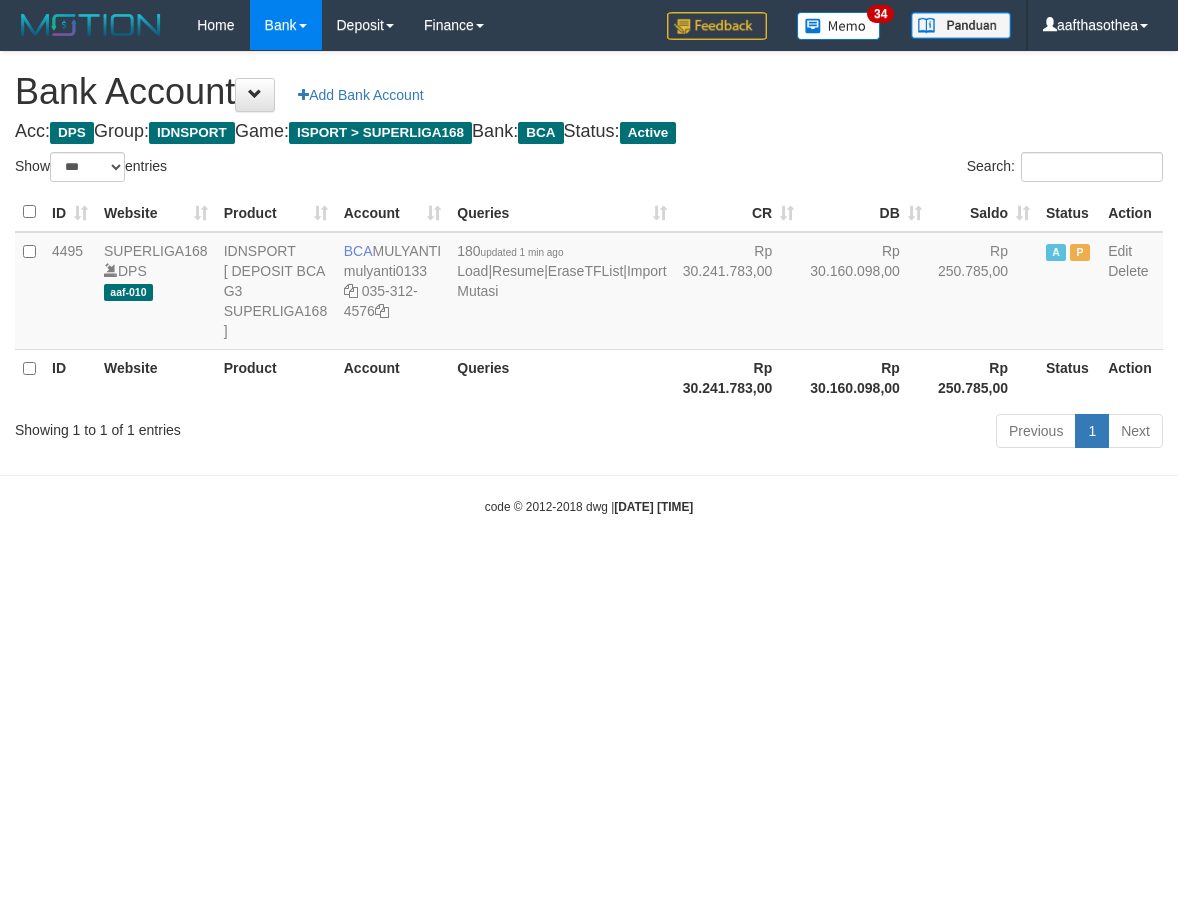 select on "***" 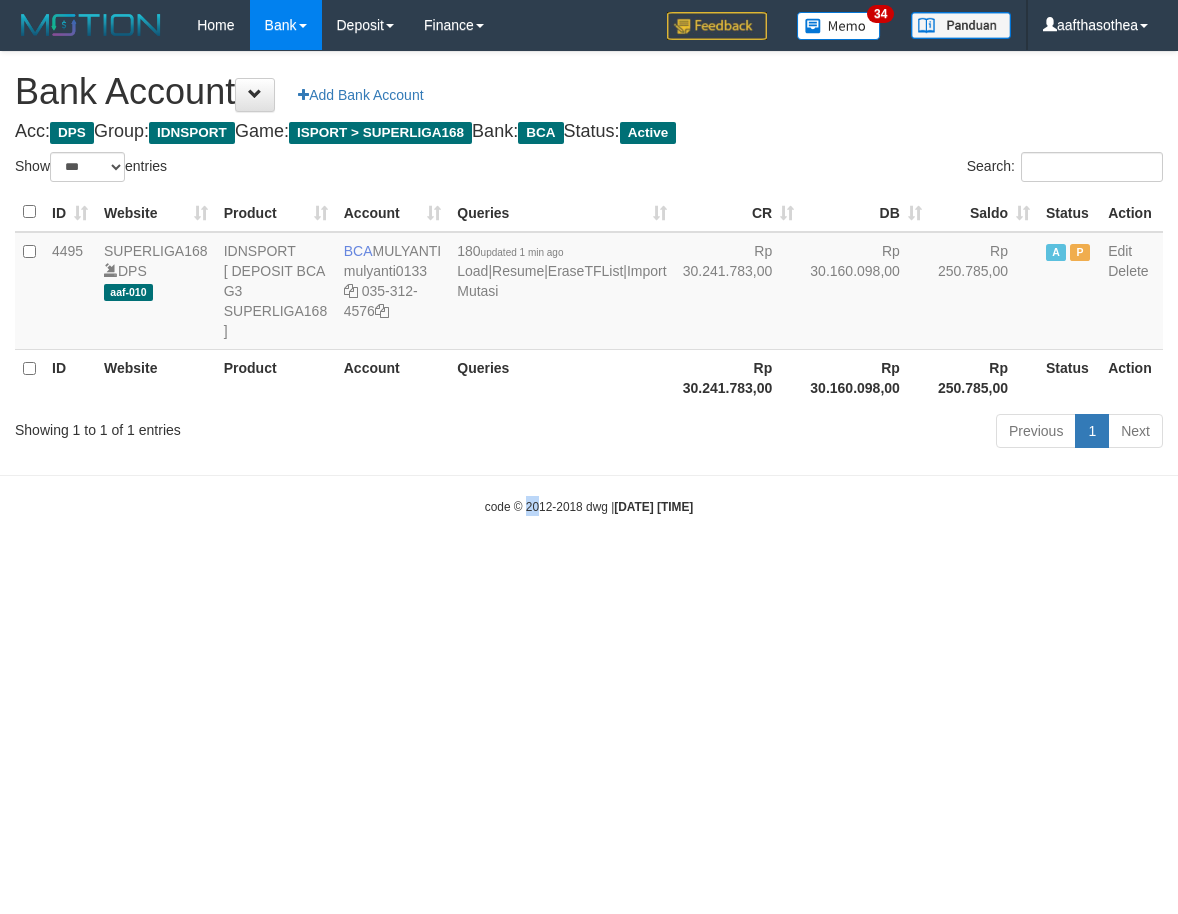 click on "Toggle navigation
Home
Bank
Account List
Load
By Website
Group
[ISPORT]													SUPERLIGA168
By Load Group (DPS)" at bounding box center [589, 283] 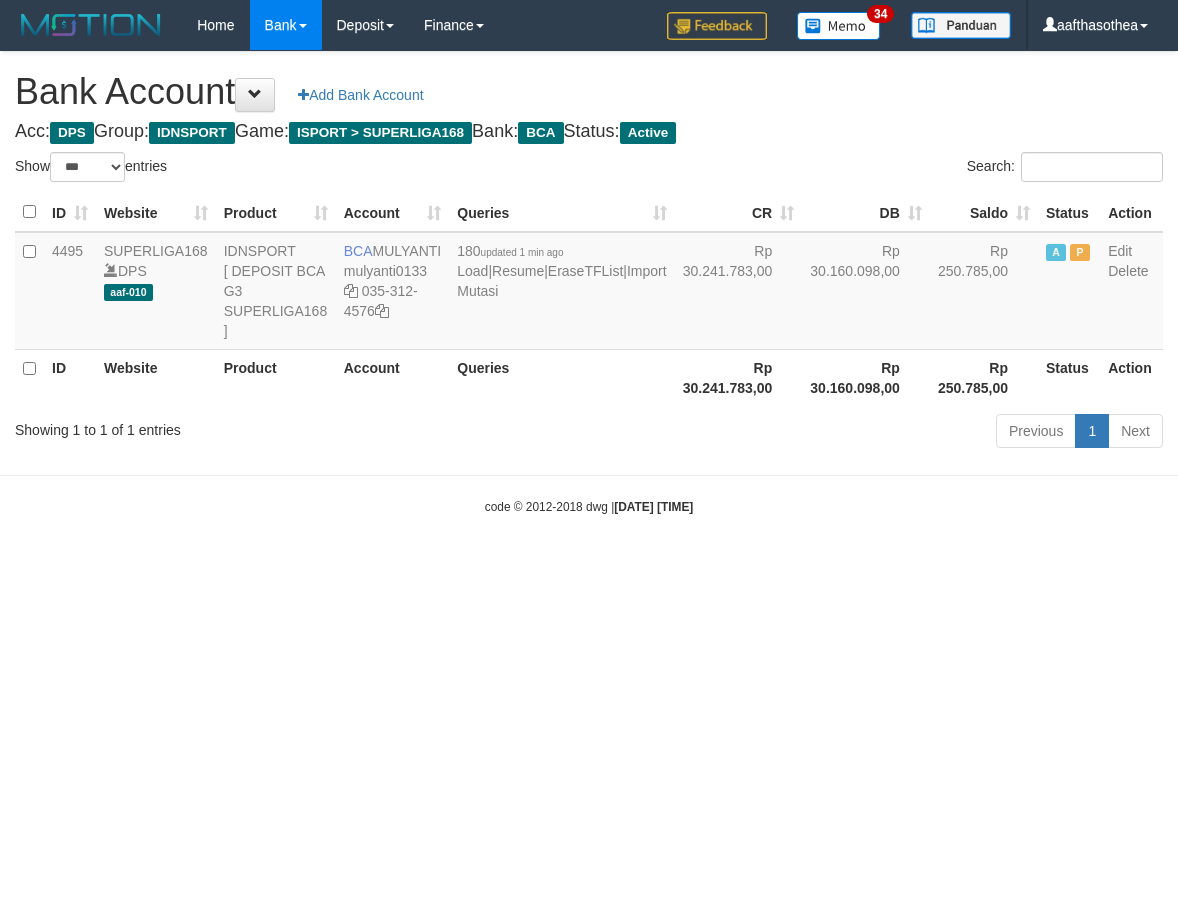 select on "***" 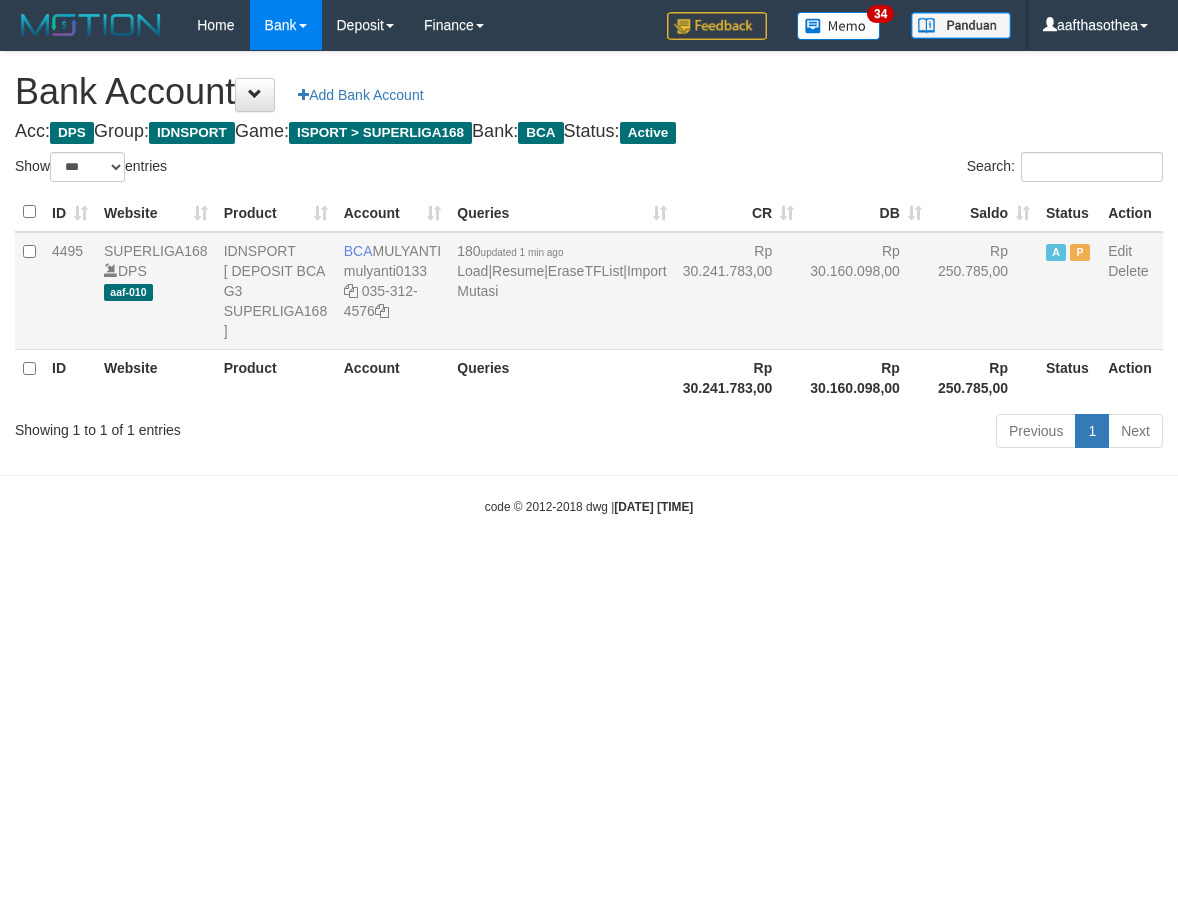 scroll, scrollTop: 0, scrollLeft: 0, axis: both 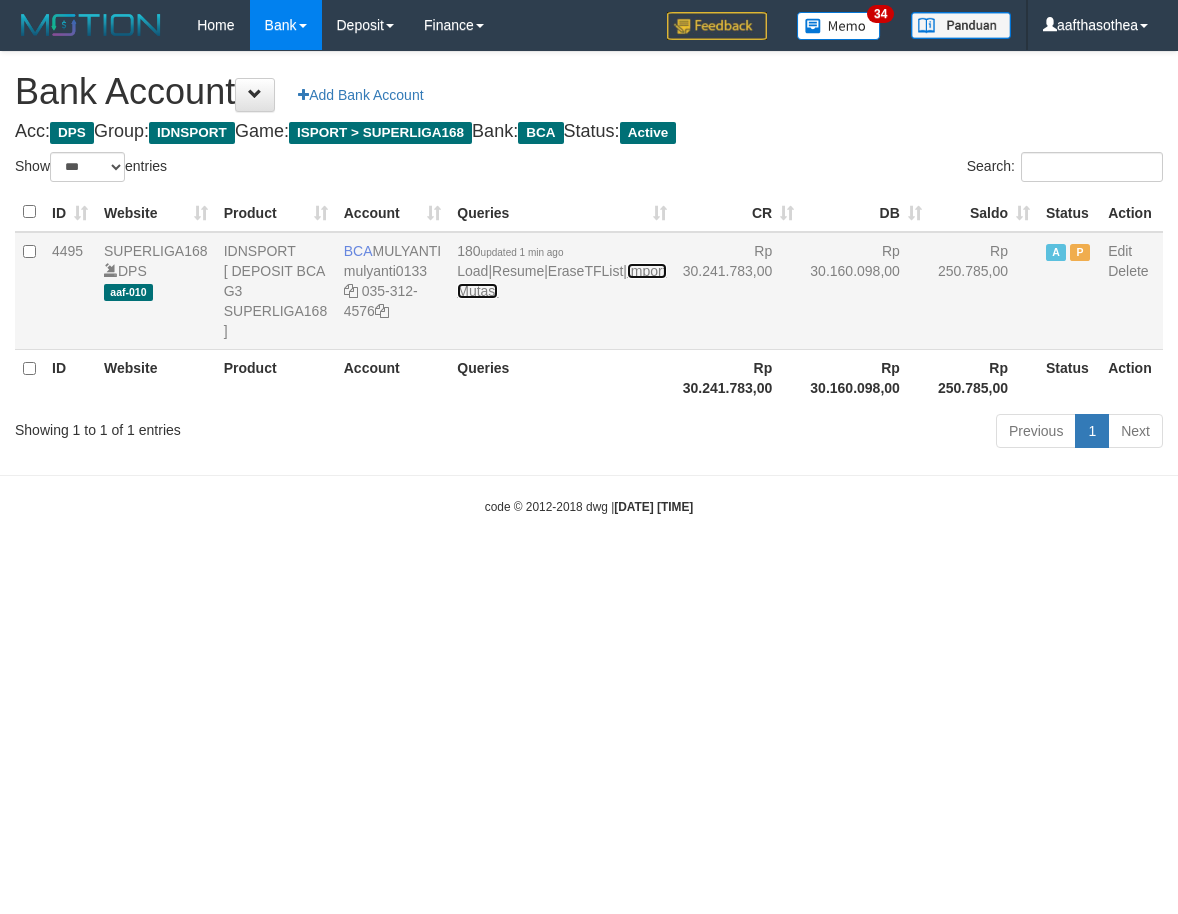 click on "Import Mutasi" at bounding box center [561, 281] 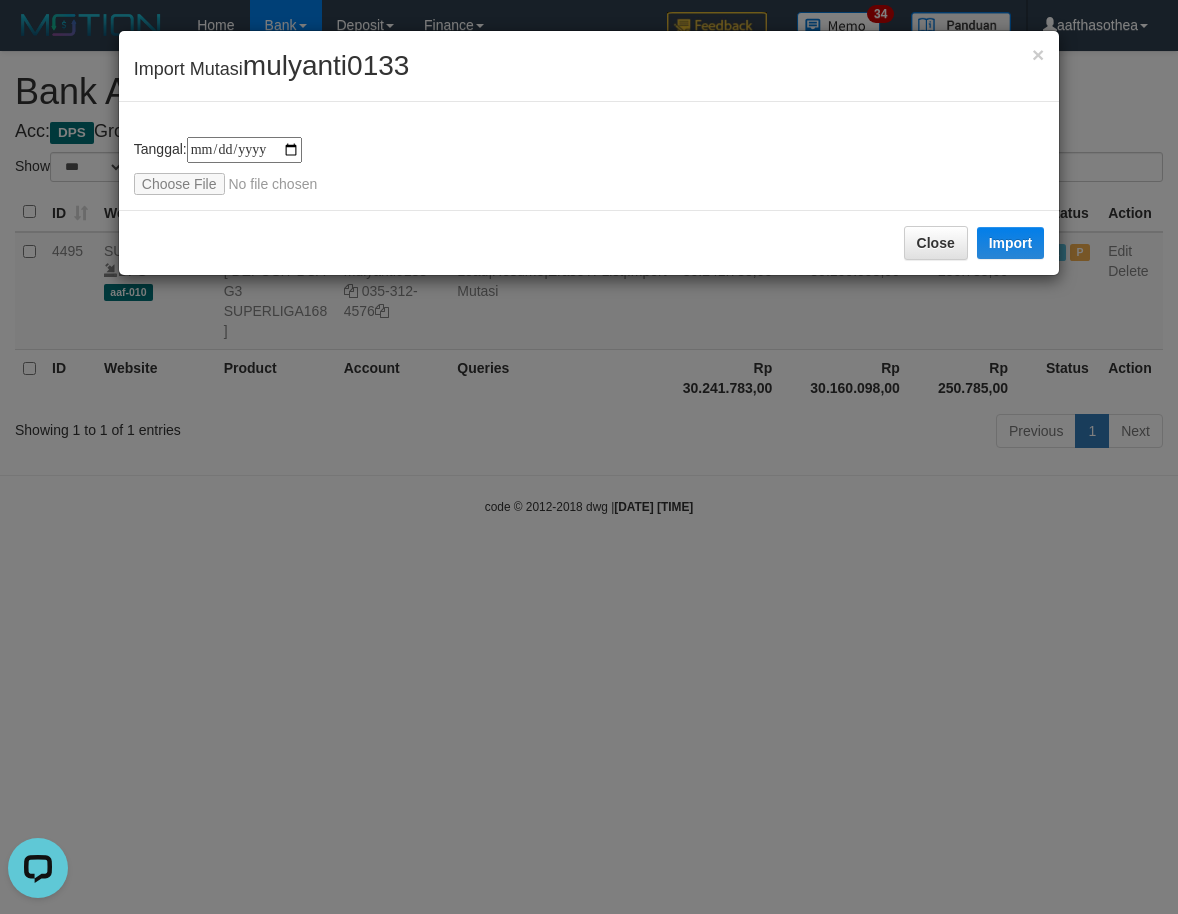 scroll, scrollTop: 0, scrollLeft: 0, axis: both 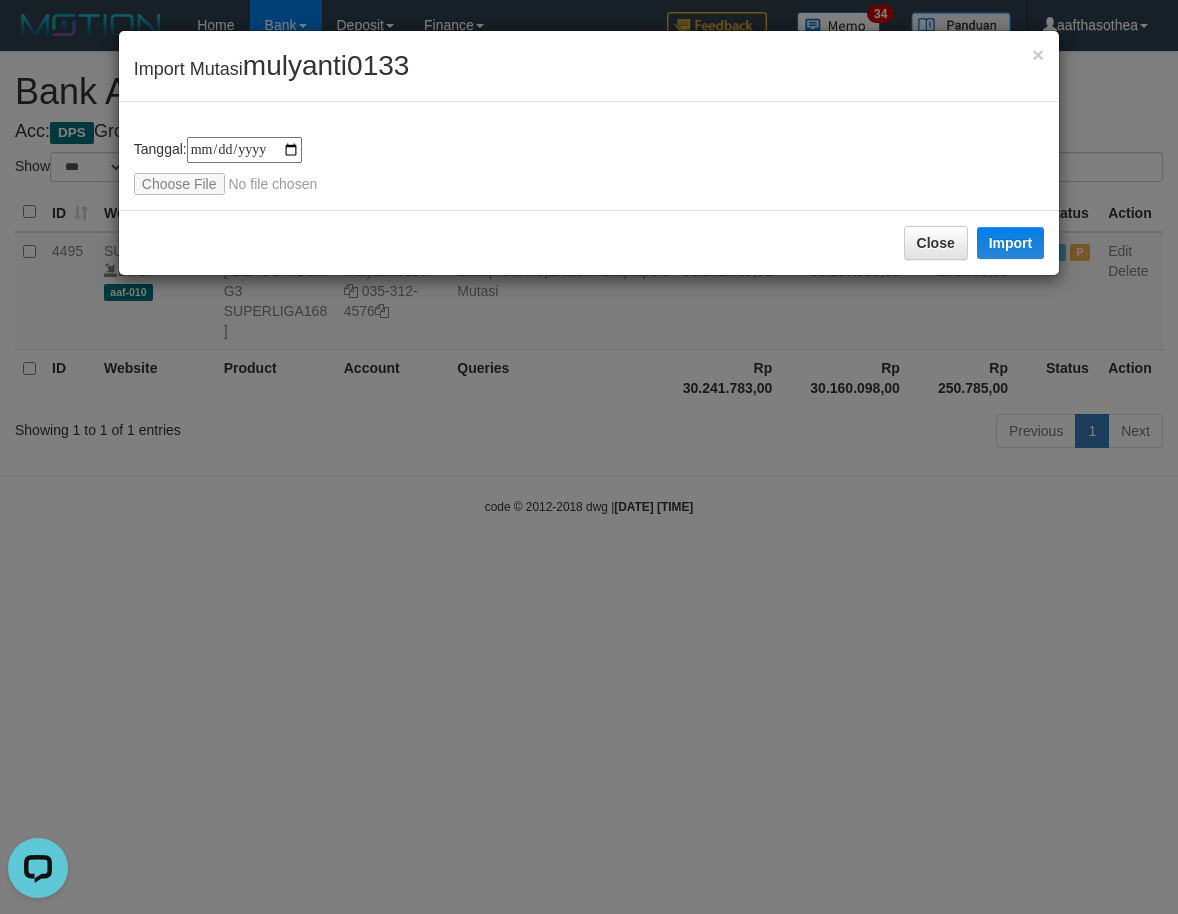 type on "**********" 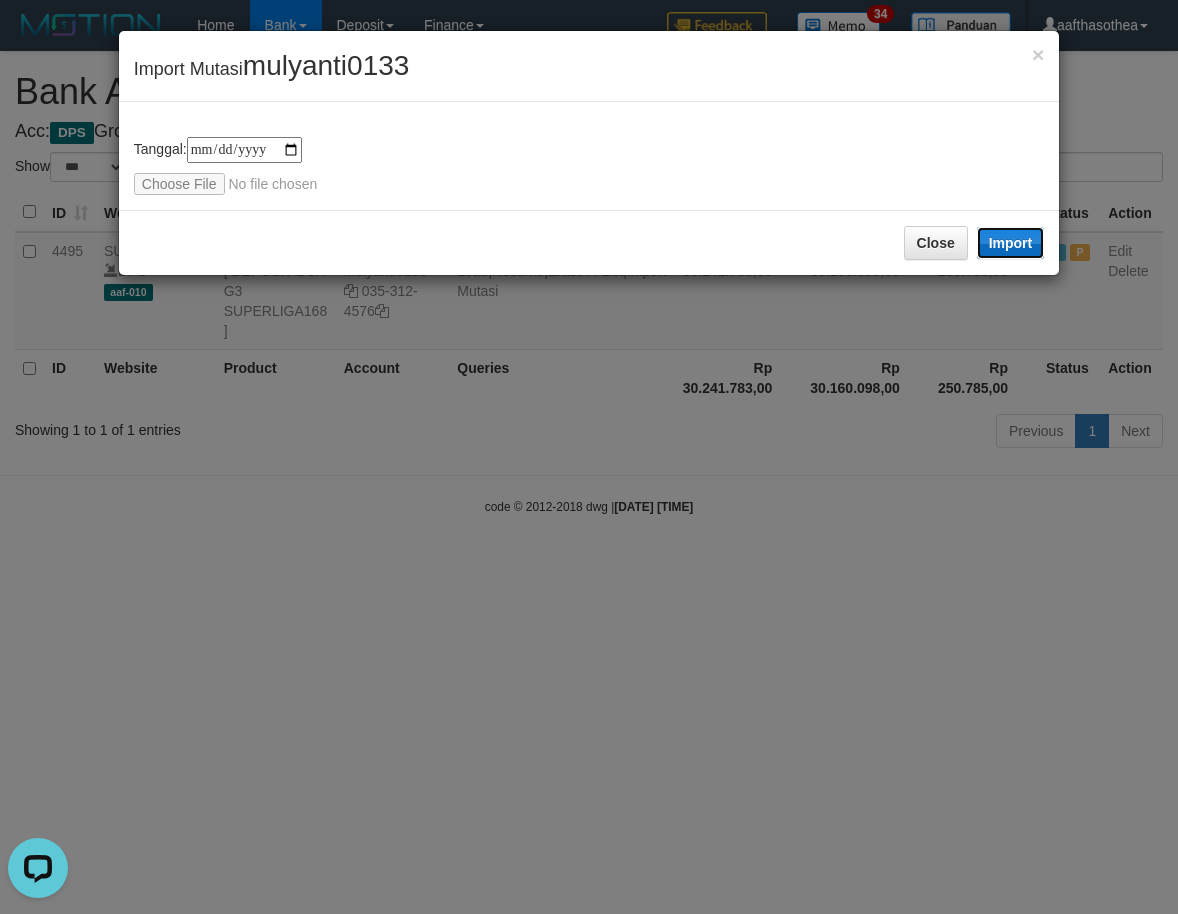 drag, startPoint x: 1038, startPoint y: 245, endPoint x: 1168, endPoint y: 567, distance: 347.25208 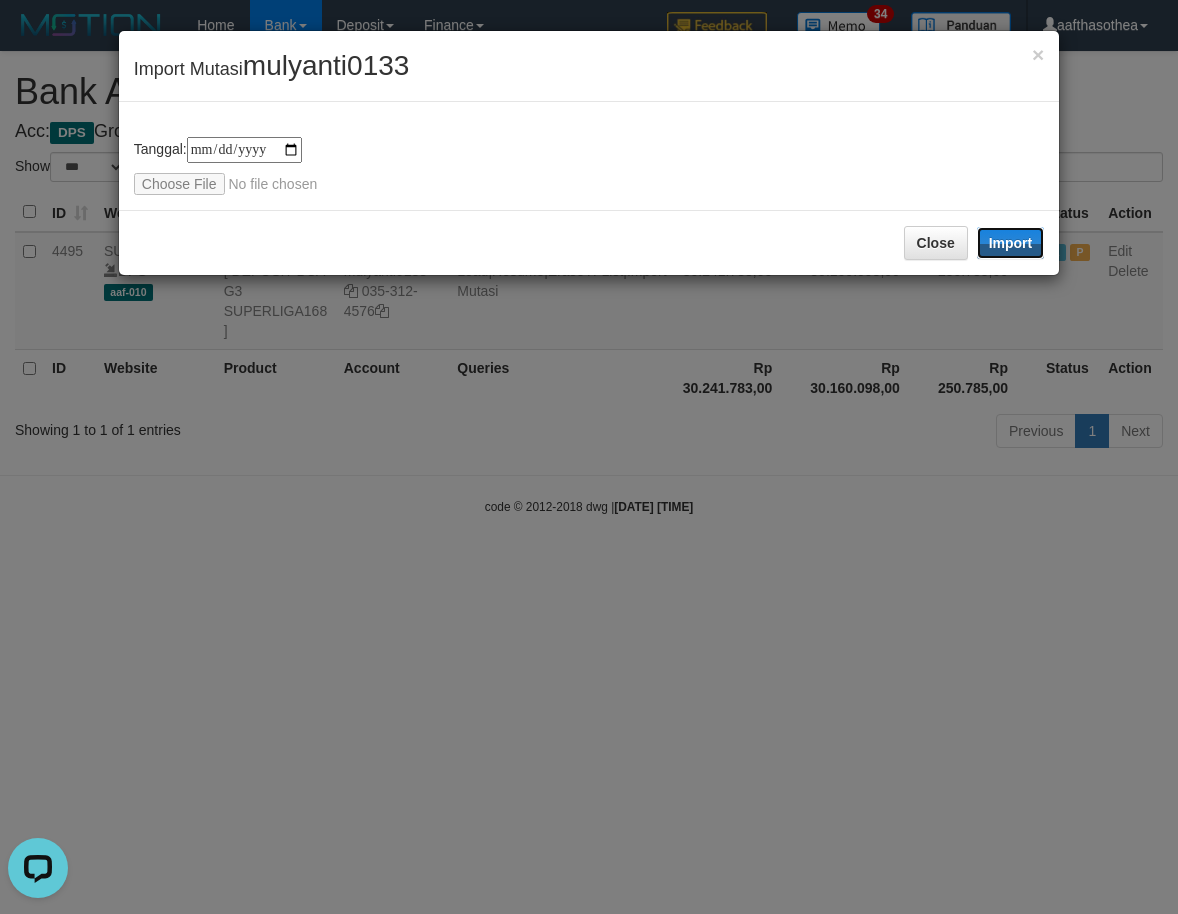 click on "Import" at bounding box center (1011, 243) 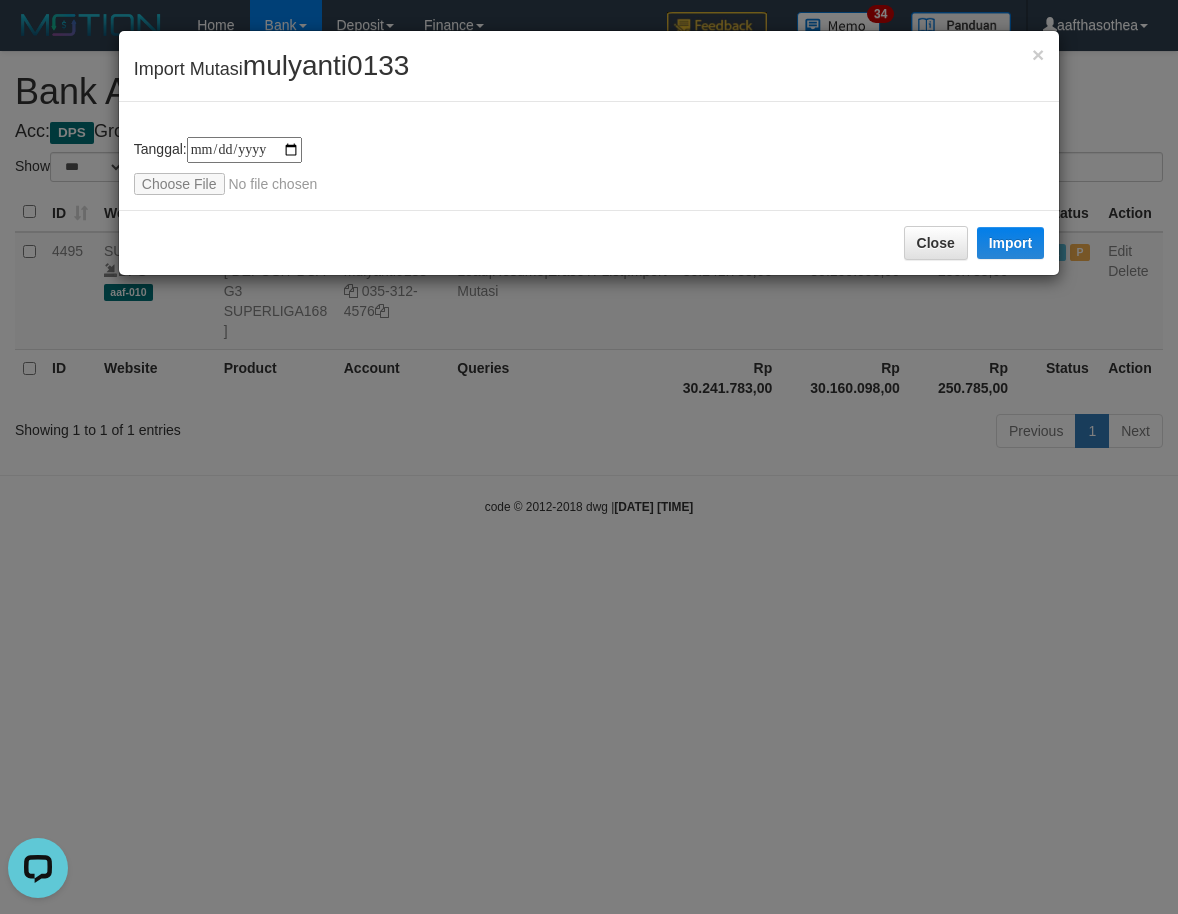 click on "**********" at bounding box center (589, 457) 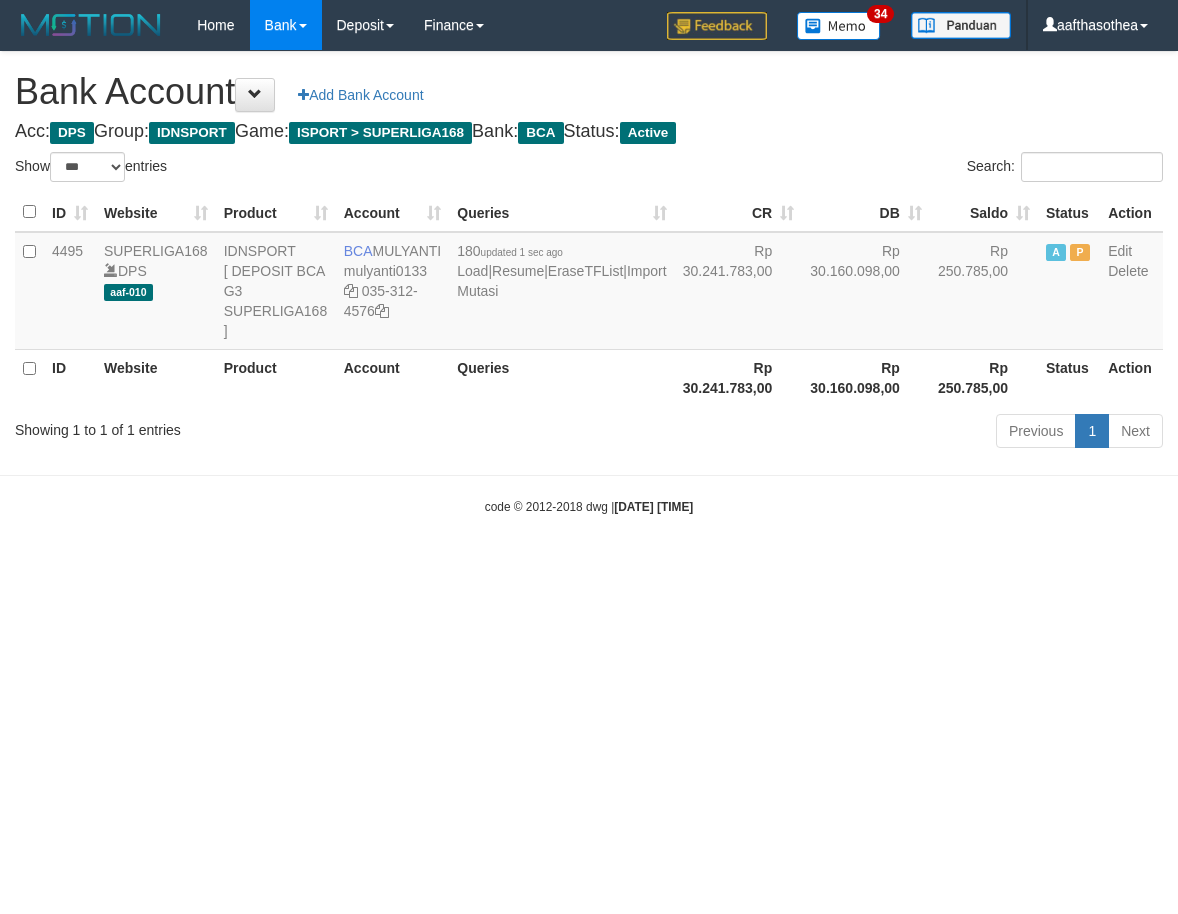 select on "***" 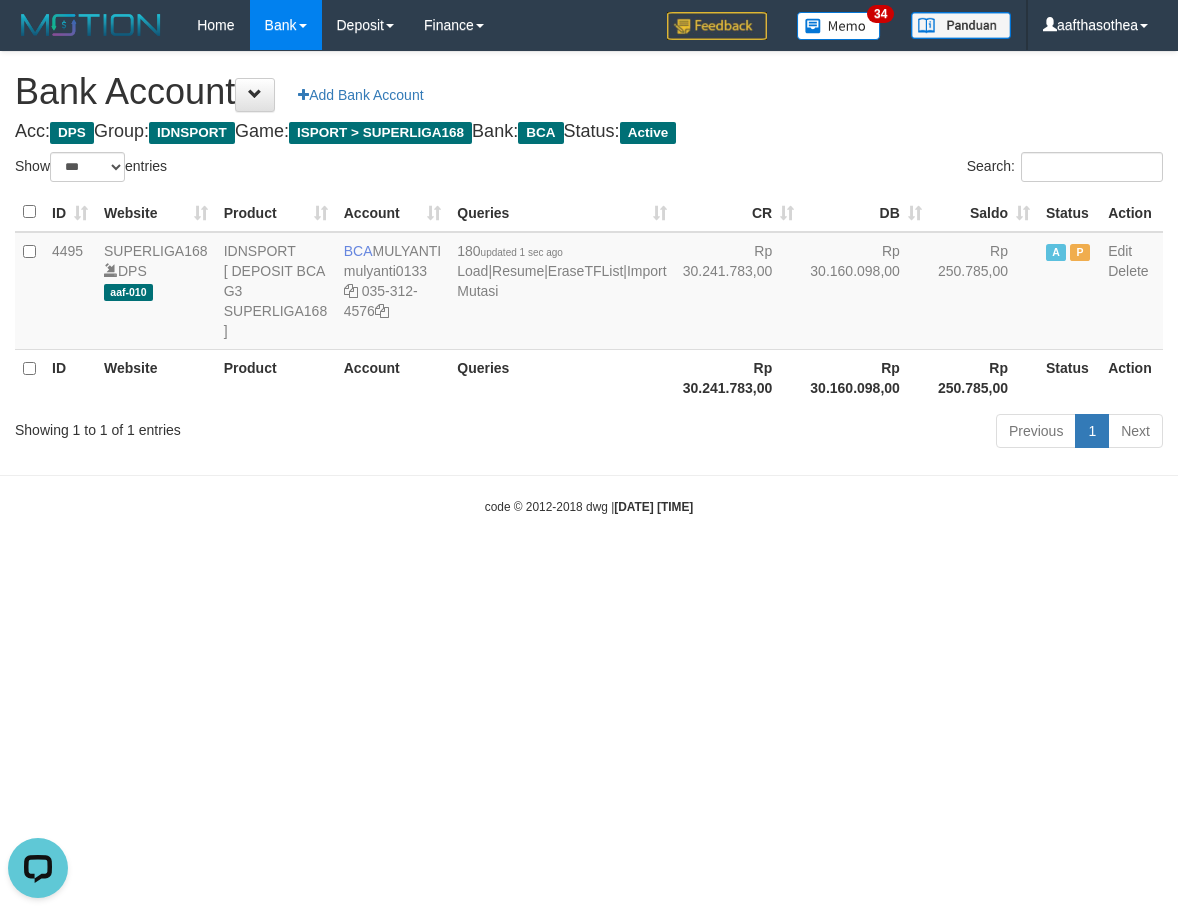 drag, startPoint x: 661, startPoint y: 704, endPoint x: 696, endPoint y: 710, distance: 35.510563 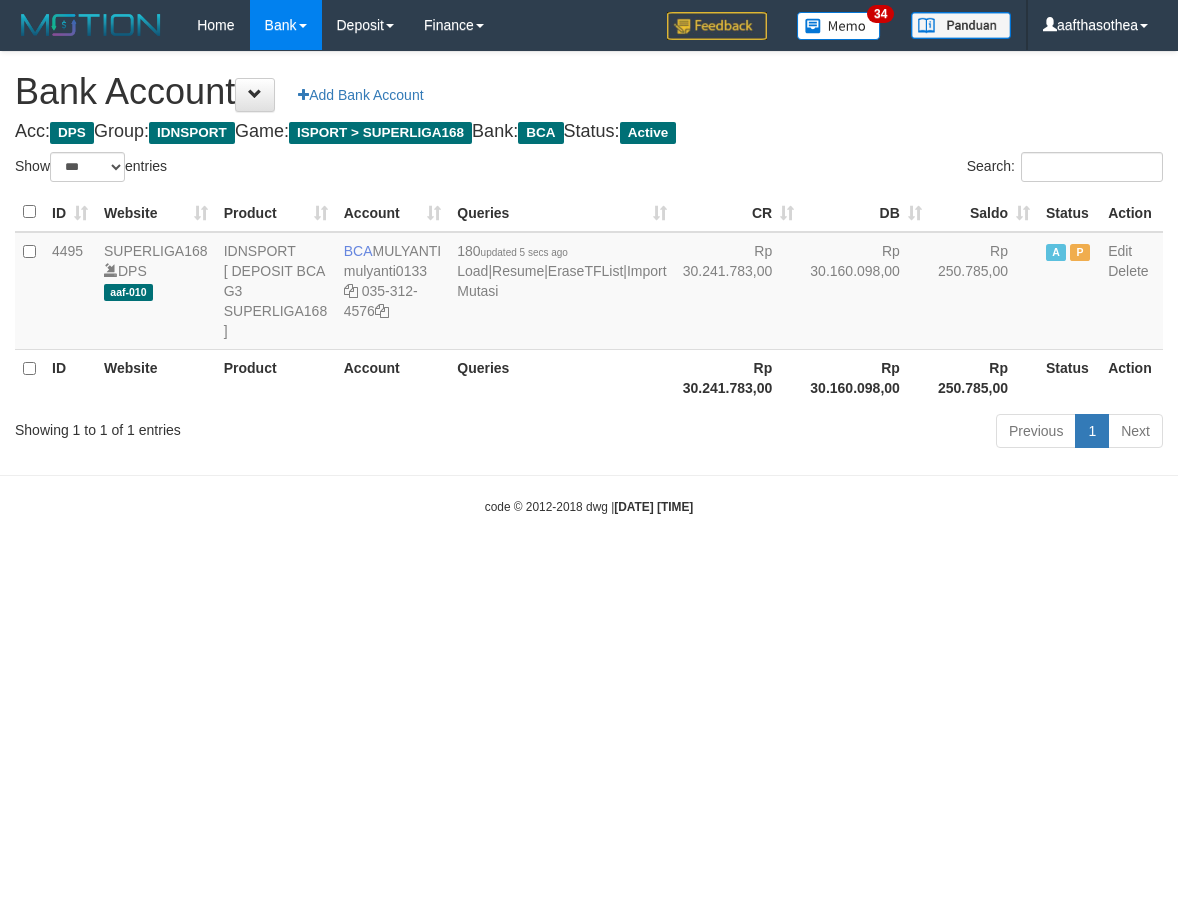 select on "***" 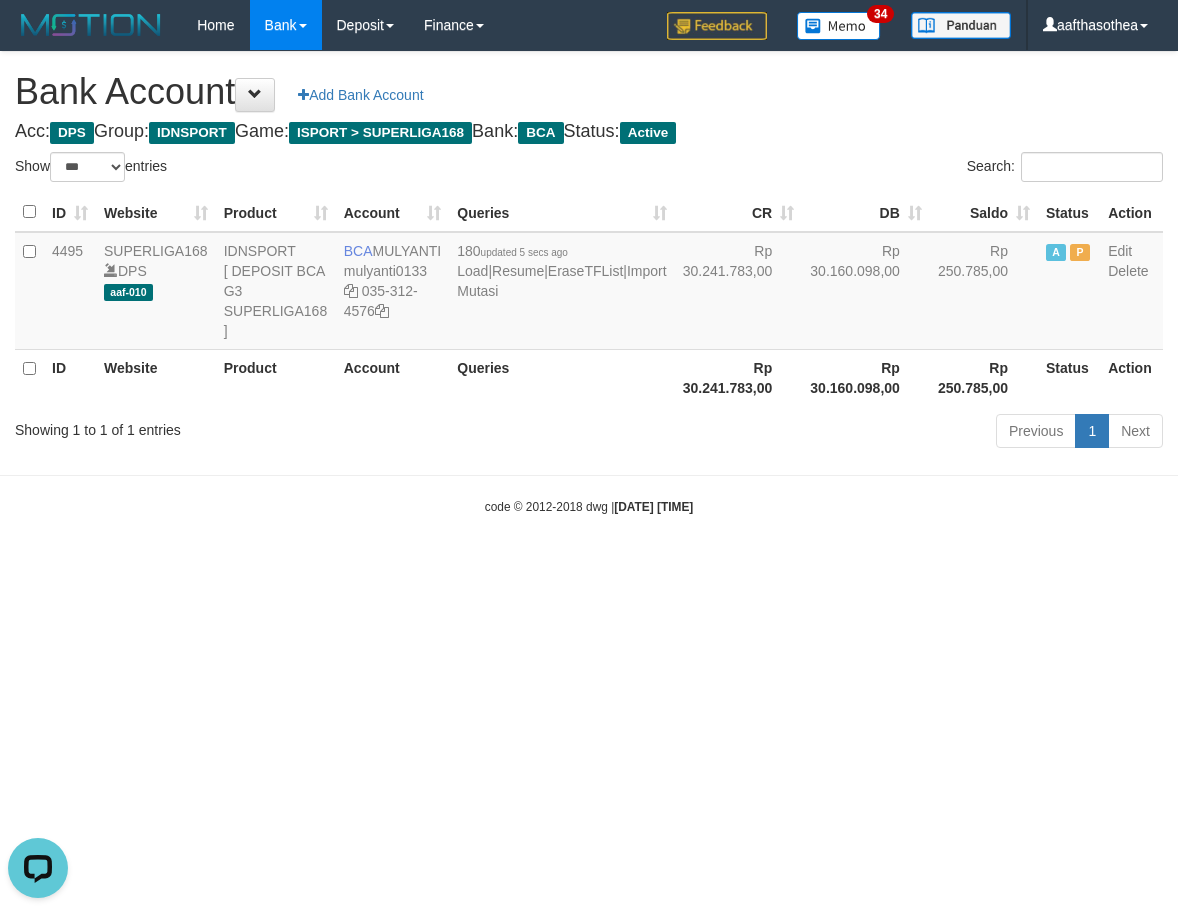 scroll, scrollTop: 0, scrollLeft: 0, axis: both 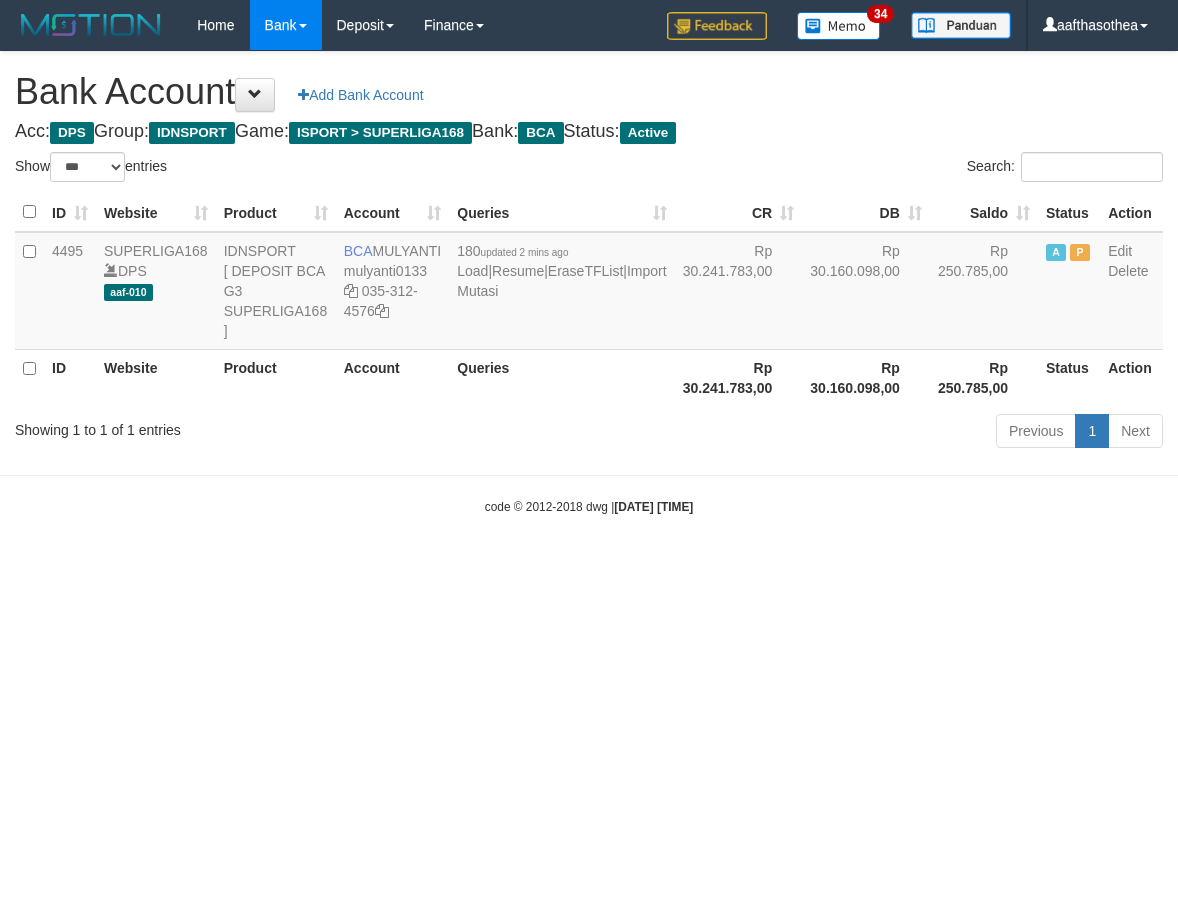 select on "***" 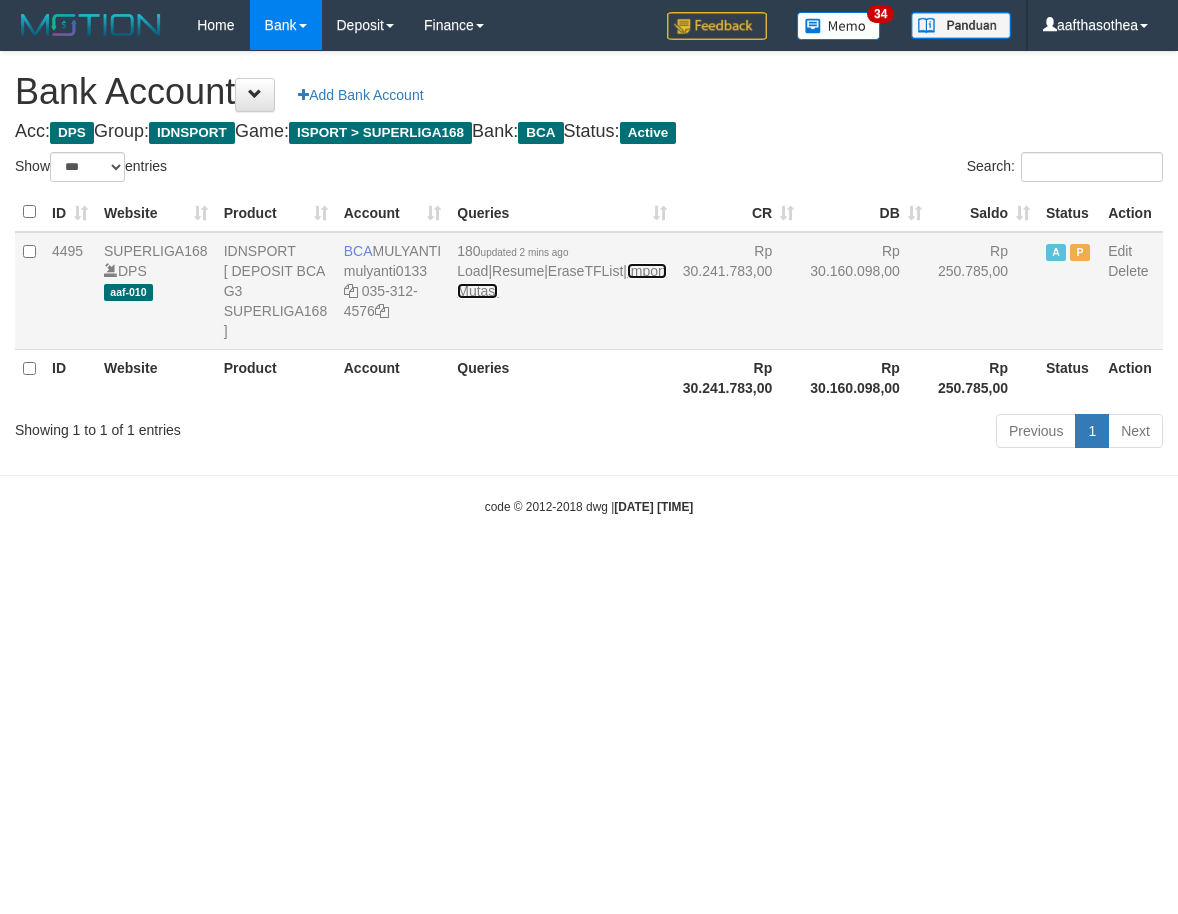click on "Import Mutasi" at bounding box center [561, 281] 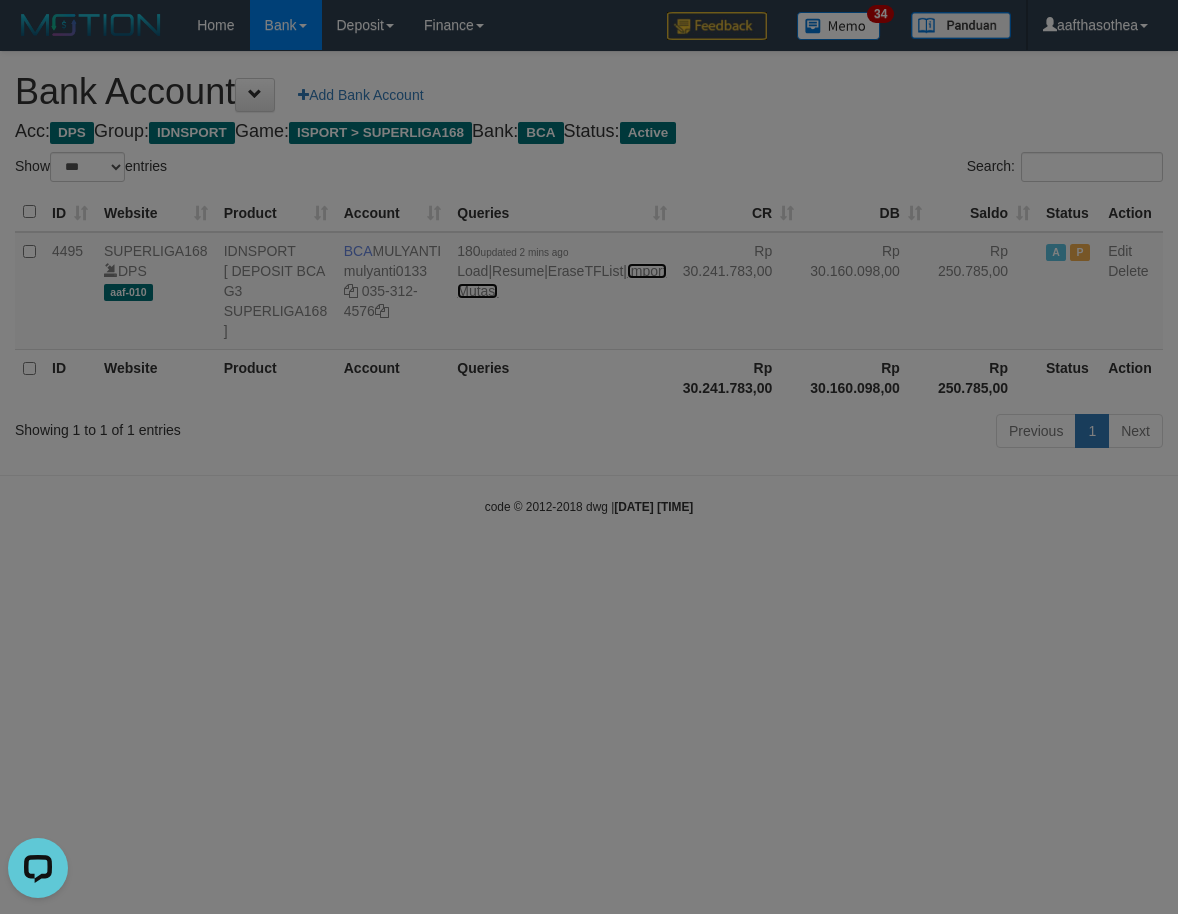 scroll, scrollTop: 0, scrollLeft: 0, axis: both 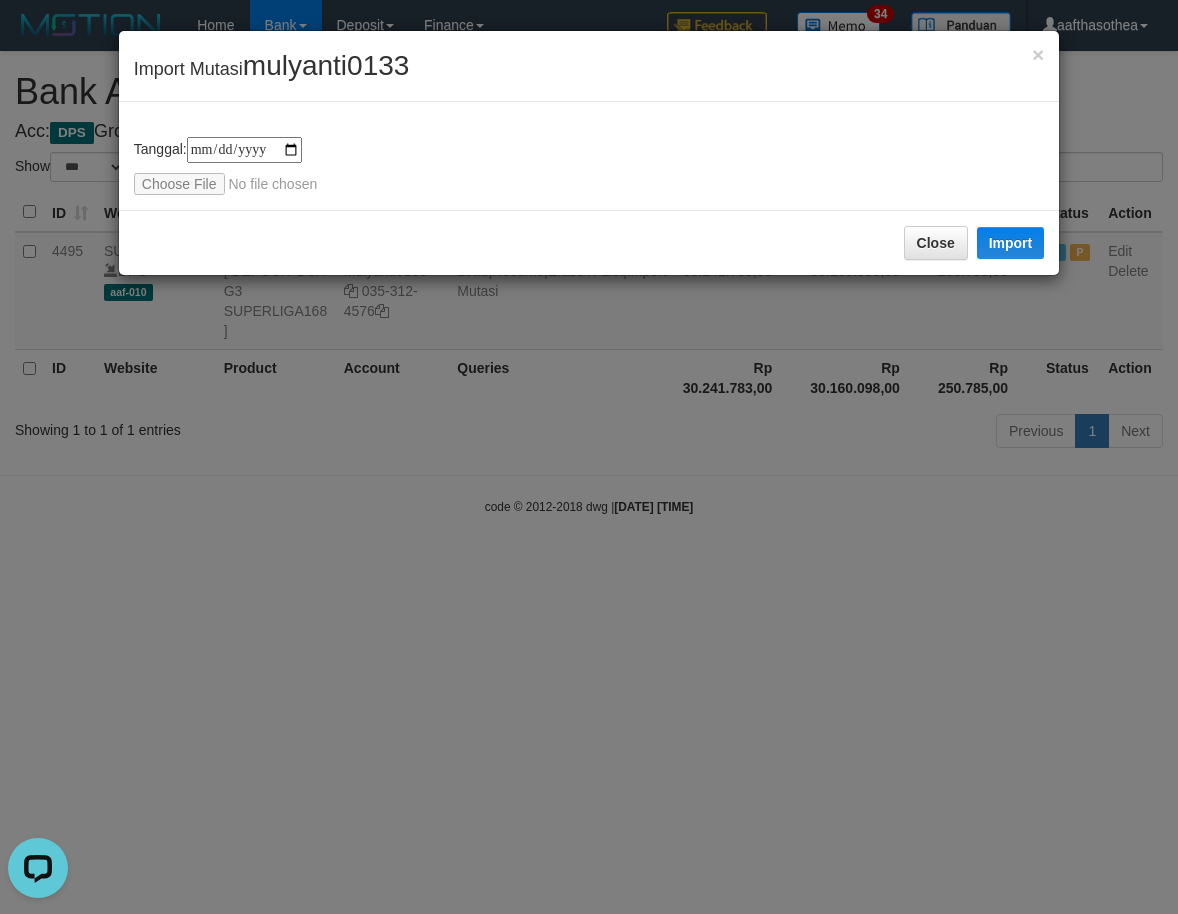 type on "**********" 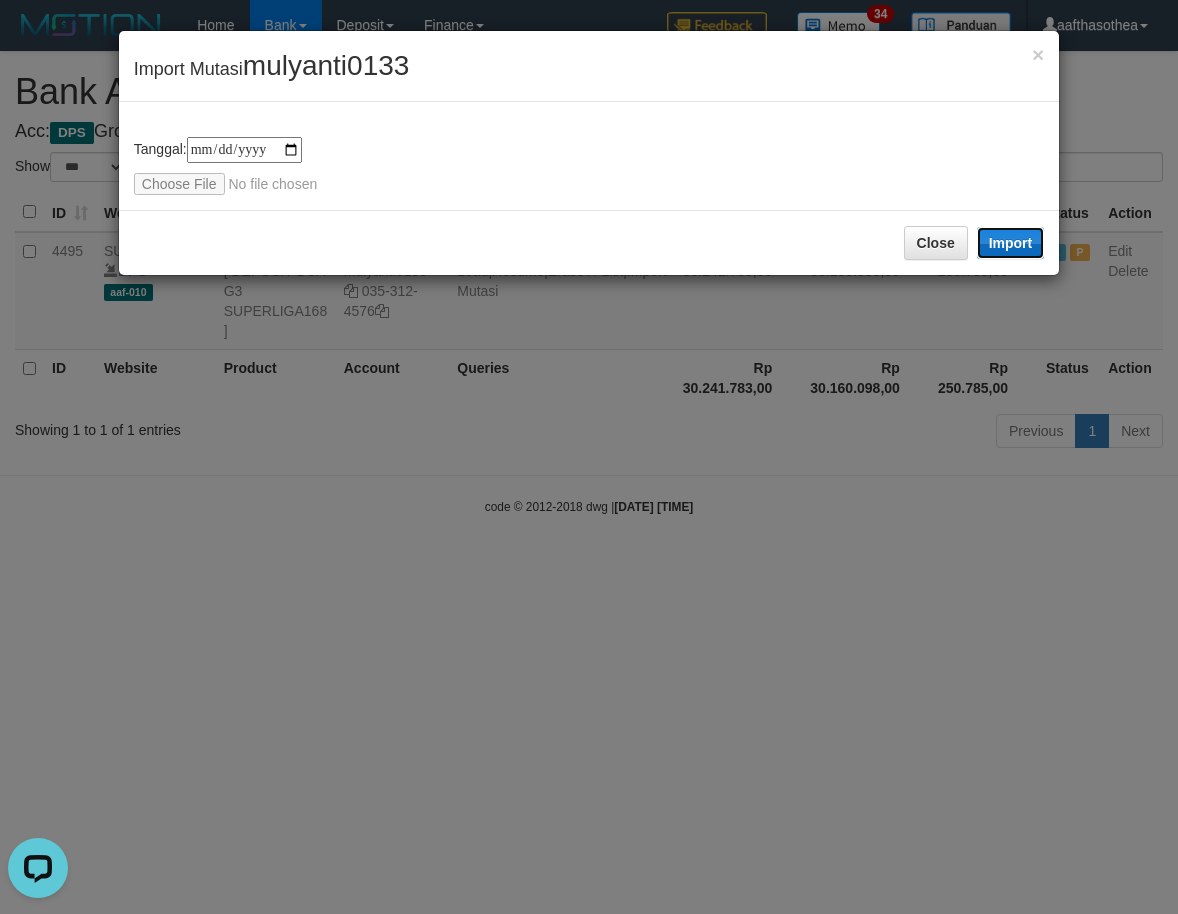 click on "Import" at bounding box center (1011, 243) 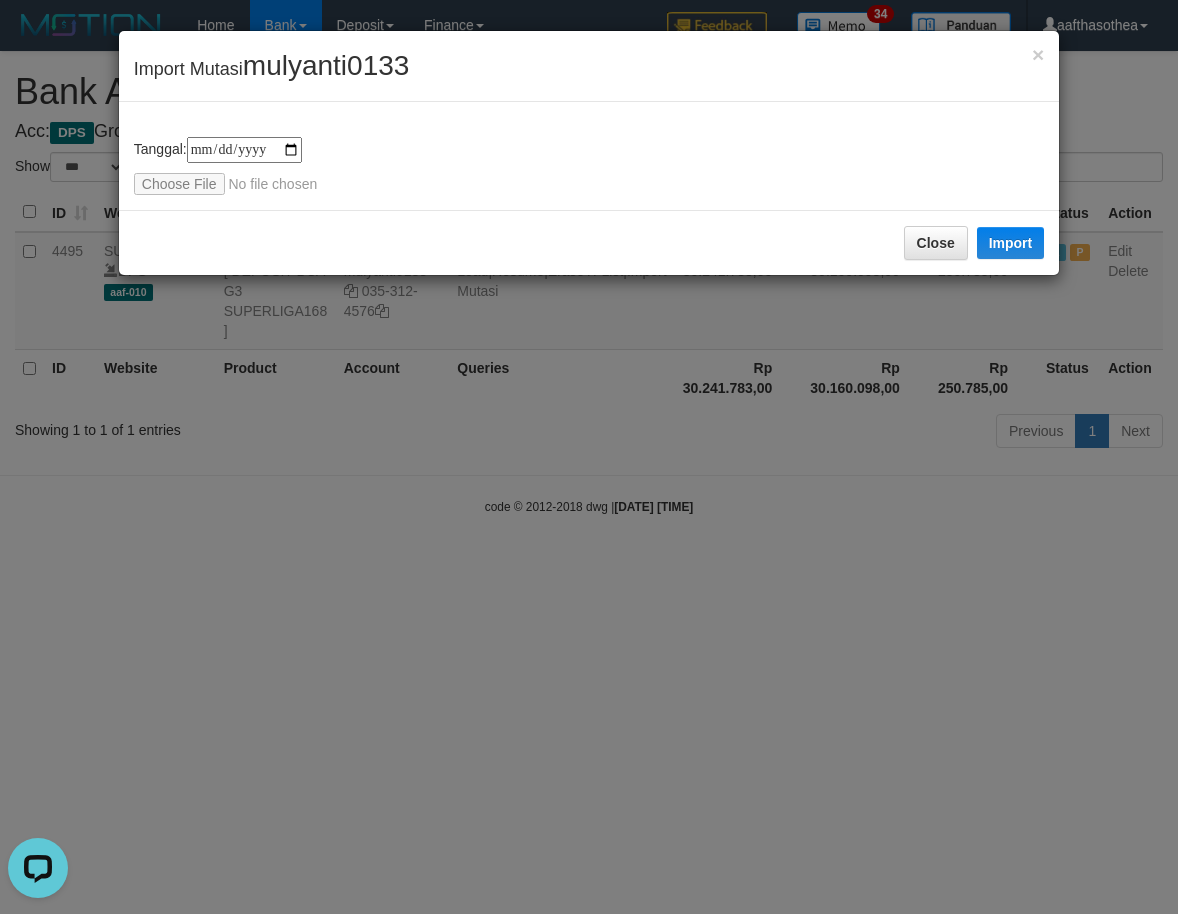 drag, startPoint x: 826, startPoint y: 482, endPoint x: 1173, endPoint y: 511, distance: 348.20972 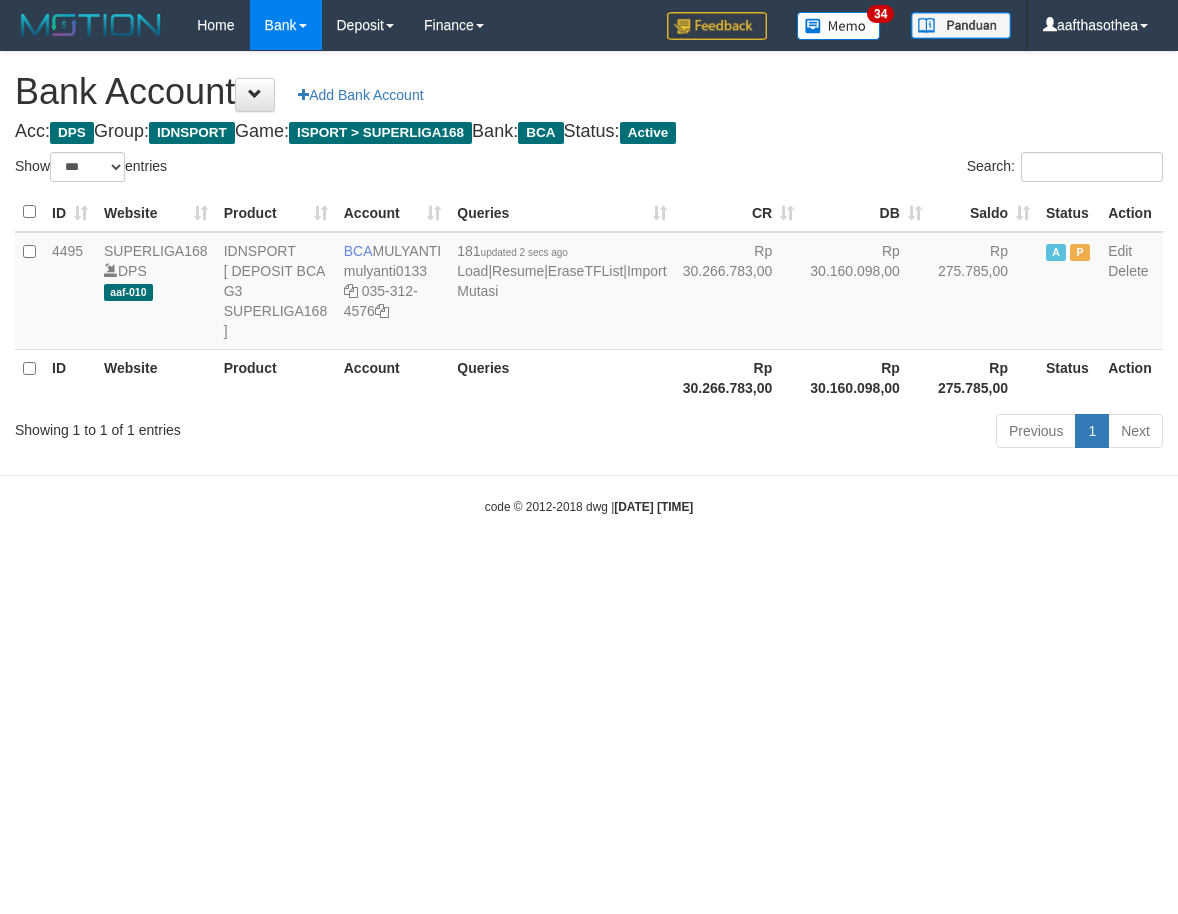 select on "***" 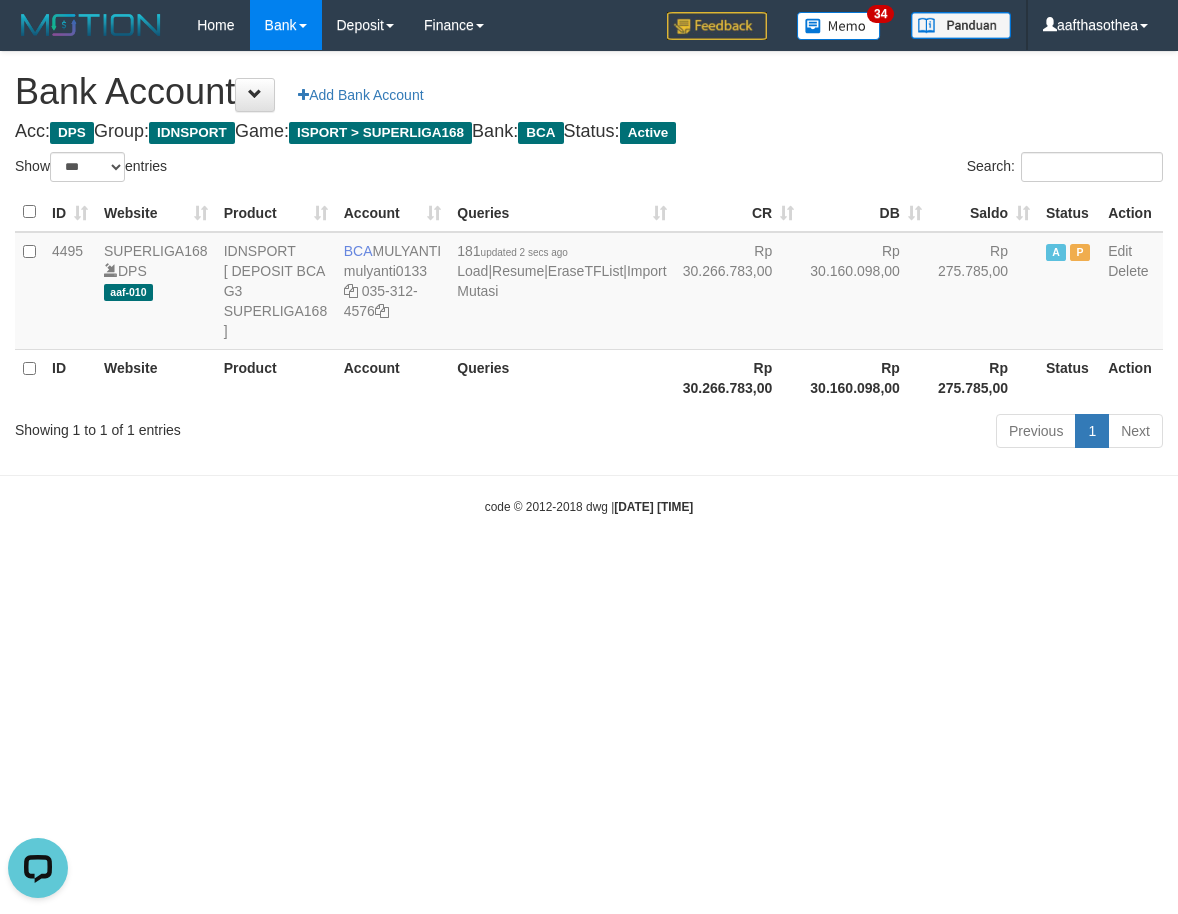 scroll, scrollTop: 0, scrollLeft: 0, axis: both 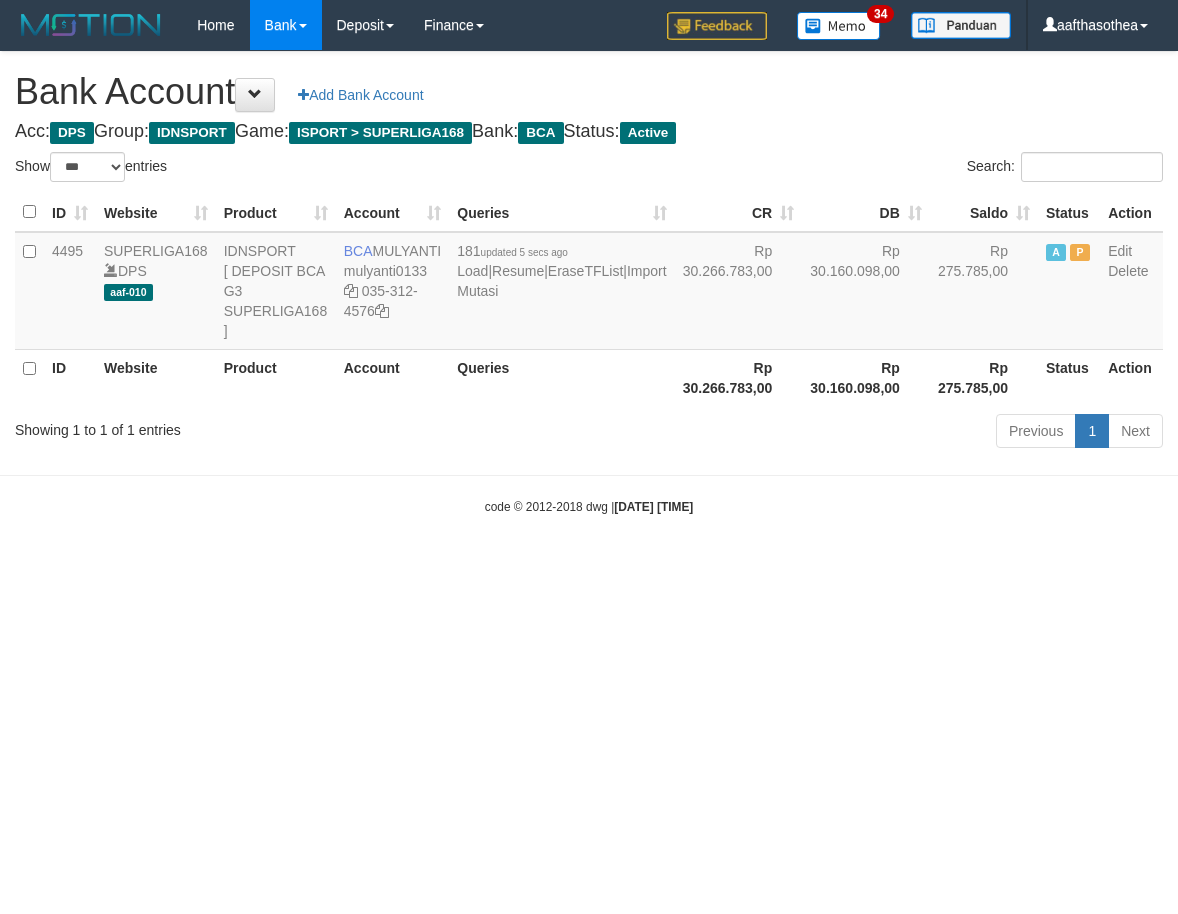 select on "***" 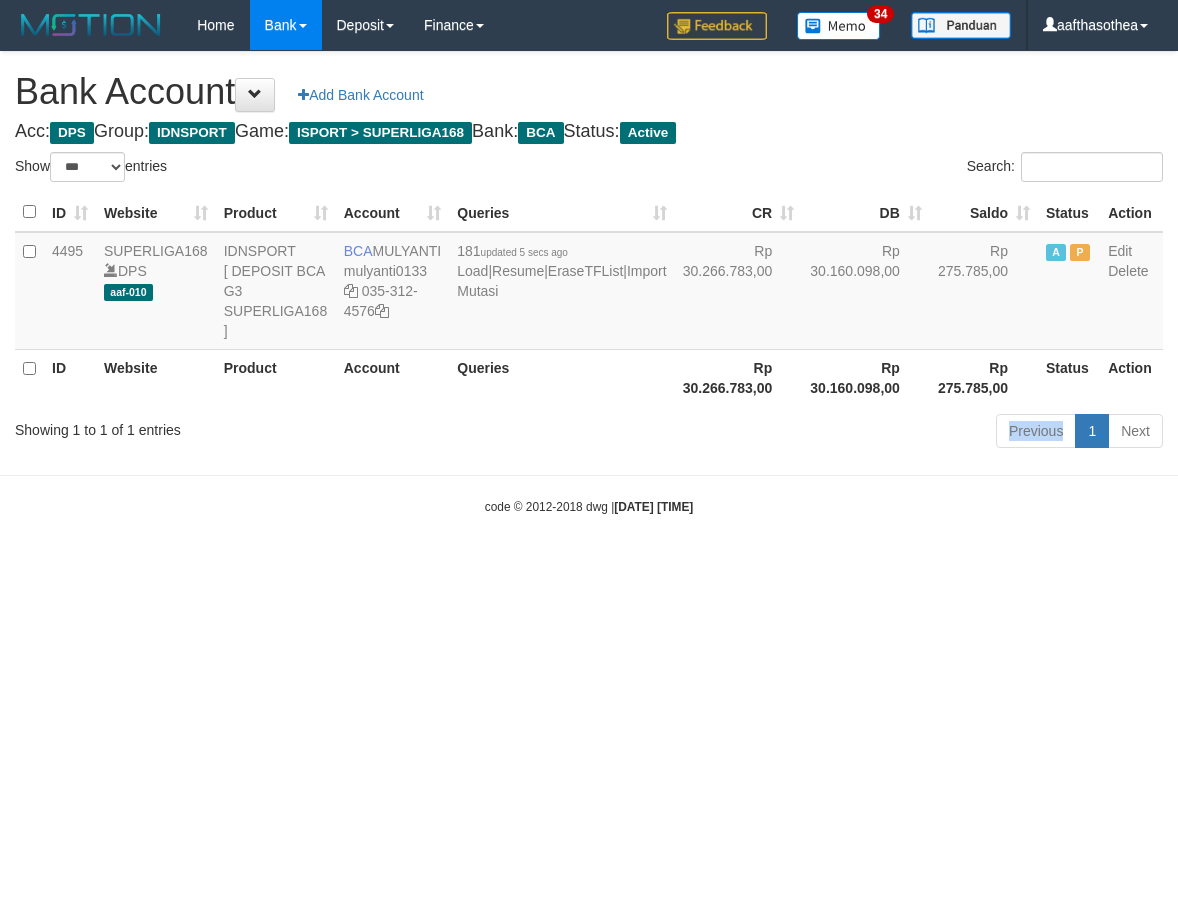 click on "Previous 1 Next" at bounding box center (834, 433) 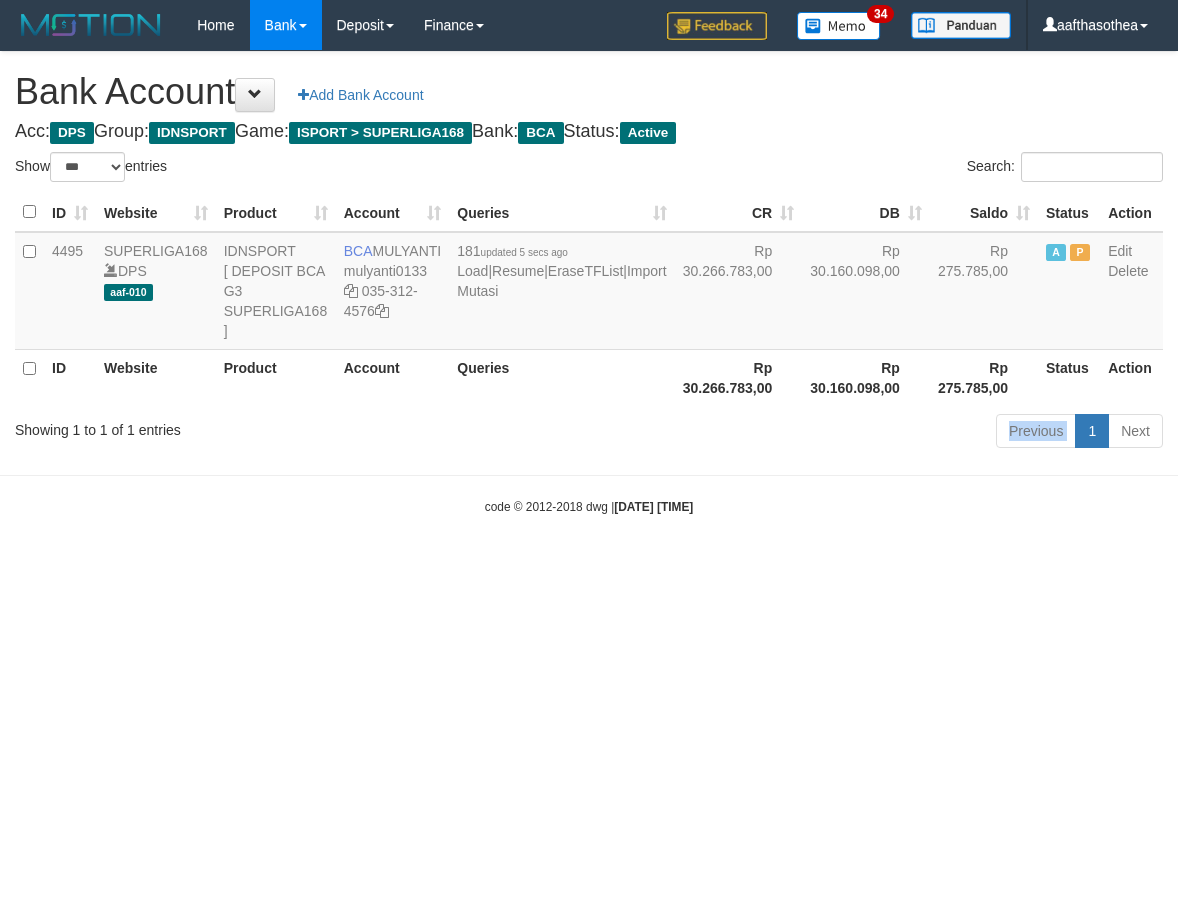 click on "Previous 1 Next" at bounding box center [834, 433] 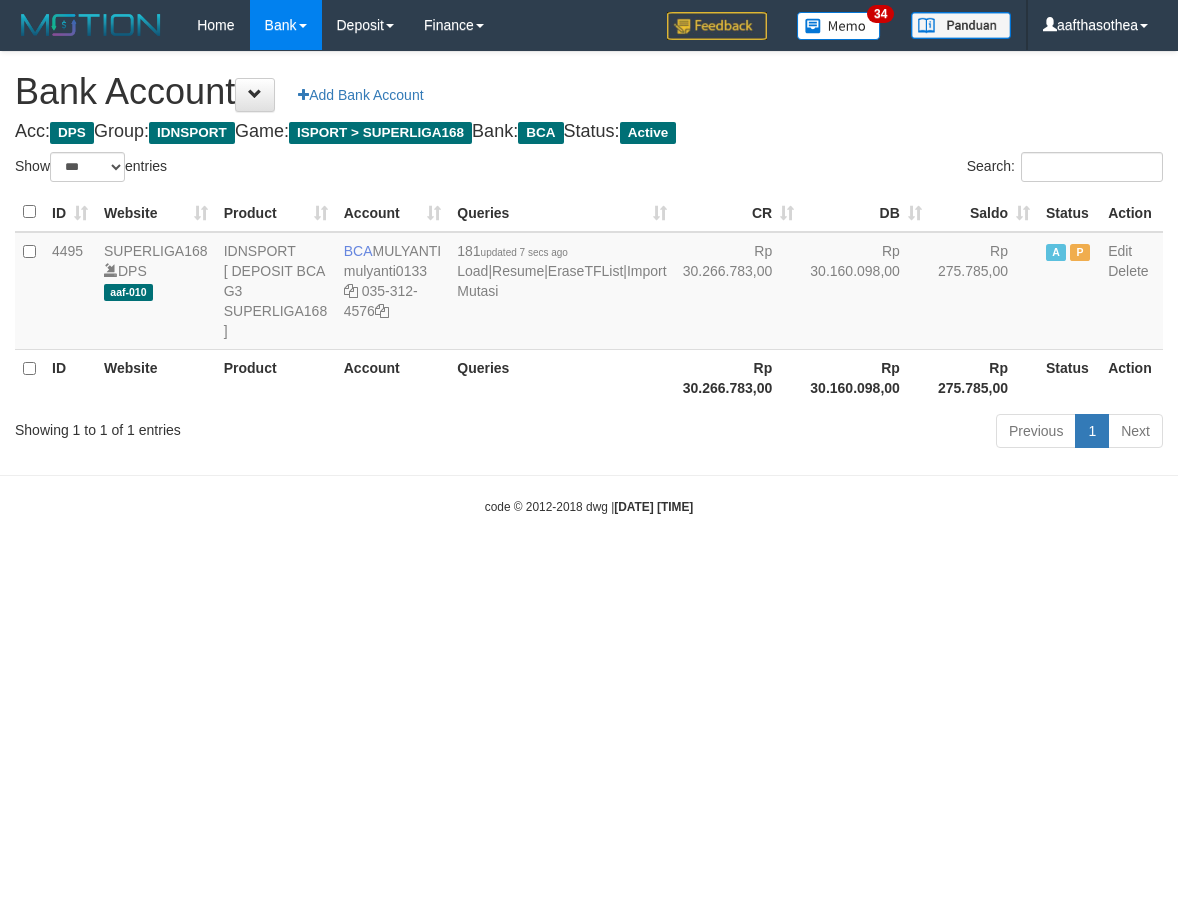 select on "***" 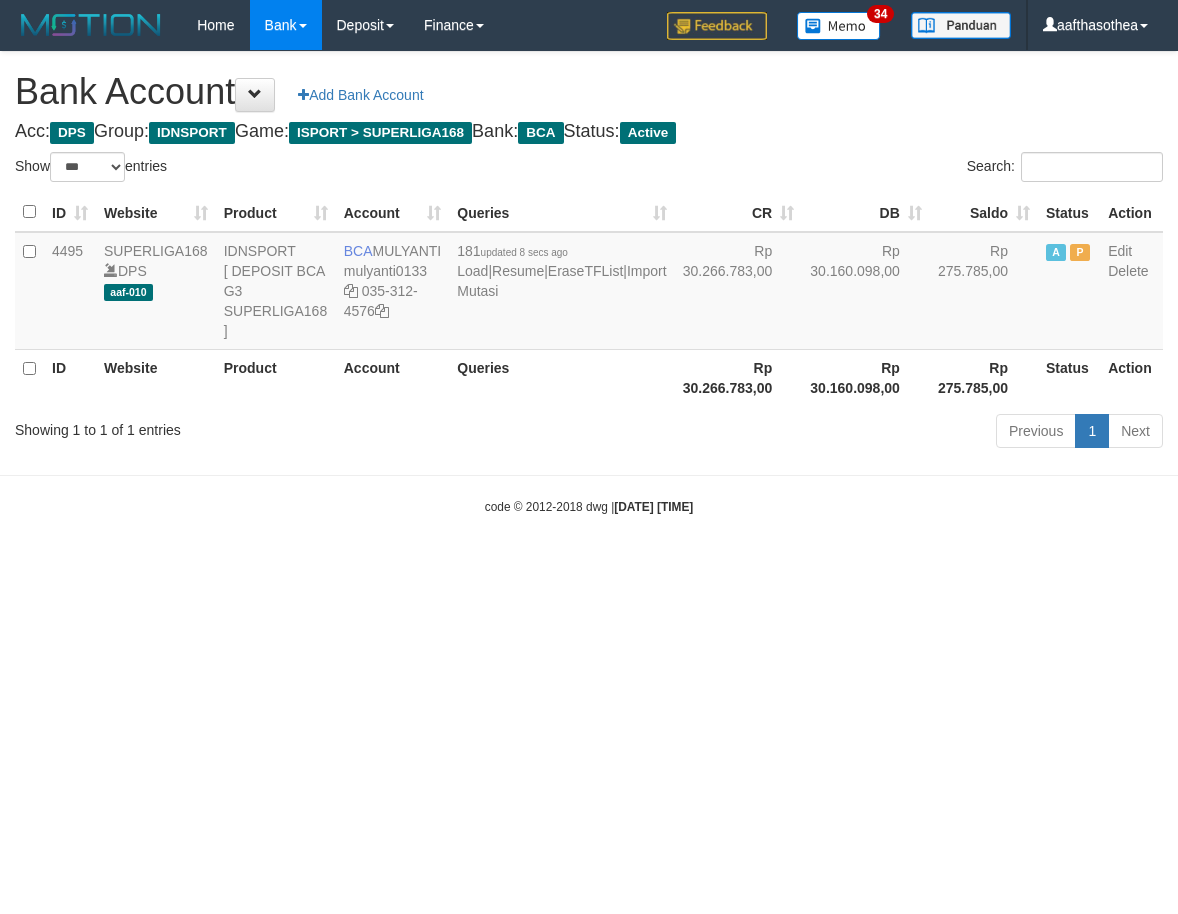 select on "***" 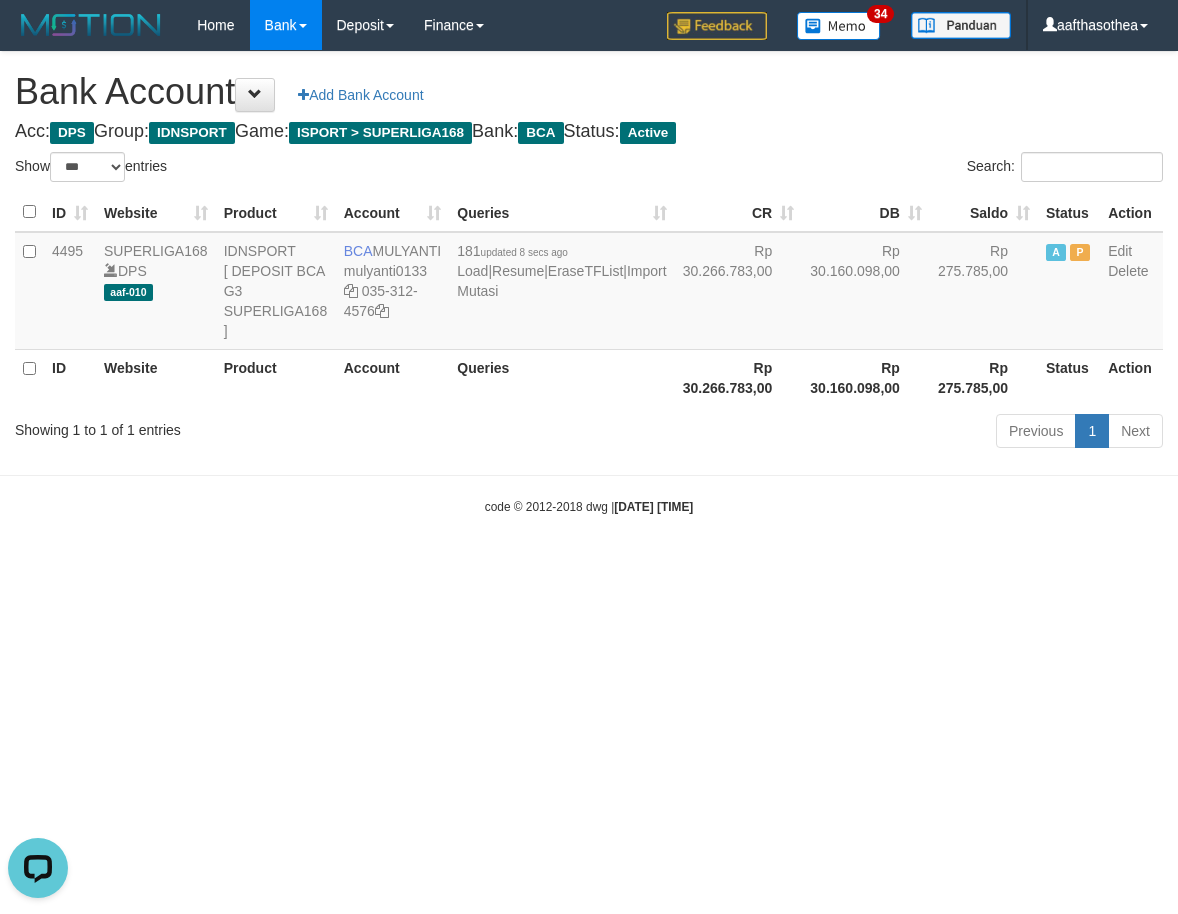 scroll, scrollTop: 0, scrollLeft: 0, axis: both 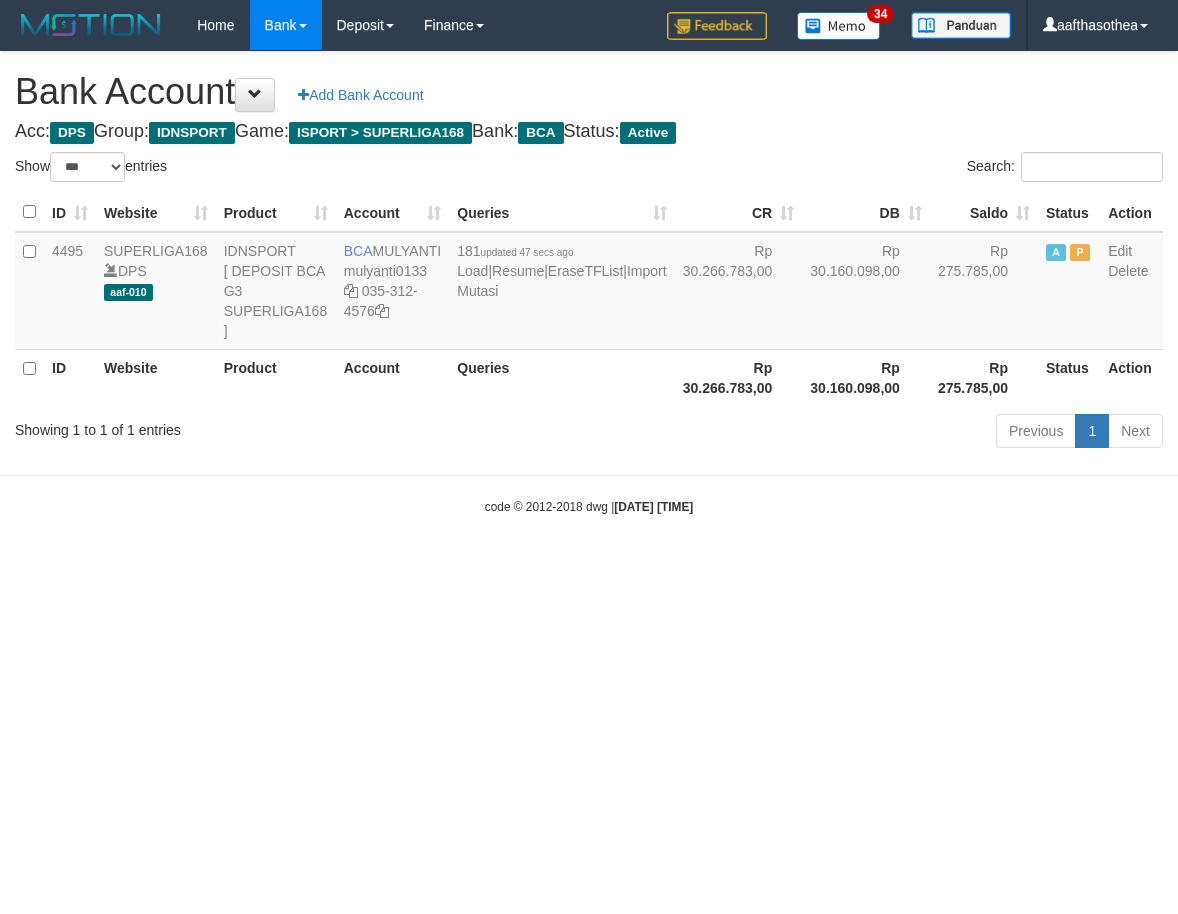 select on "***" 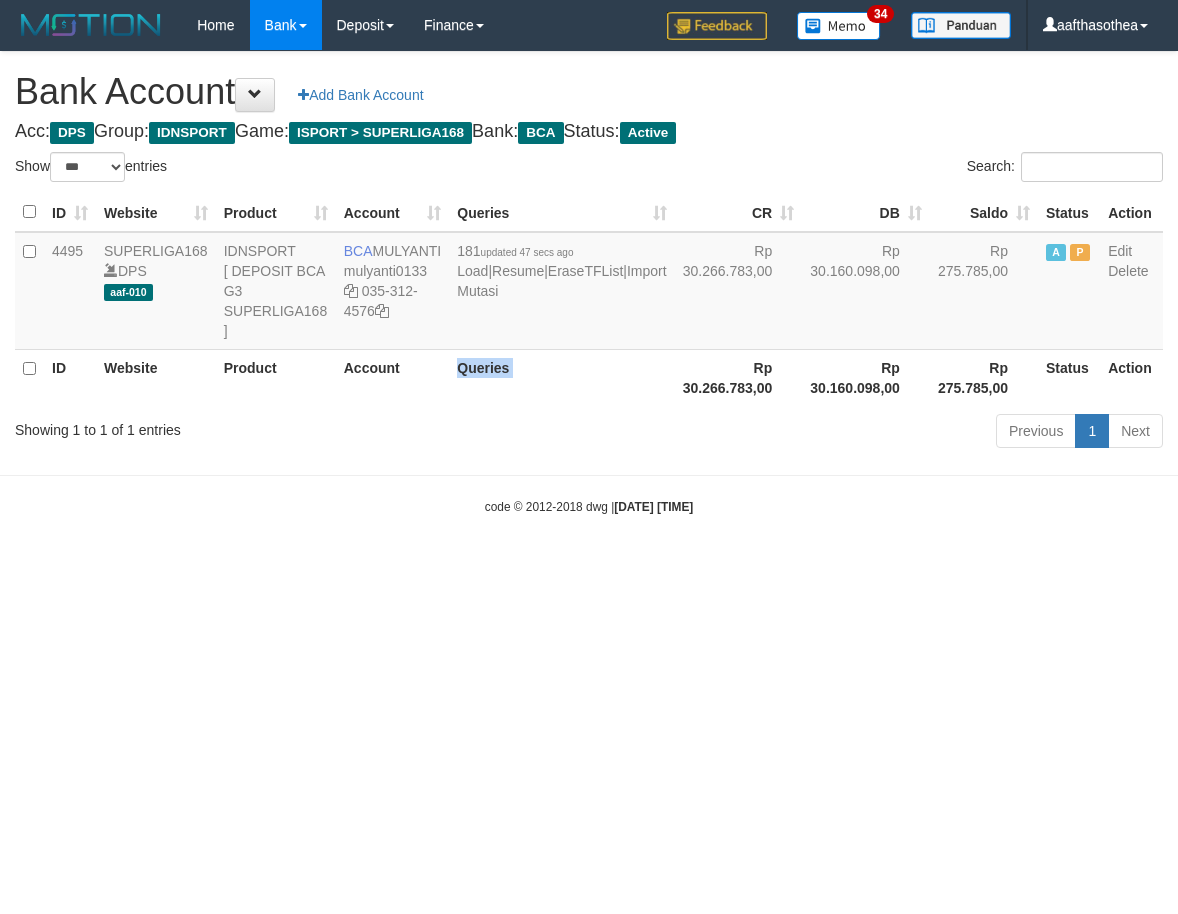 click on "Queries" at bounding box center (561, 377) 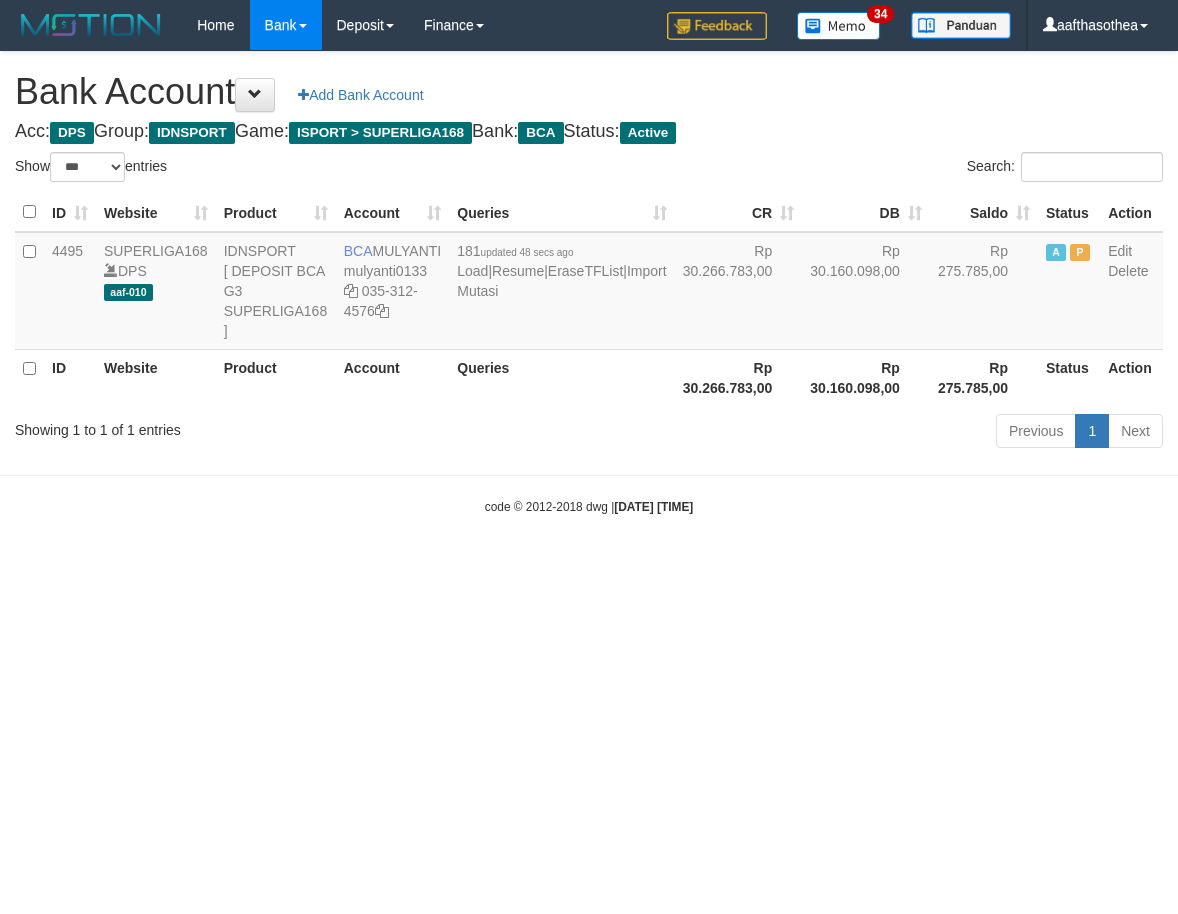 select on "***" 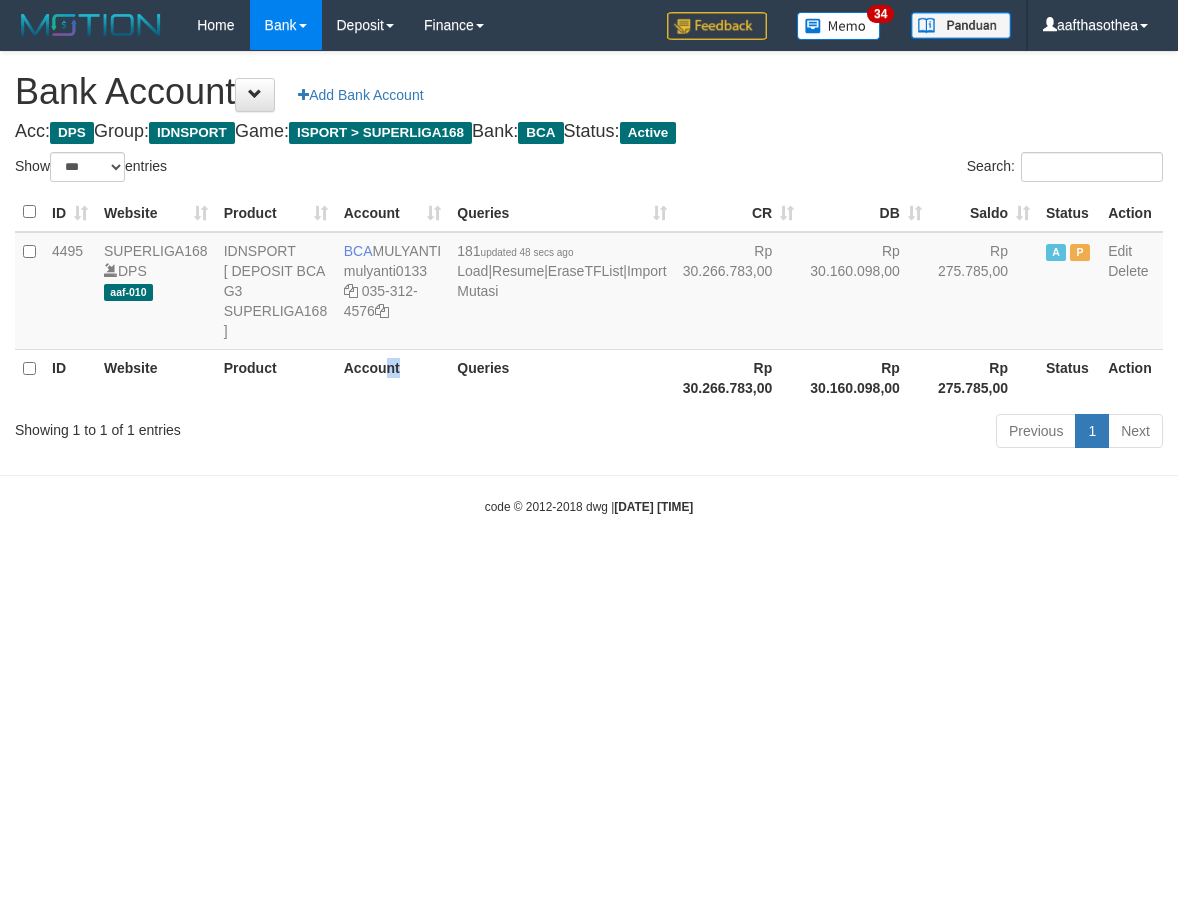 drag, startPoint x: 396, startPoint y: 412, endPoint x: 432, endPoint y: 417, distance: 36.345562 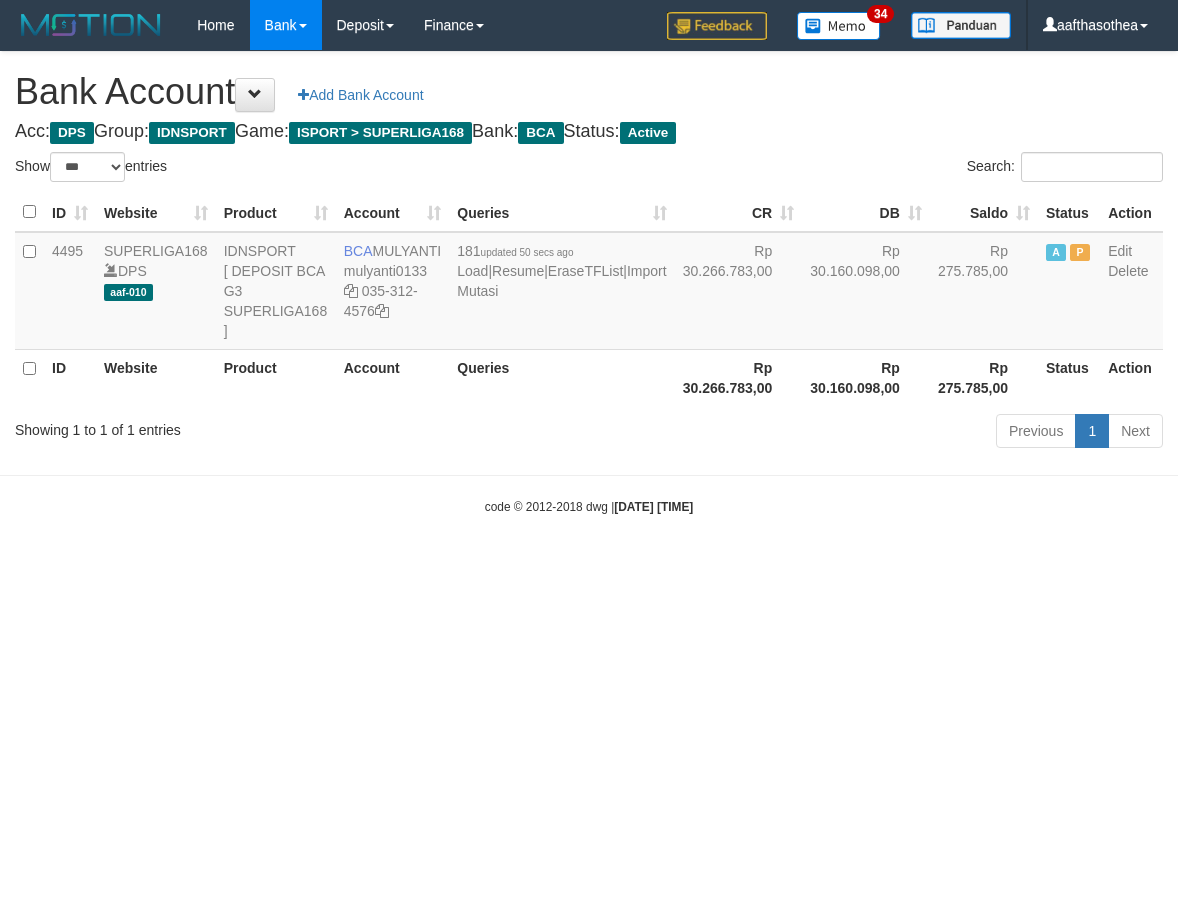 select on "***" 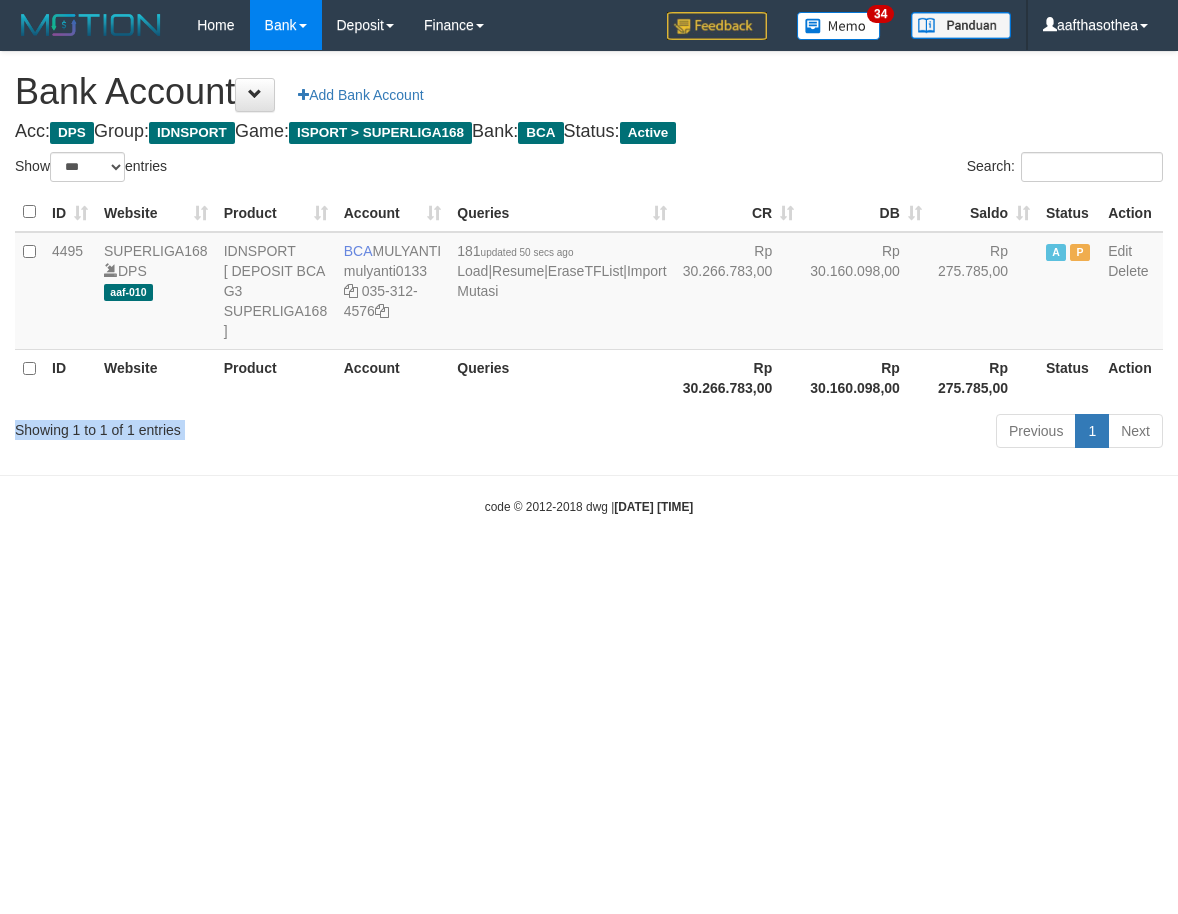 click on "Showing 1 to 1 of 1 entries" at bounding box center (245, 426) 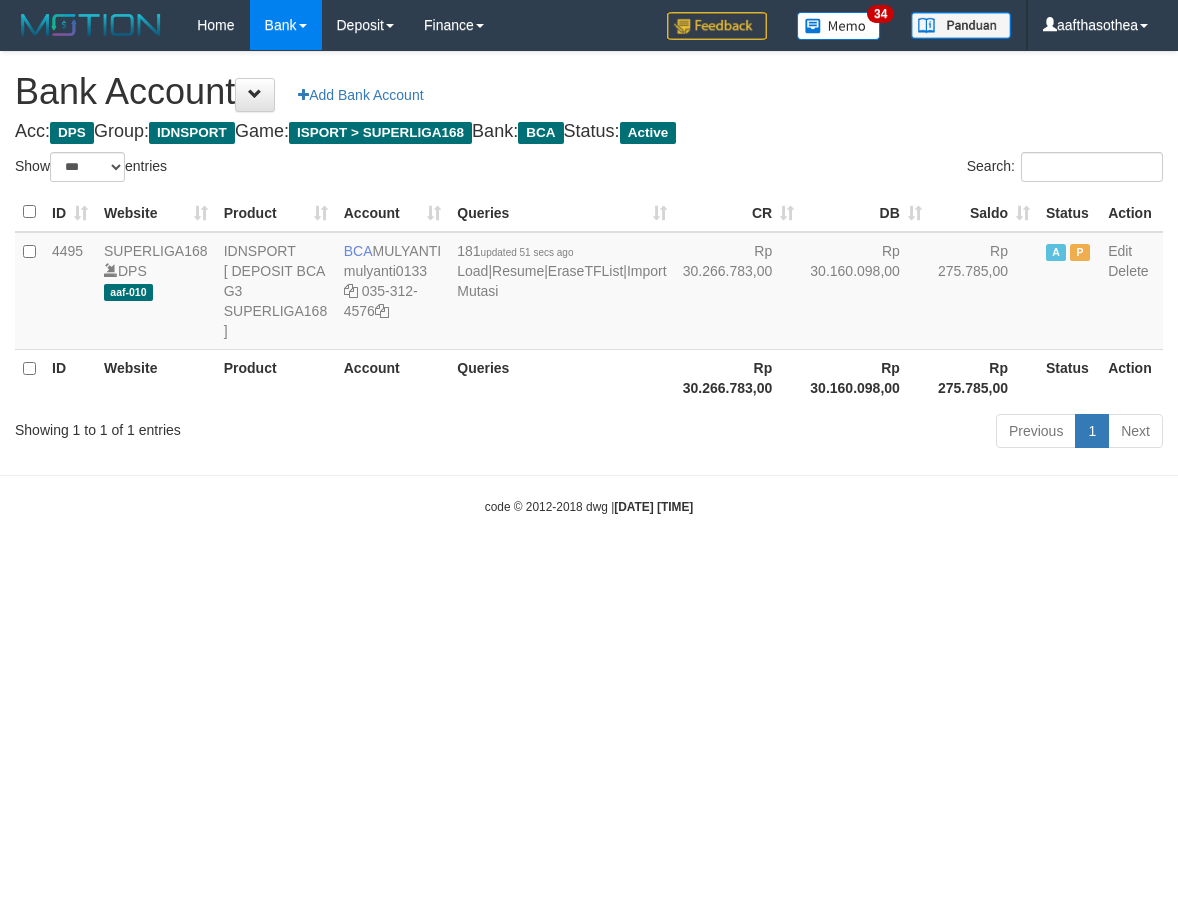 select on "***" 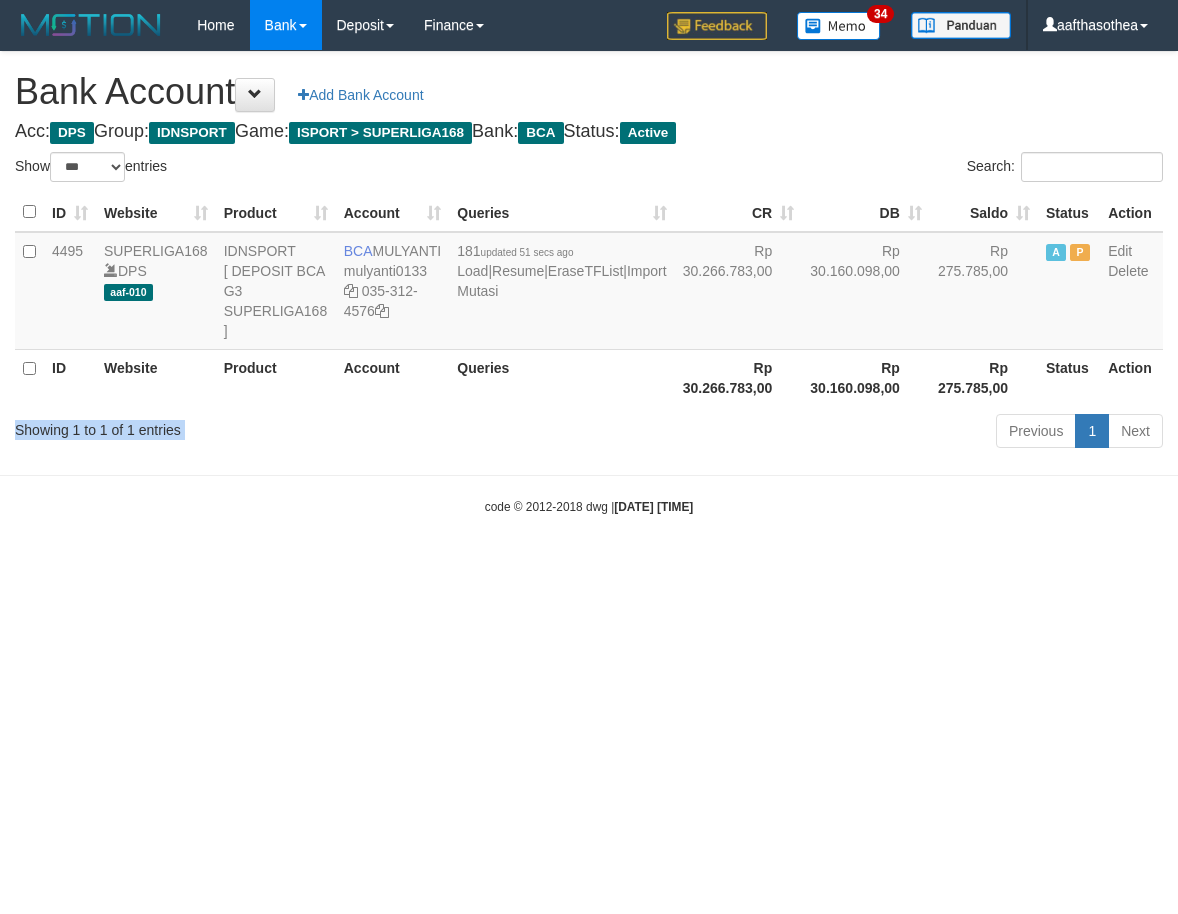 click on "Showing 1 to 1 of 1 entries" at bounding box center (245, 426) 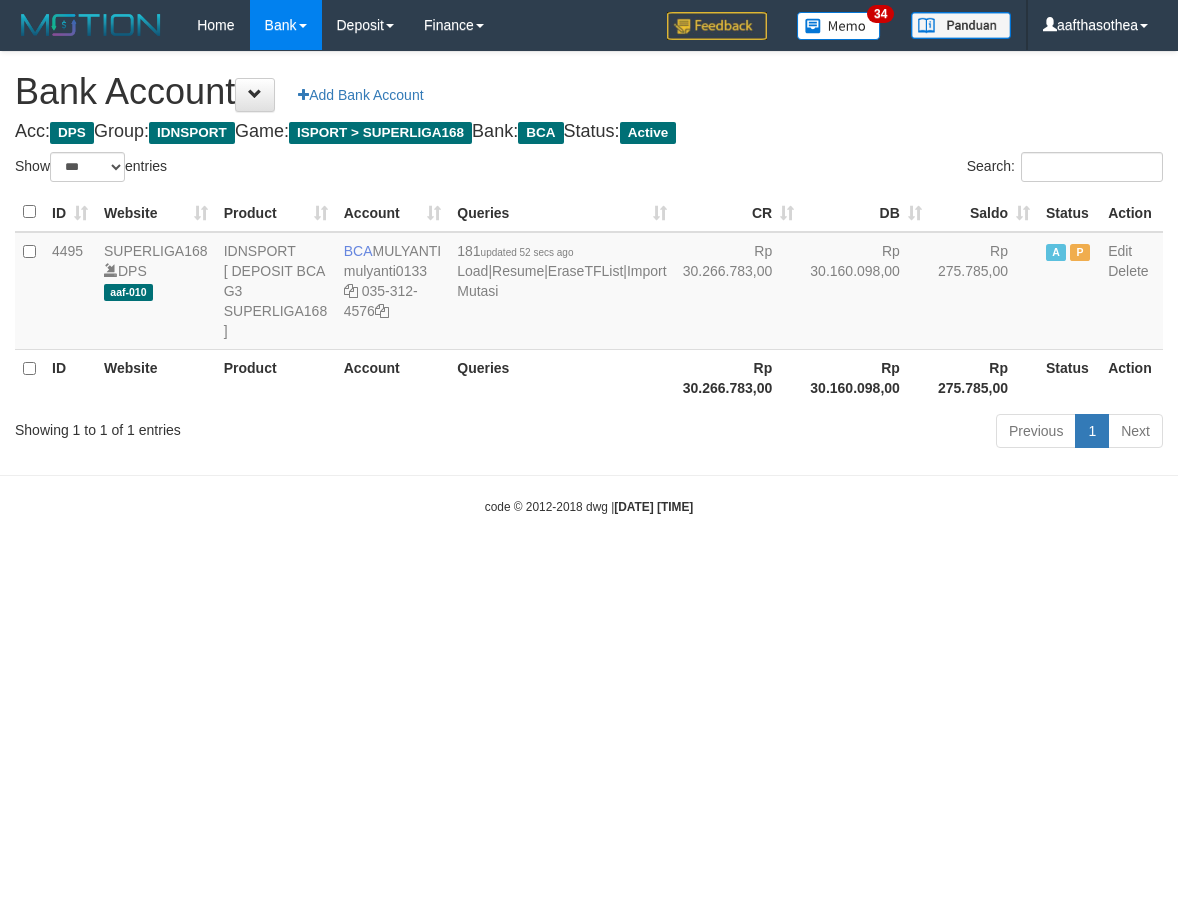select on "***" 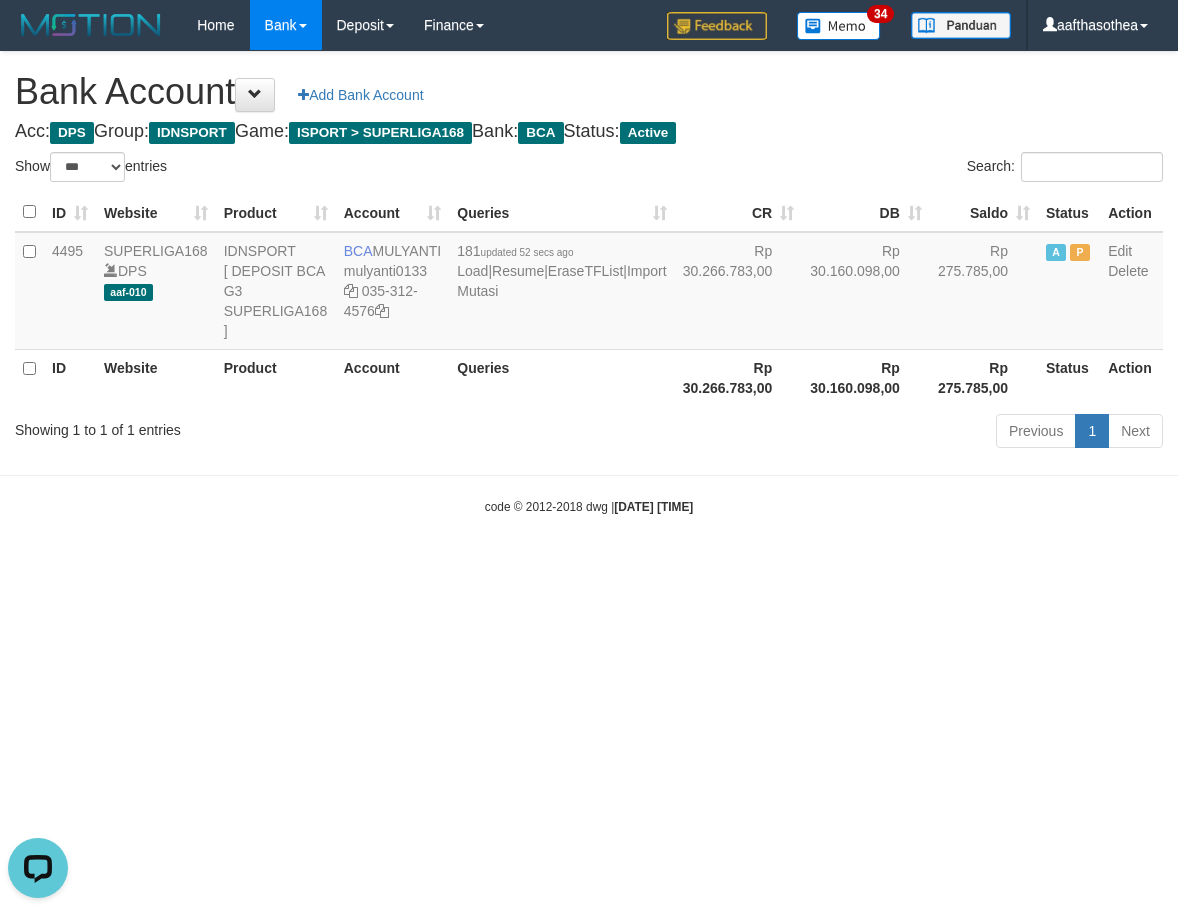 scroll, scrollTop: 0, scrollLeft: 0, axis: both 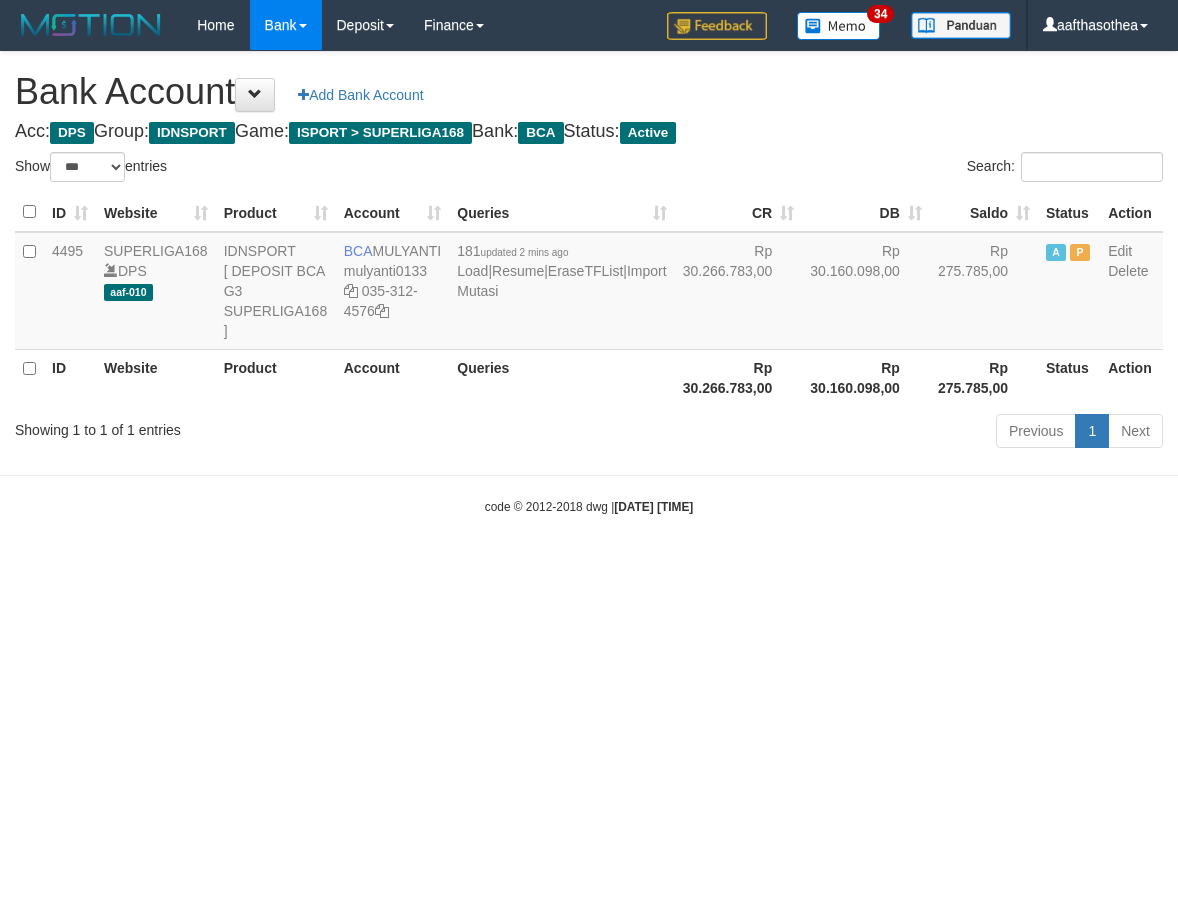 select on "***" 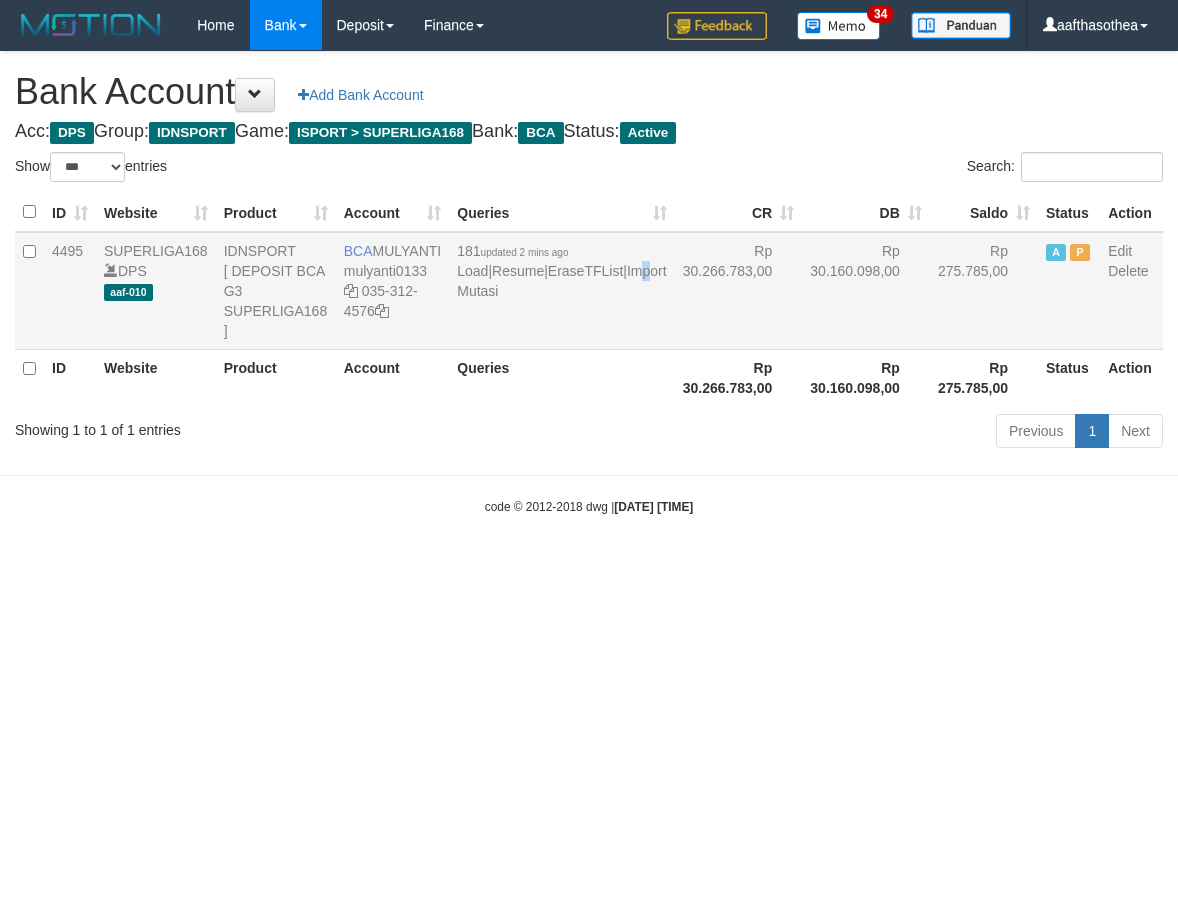 click on "181  updated 2 mins ago
Load
|
Resume
|
EraseTFList
|
Import Mutasi" at bounding box center (561, 291) 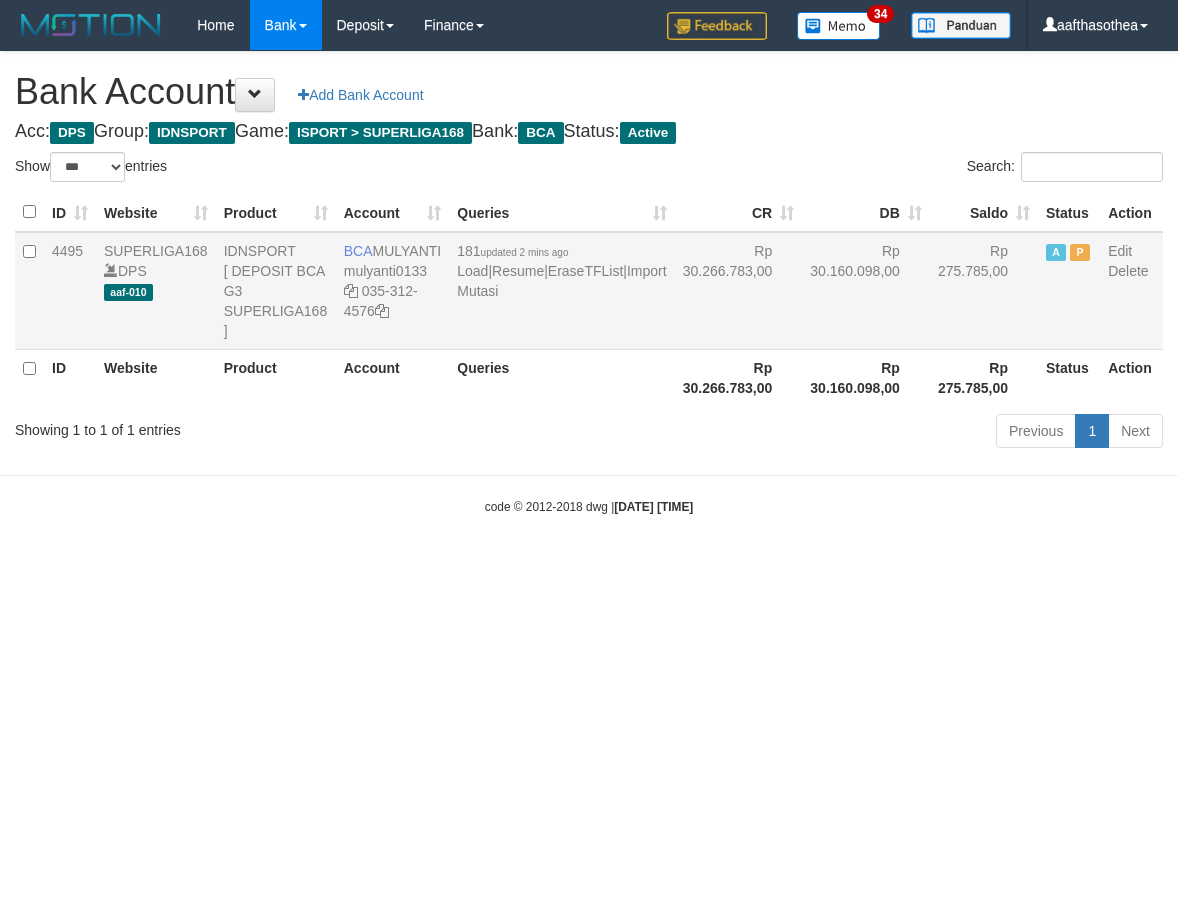 click on "181  updated 2 mins ago
Load
|
Resume
|
EraseTFList
|
Import Mutasi" at bounding box center [561, 291] 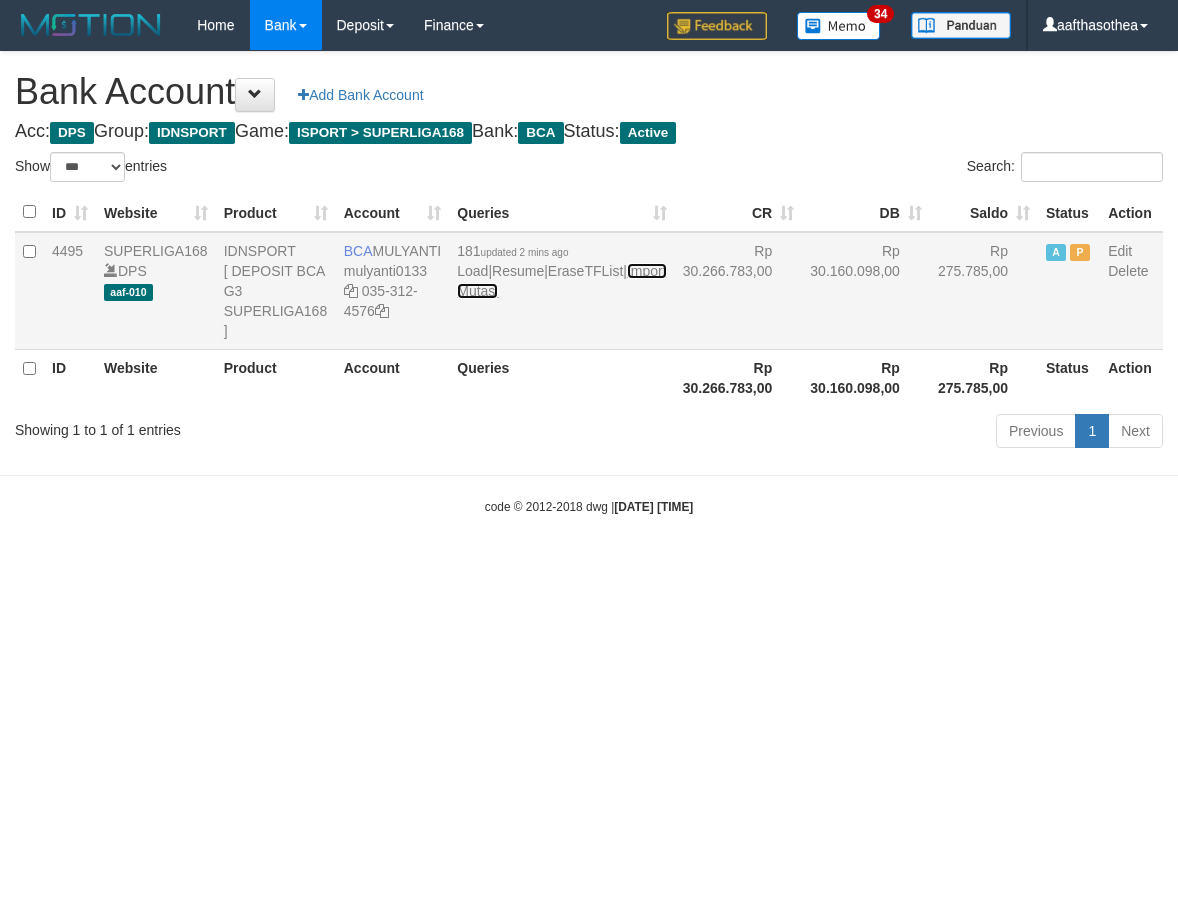 click on "Import Mutasi" at bounding box center [561, 281] 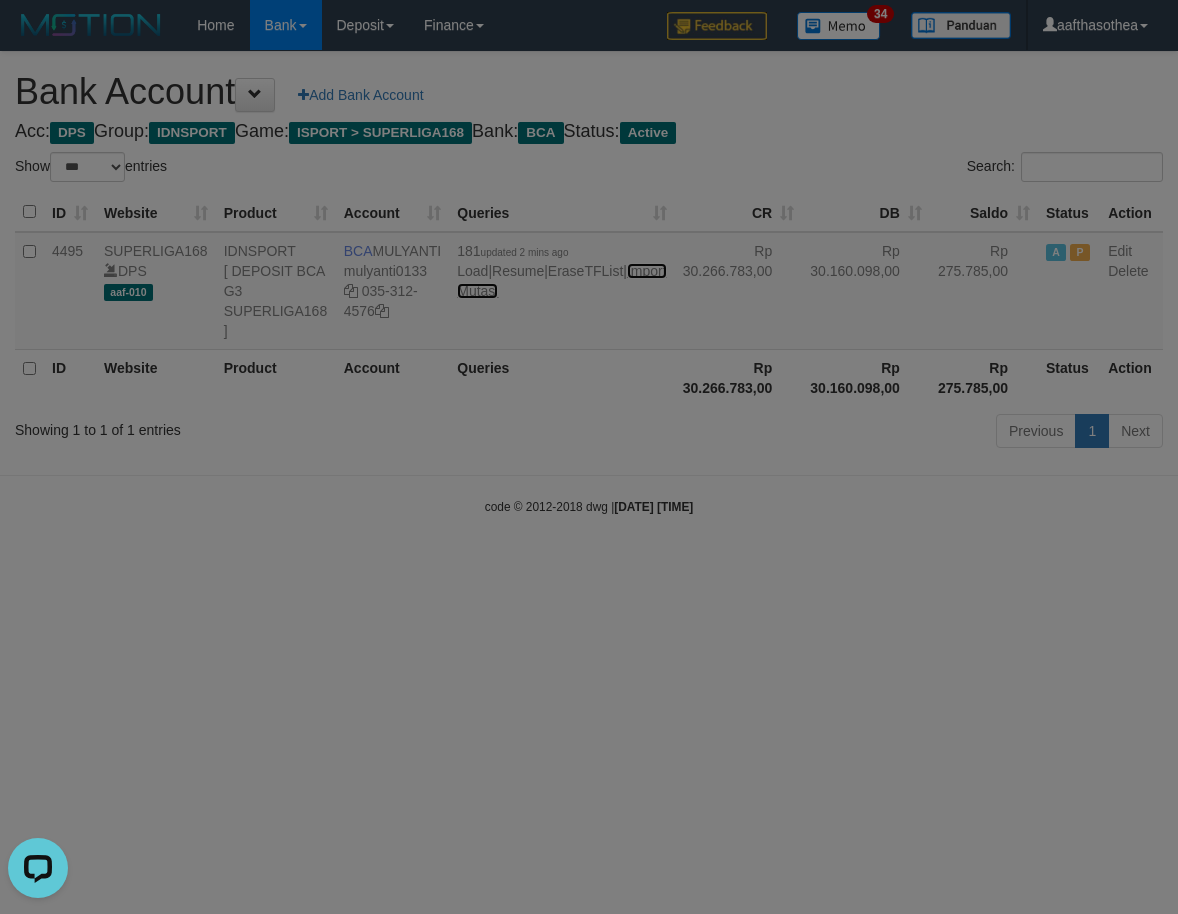 scroll, scrollTop: 0, scrollLeft: 0, axis: both 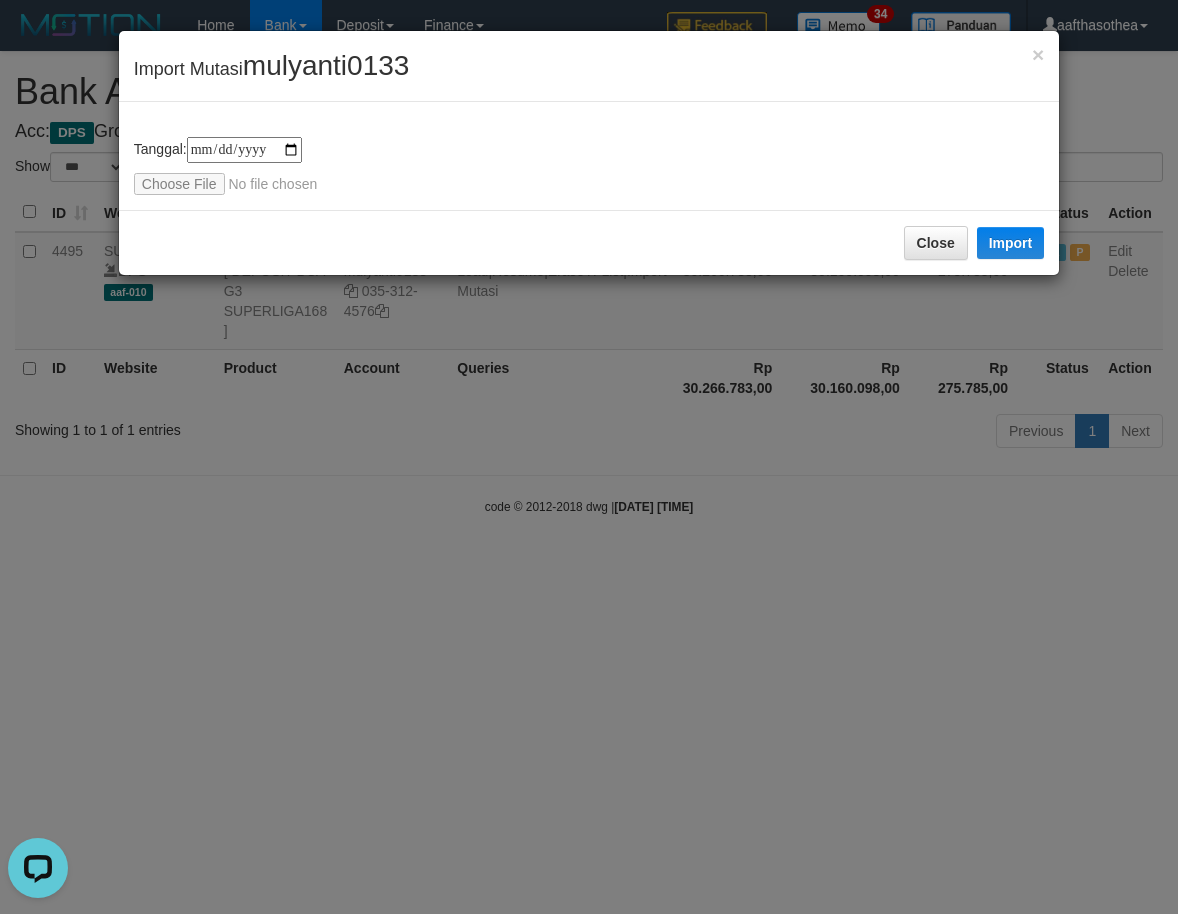 type on "**********" 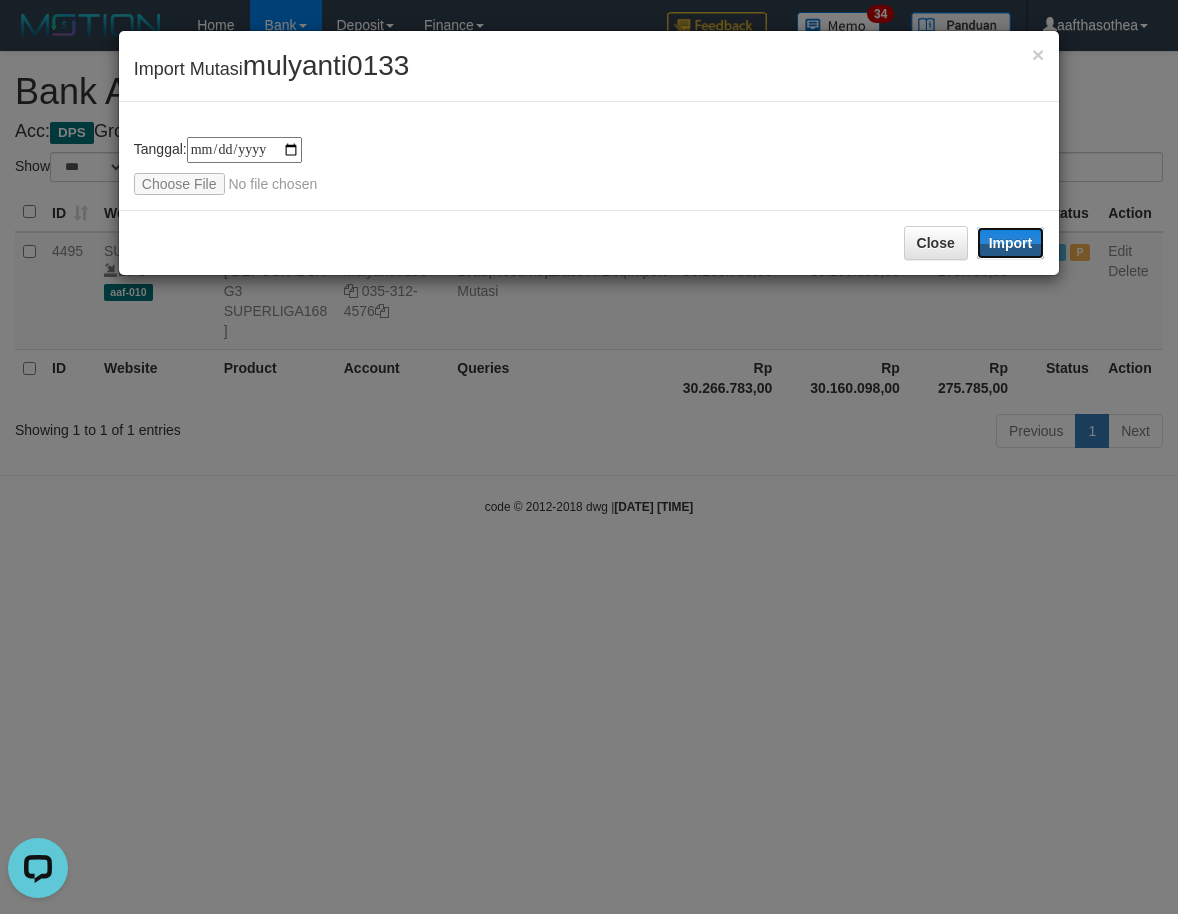click on "Import" at bounding box center (1011, 243) 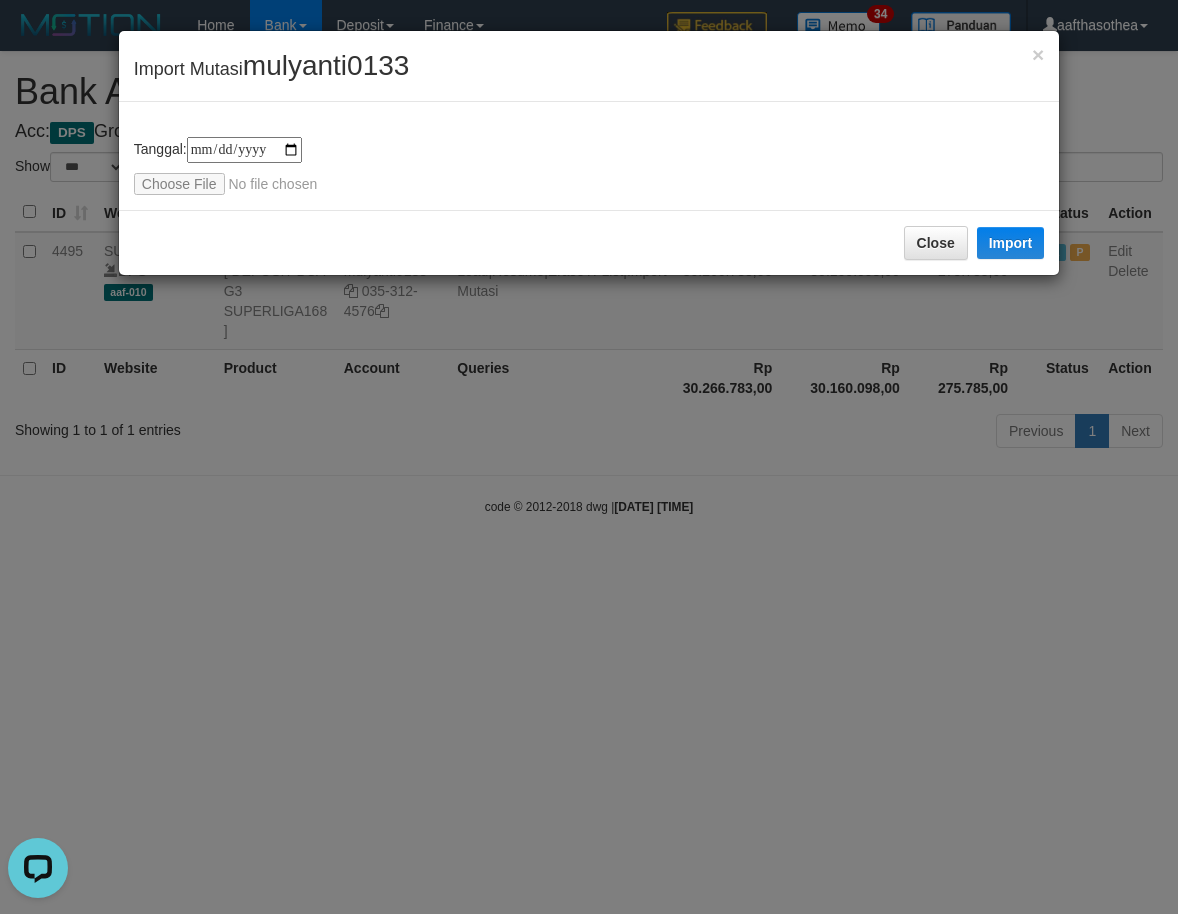 click on "**********" at bounding box center [589, 457] 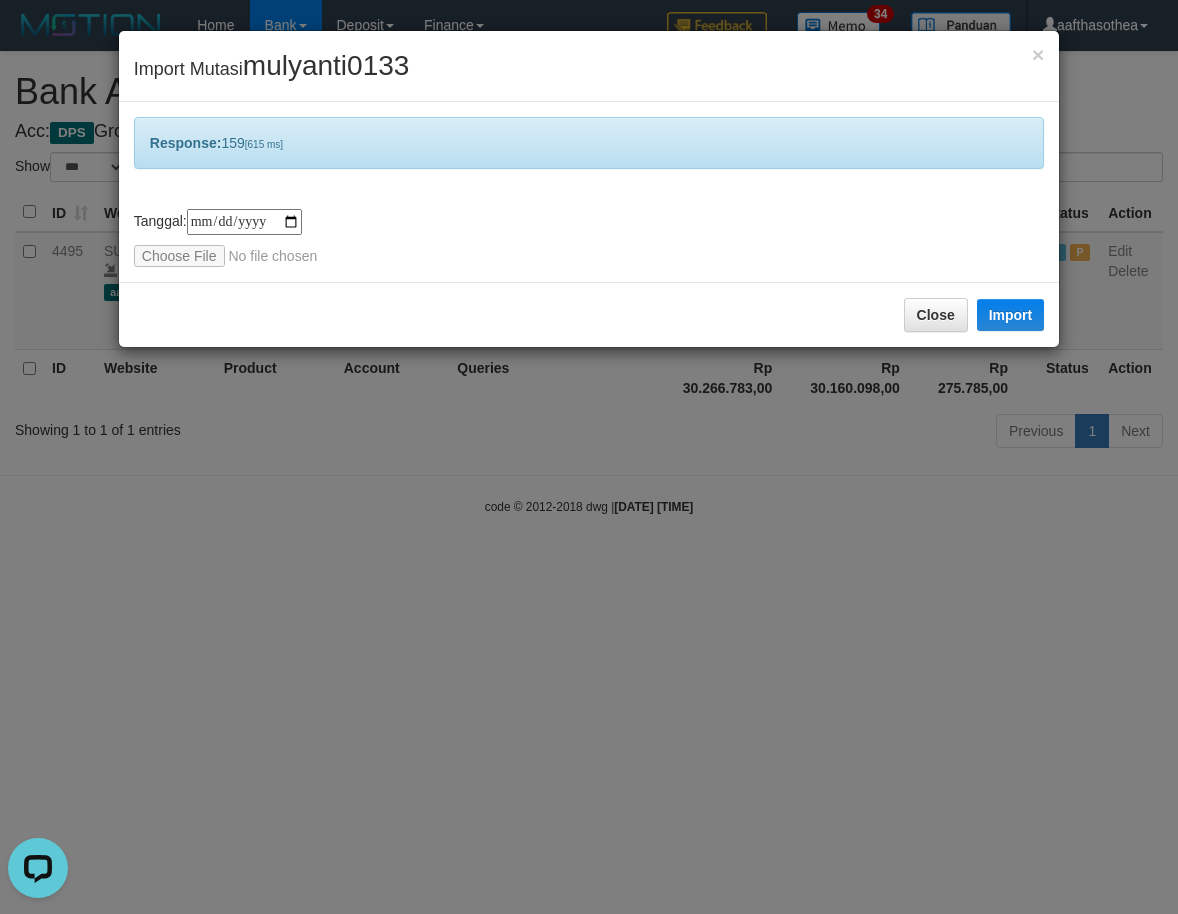 click on "**********" at bounding box center [589, 457] 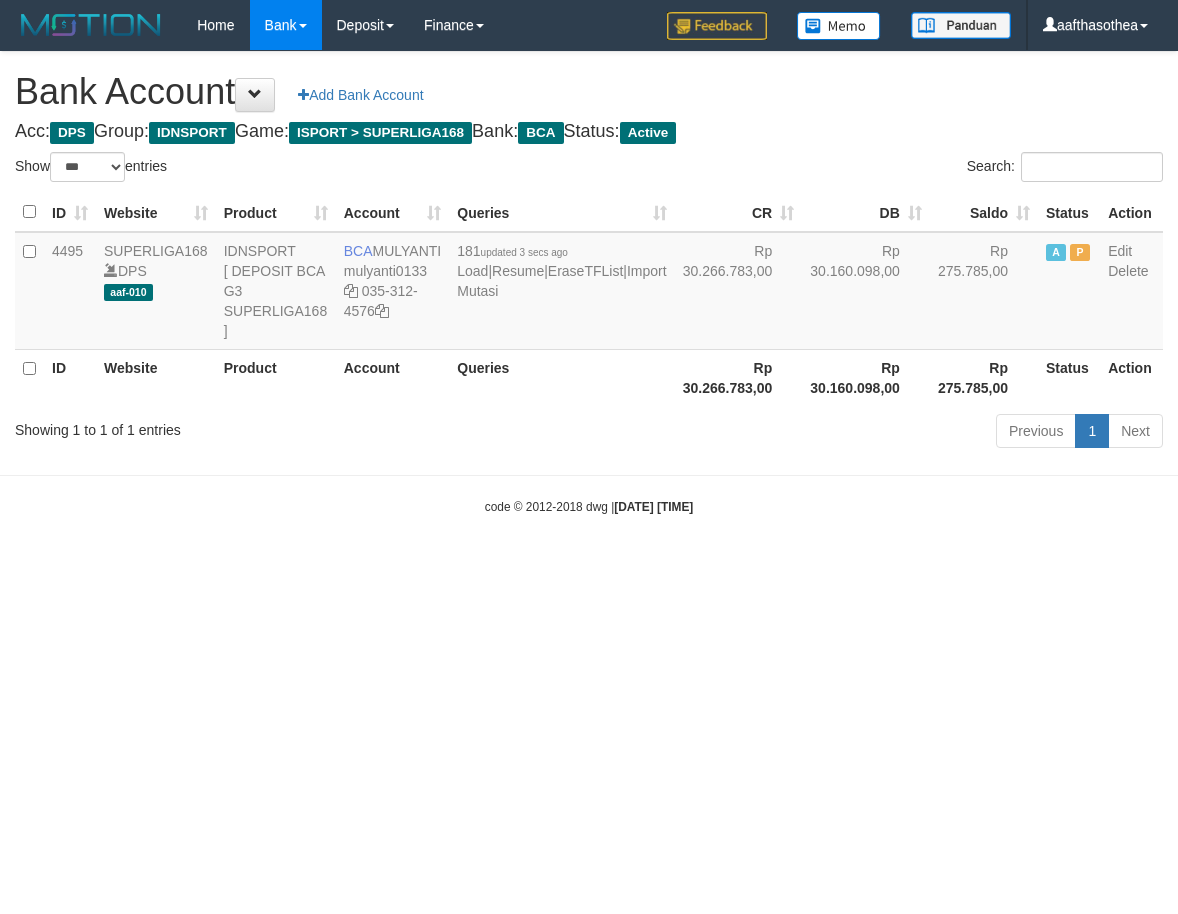 select on "***" 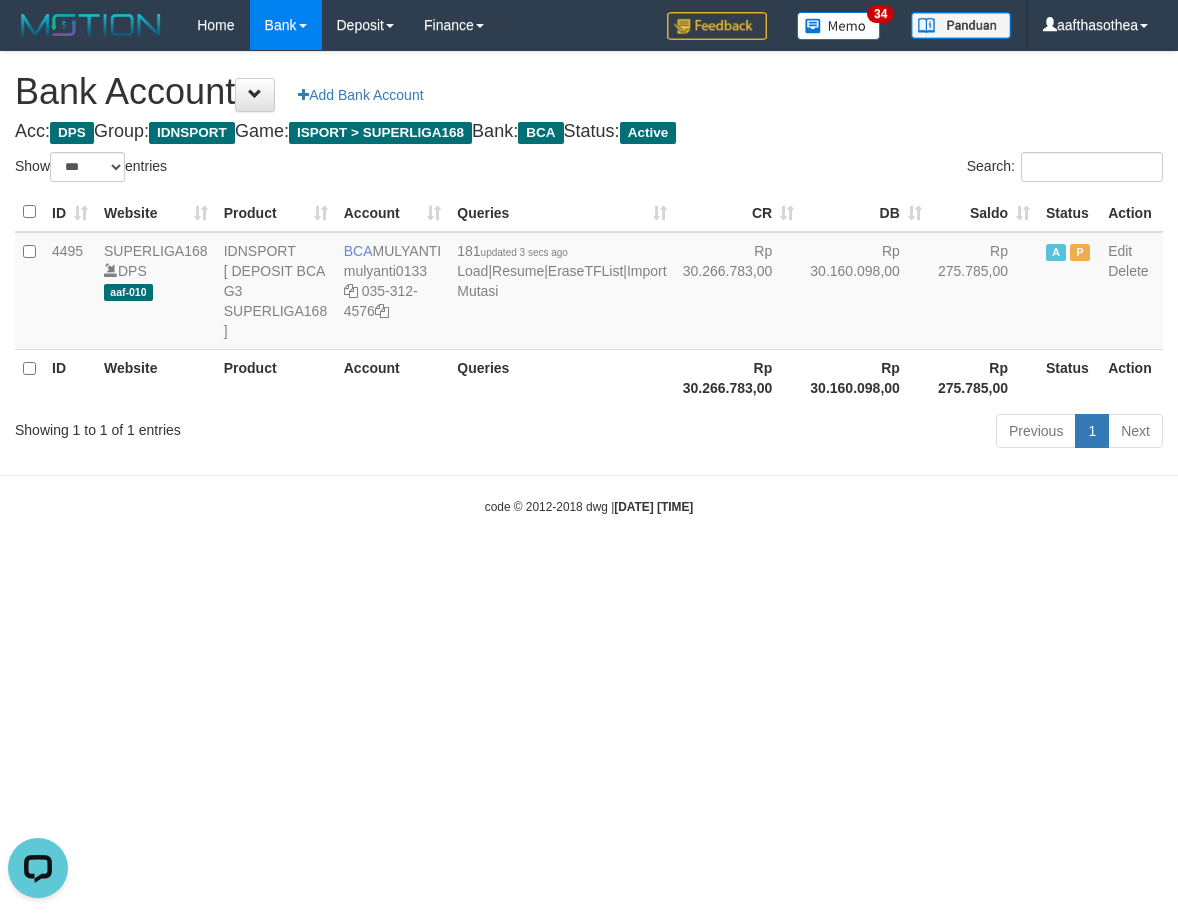 scroll, scrollTop: 0, scrollLeft: 0, axis: both 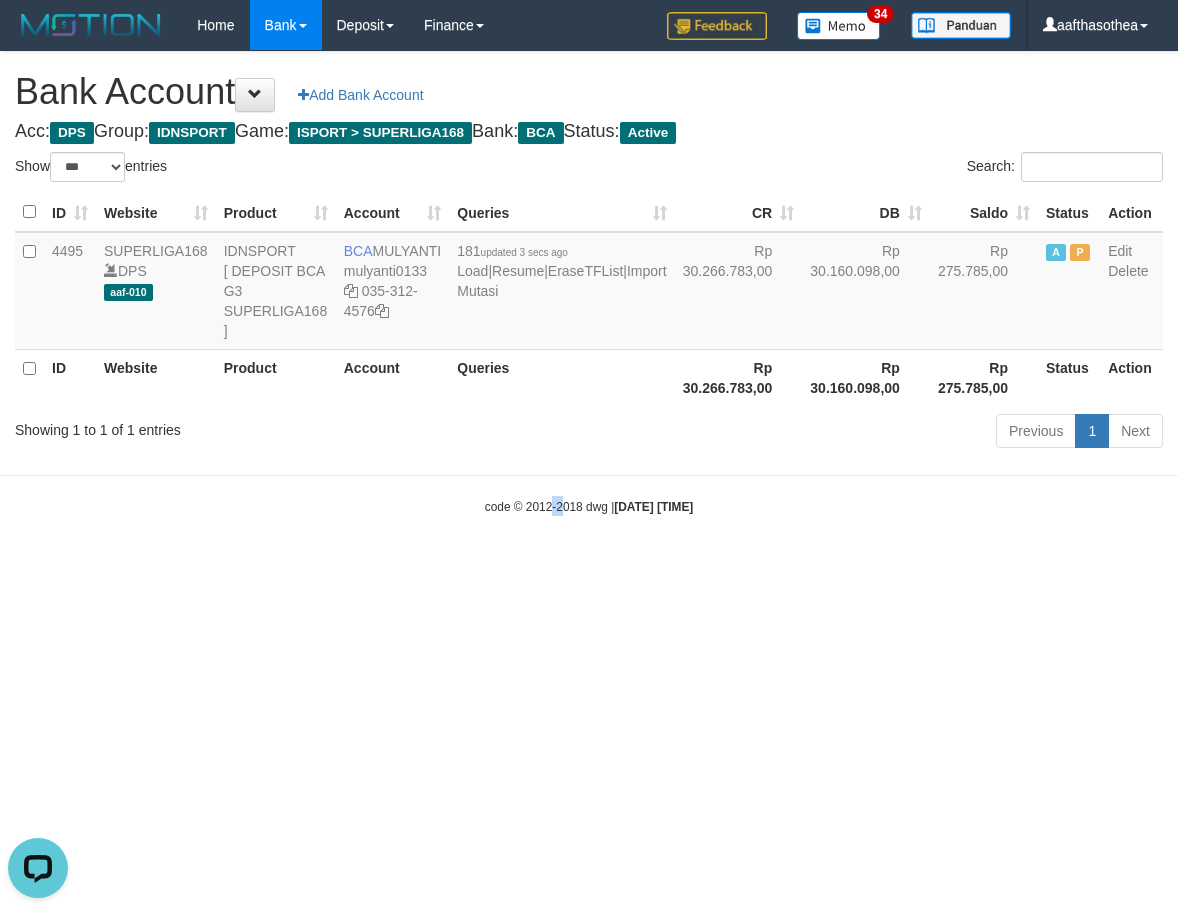 drag, startPoint x: 534, startPoint y: 536, endPoint x: 540, endPoint y: 545, distance: 10.816654 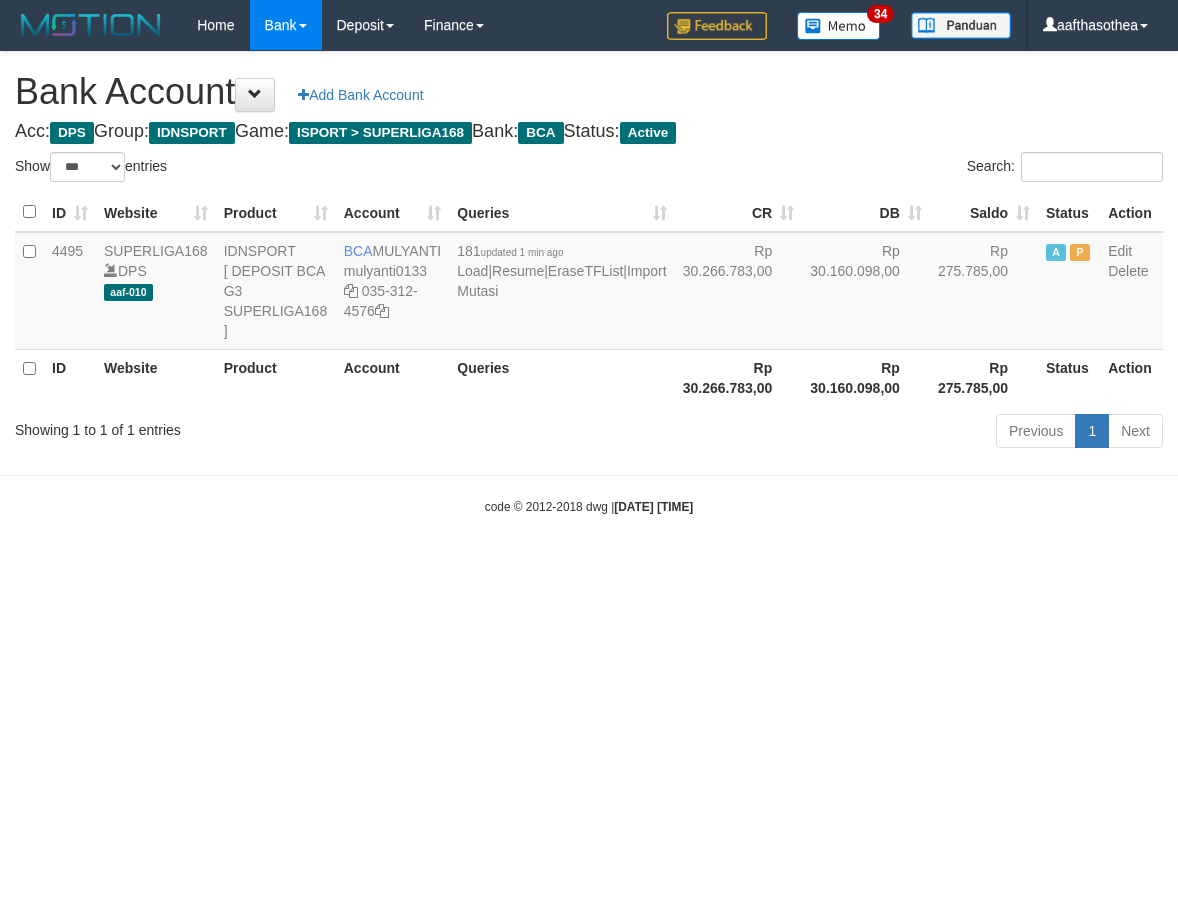 select on "***" 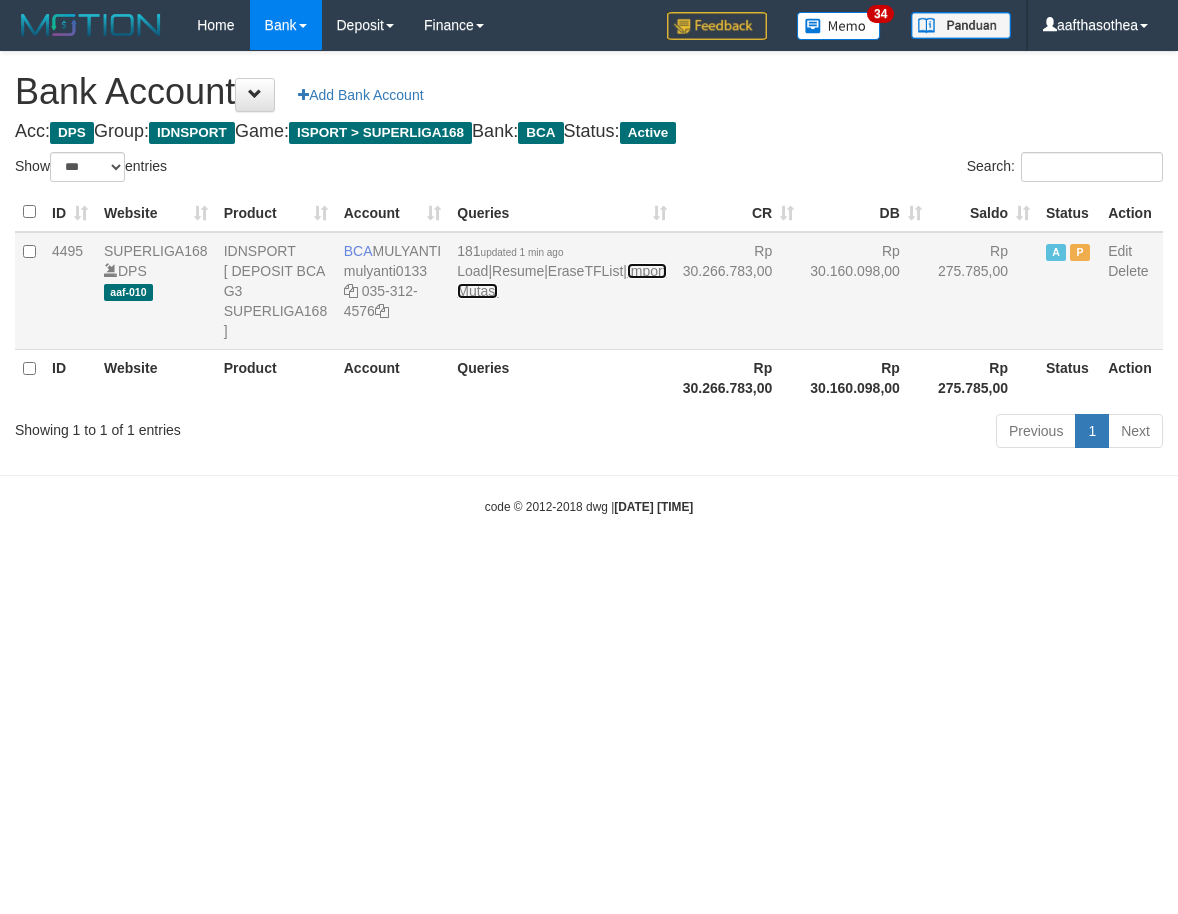 click on "Import Mutasi" at bounding box center (561, 281) 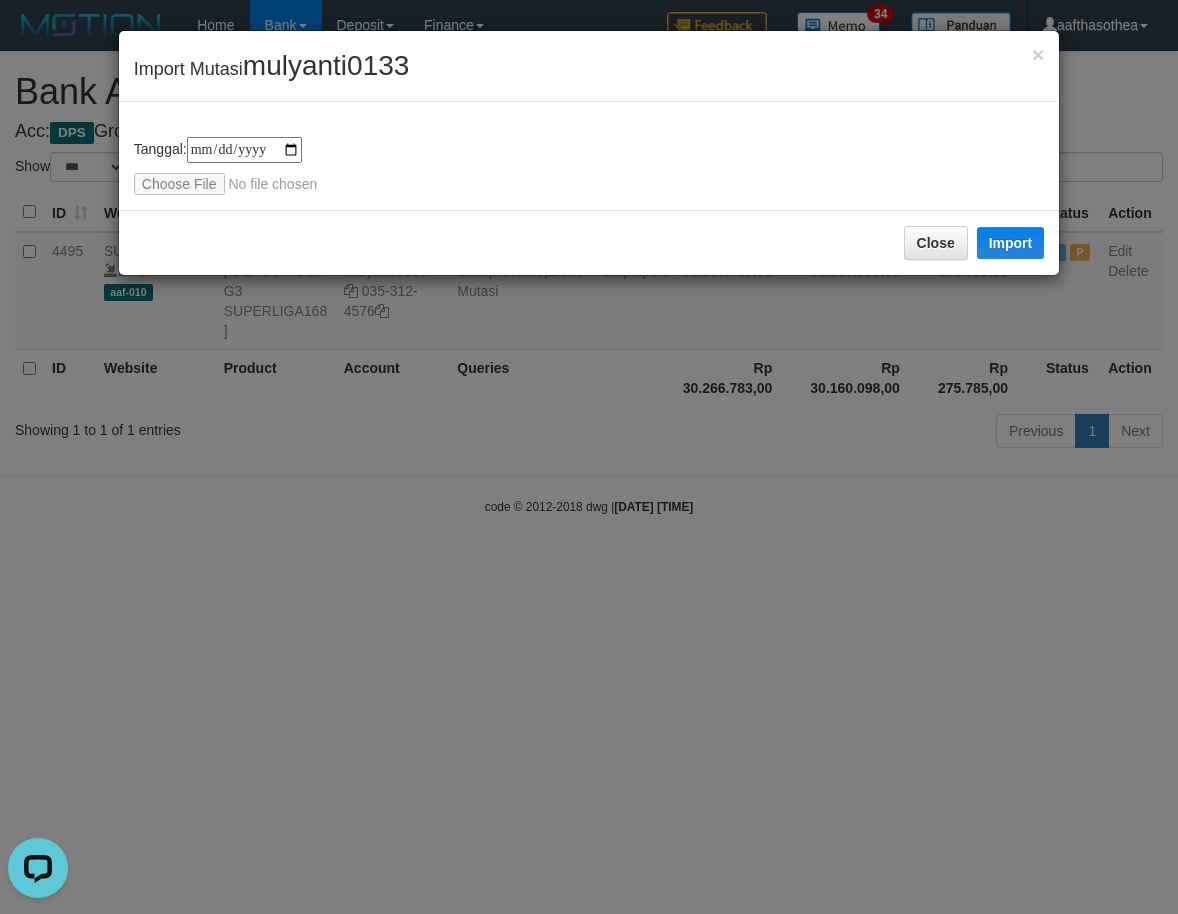 scroll, scrollTop: 0, scrollLeft: 0, axis: both 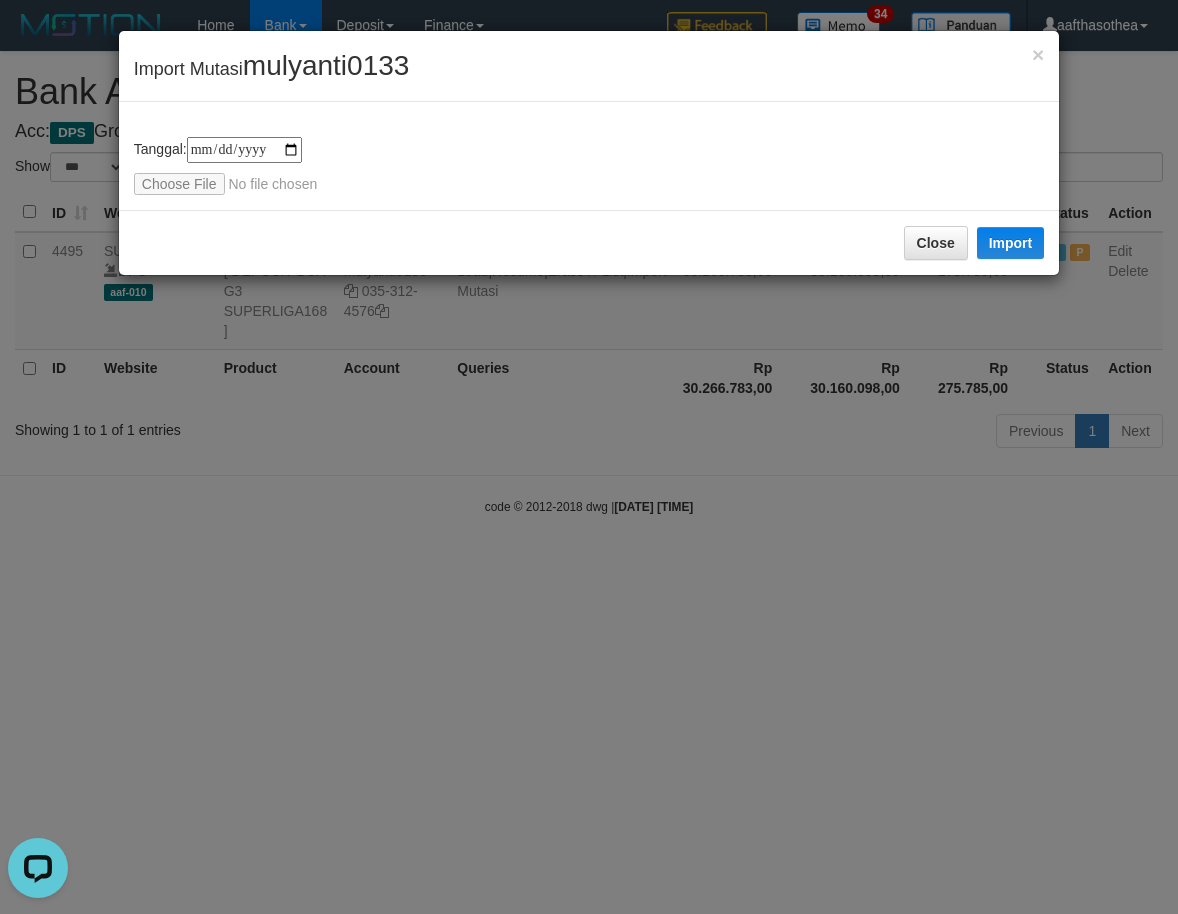 type on "**********" 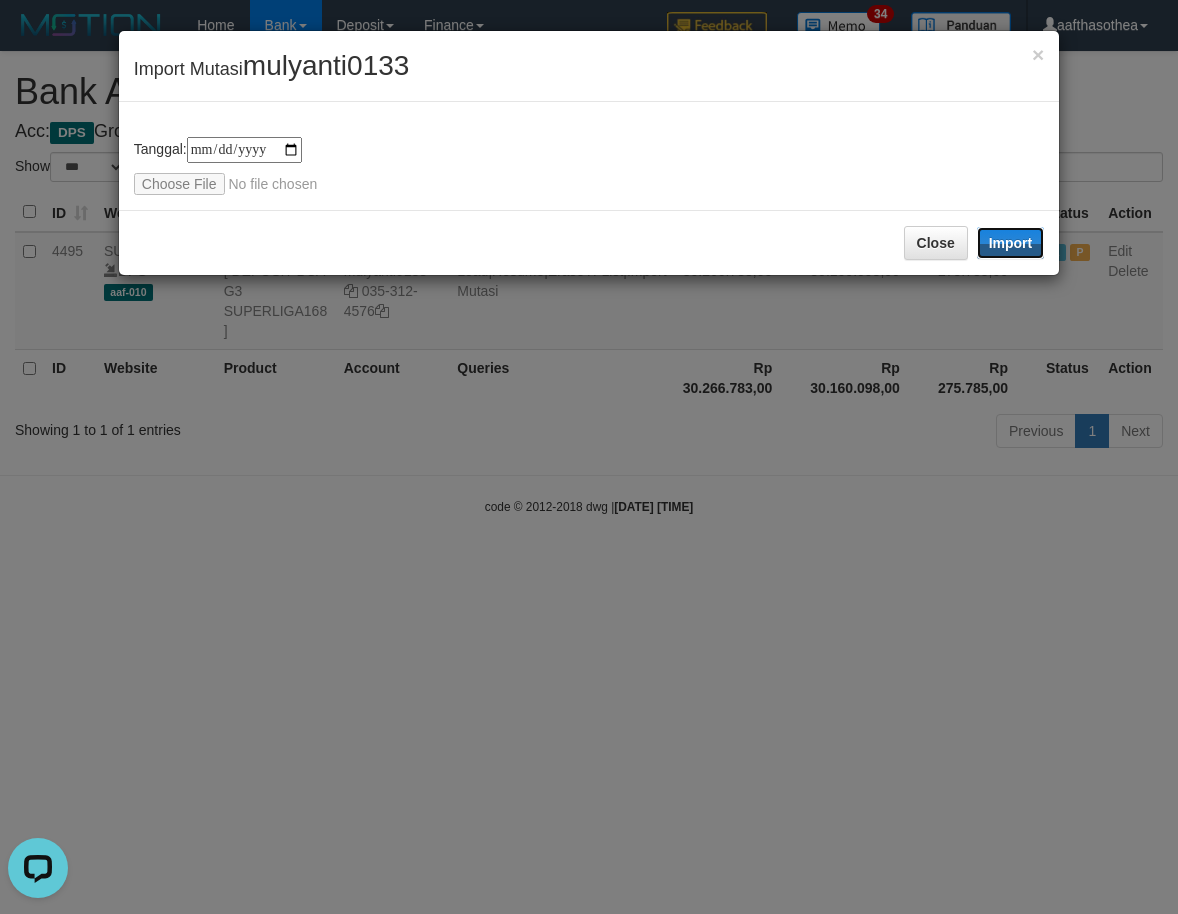 drag, startPoint x: 1036, startPoint y: 237, endPoint x: 1053, endPoint y: 259, distance: 27.802877 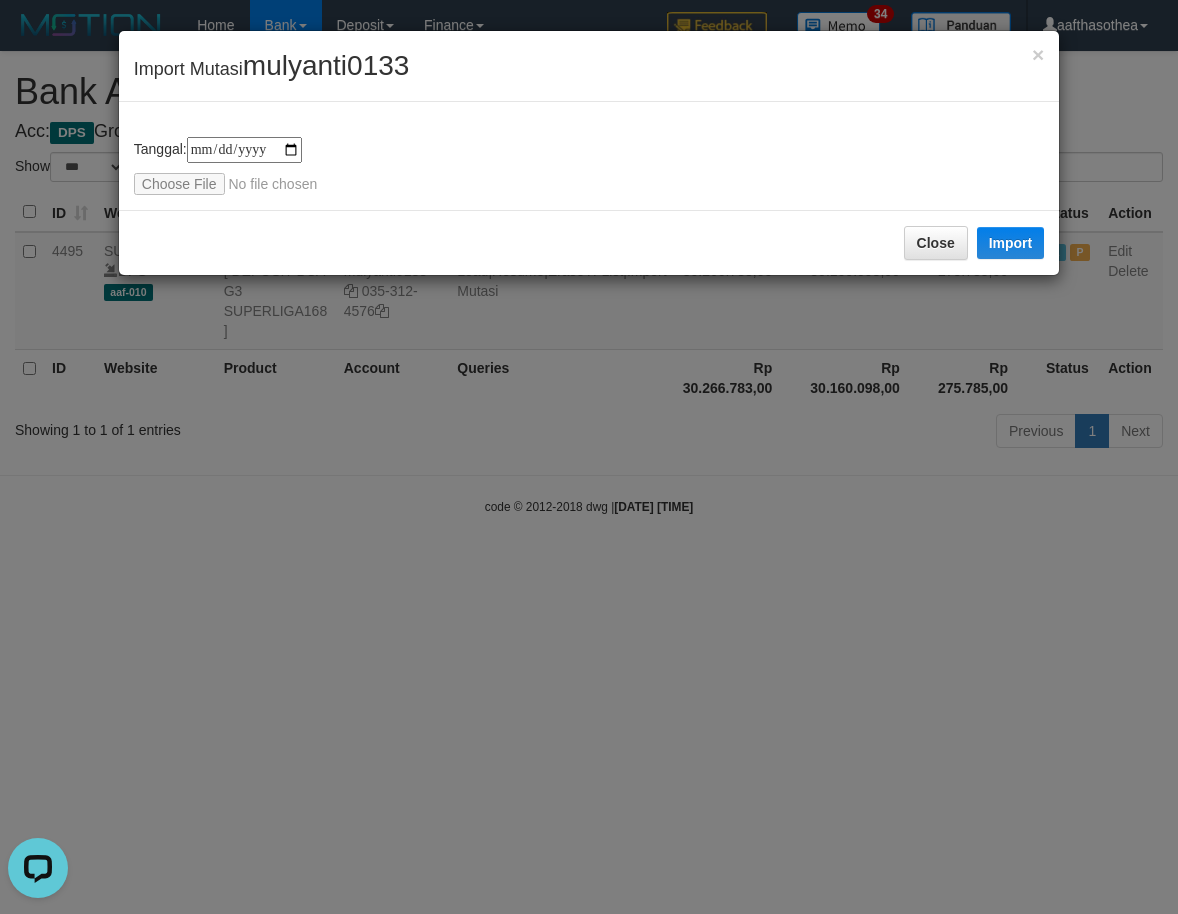 drag, startPoint x: 890, startPoint y: 587, endPoint x: 908, endPoint y: 633, distance: 49.396355 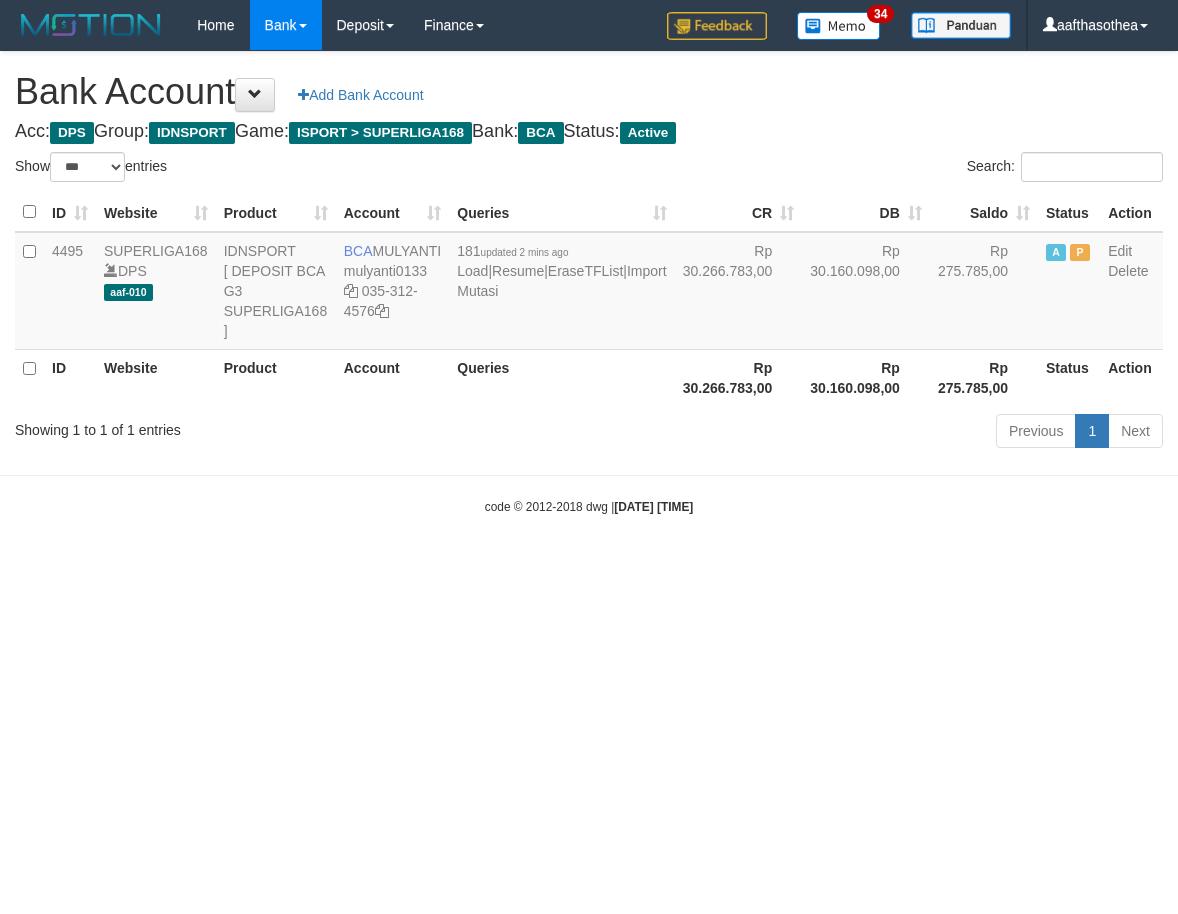 select on "***" 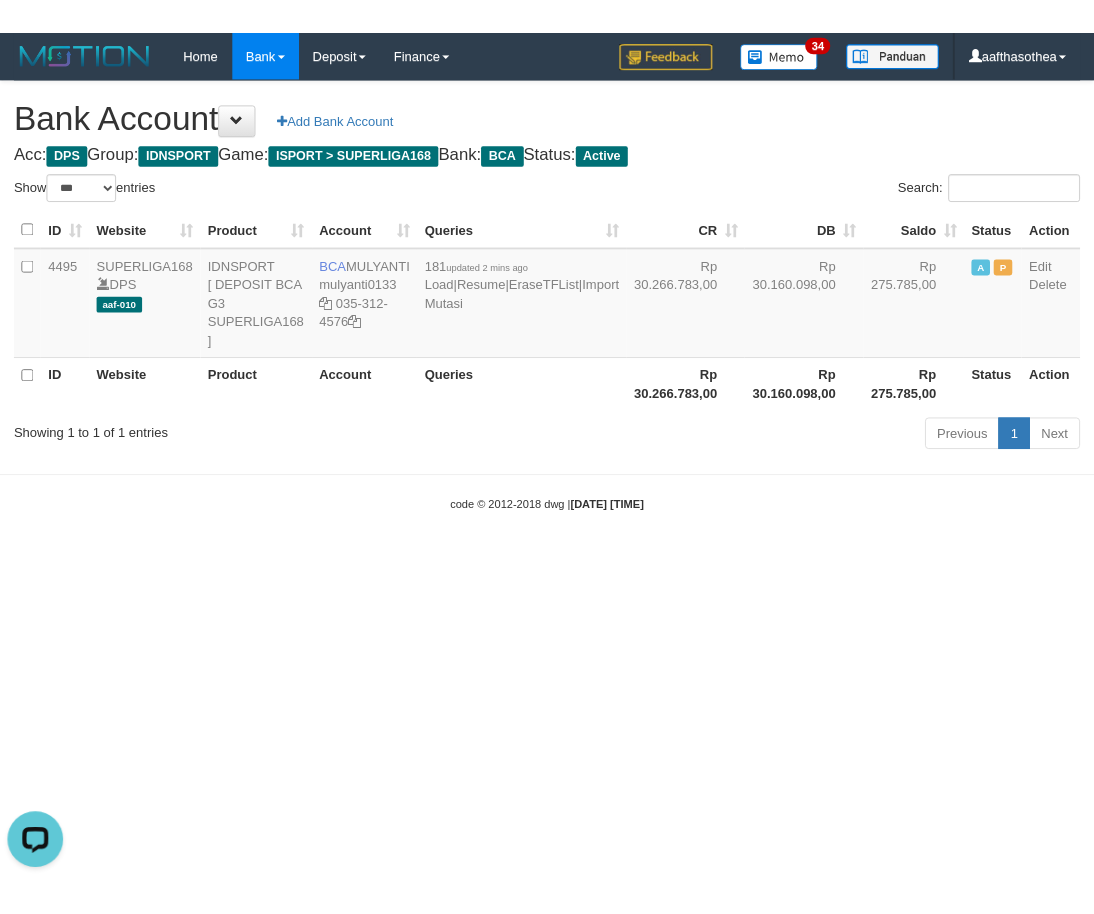 scroll, scrollTop: 0, scrollLeft: 0, axis: both 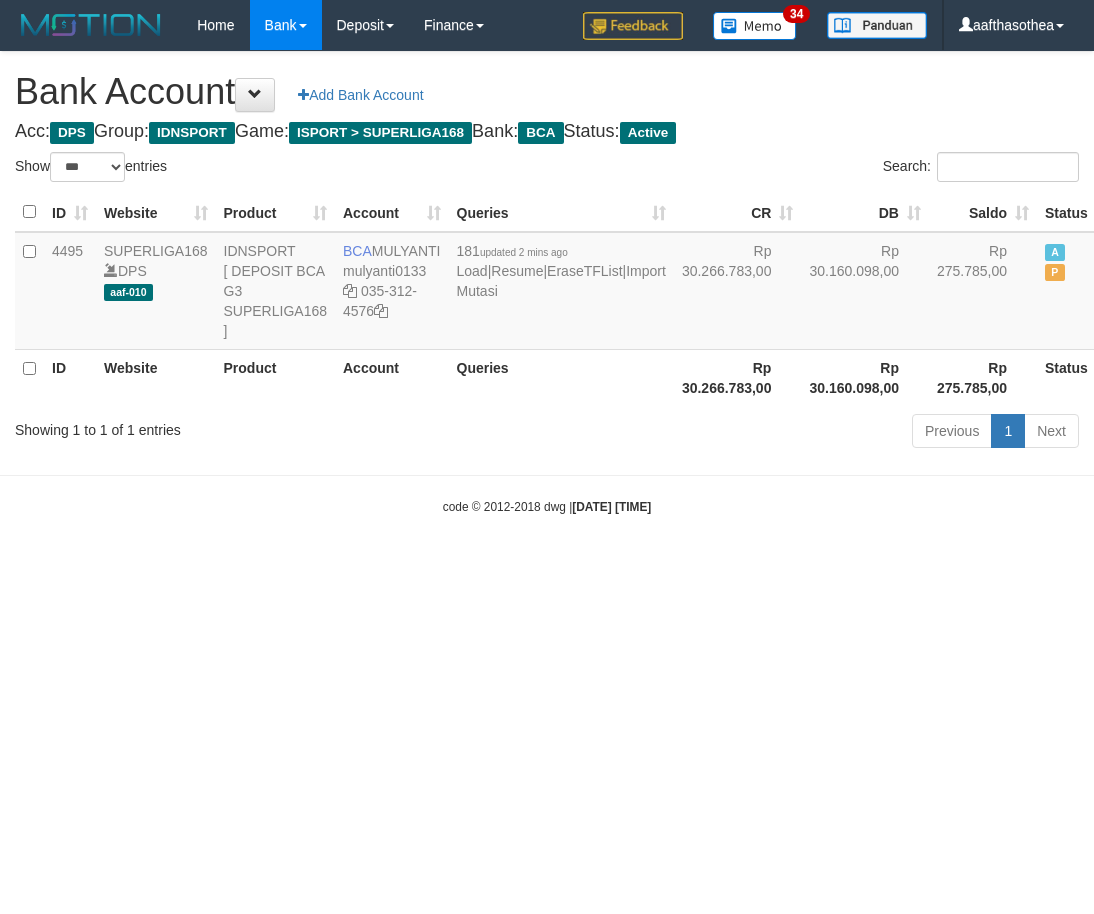select on "***" 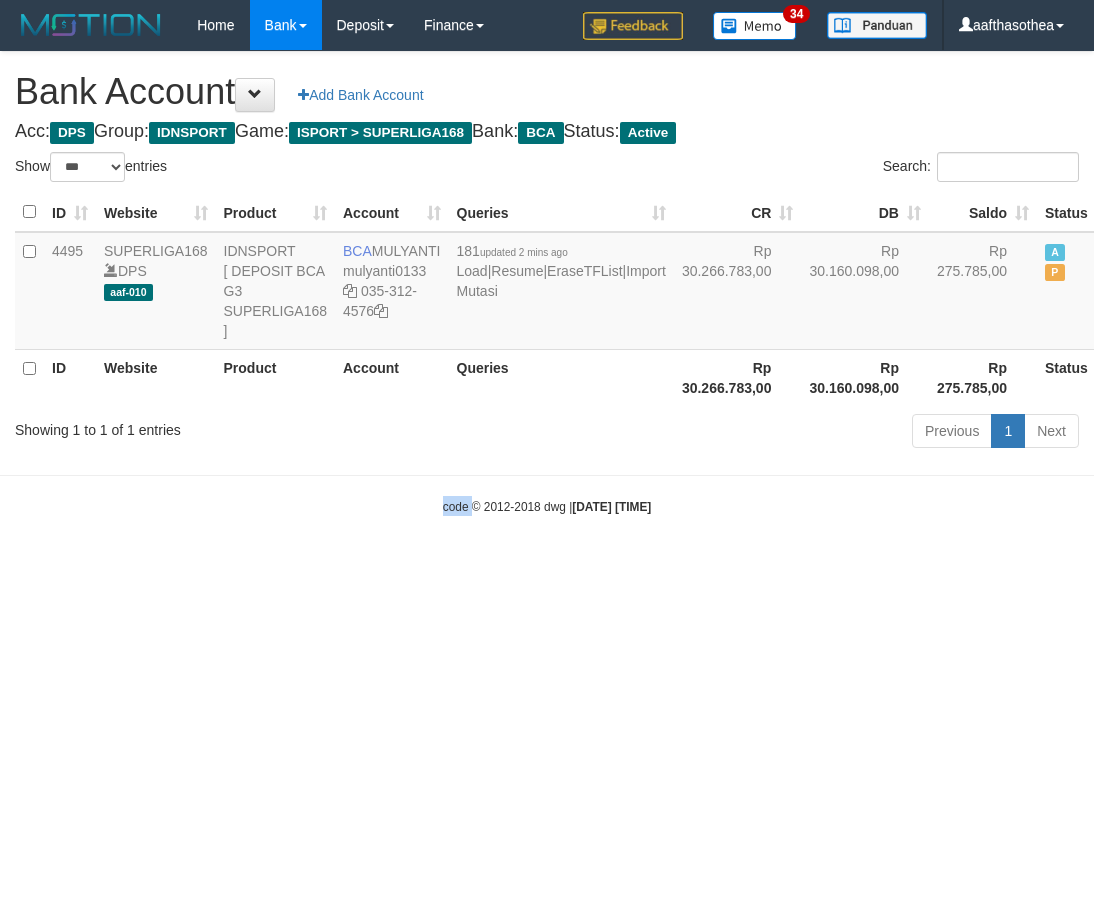 click on "code © 2012-2018 dwg |  [DATE] [TIME]" at bounding box center (547, 506) 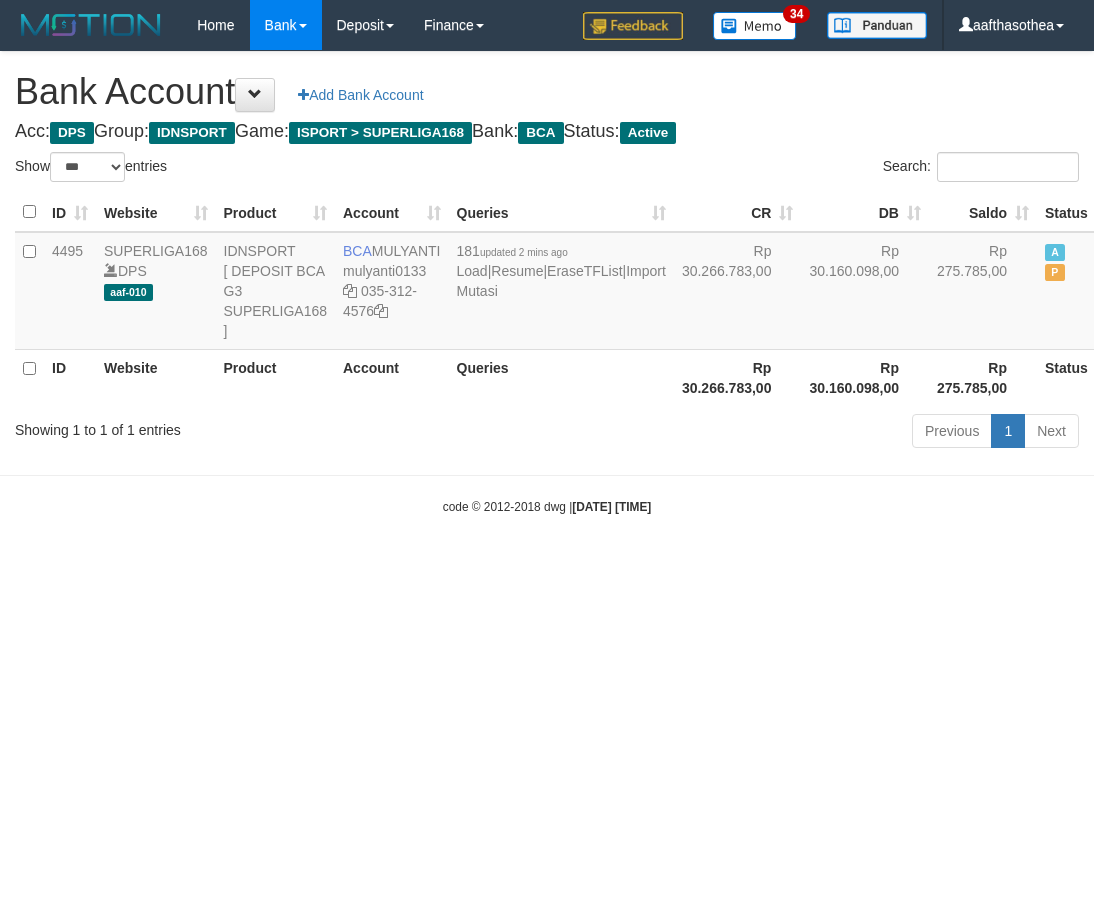 select on "***" 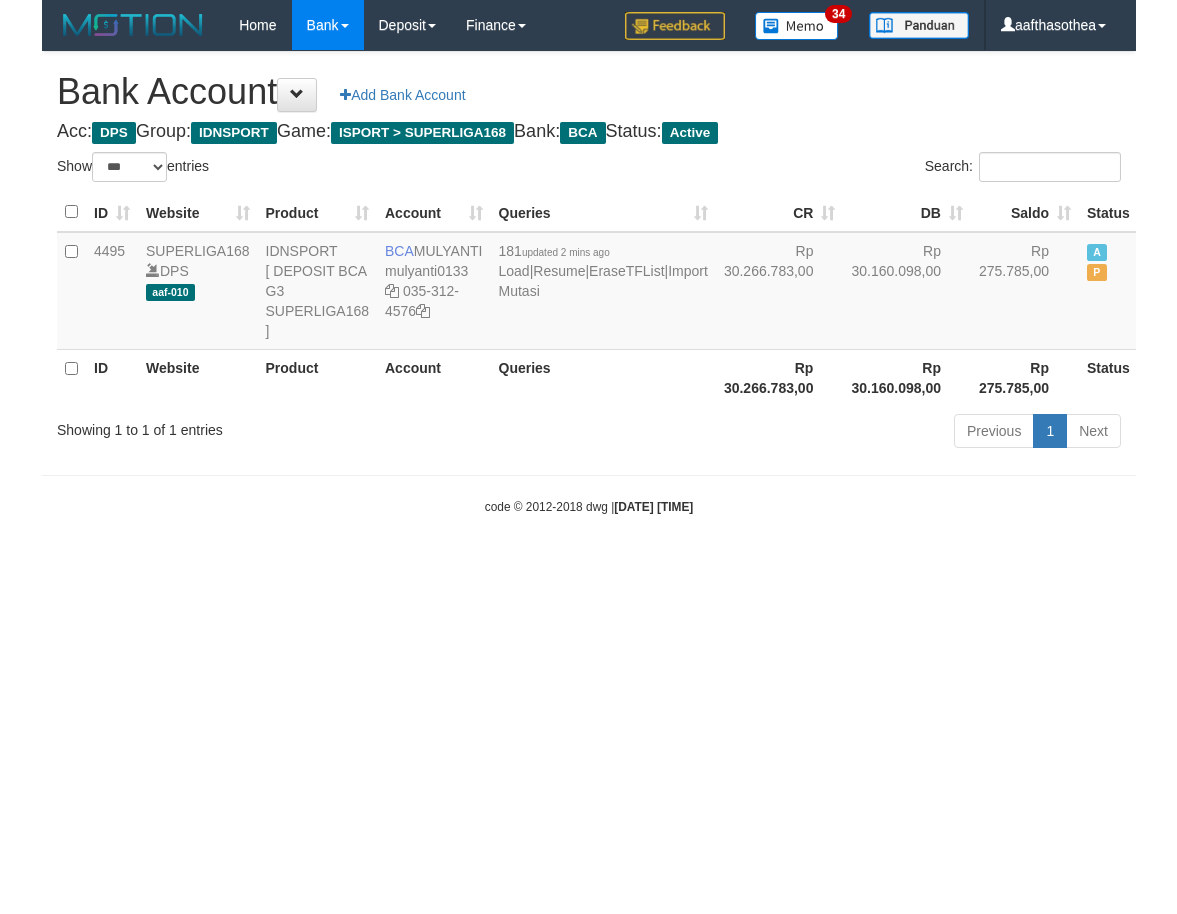 scroll, scrollTop: 0, scrollLeft: 0, axis: both 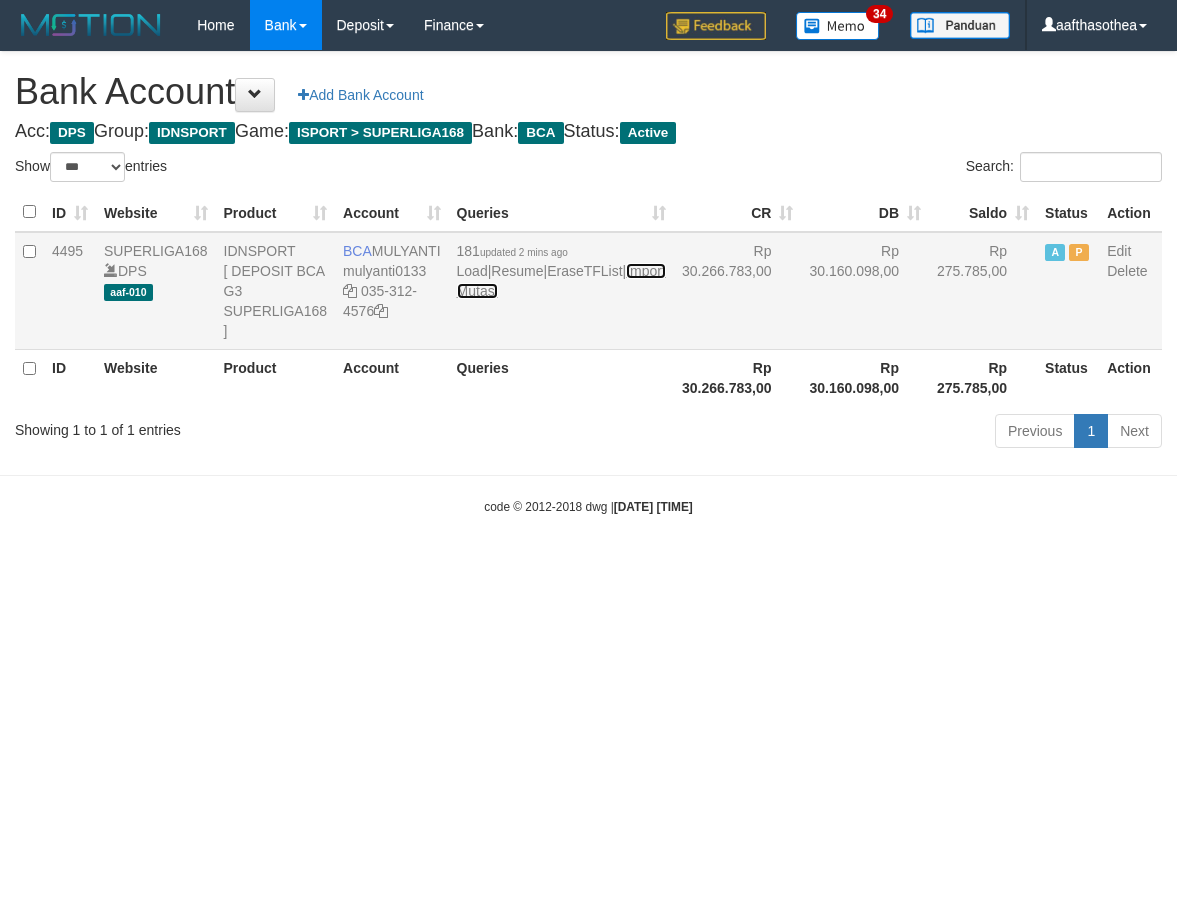 click on "Import Mutasi" at bounding box center (561, 281) 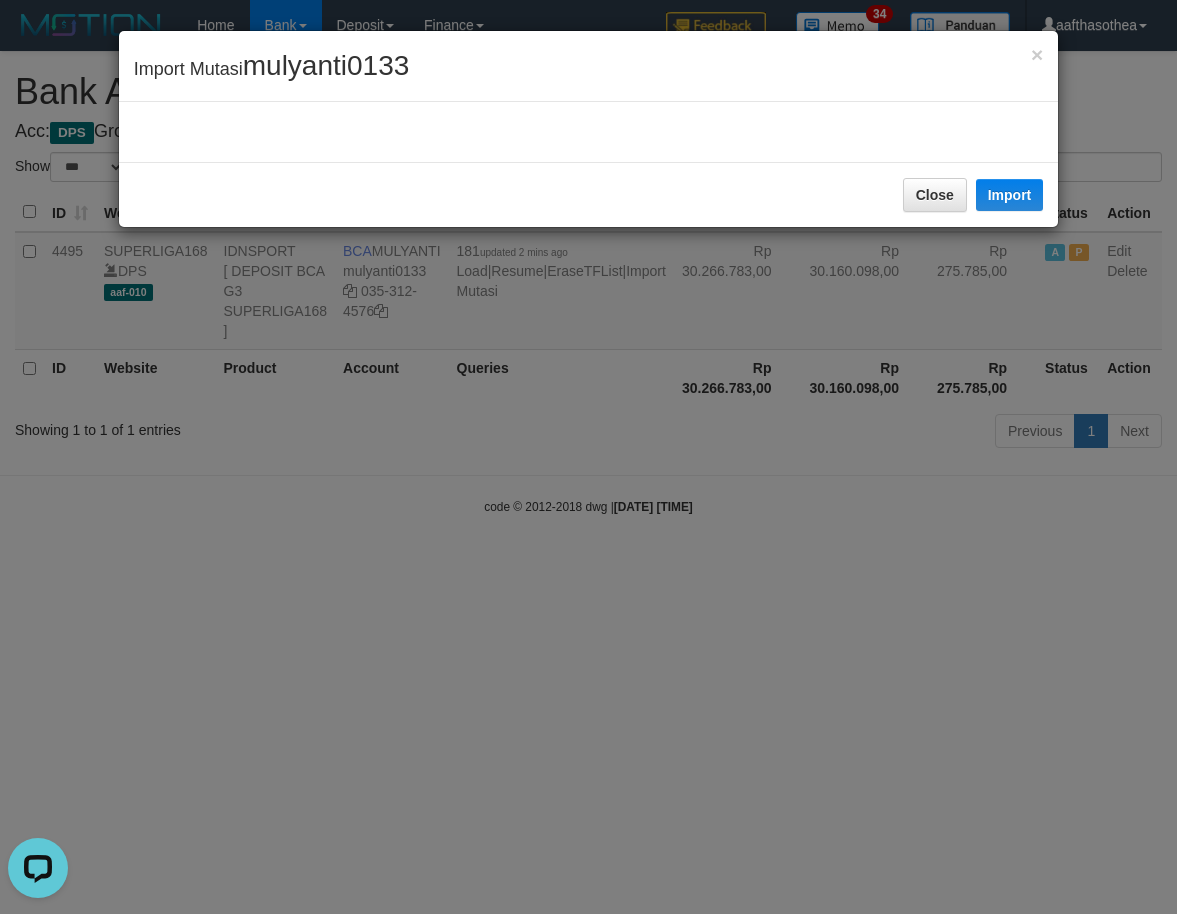 scroll, scrollTop: 0, scrollLeft: 0, axis: both 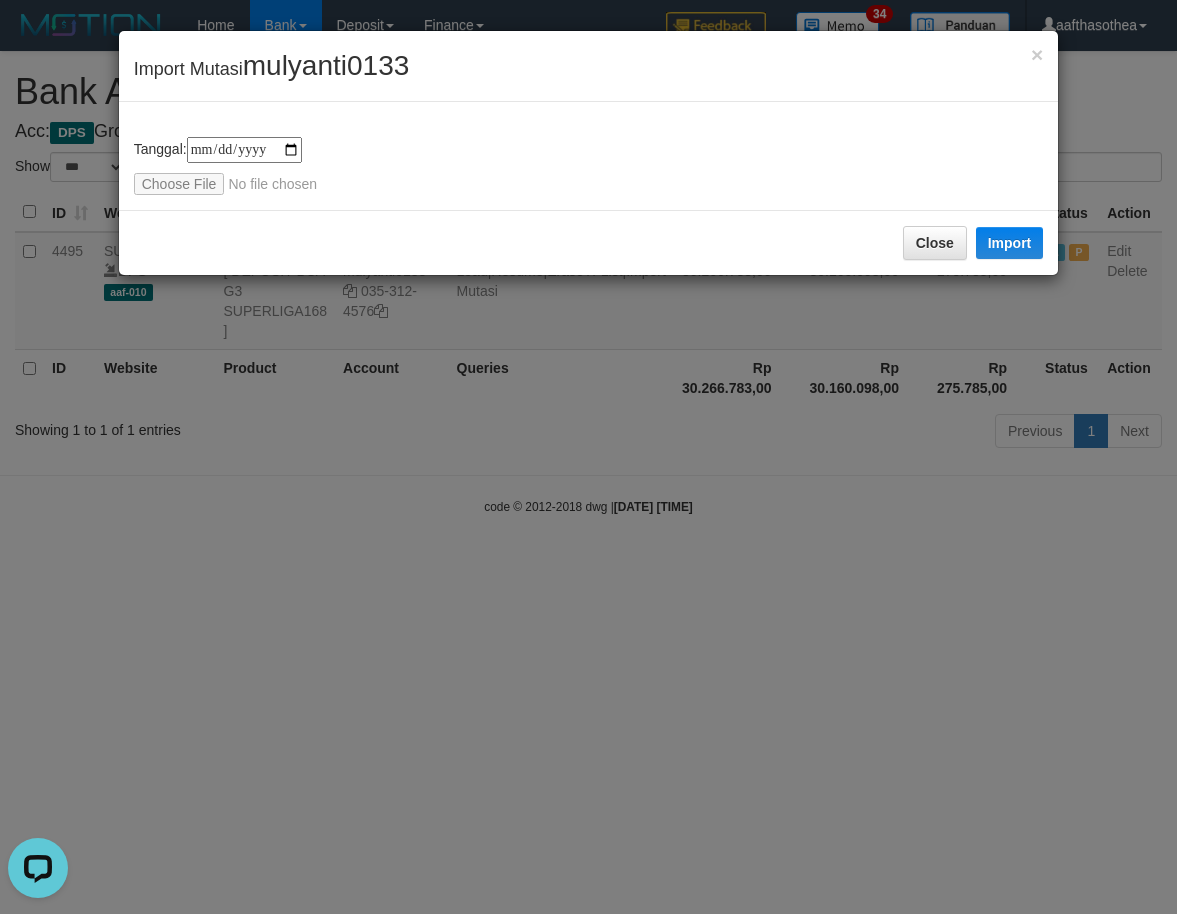 type on "**********" 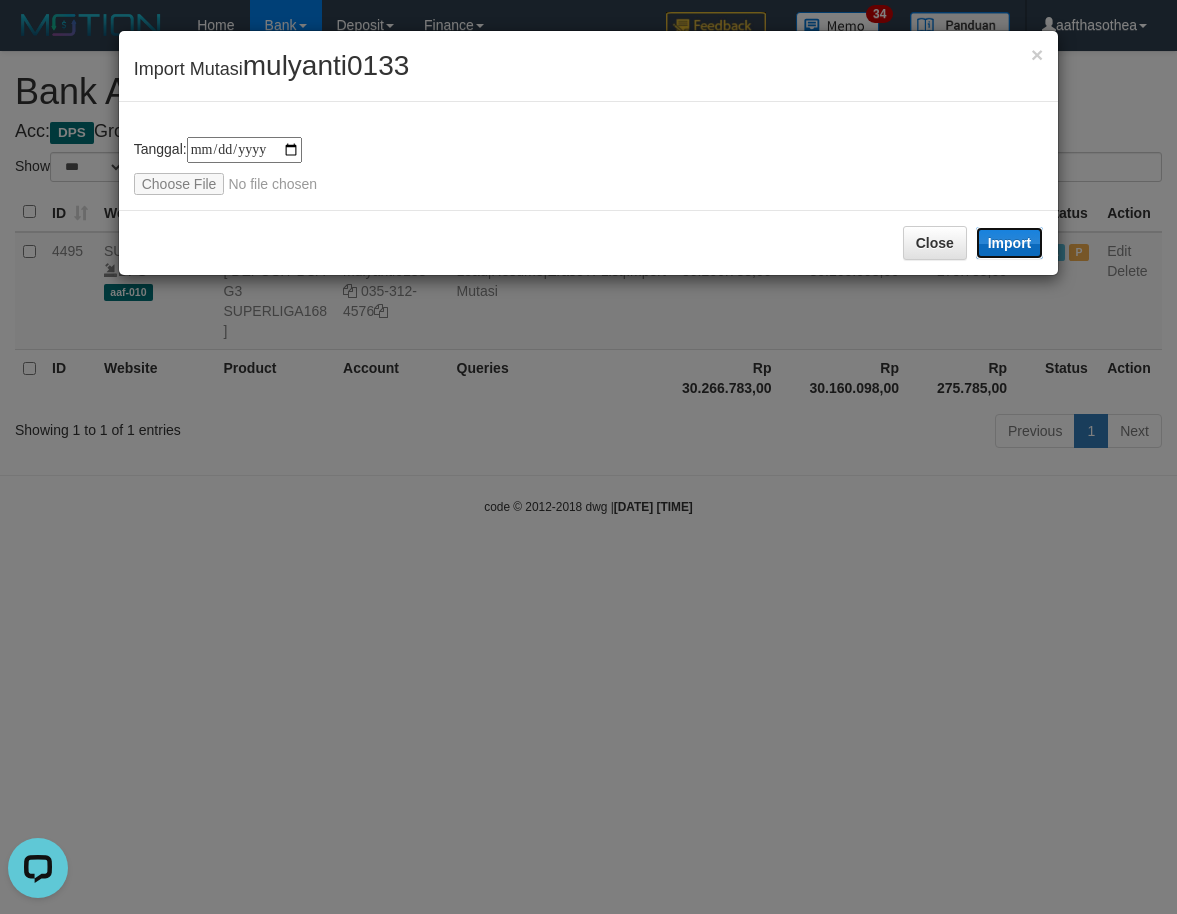 click on "Import" at bounding box center (1010, 243) 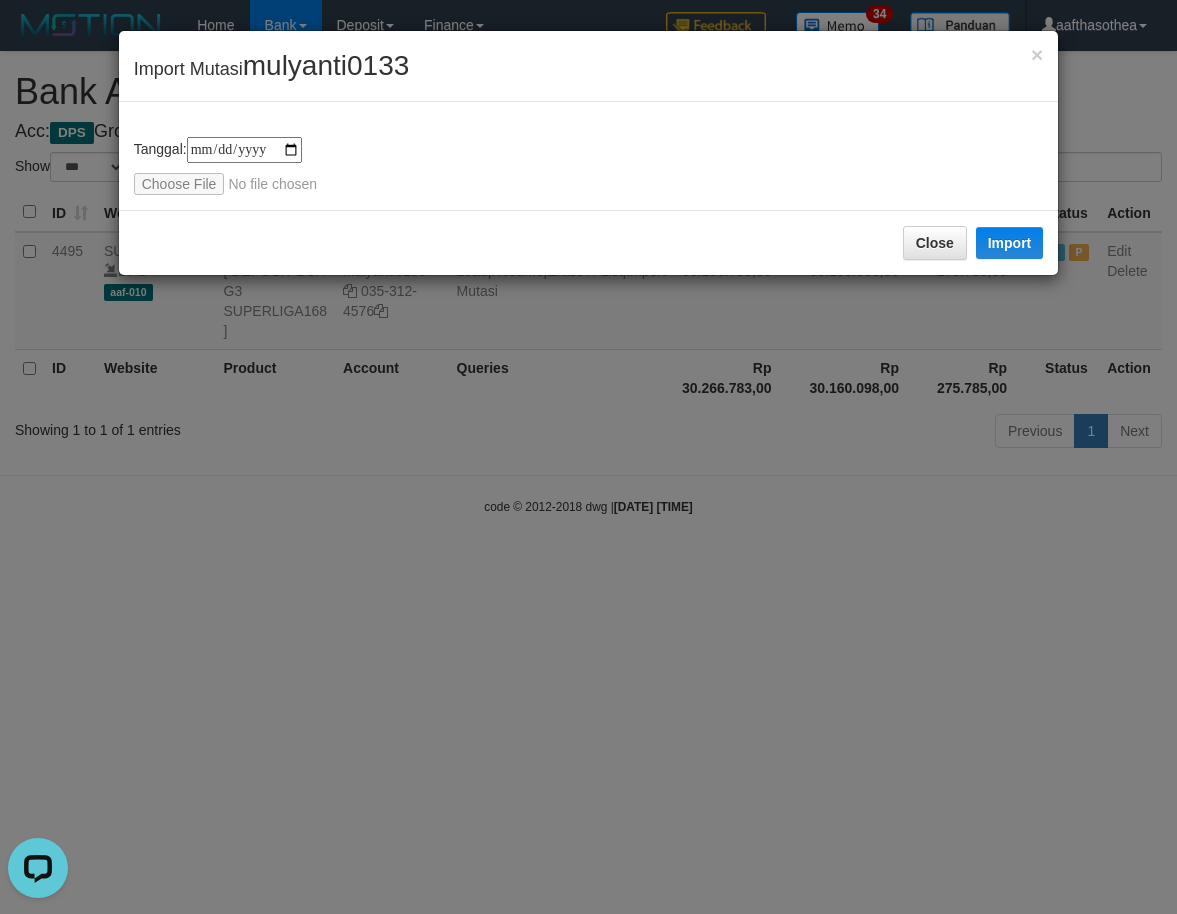 click on "**********" at bounding box center (588, 457) 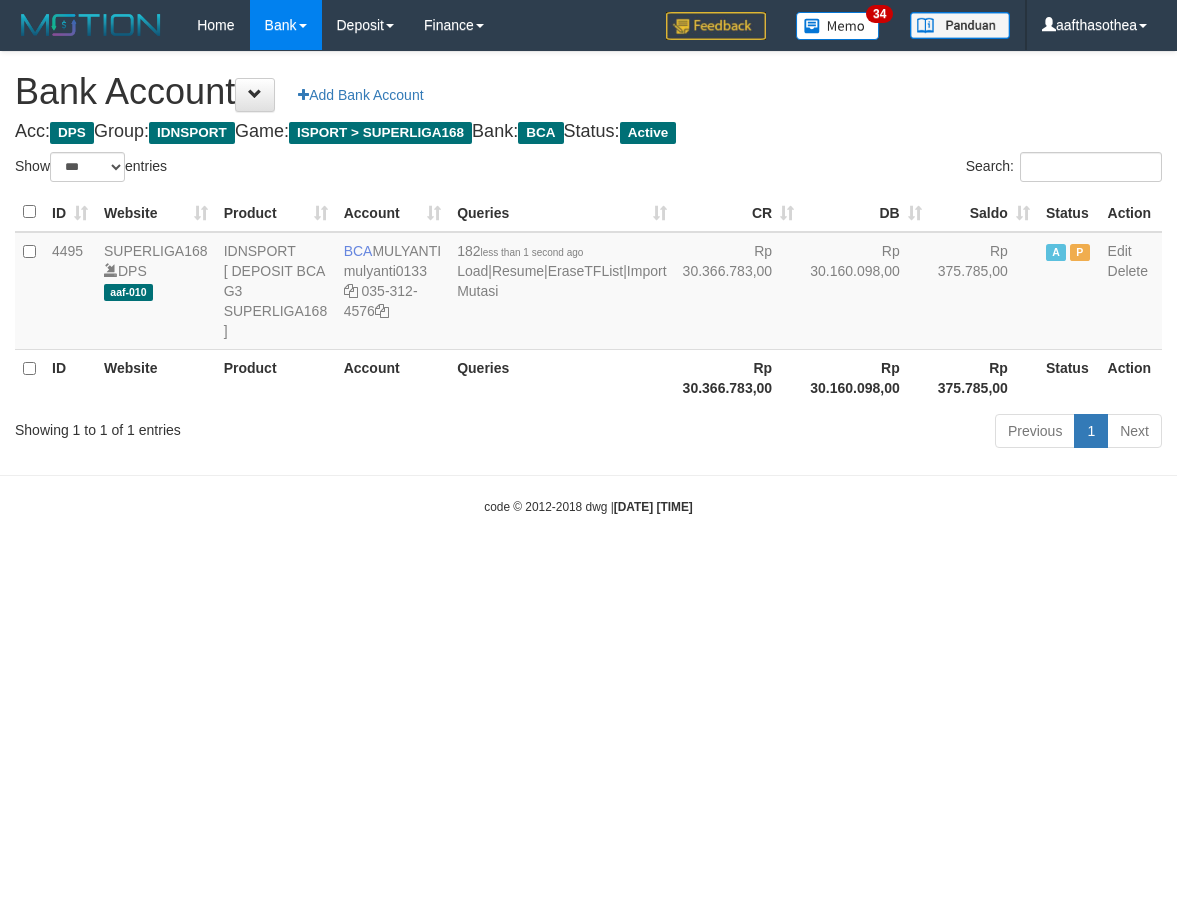 select on "***" 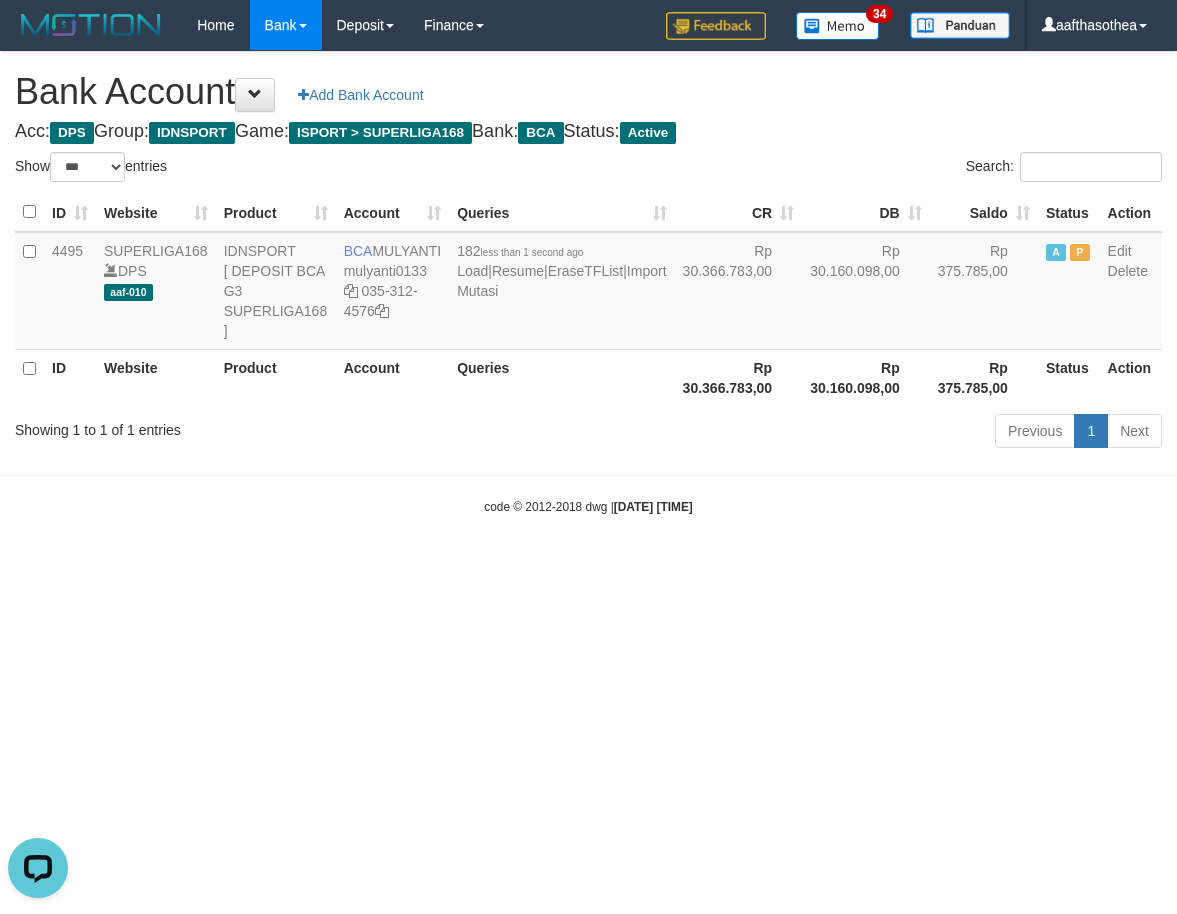 scroll, scrollTop: 0, scrollLeft: 0, axis: both 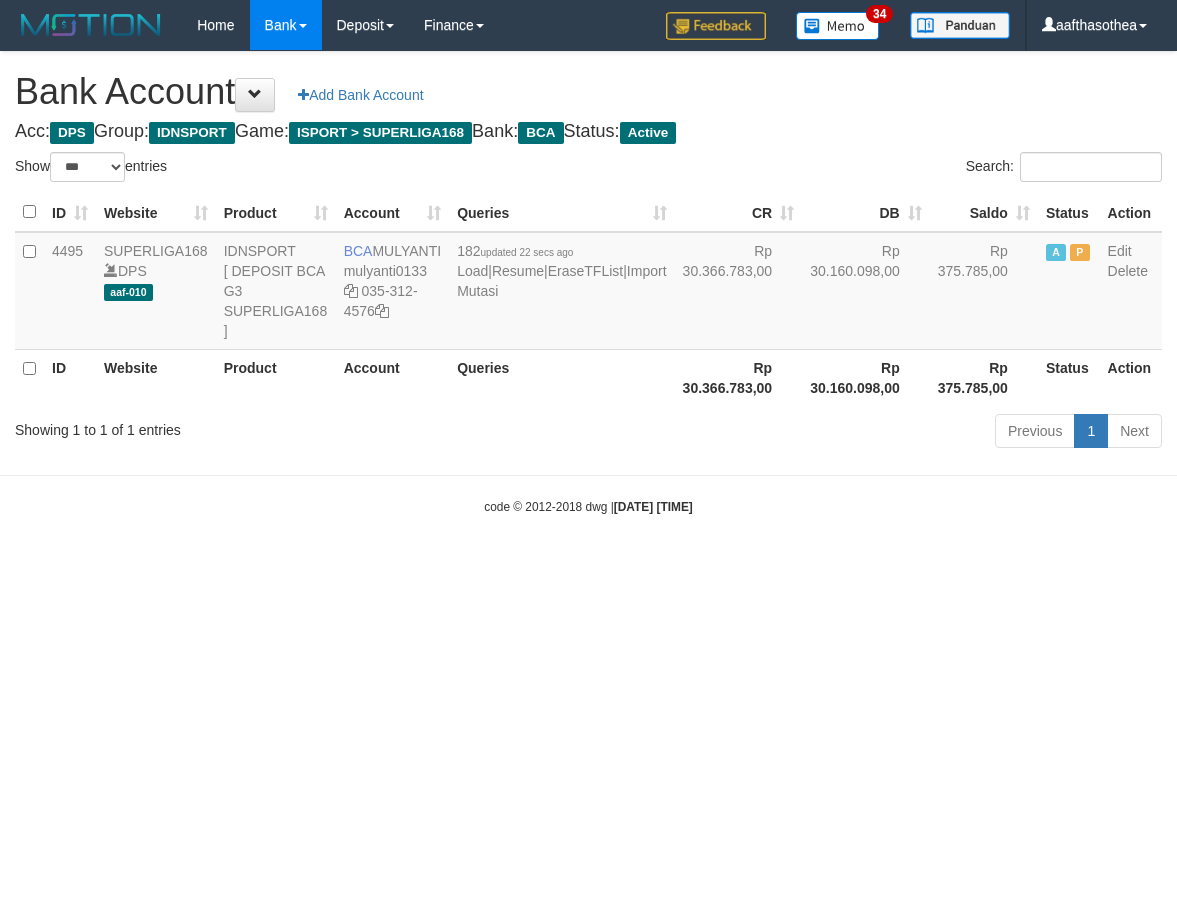 select on "***" 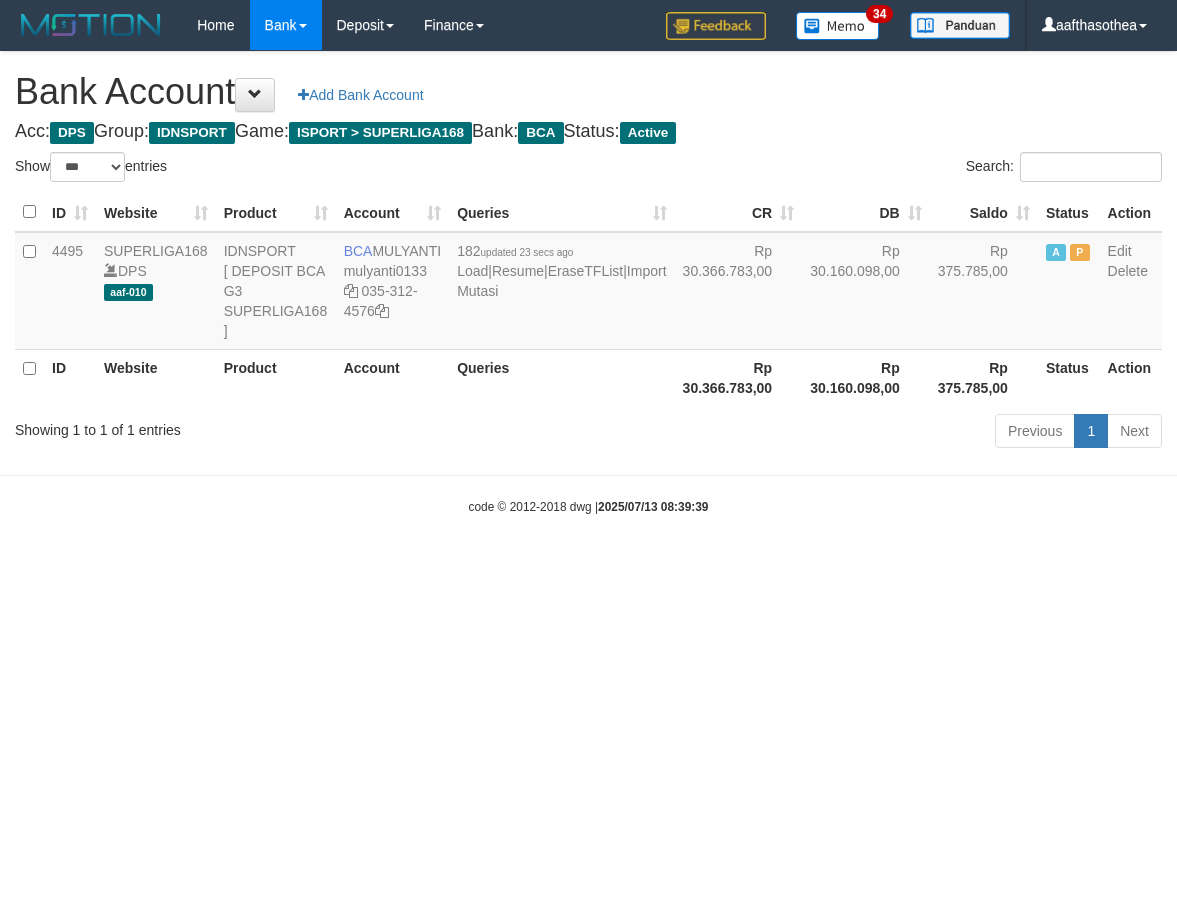 select on "***" 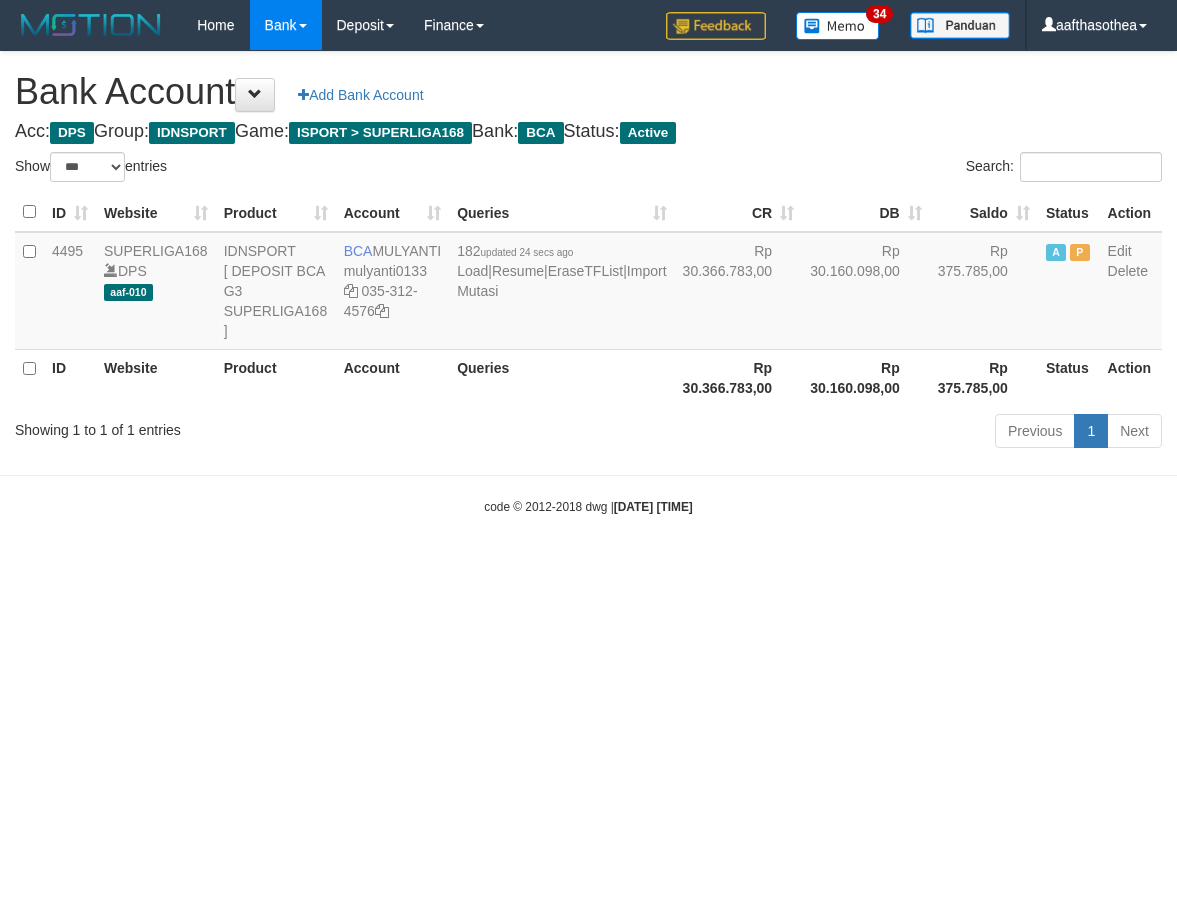 select on "***" 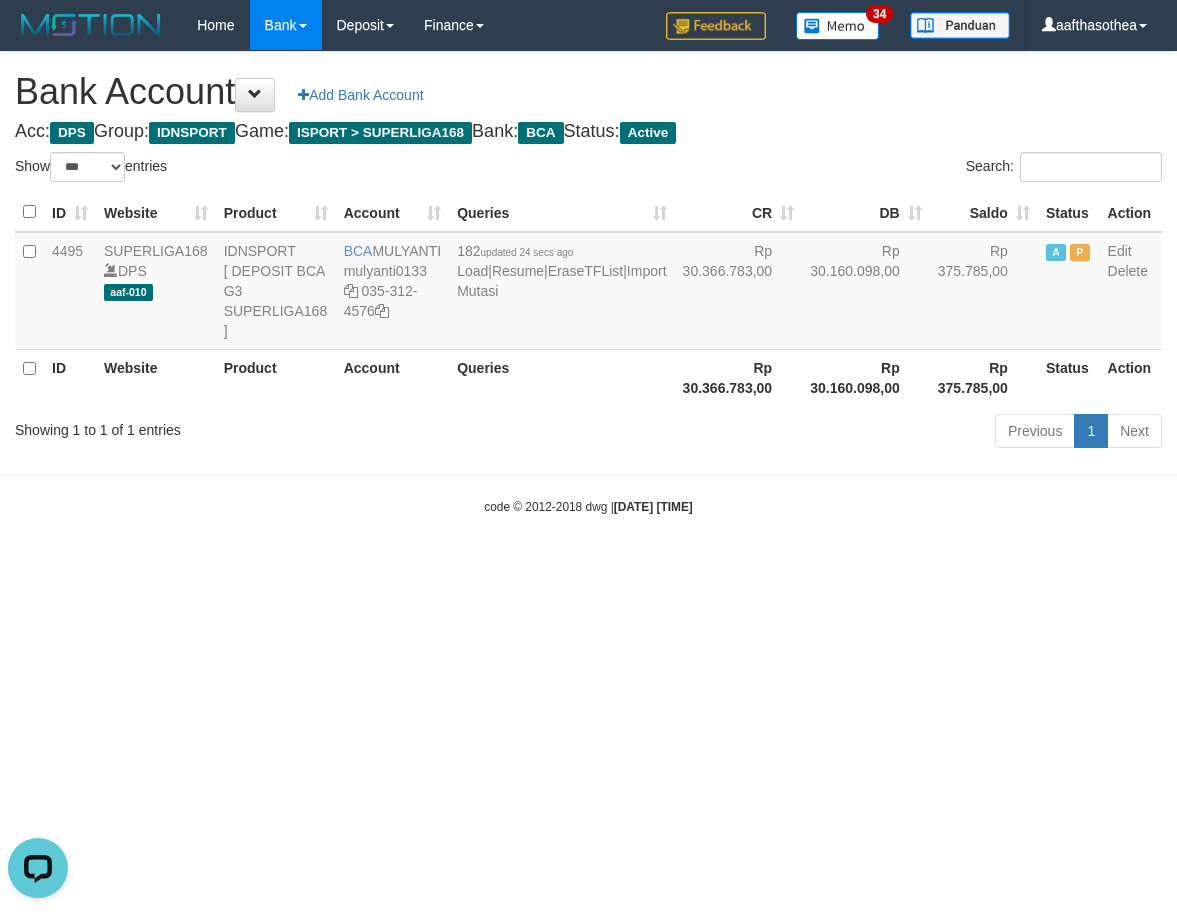 scroll, scrollTop: 0, scrollLeft: 0, axis: both 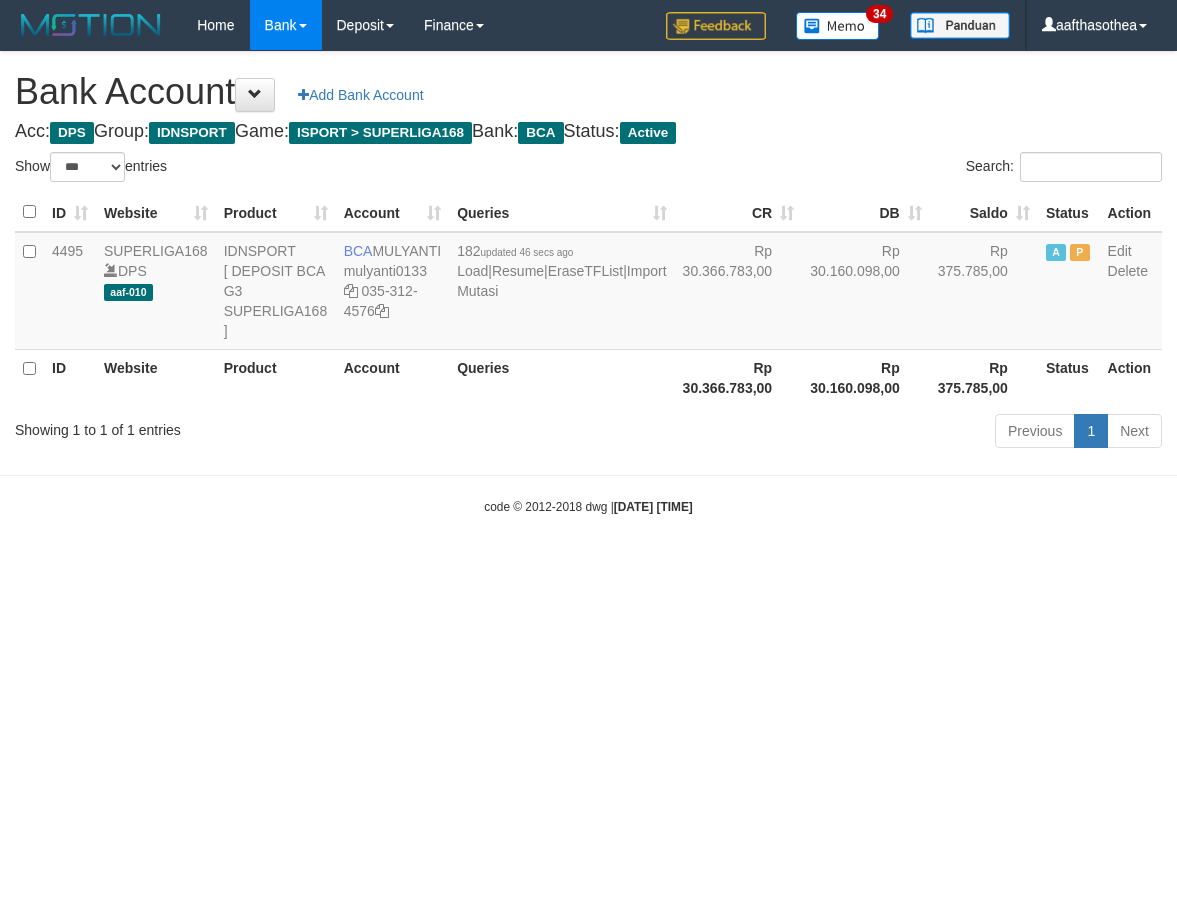 select on "***" 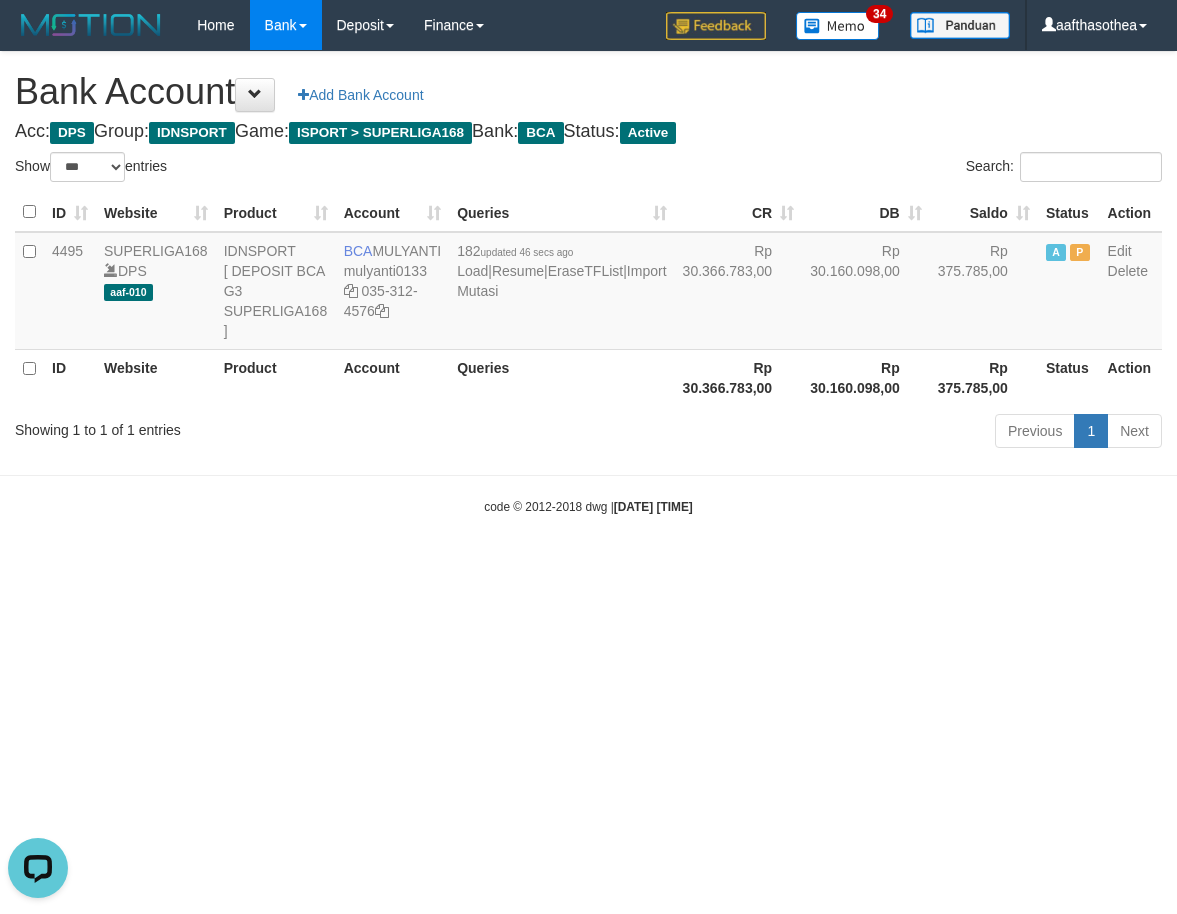 scroll, scrollTop: 0, scrollLeft: 0, axis: both 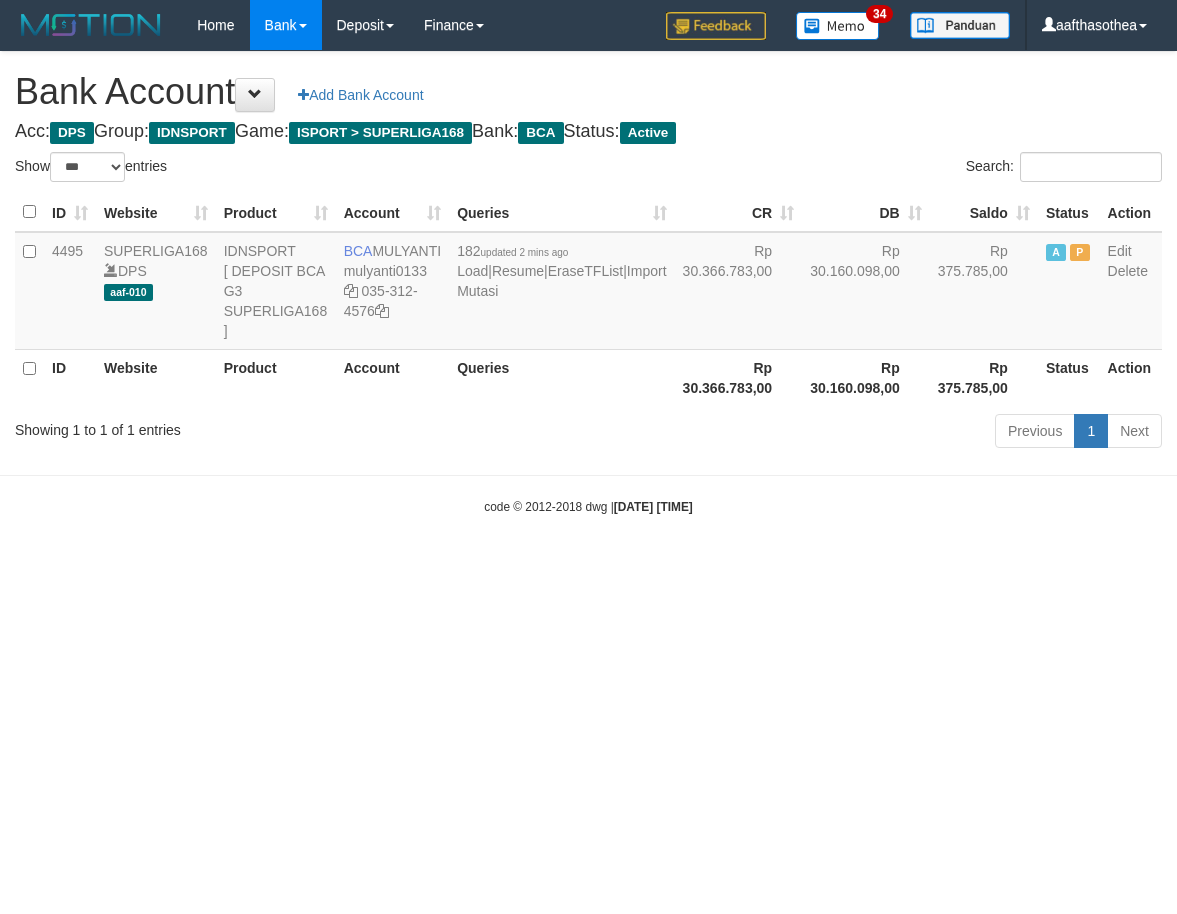 select on "***" 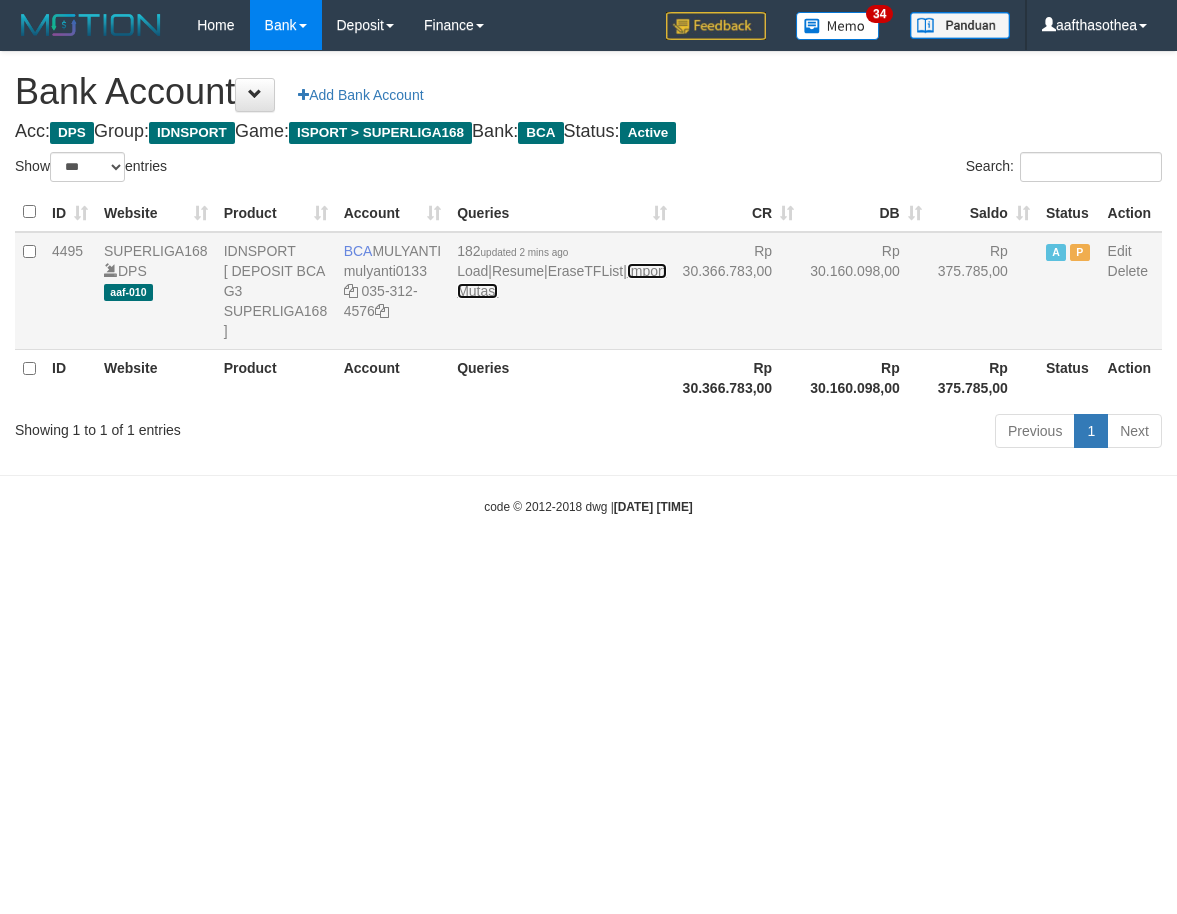click on "Import Mutasi" at bounding box center (561, 281) 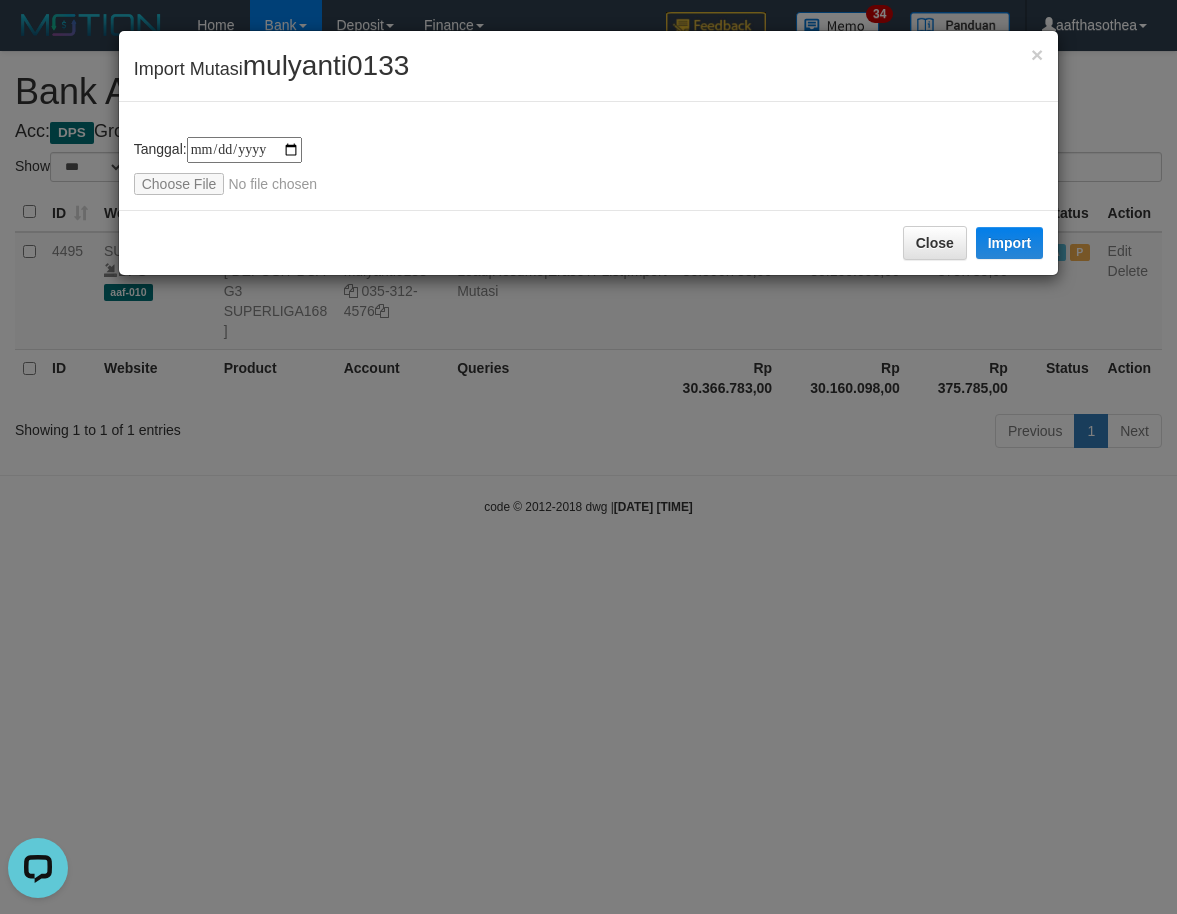 scroll, scrollTop: 0, scrollLeft: 0, axis: both 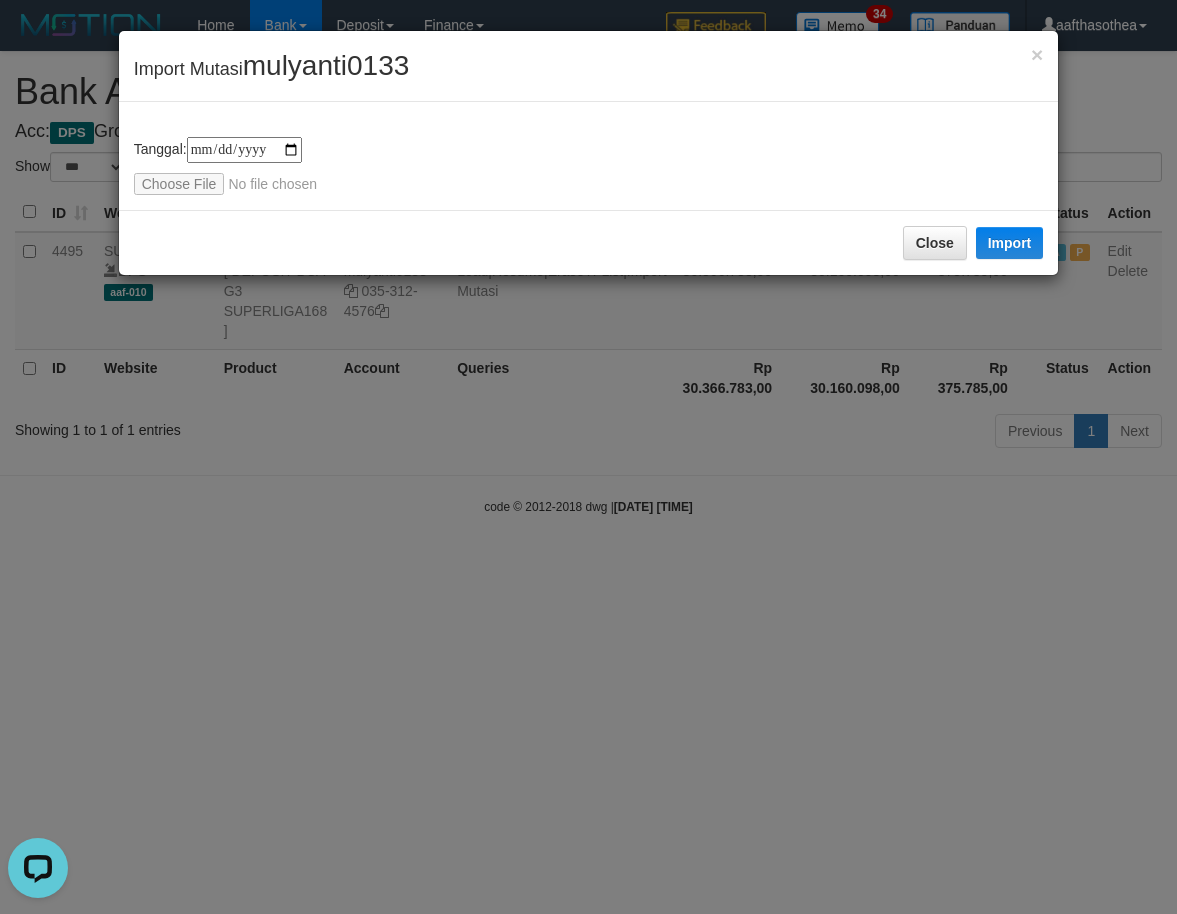 type on "**********" 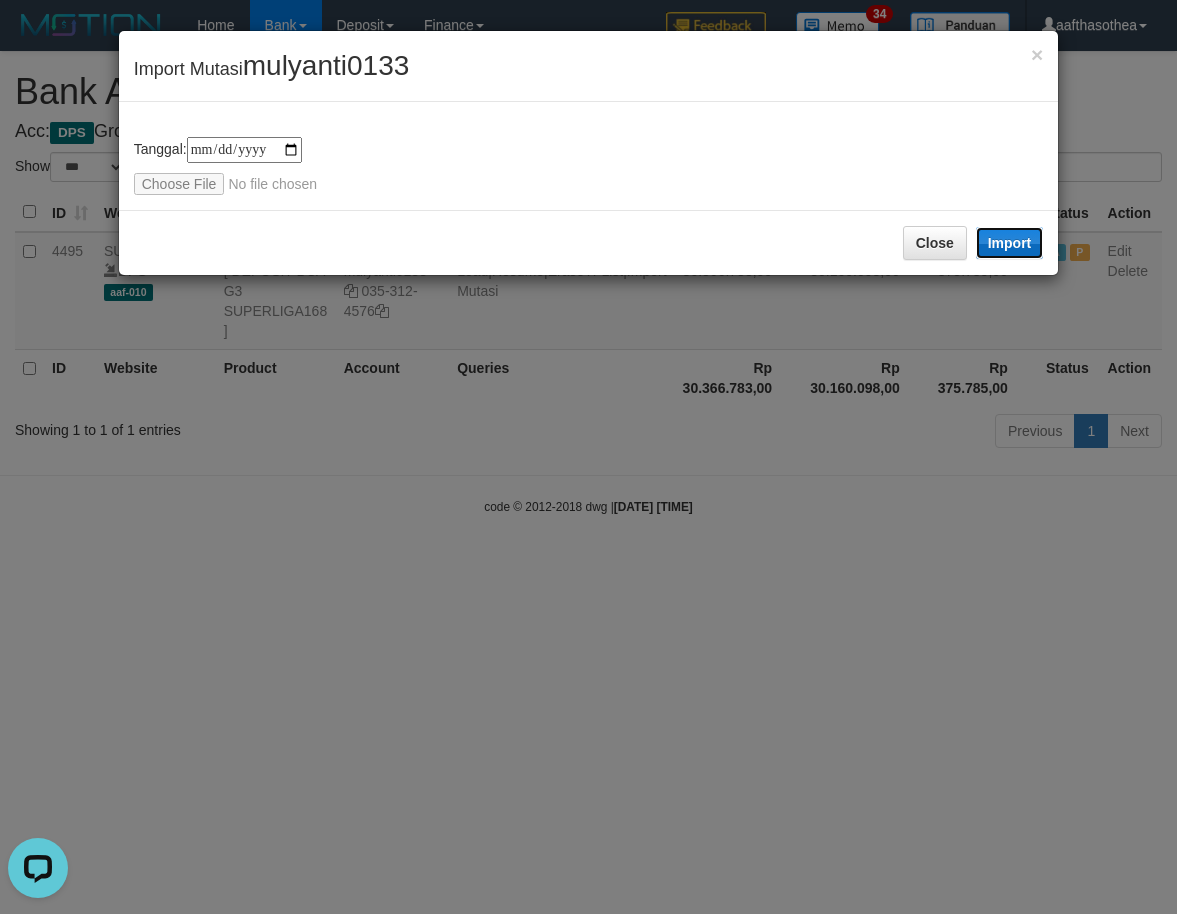 drag, startPoint x: 1000, startPoint y: 238, endPoint x: 933, endPoint y: 317, distance: 103.58572 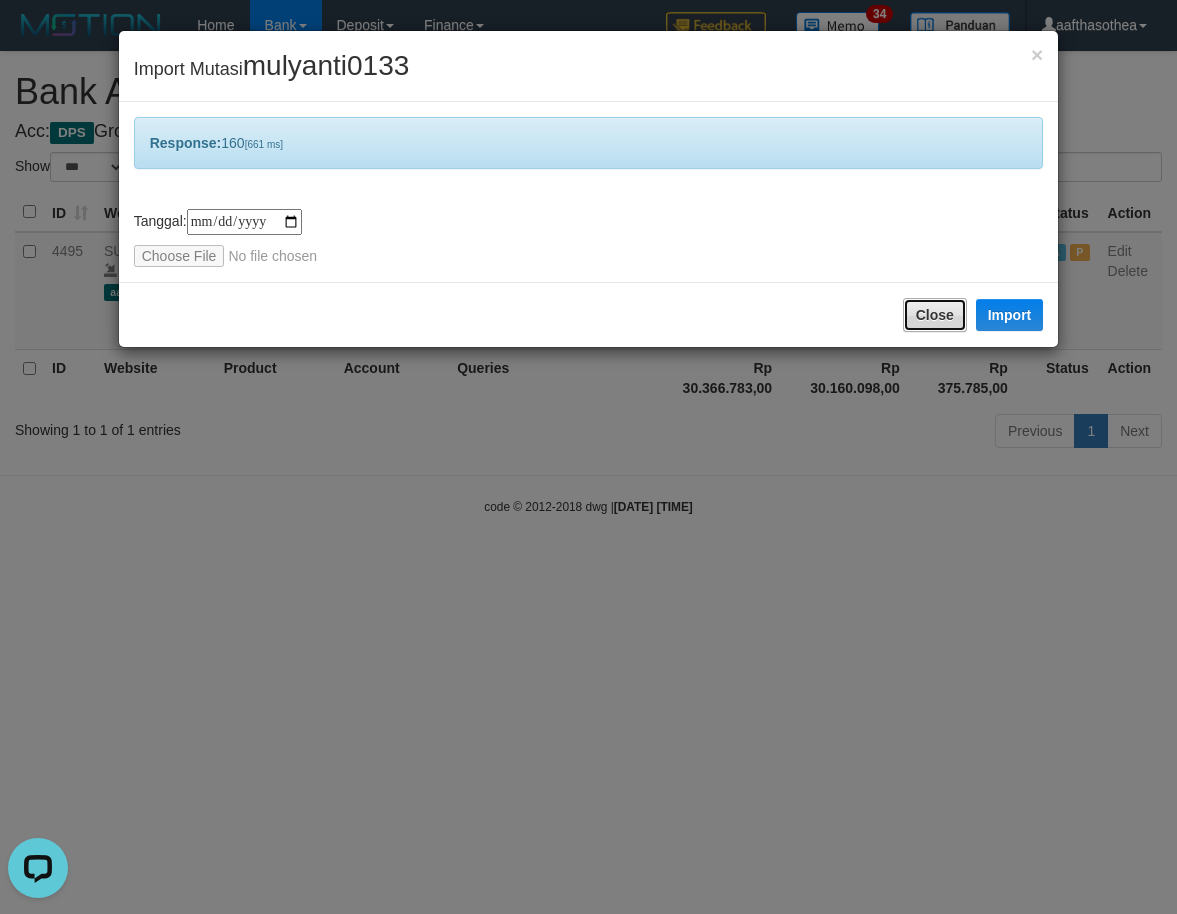 click on "Close" at bounding box center (935, 315) 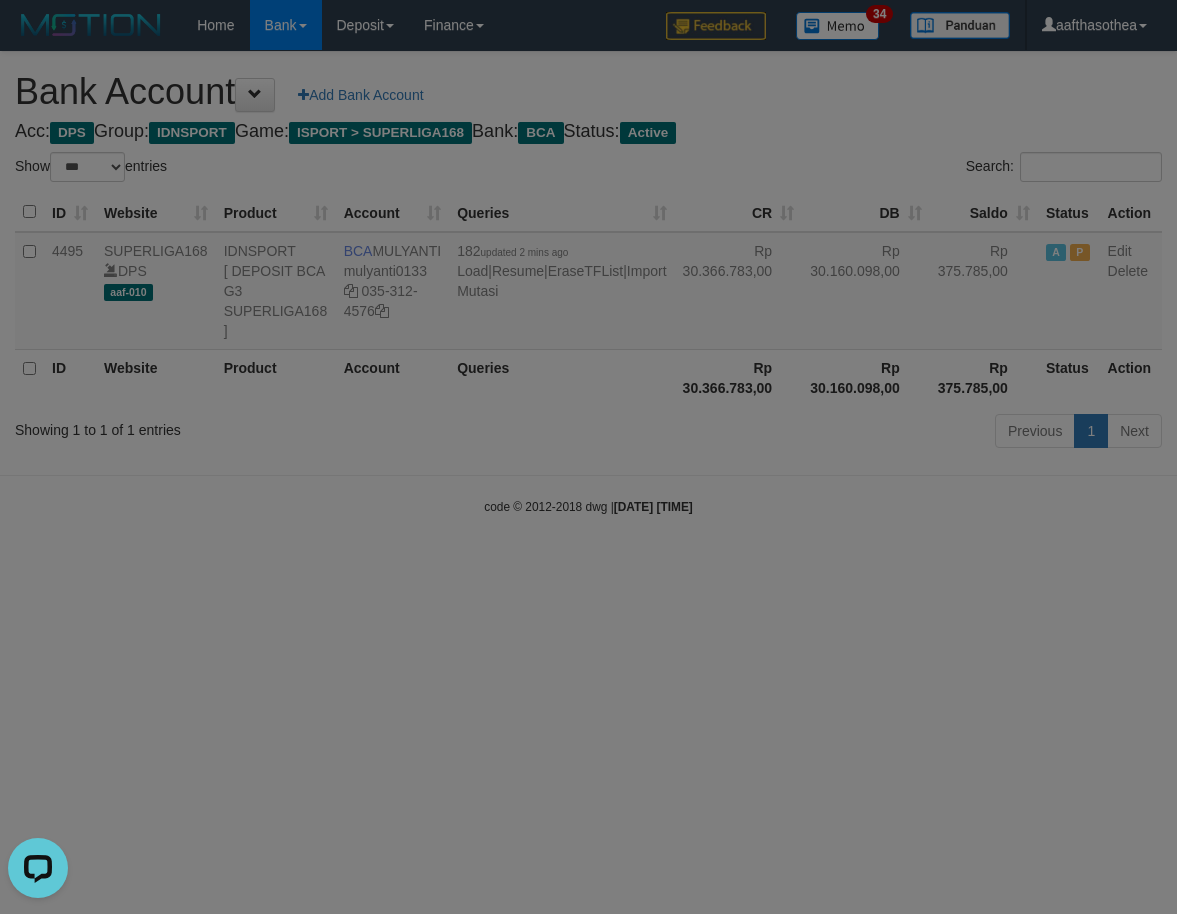 click at bounding box center [588, 457] 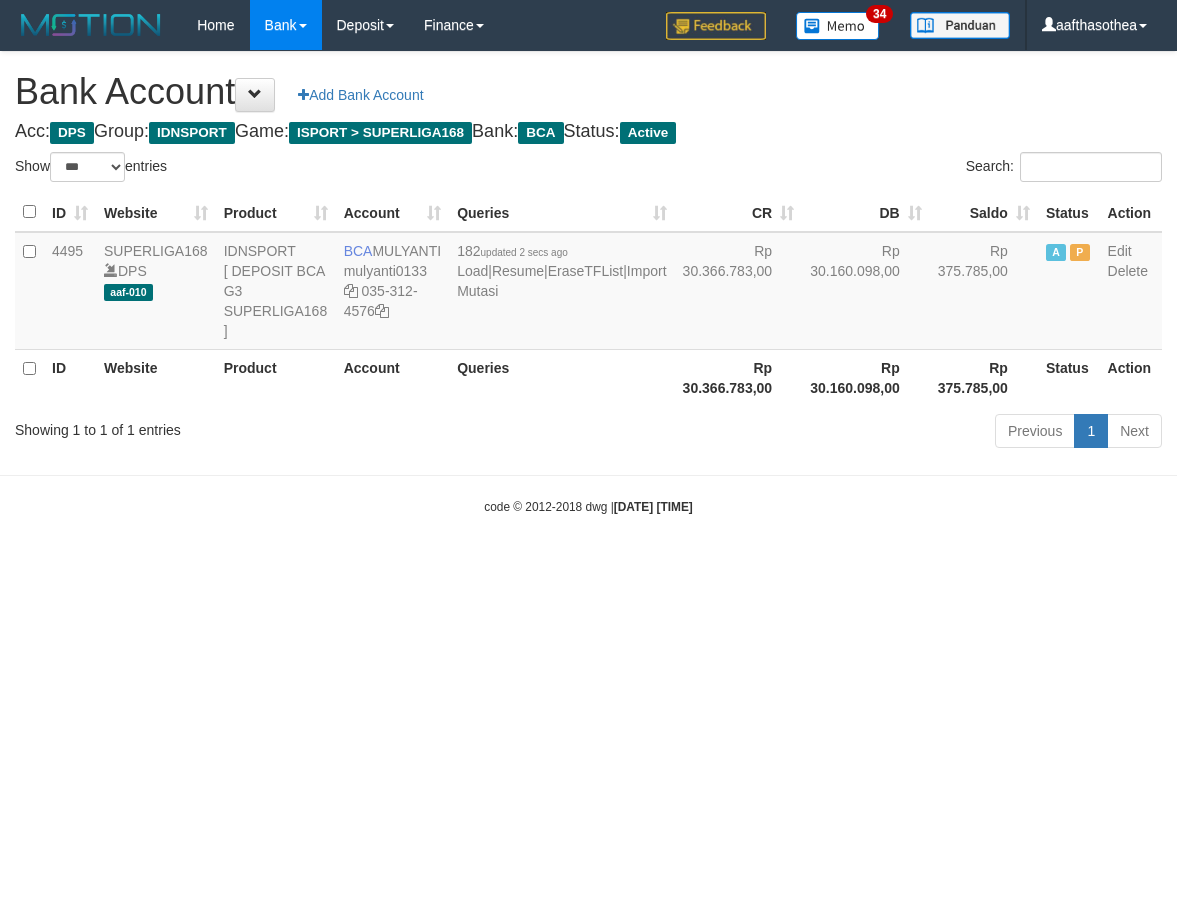 select on "***" 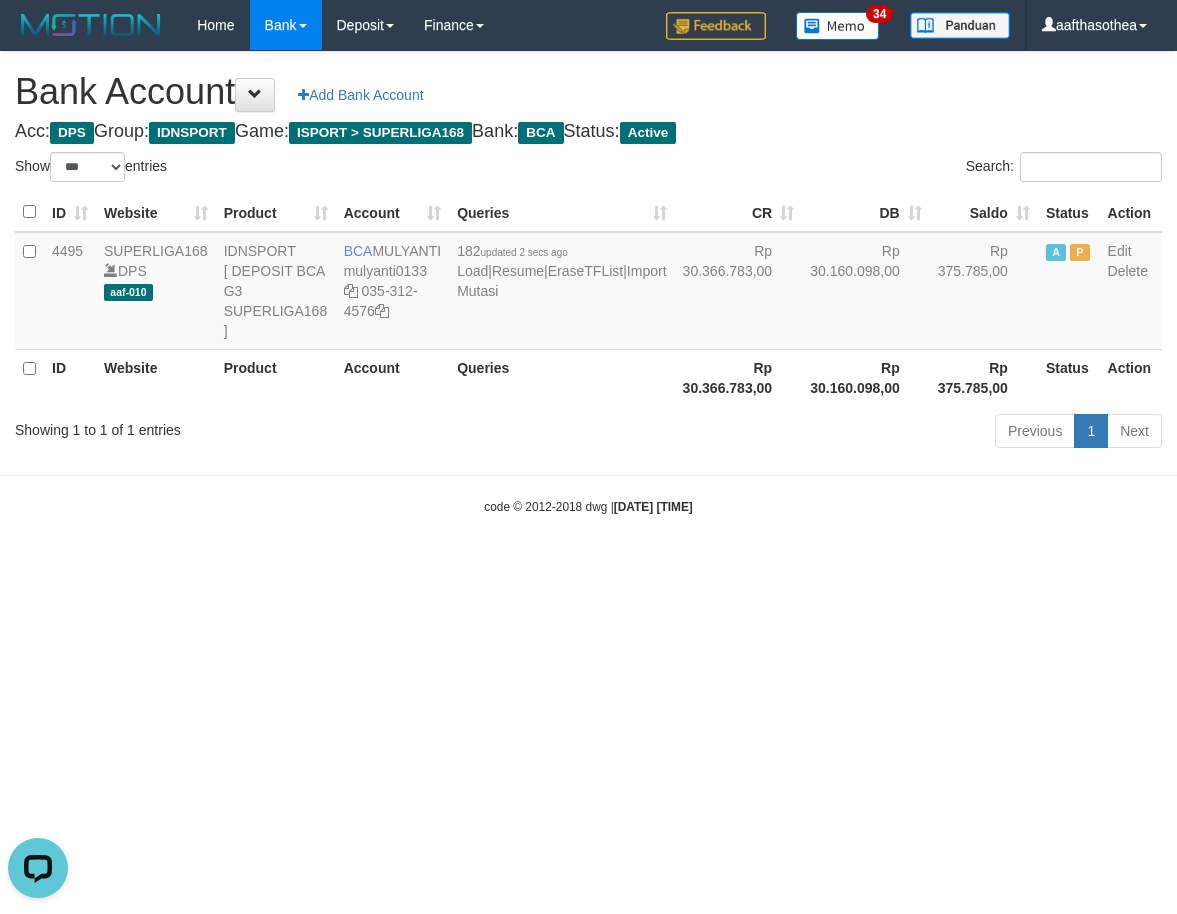 scroll, scrollTop: 0, scrollLeft: 0, axis: both 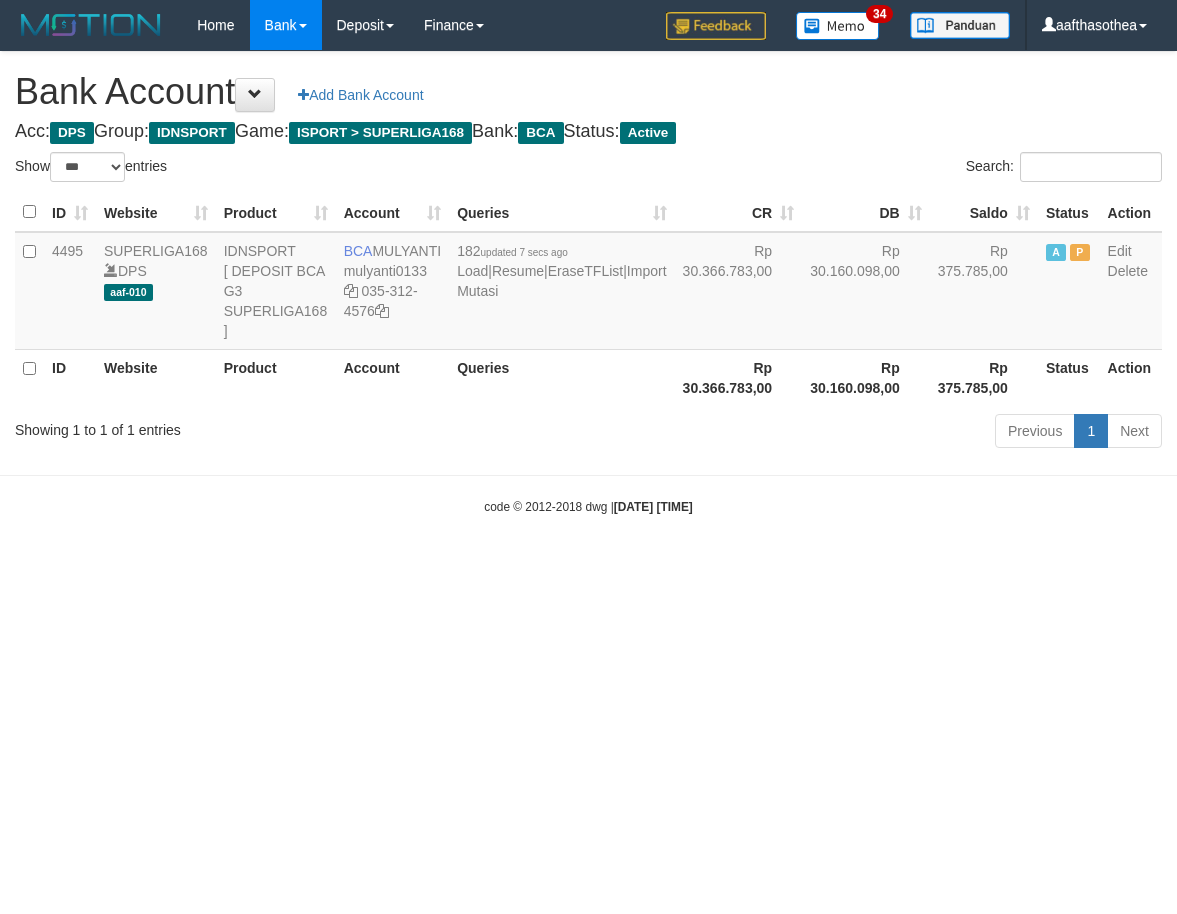 select on "***" 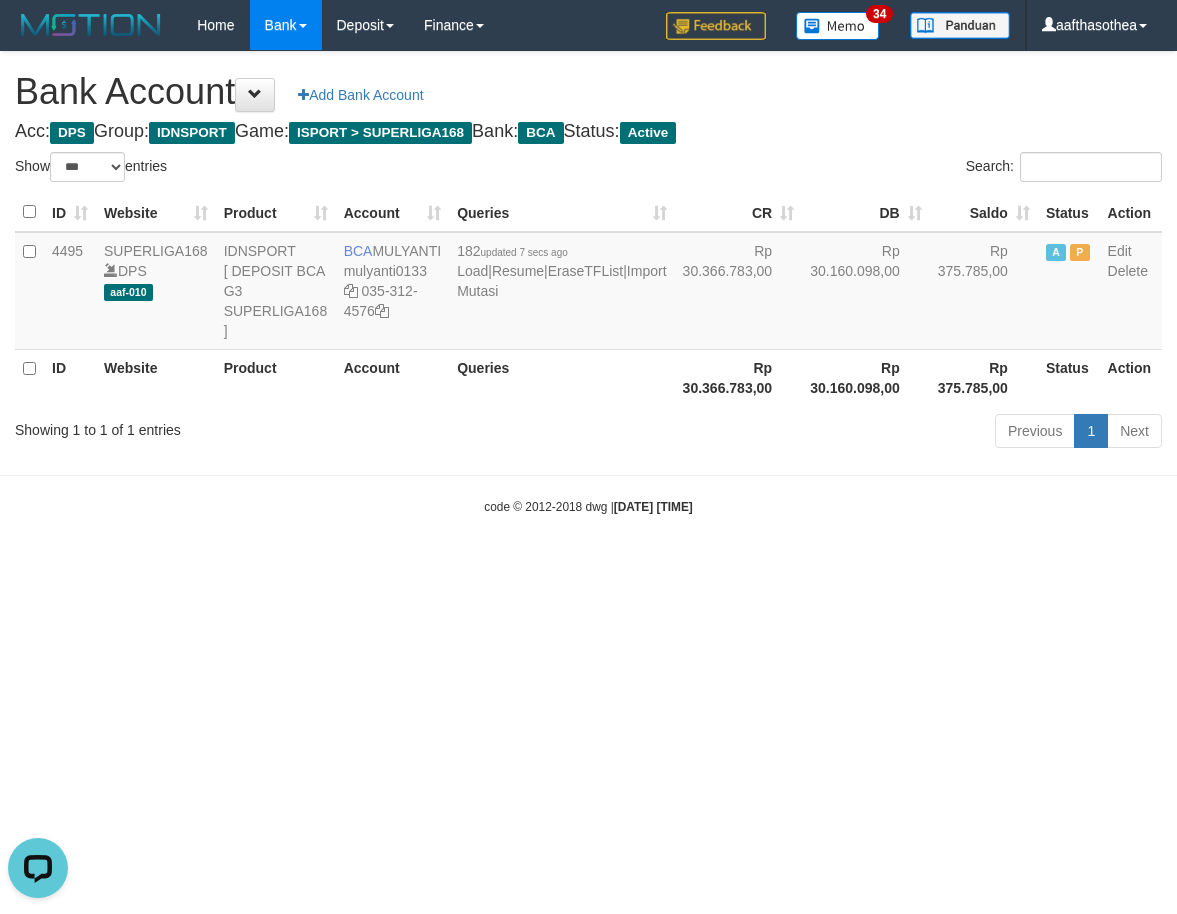 scroll, scrollTop: 0, scrollLeft: 0, axis: both 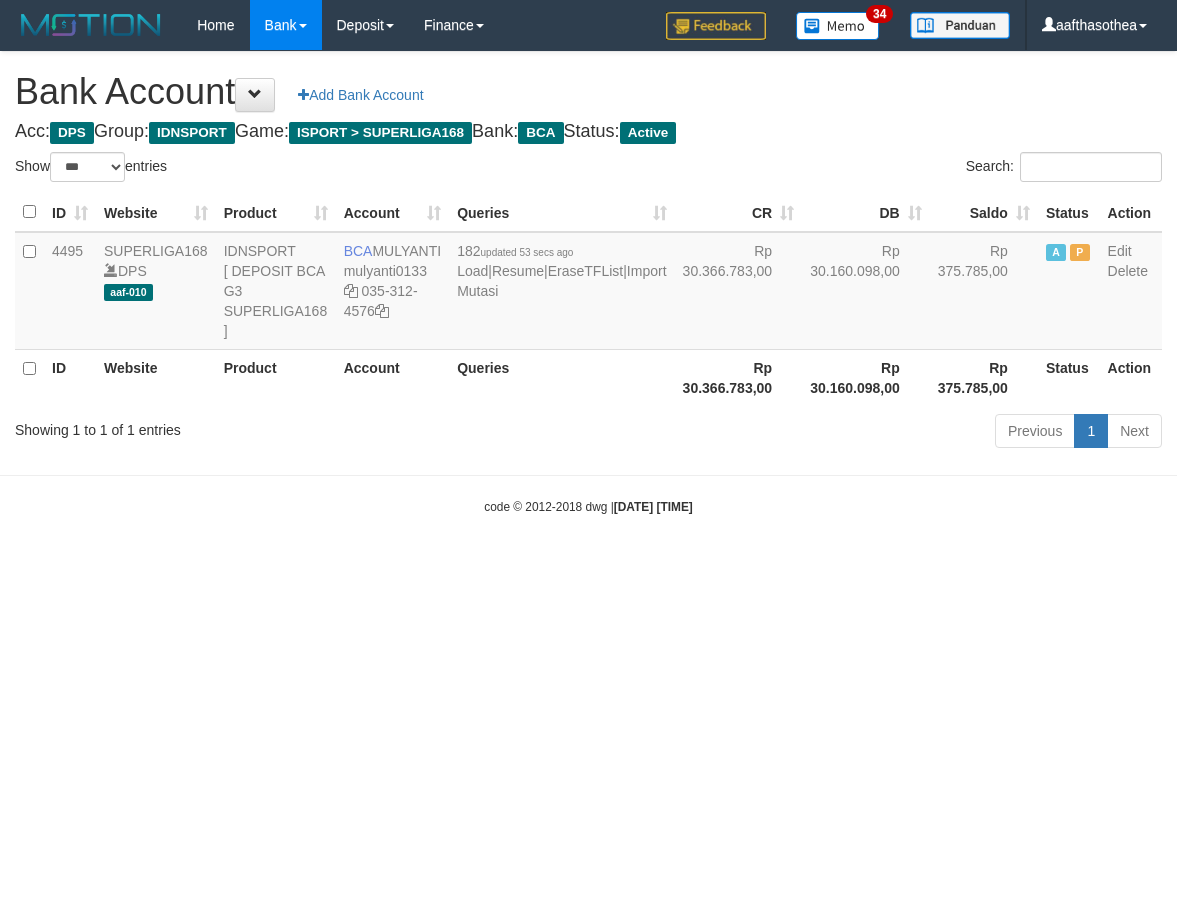 select on "***" 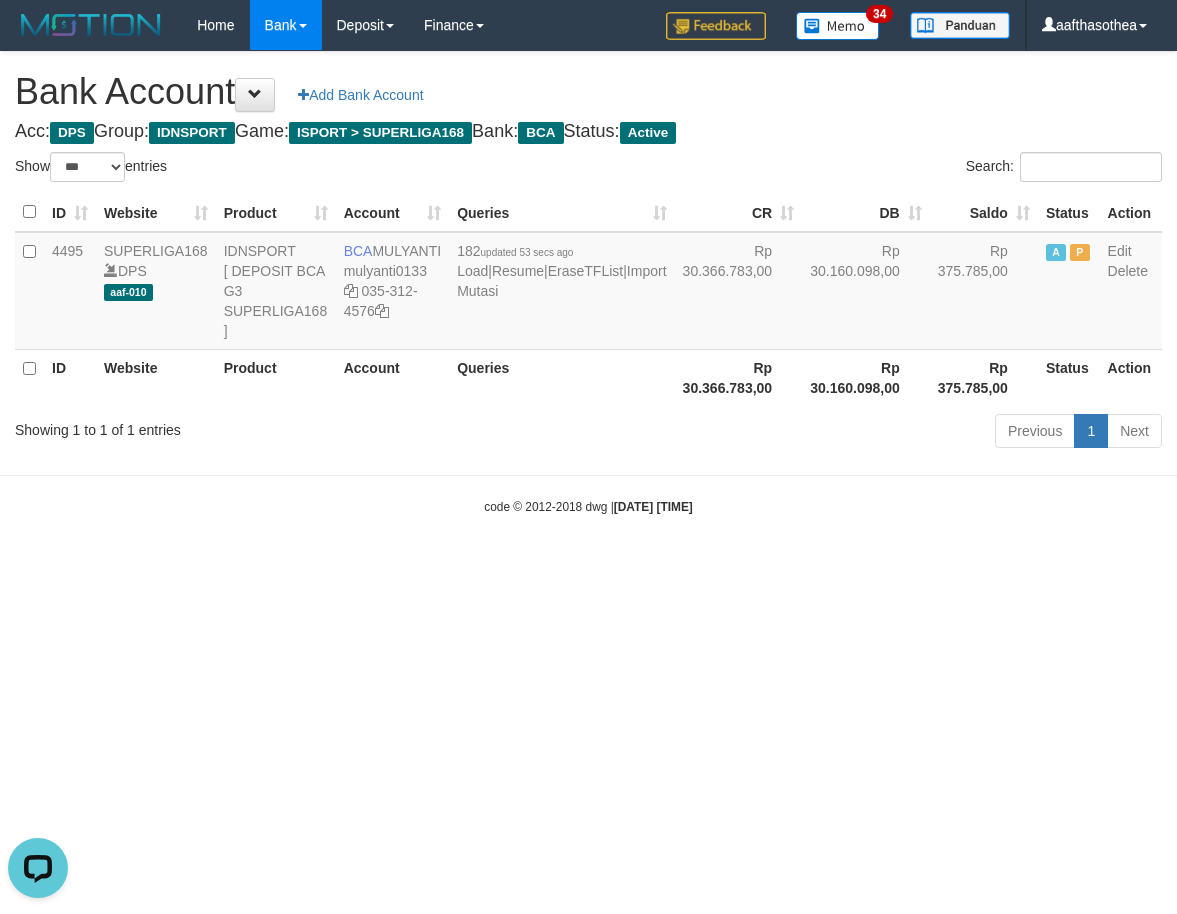 scroll, scrollTop: 0, scrollLeft: 0, axis: both 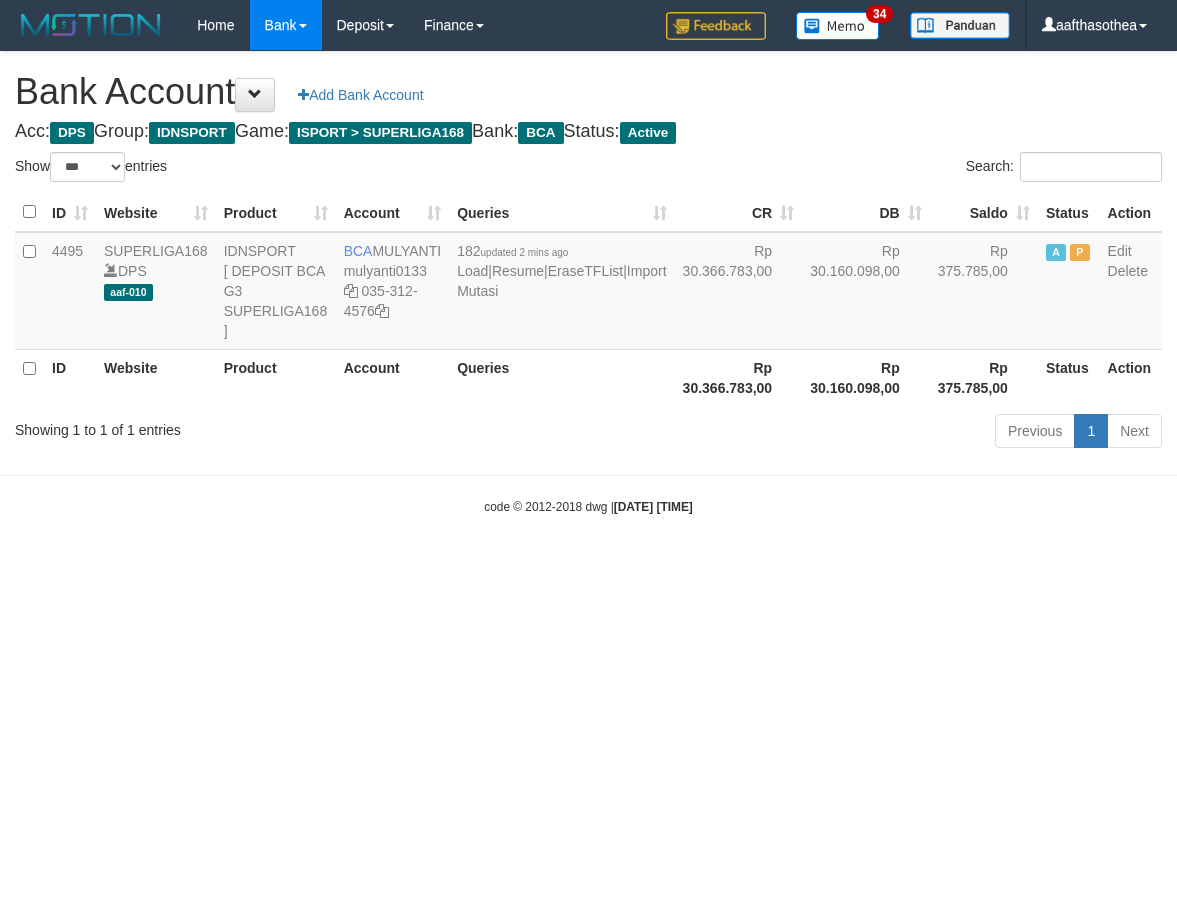 select on "***" 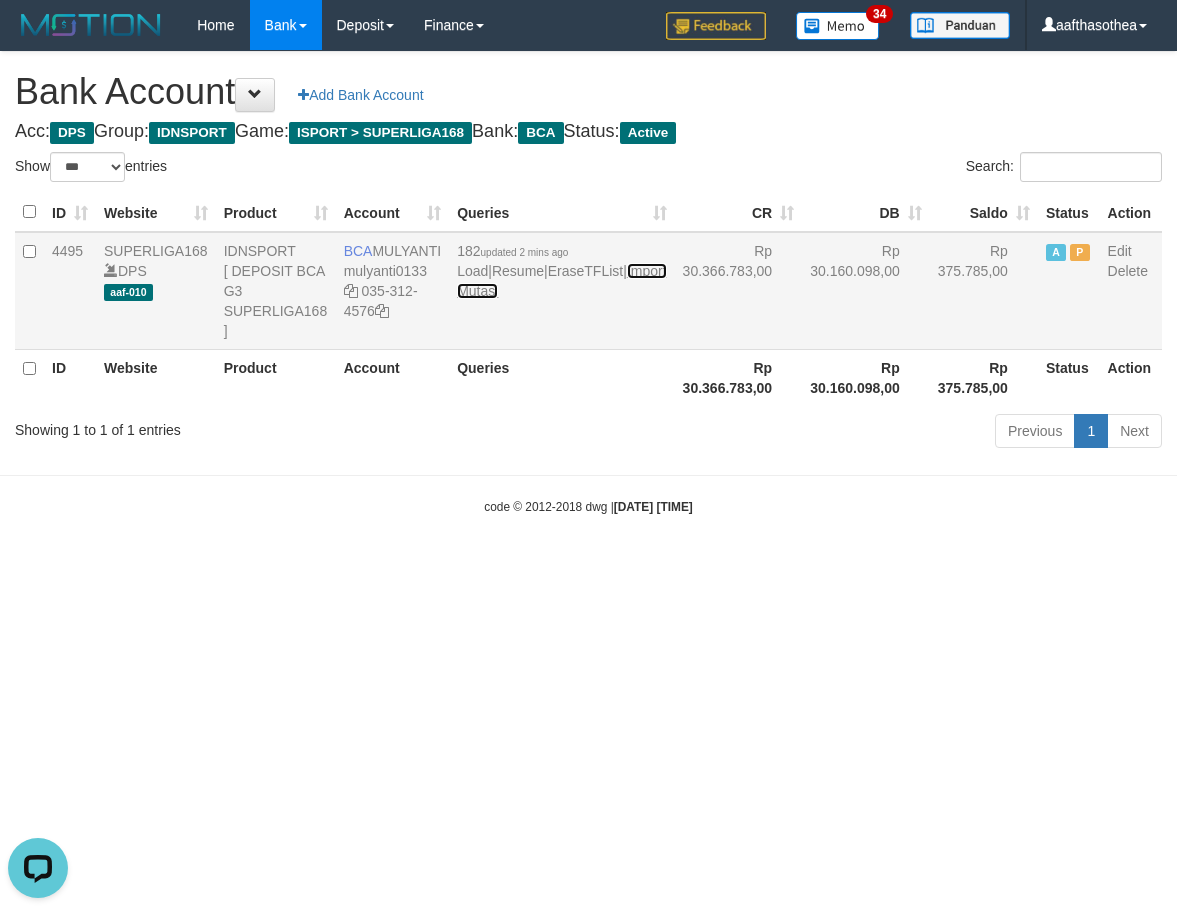 scroll, scrollTop: 0, scrollLeft: 0, axis: both 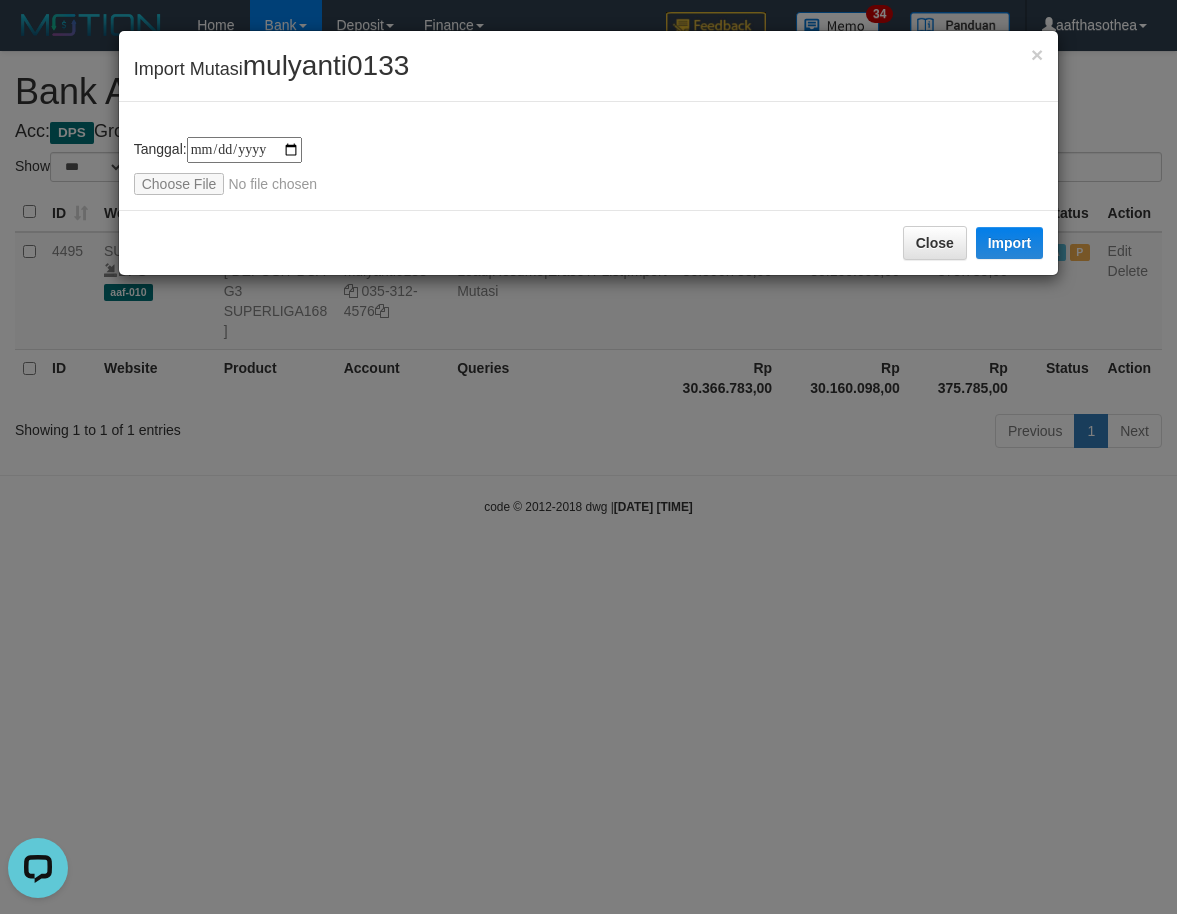 type on "**********" 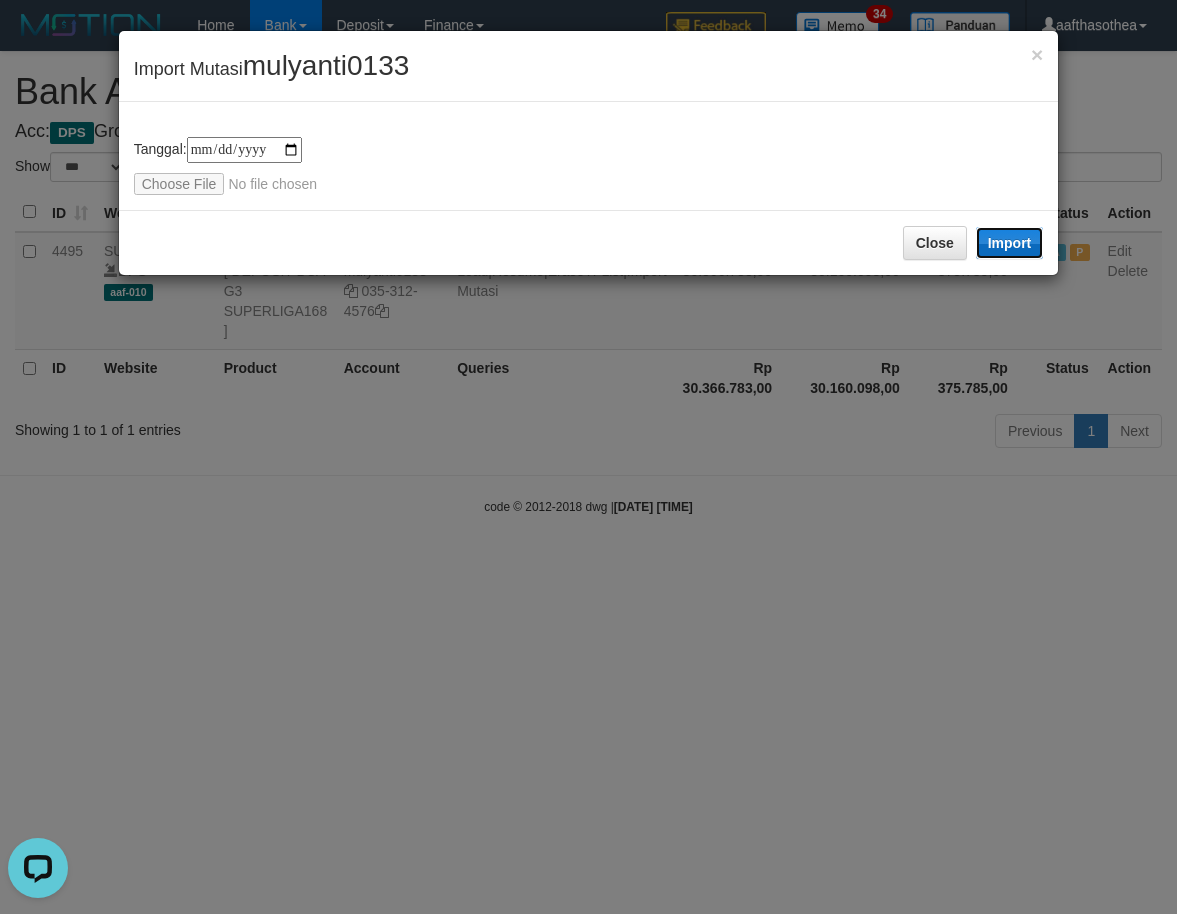 click on "Import" at bounding box center (1010, 243) 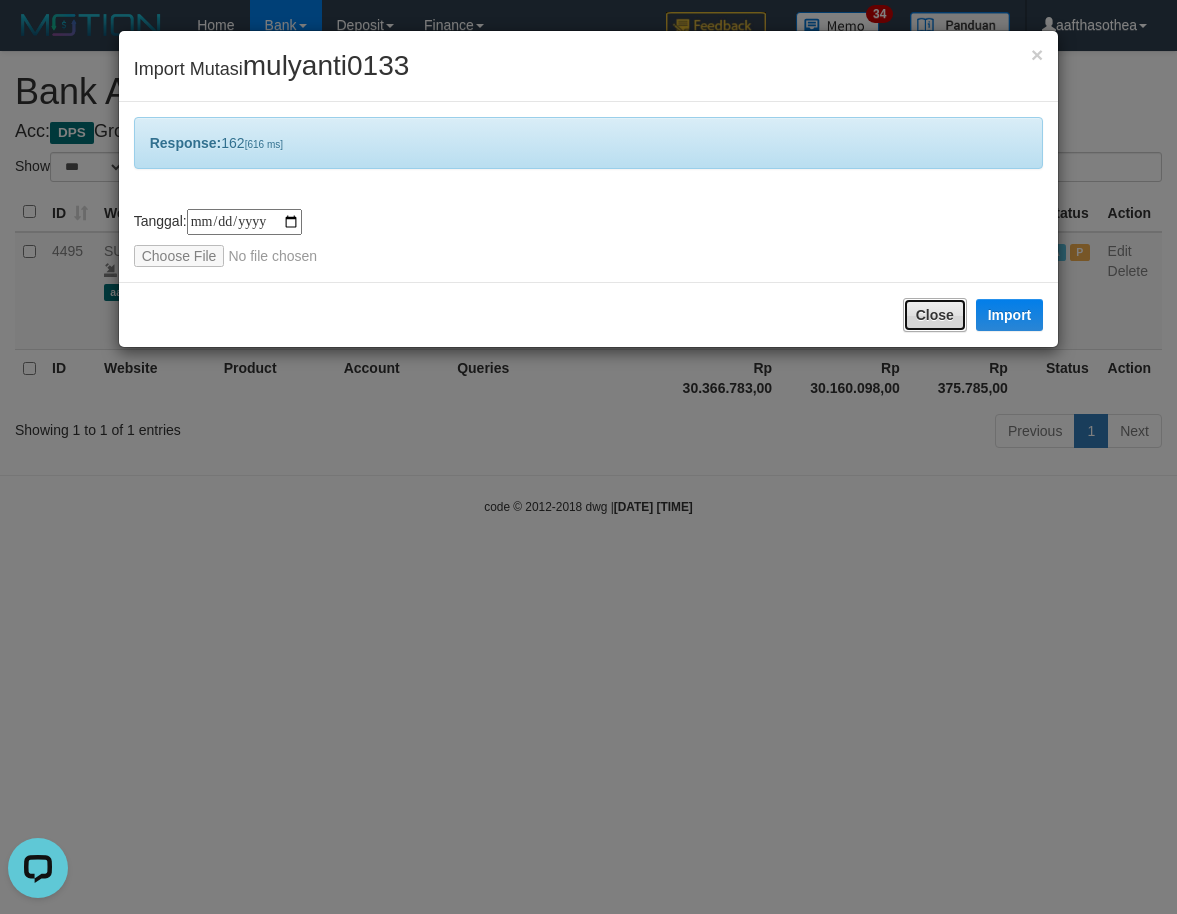 click on "Close" at bounding box center [935, 315] 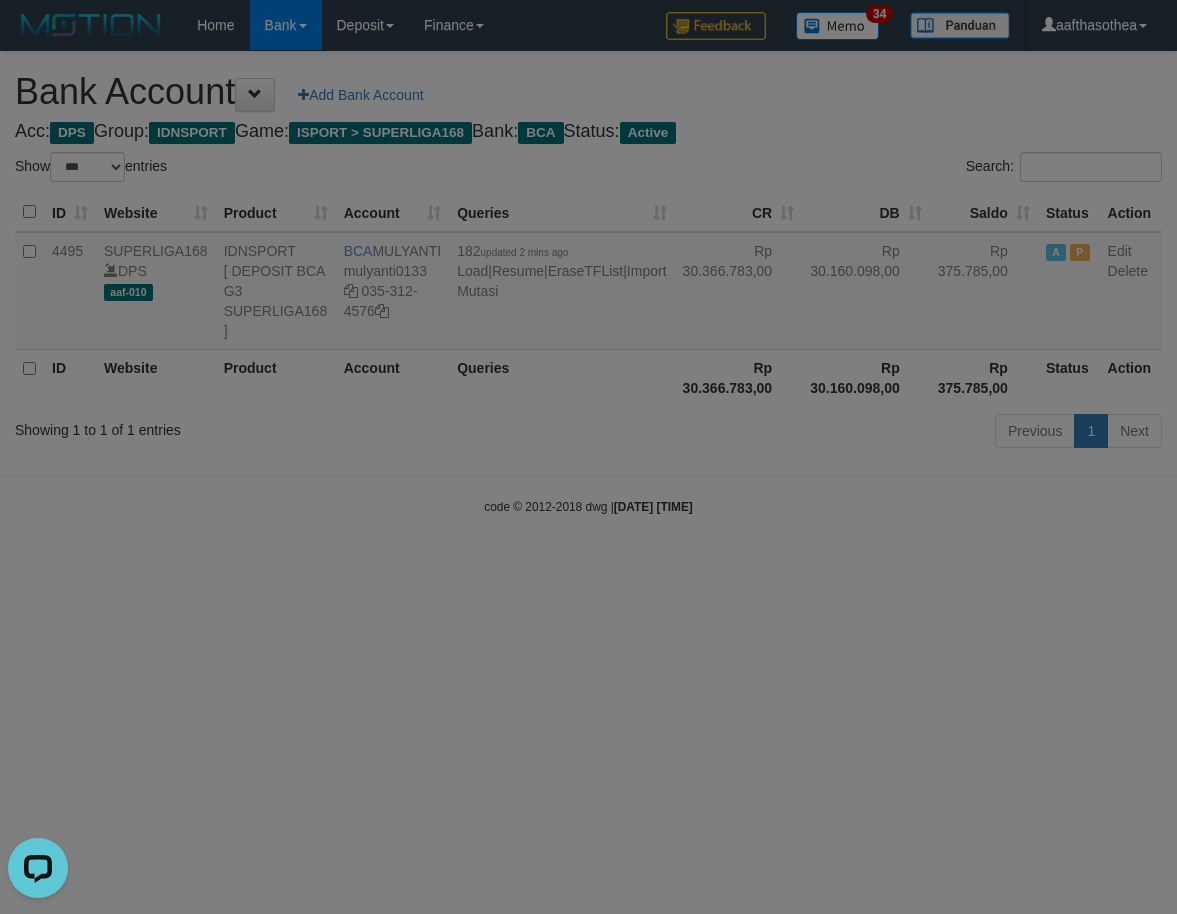 drag, startPoint x: 740, startPoint y: 721, endPoint x: 802, endPoint y: 688, distance: 70.23532 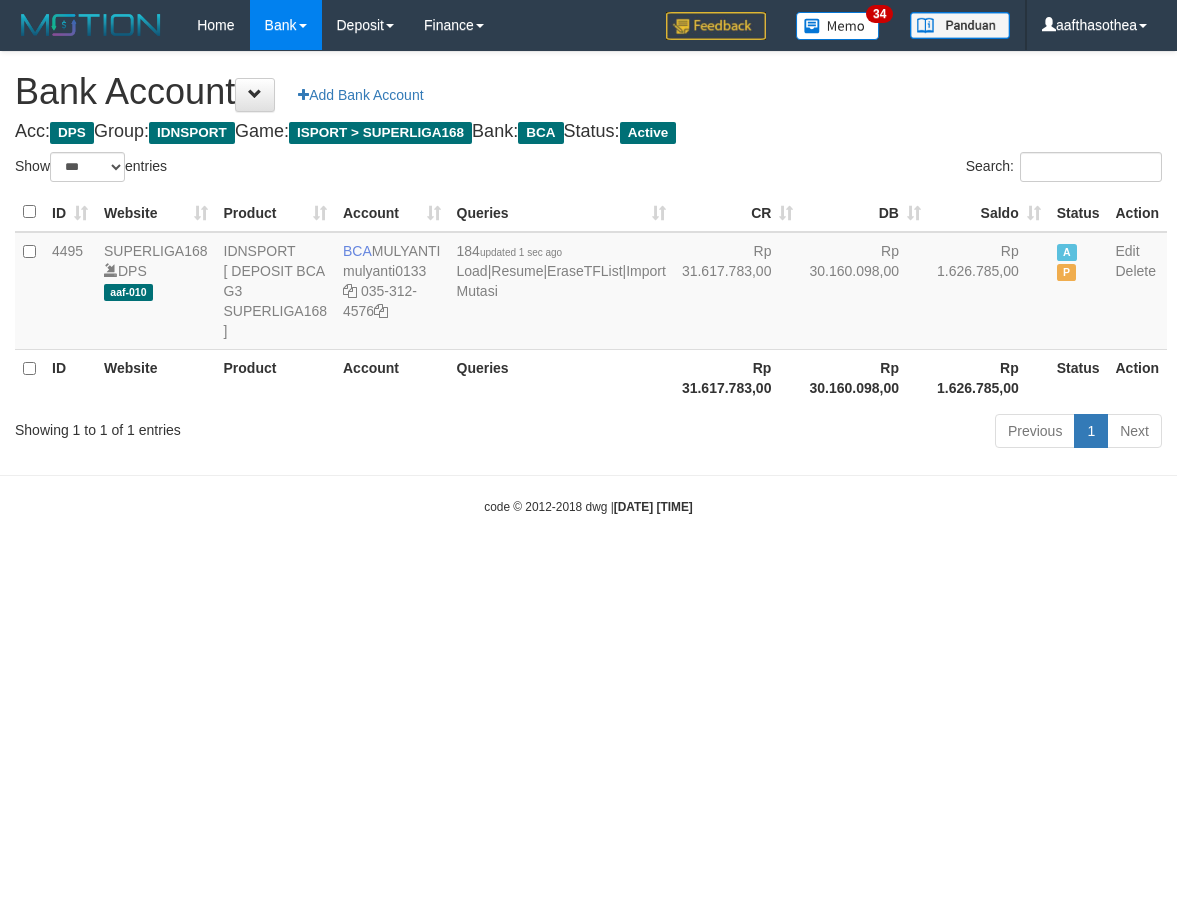 select on "***" 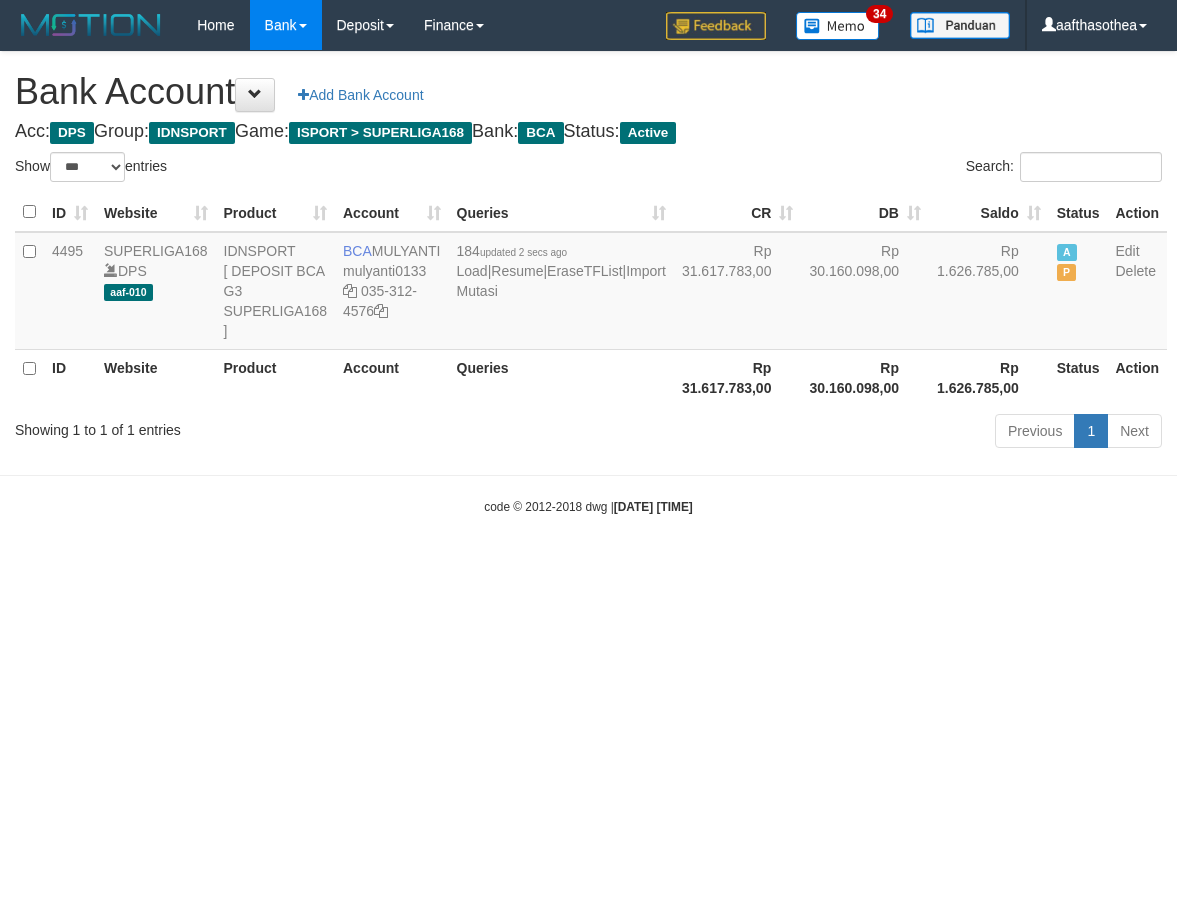 select on "***" 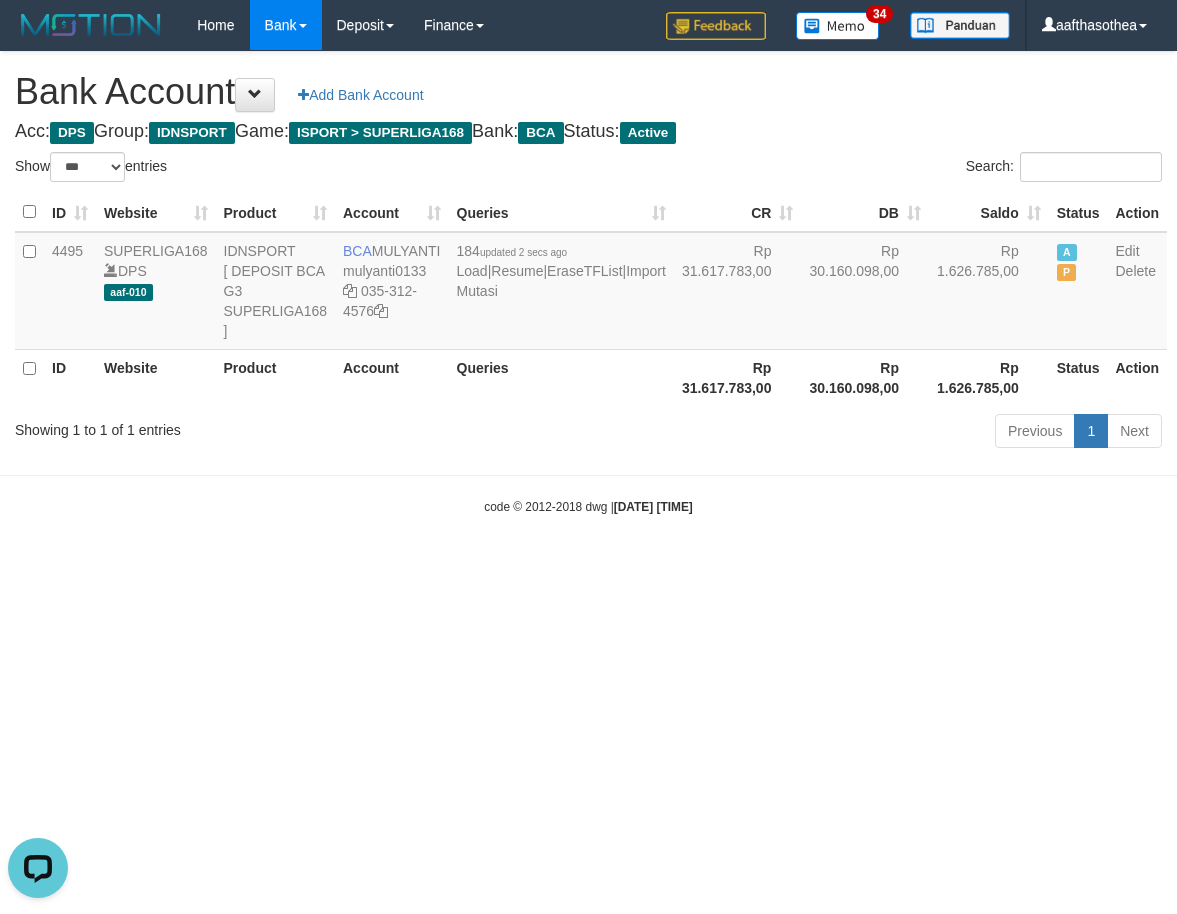 scroll, scrollTop: 0, scrollLeft: 0, axis: both 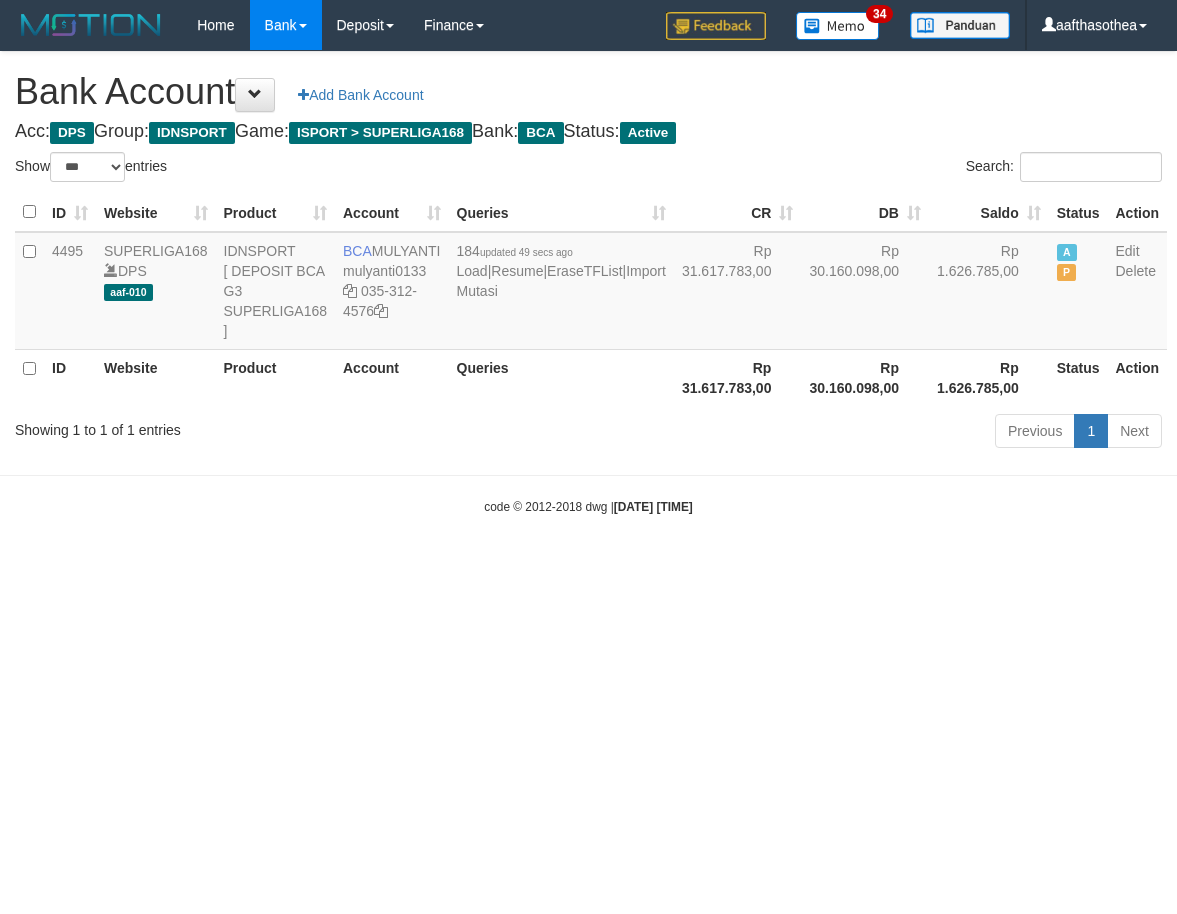 select on "***" 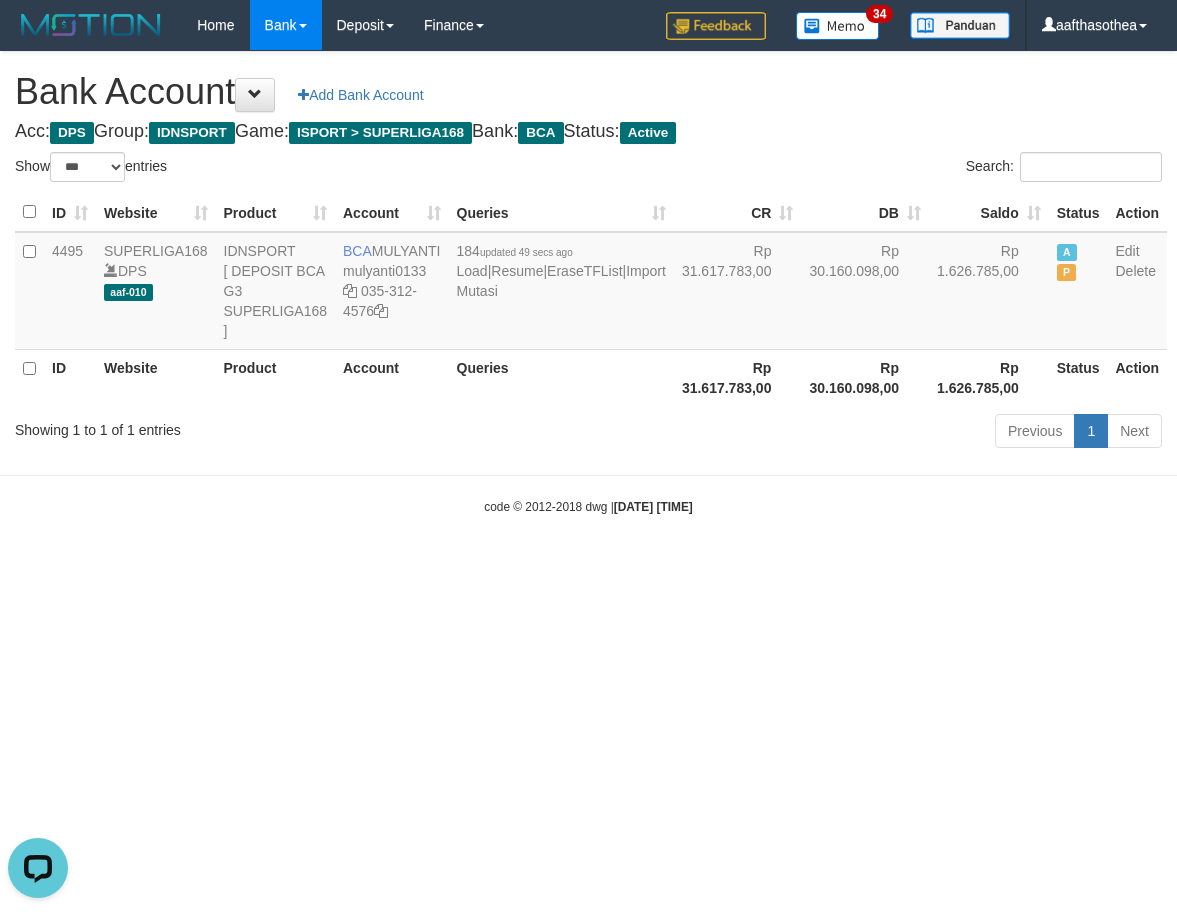 scroll, scrollTop: 0, scrollLeft: 0, axis: both 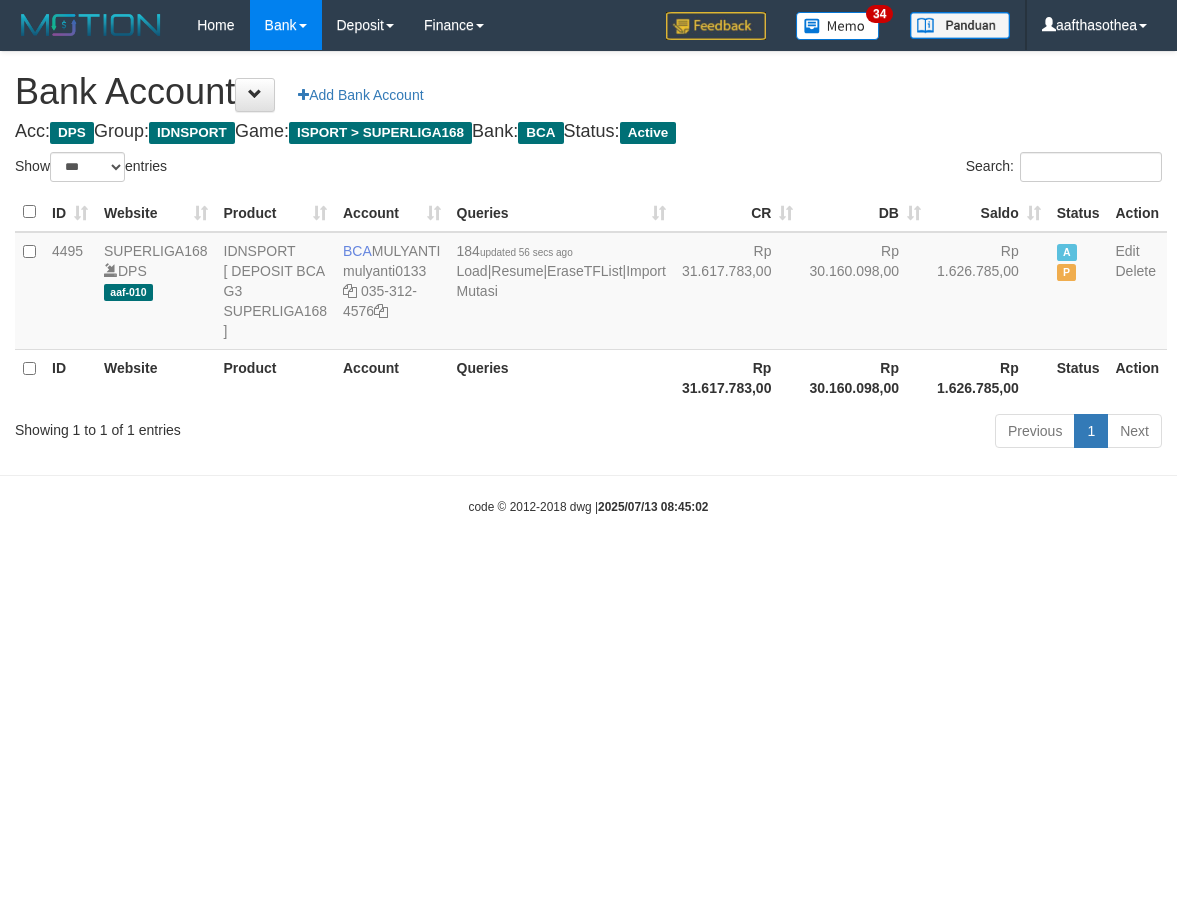 select on "***" 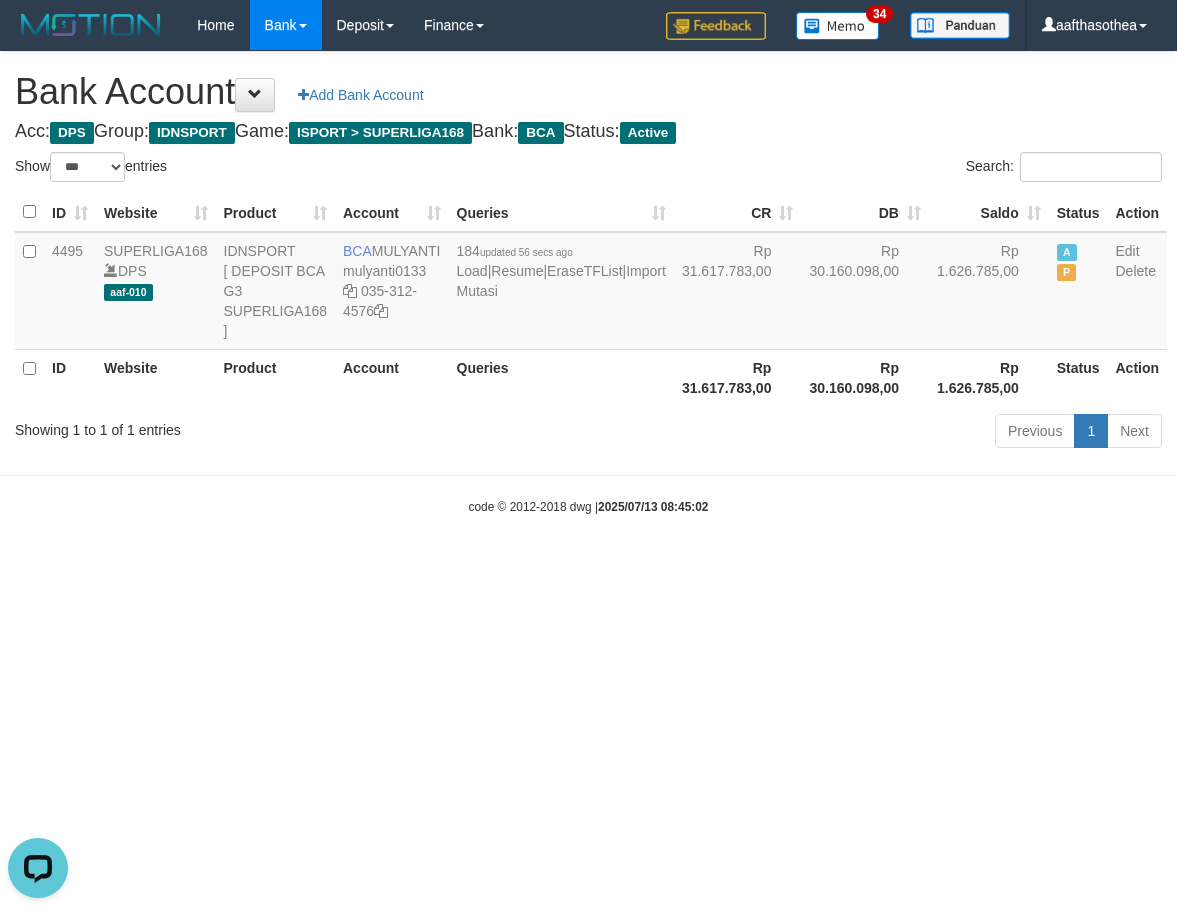 scroll, scrollTop: 0, scrollLeft: 0, axis: both 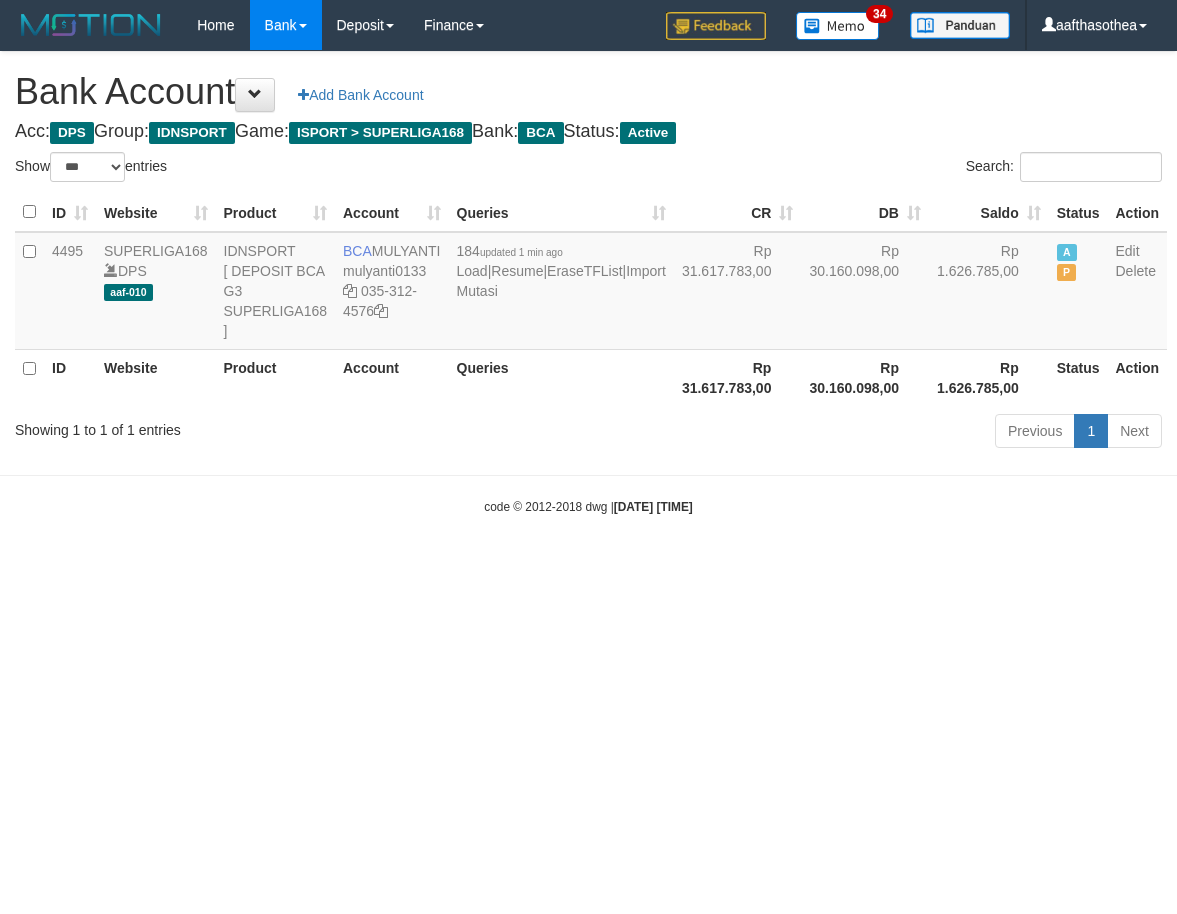 select on "***" 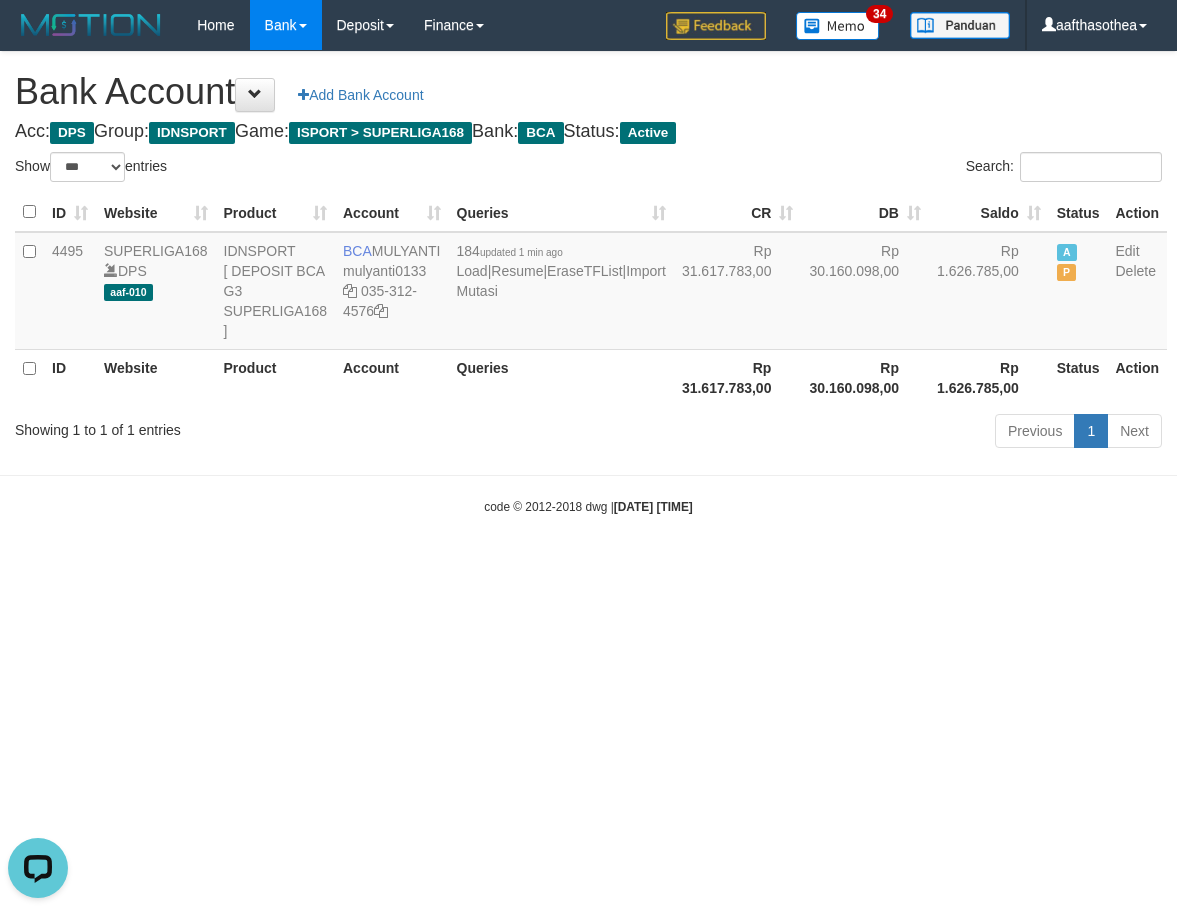 scroll, scrollTop: 0, scrollLeft: 0, axis: both 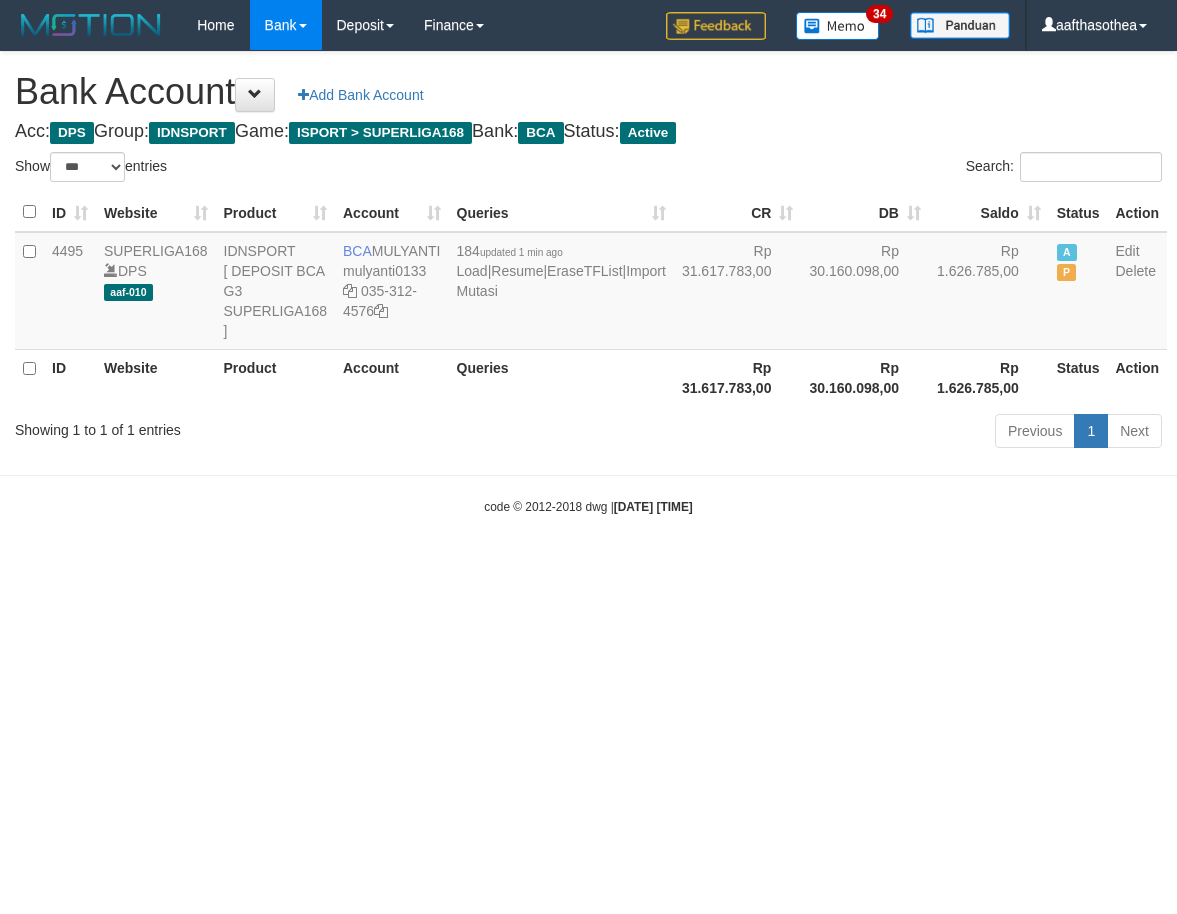 select on "***" 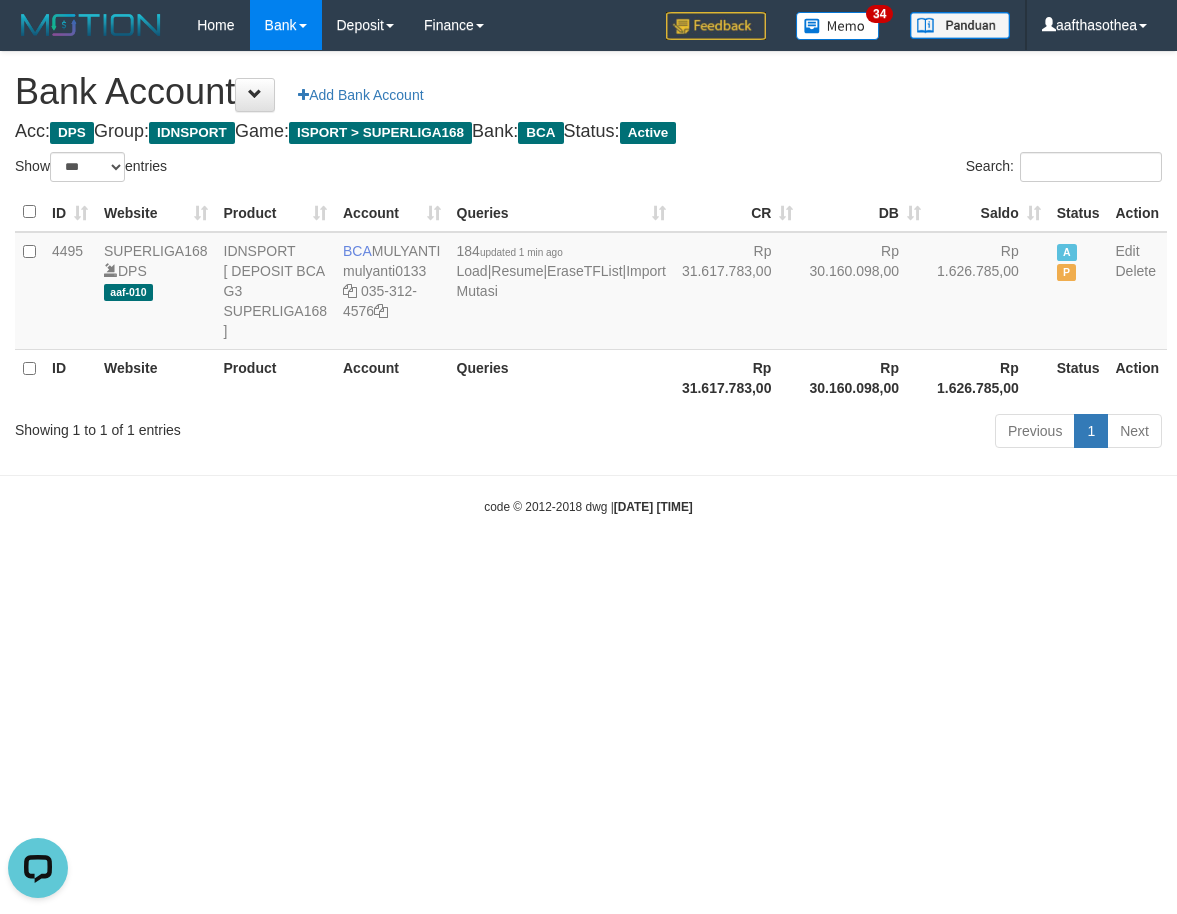 scroll, scrollTop: 0, scrollLeft: 0, axis: both 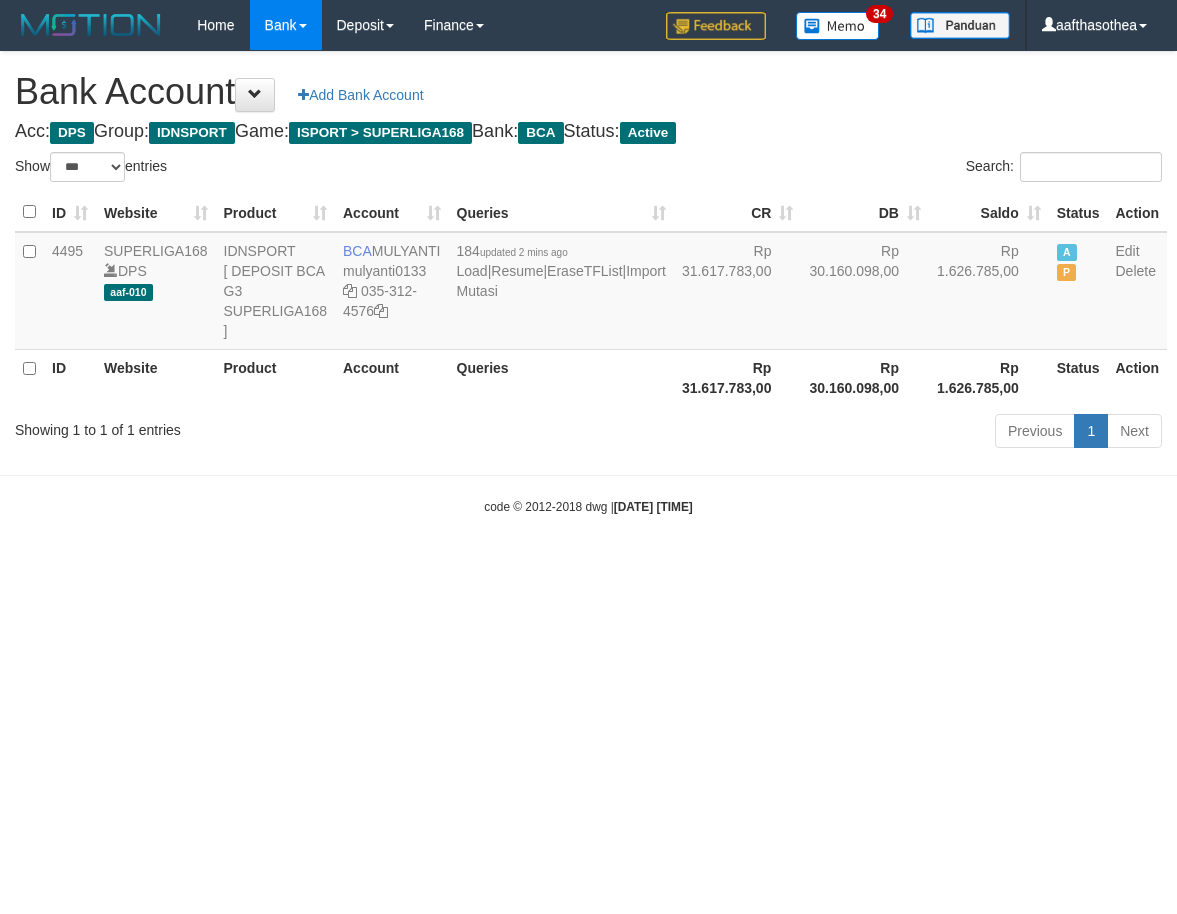 select on "***" 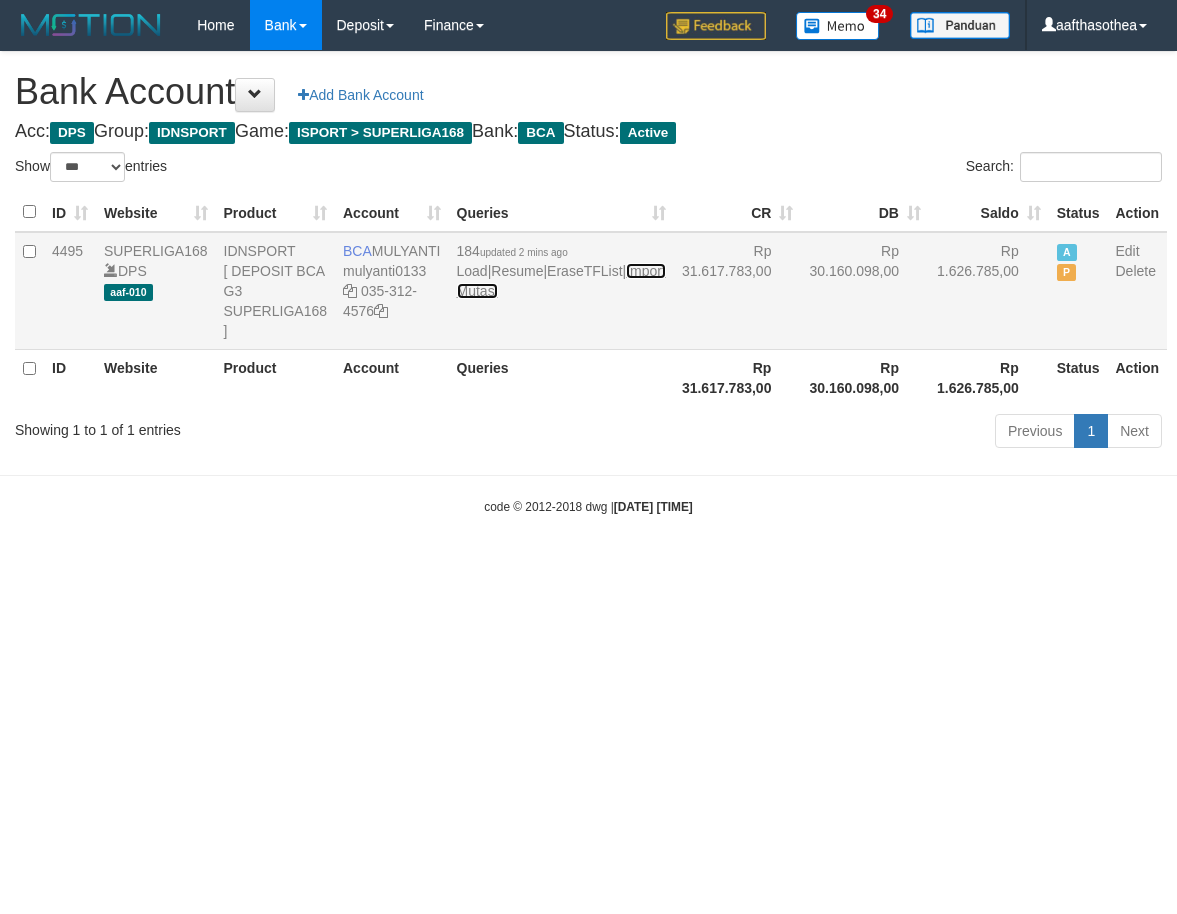 click on "Import Mutasi" at bounding box center [561, 281] 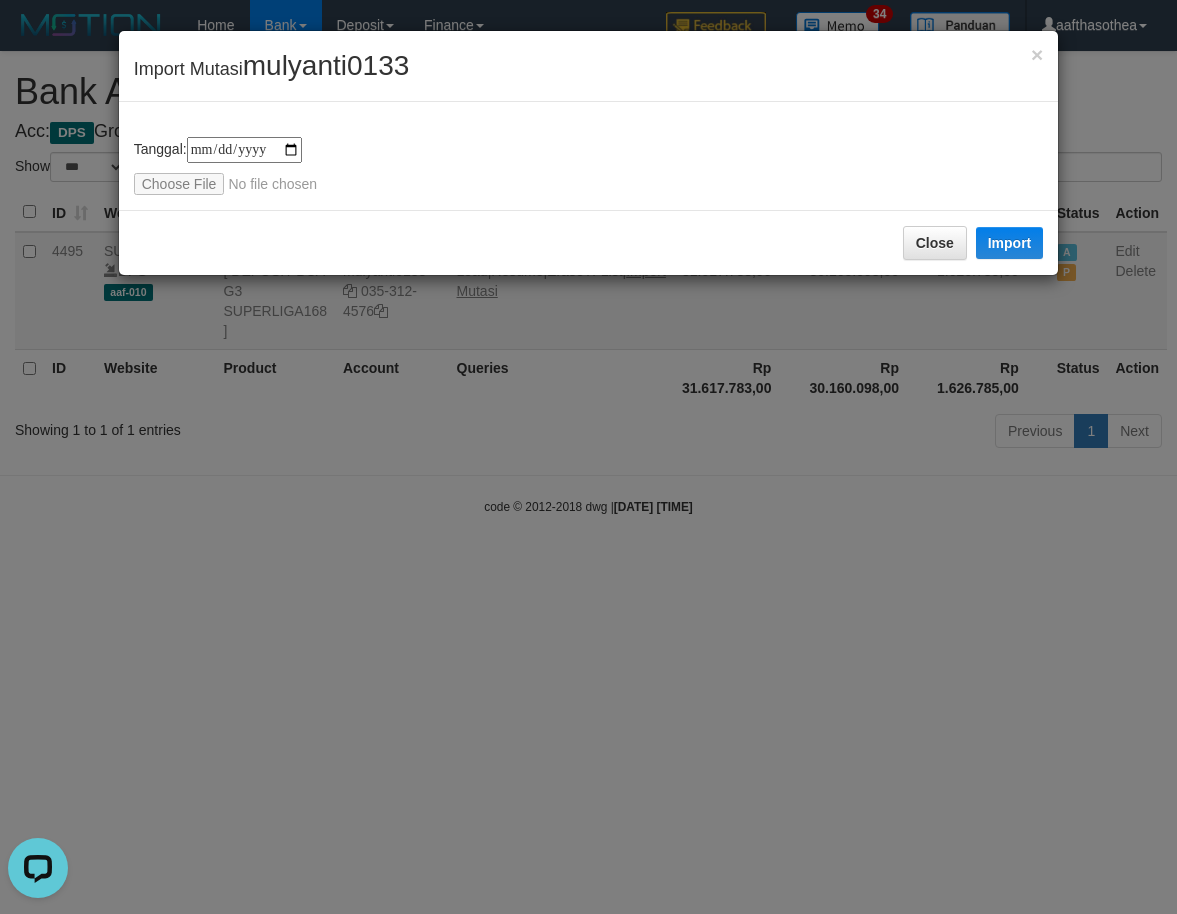 scroll, scrollTop: 0, scrollLeft: 0, axis: both 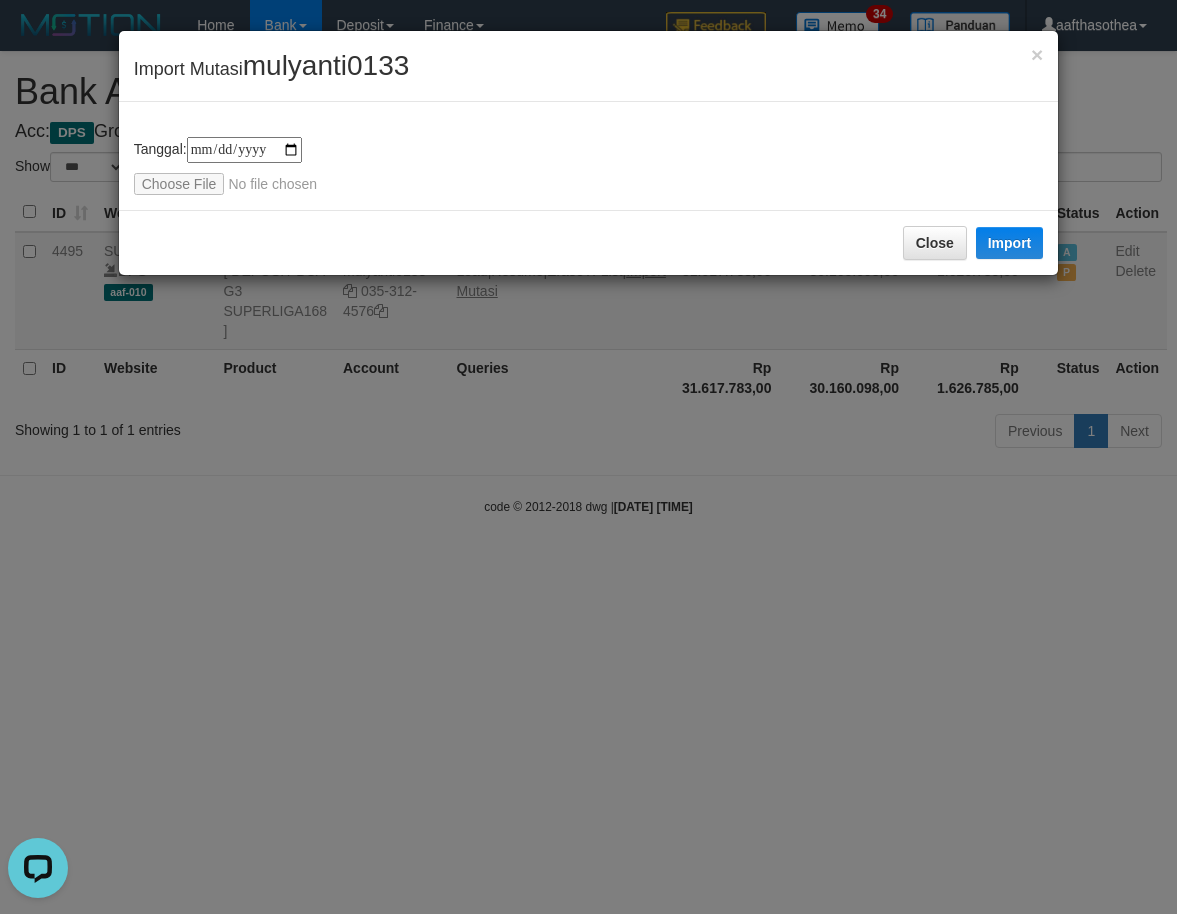 type on "**********" 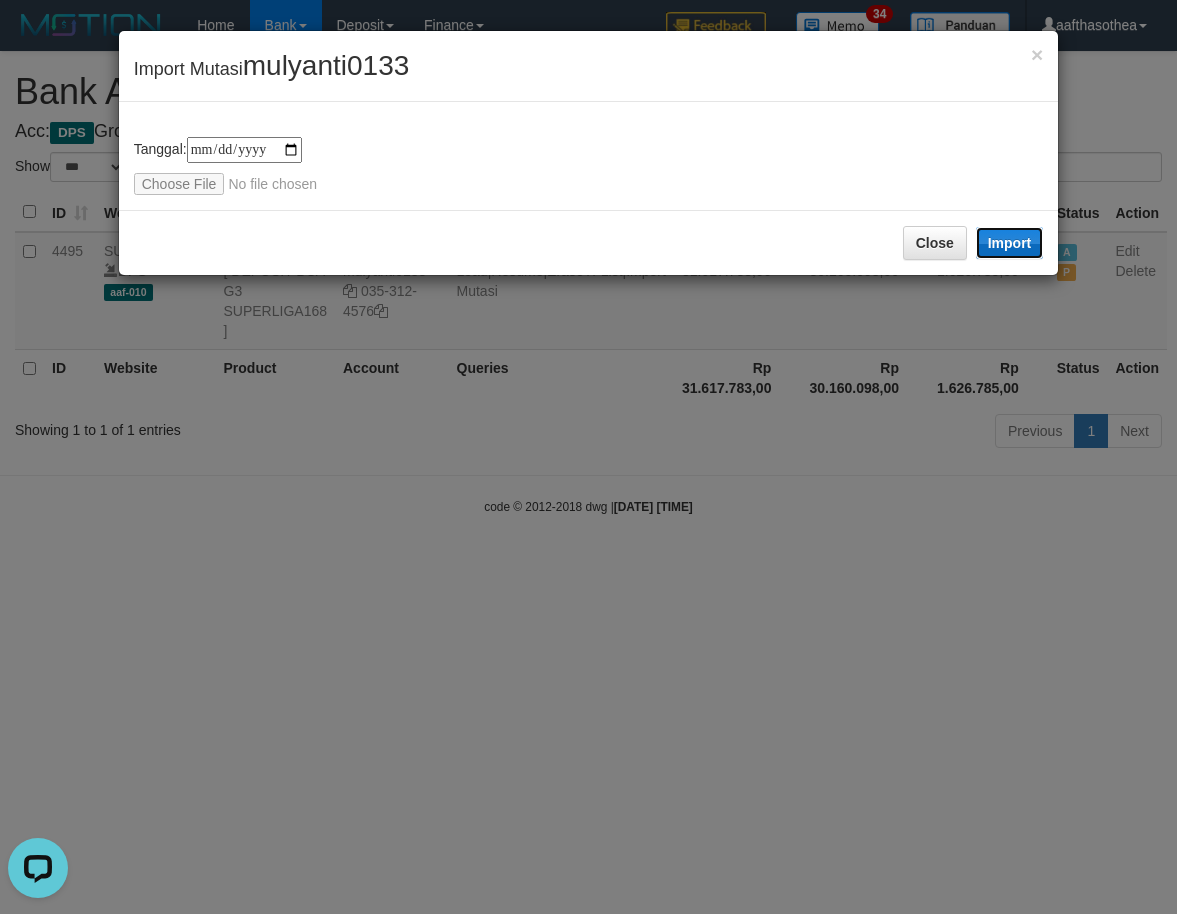 click on "Import" at bounding box center [1010, 243] 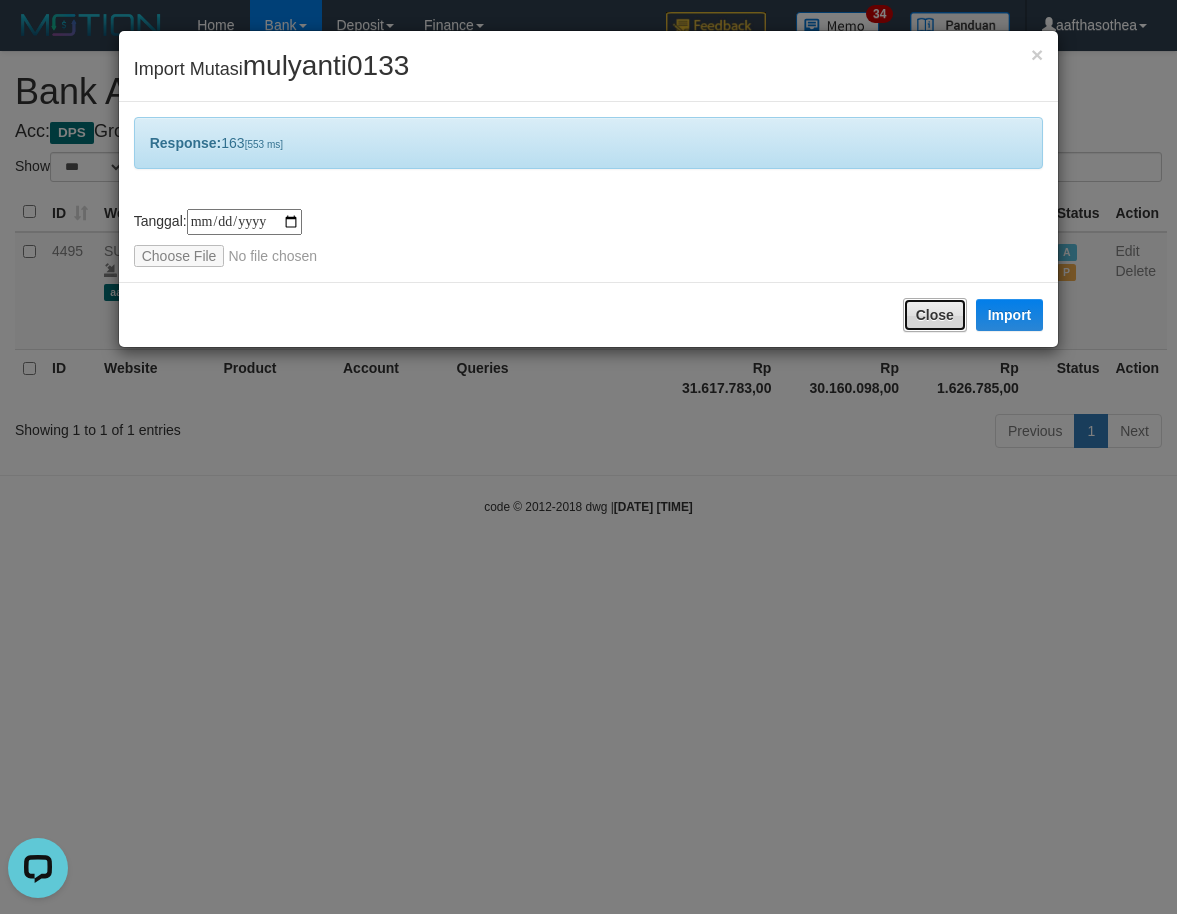 click on "Close" at bounding box center [935, 315] 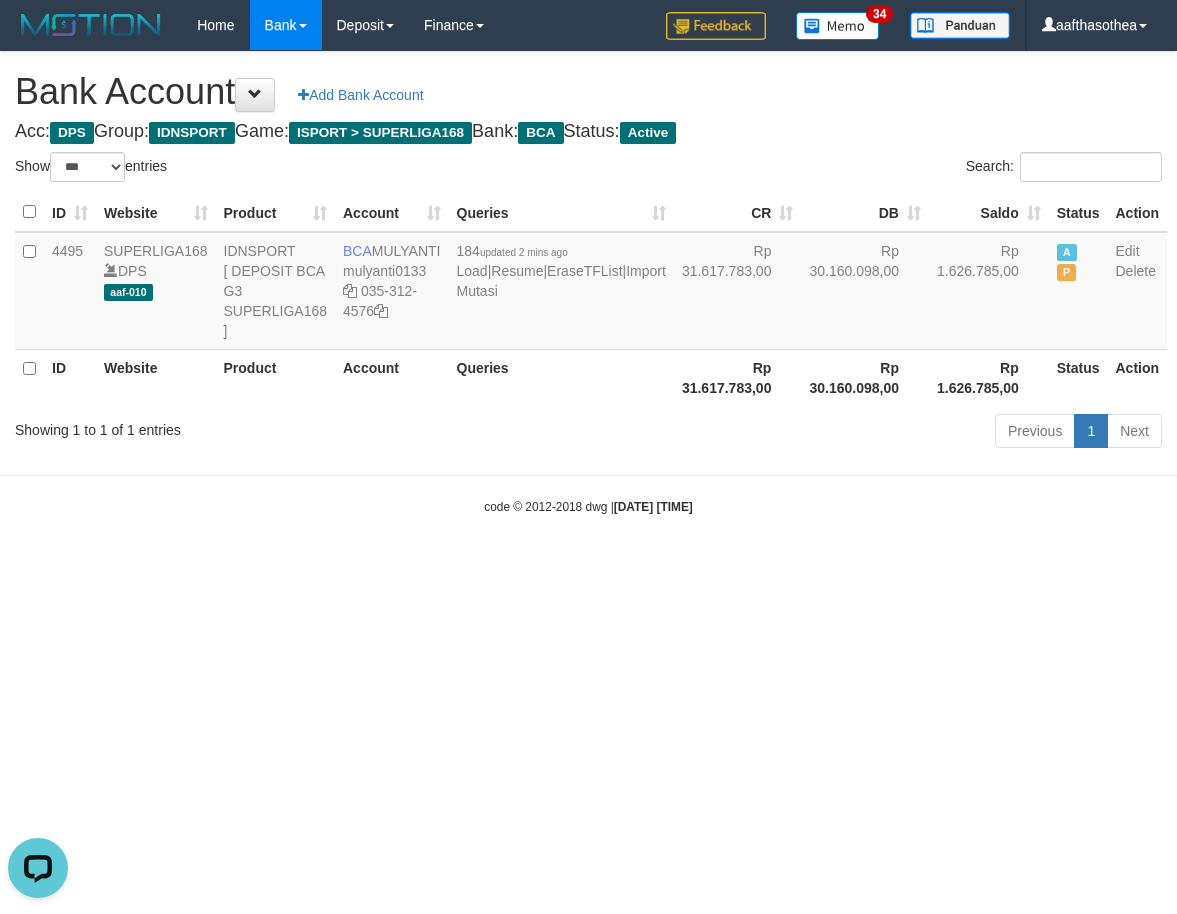 drag, startPoint x: 710, startPoint y: 711, endPoint x: 1171, endPoint y: 566, distance: 483.26596 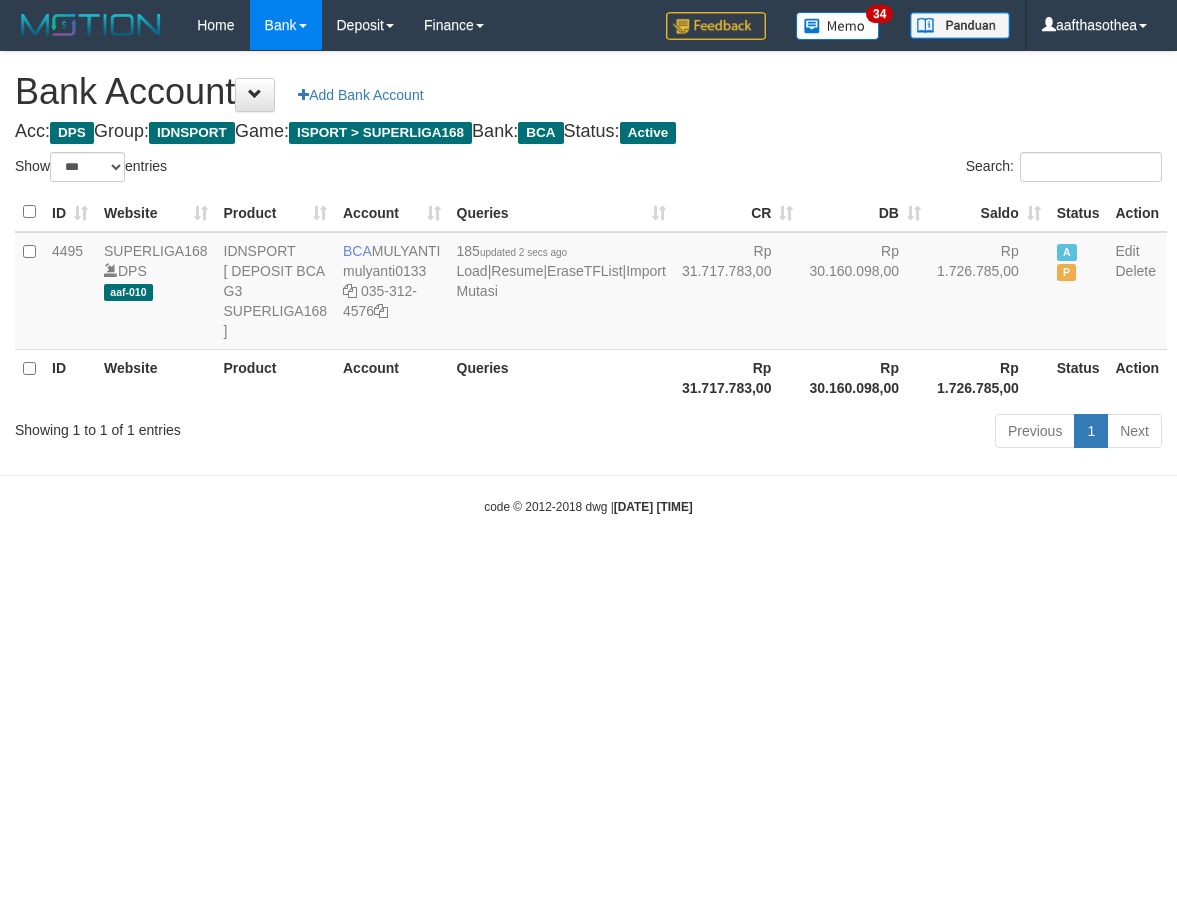 select on "***" 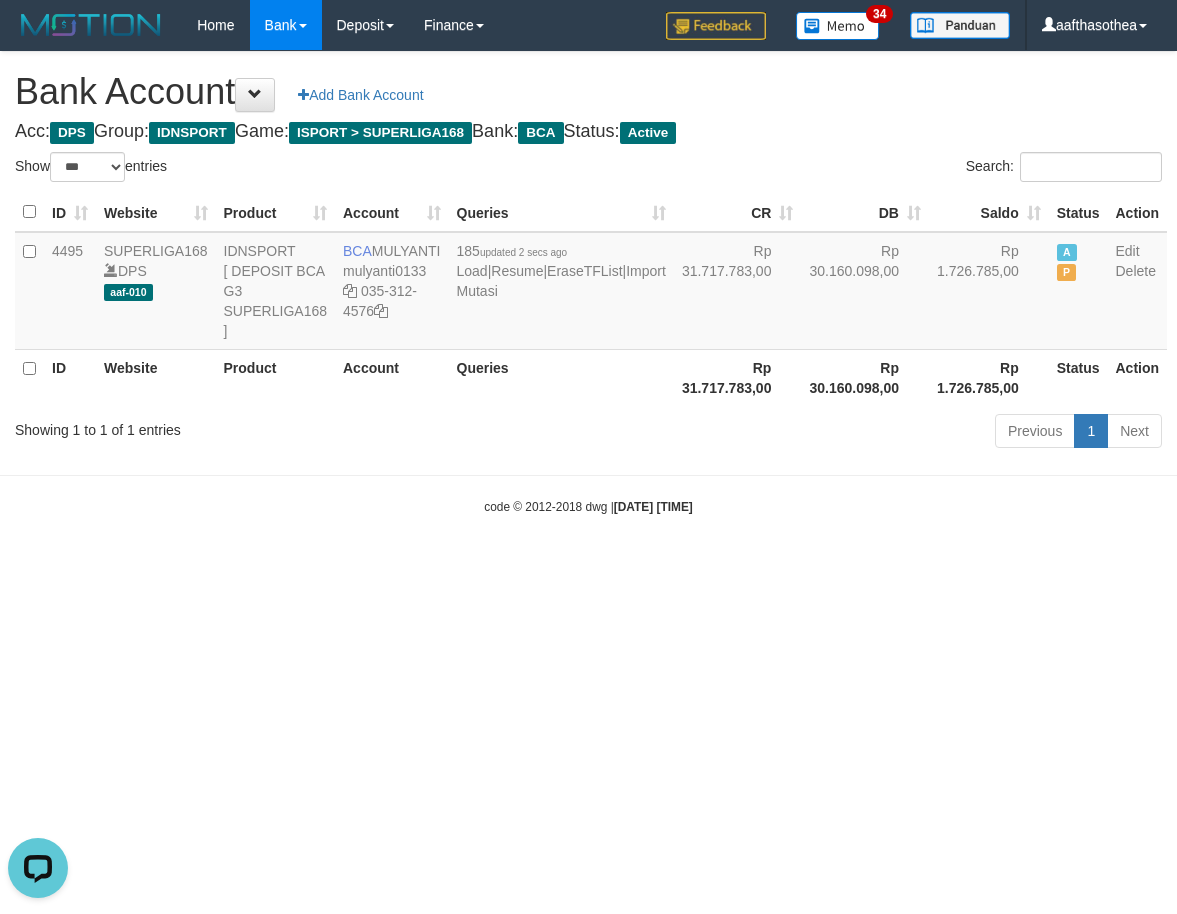 scroll, scrollTop: 0, scrollLeft: 0, axis: both 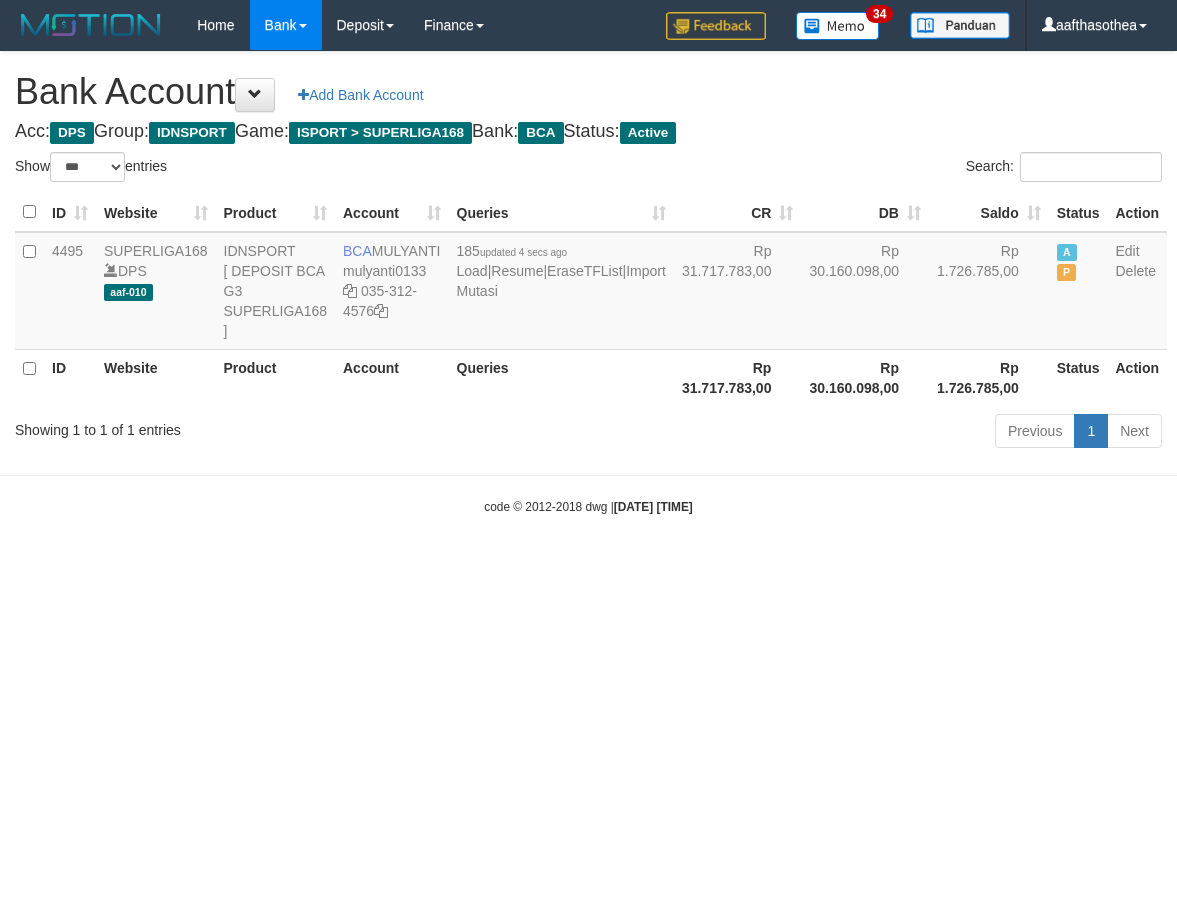 select on "***" 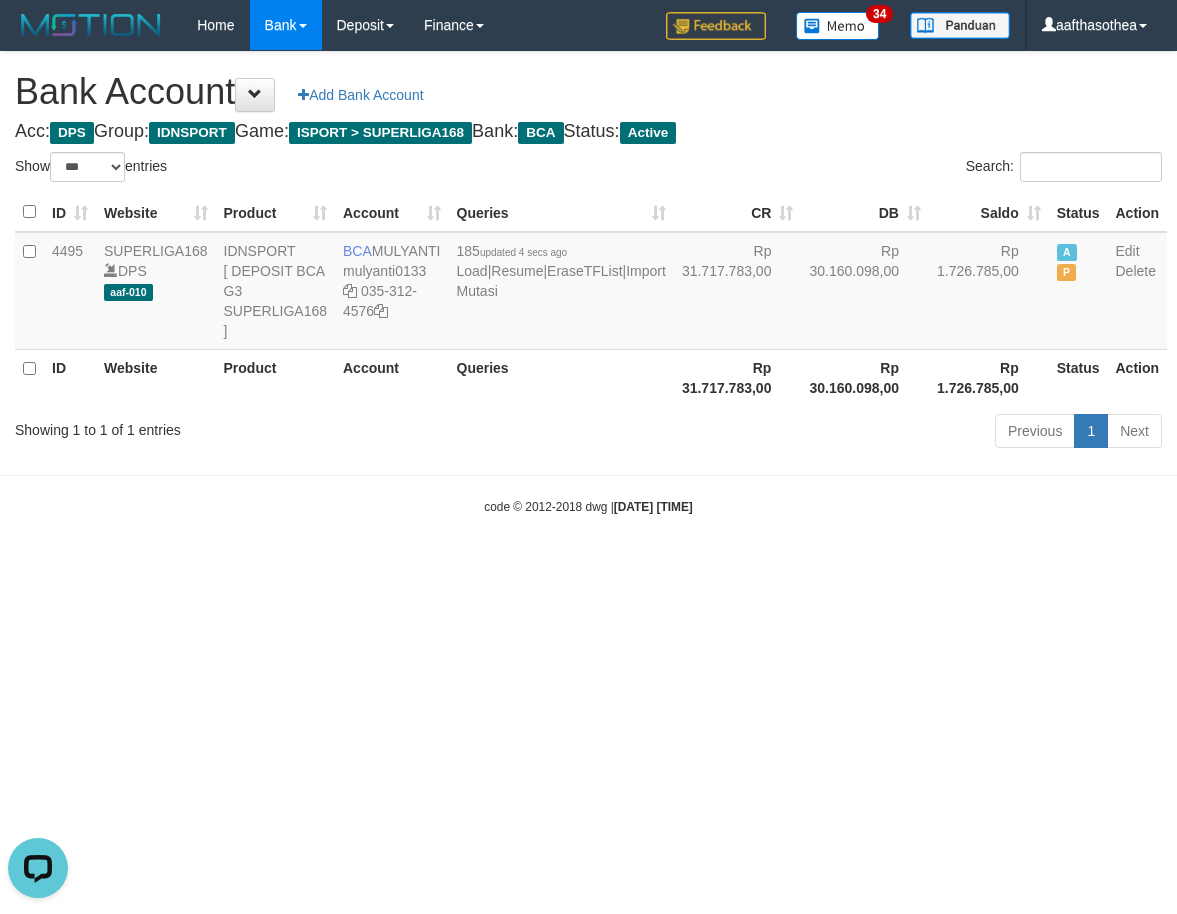 scroll, scrollTop: 0, scrollLeft: 0, axis: both 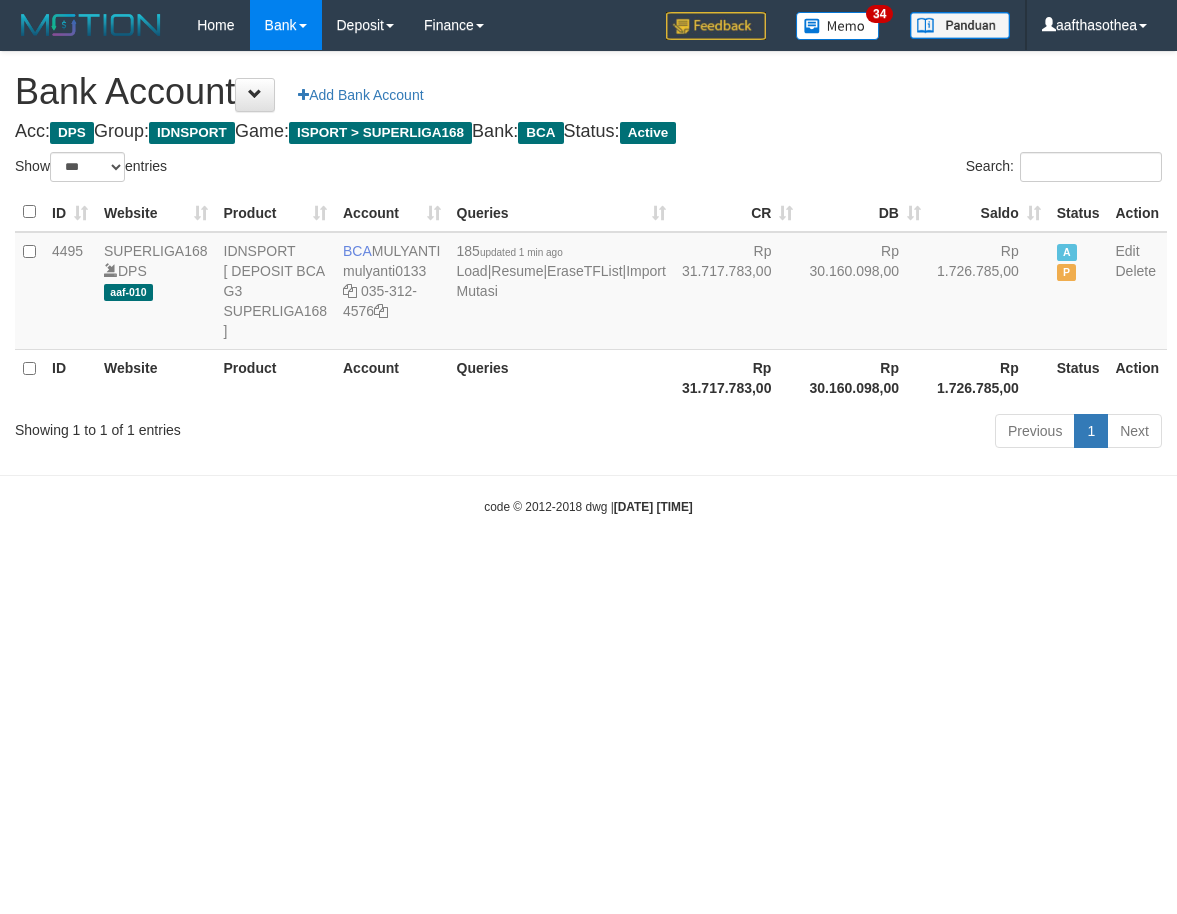select on "***" 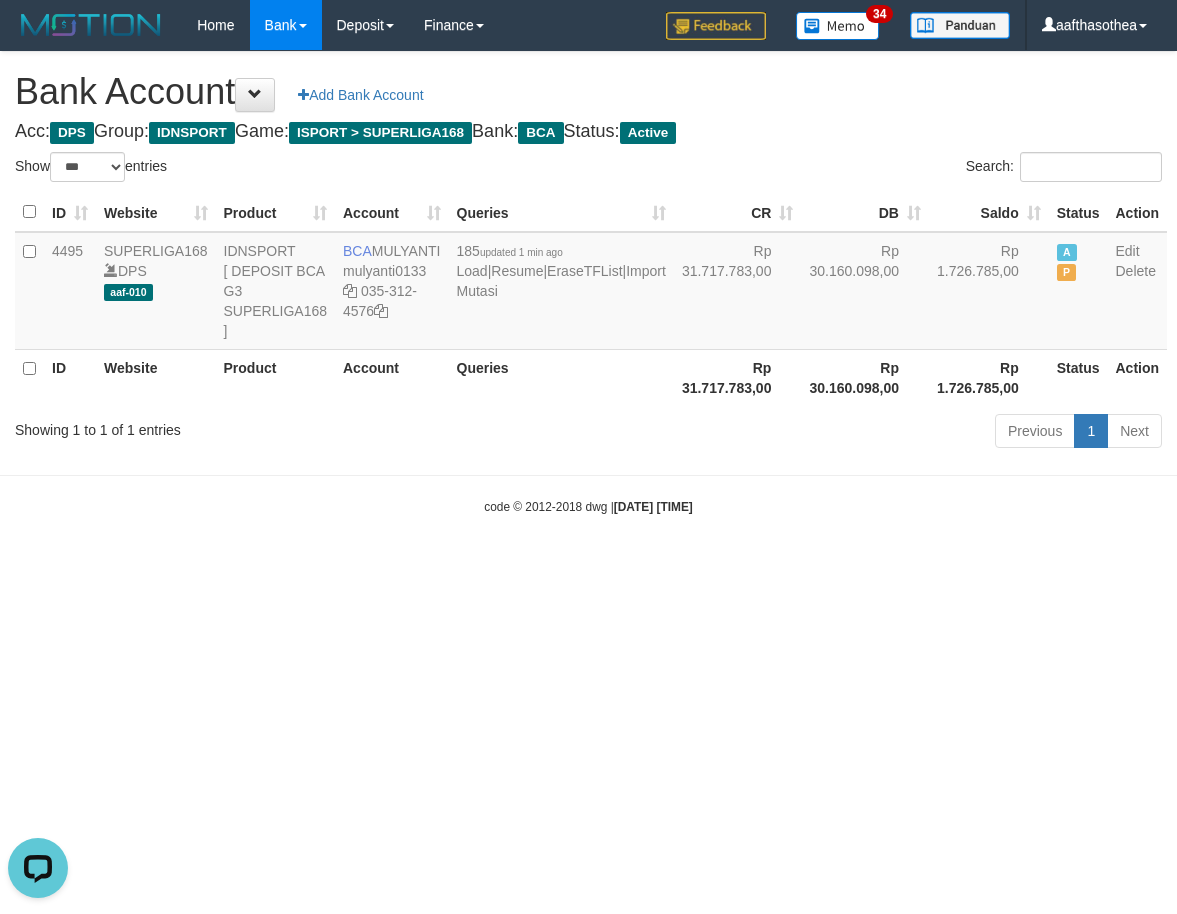 scroll, scrollTop: 0, scrollLeft: 0, axis: both 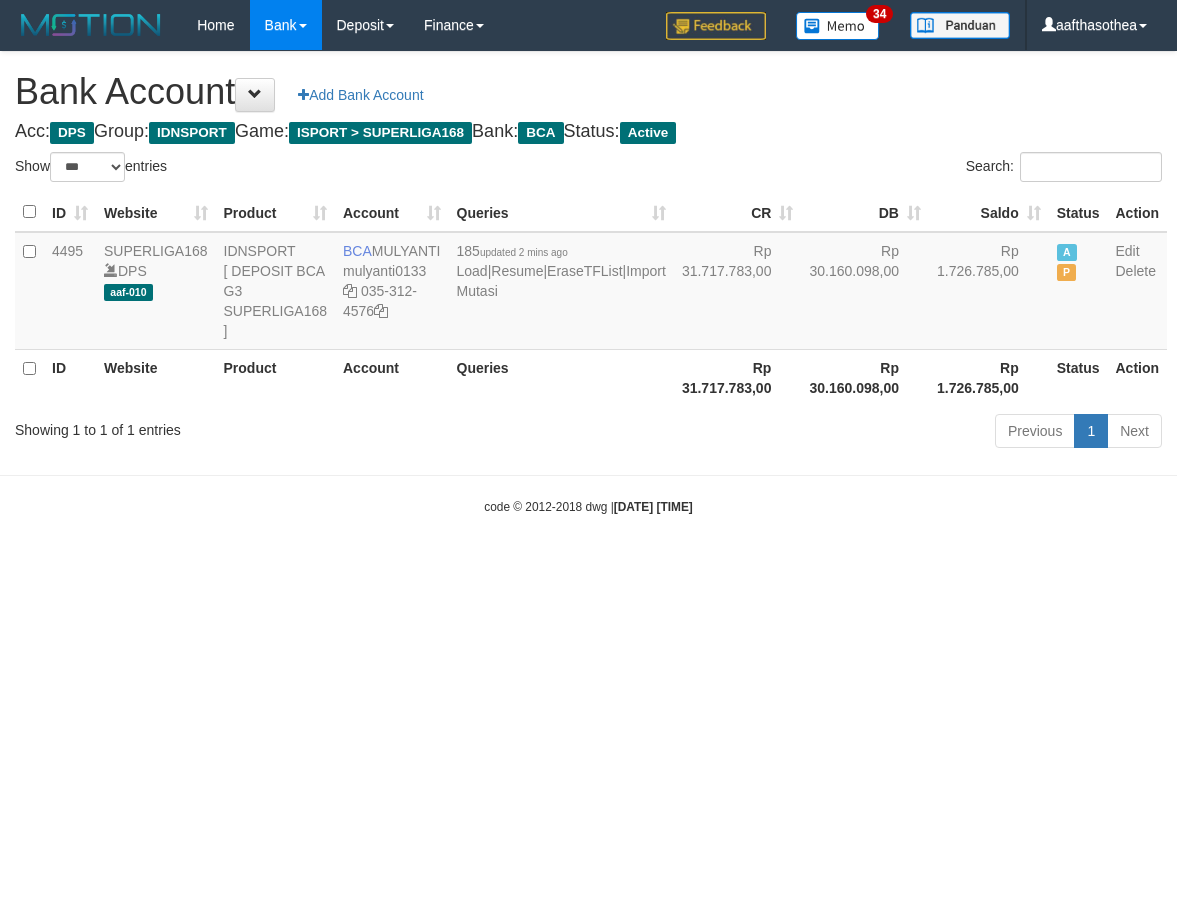 select on "***" 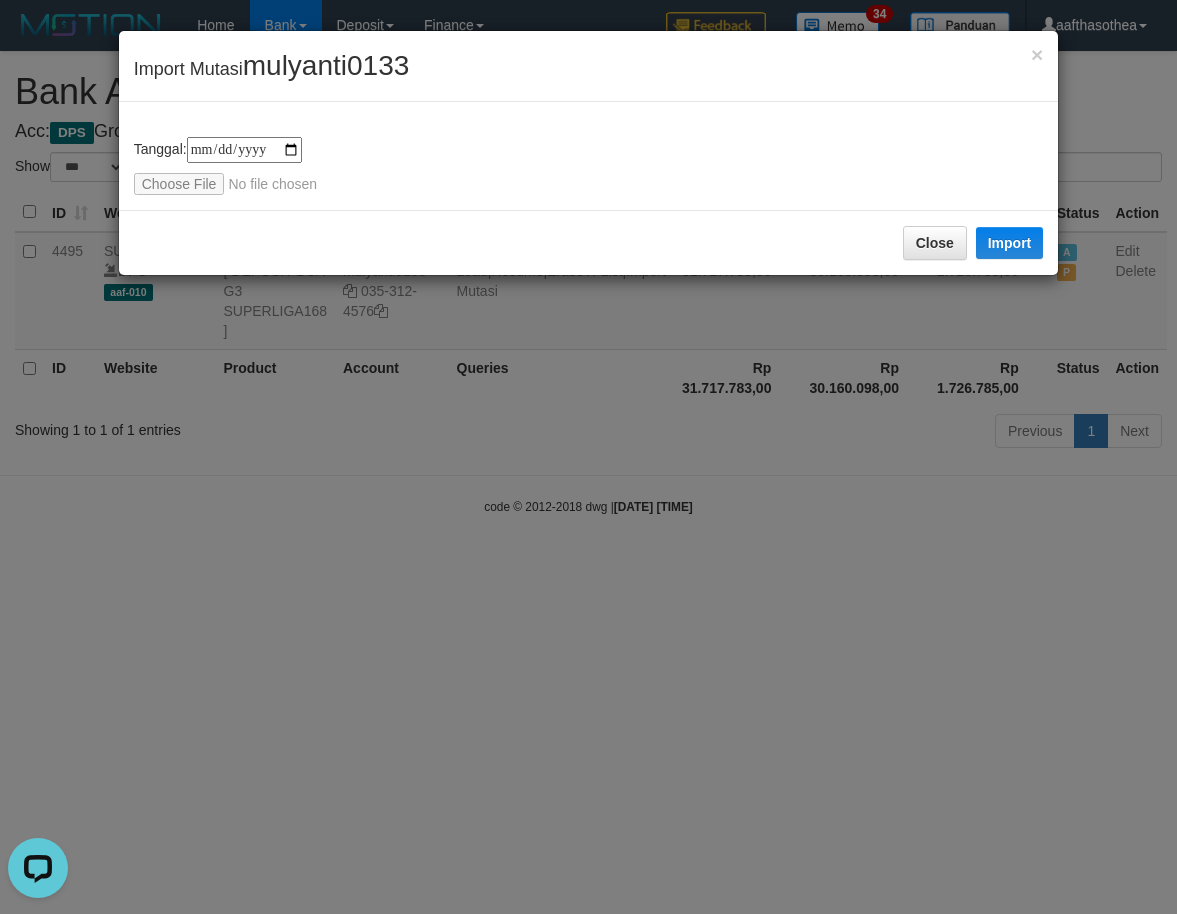 scroll, scrollTop: 0, scrollLeft: 0, axis: both 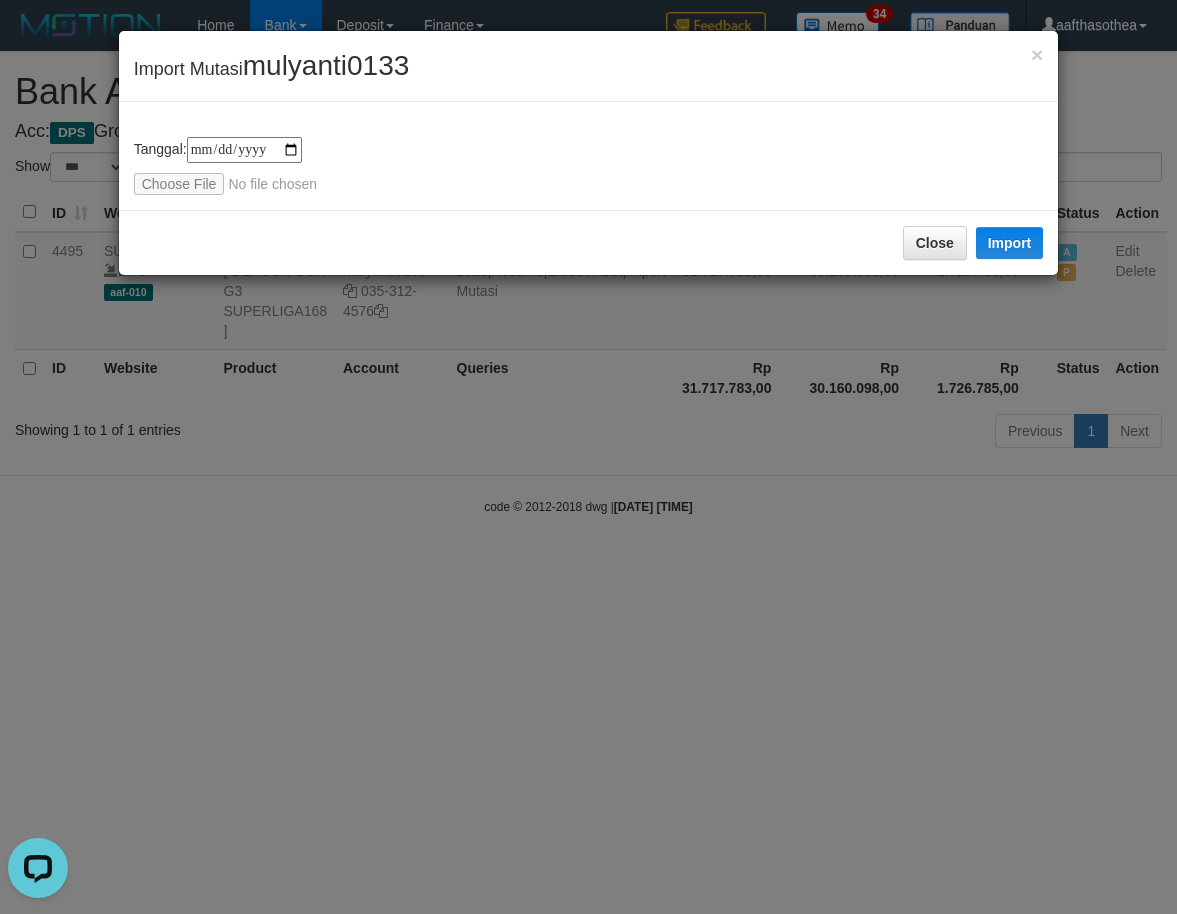 type on "**********" 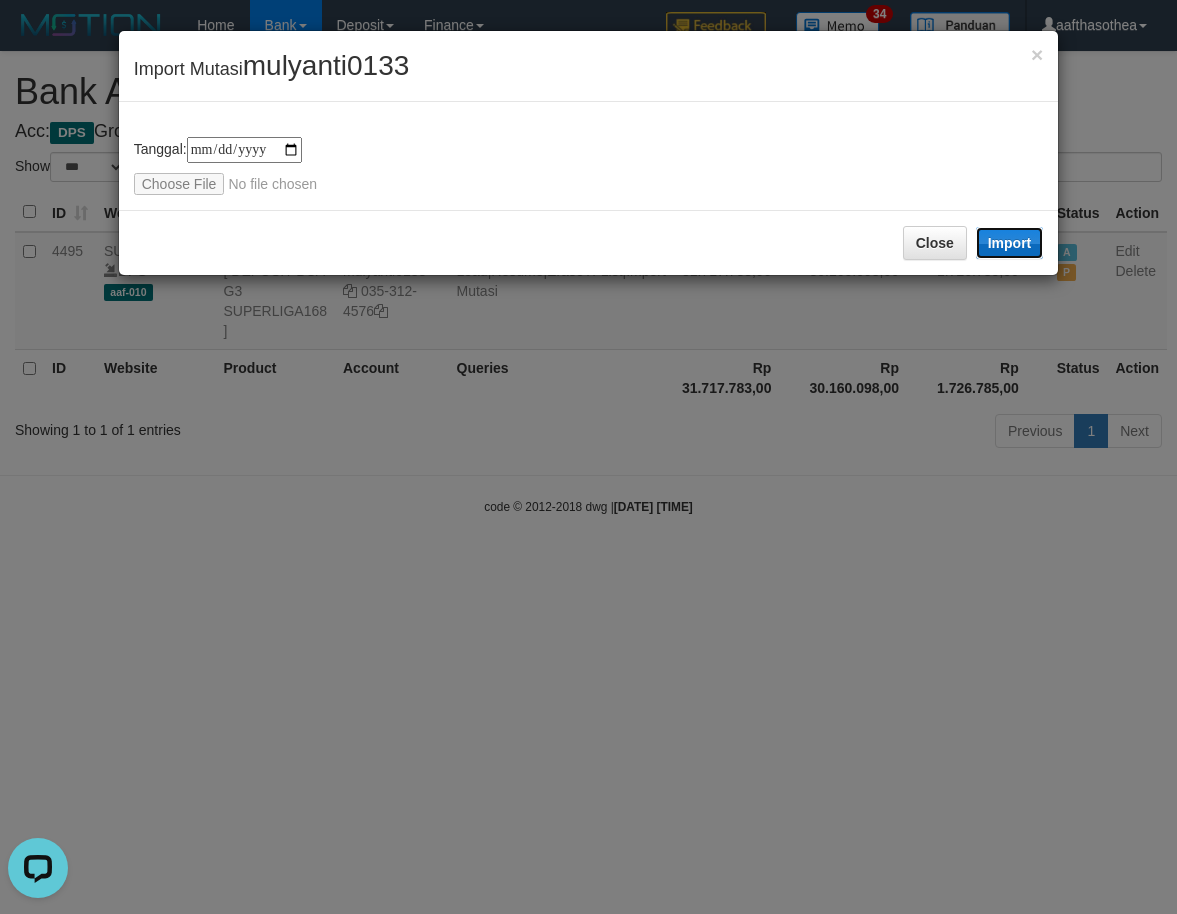 click on "Import" at bounding box center [1010, 243] 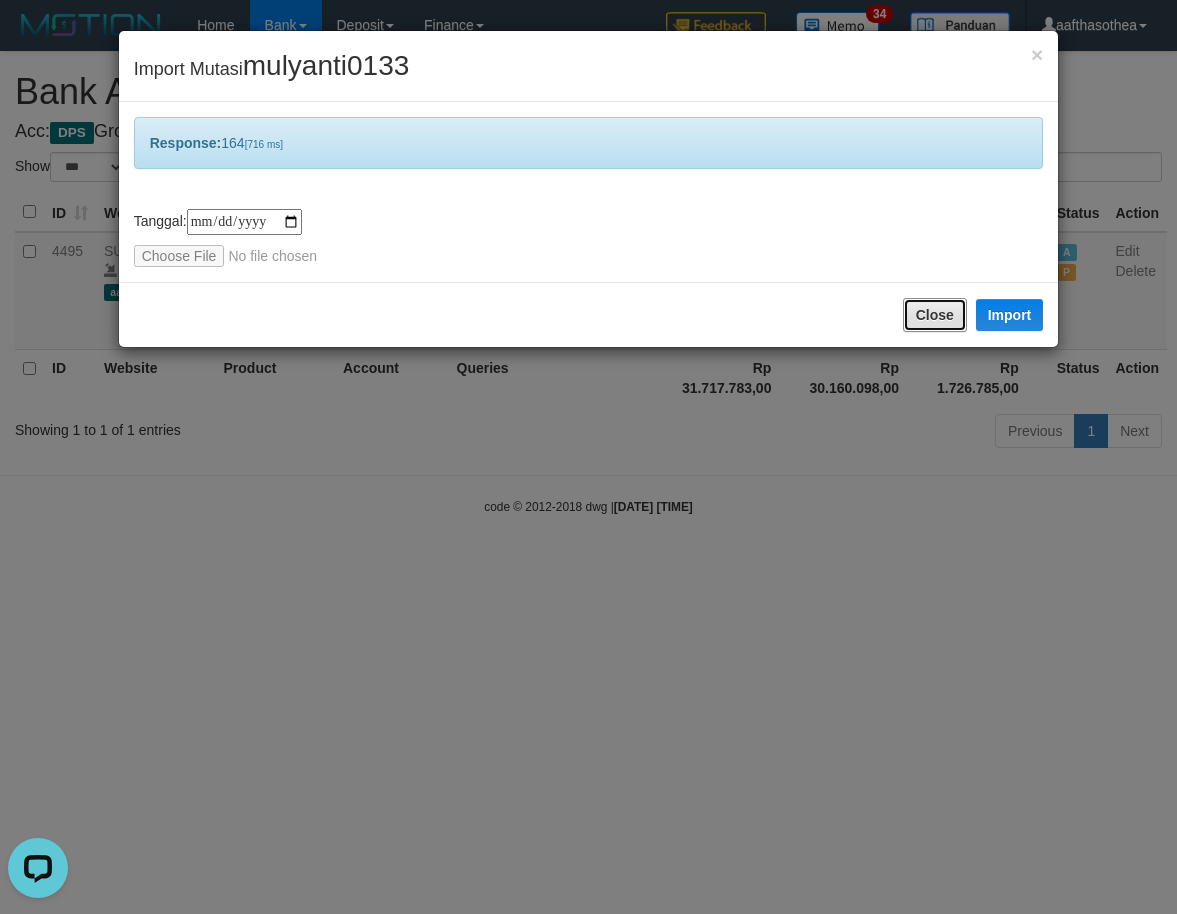 click on "Close" at bounding box center [935, 315] 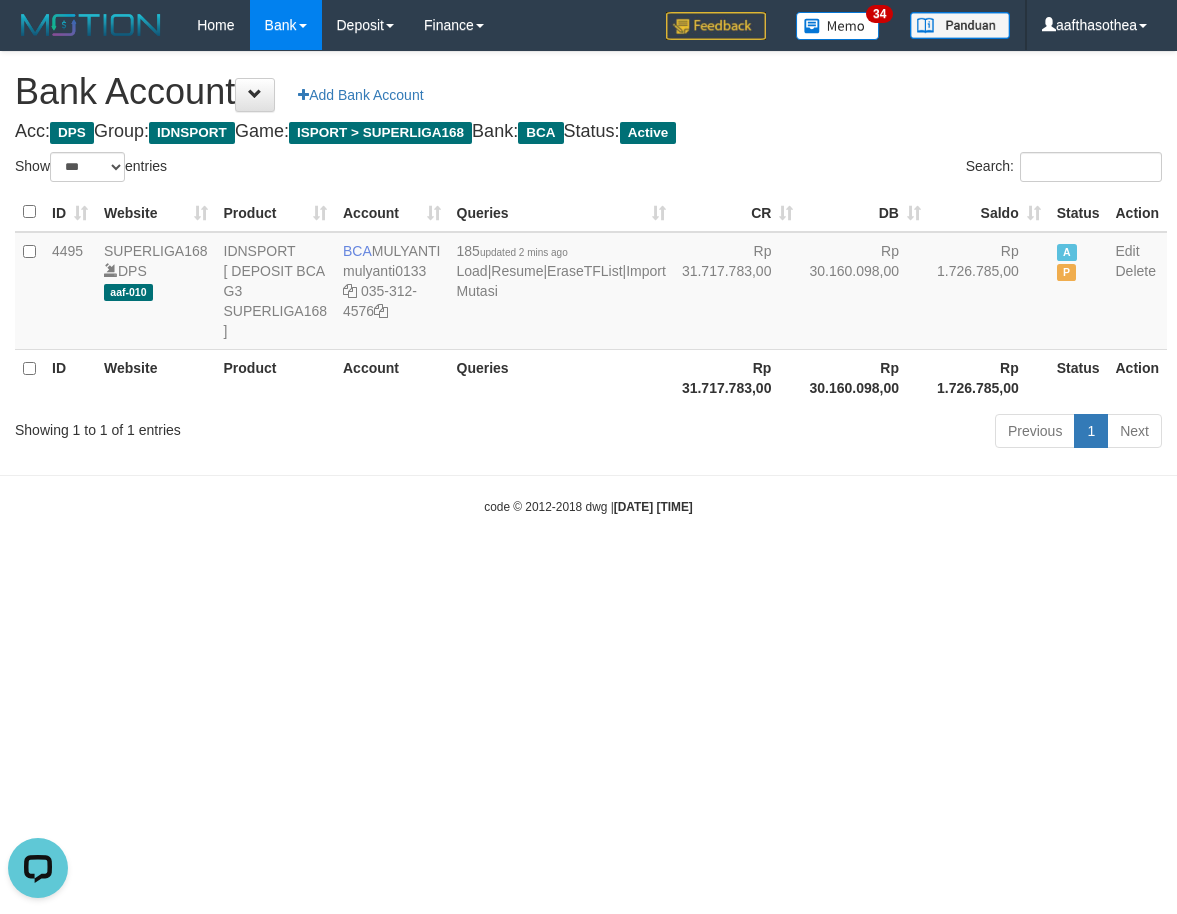drag, startPoint x: 447, startPoint y: 472, endPoint x: 464, endPoint y: 464, distance: 18.788294 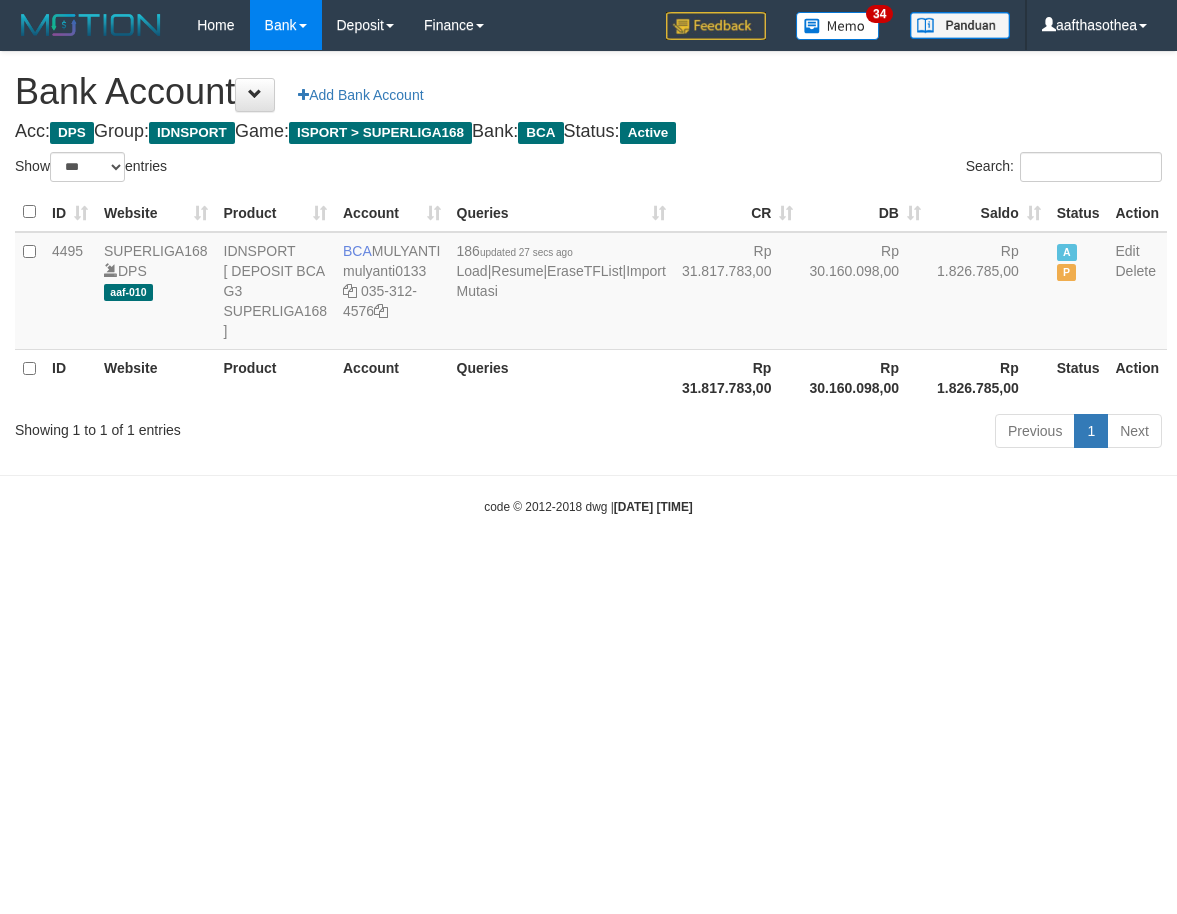select on "***" 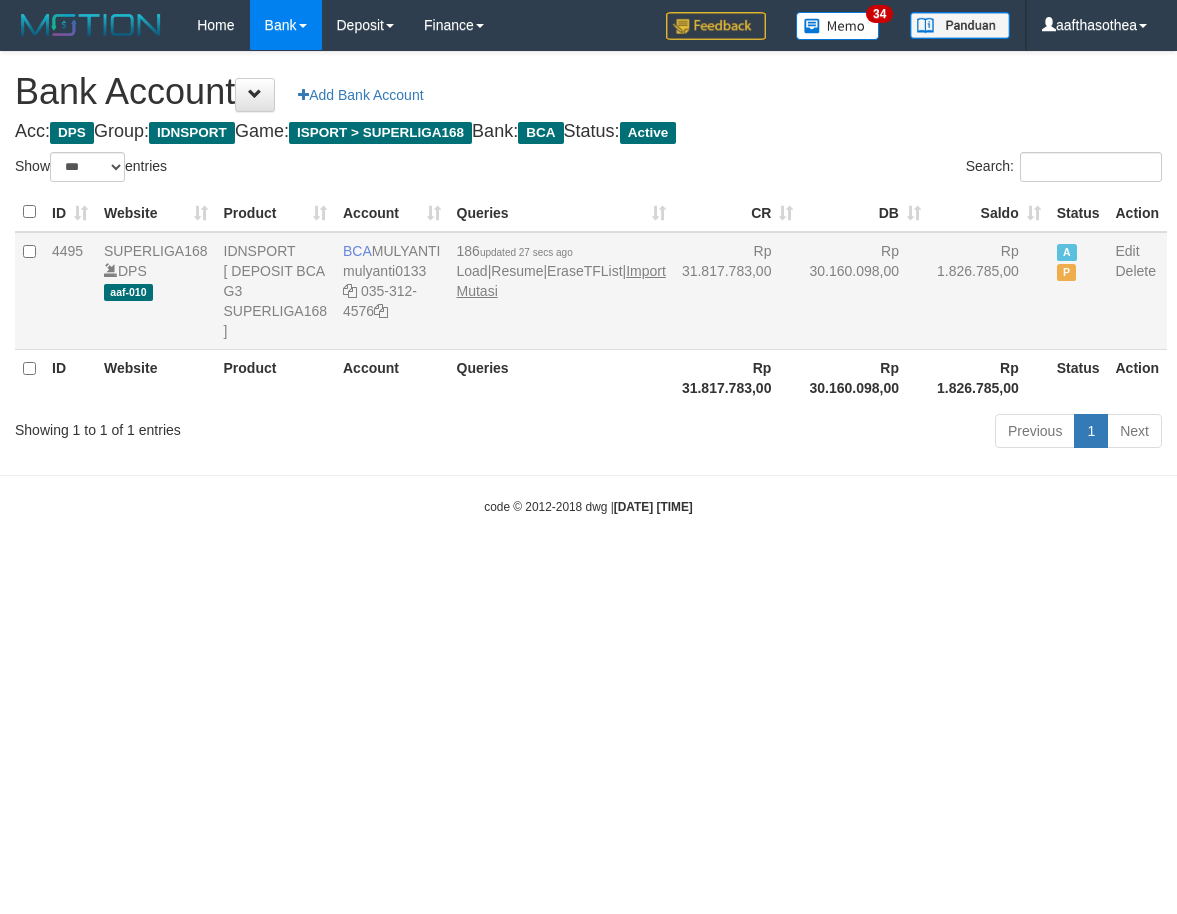 scroll, scrollTop: 0, scrollLeft: 0, axis: both 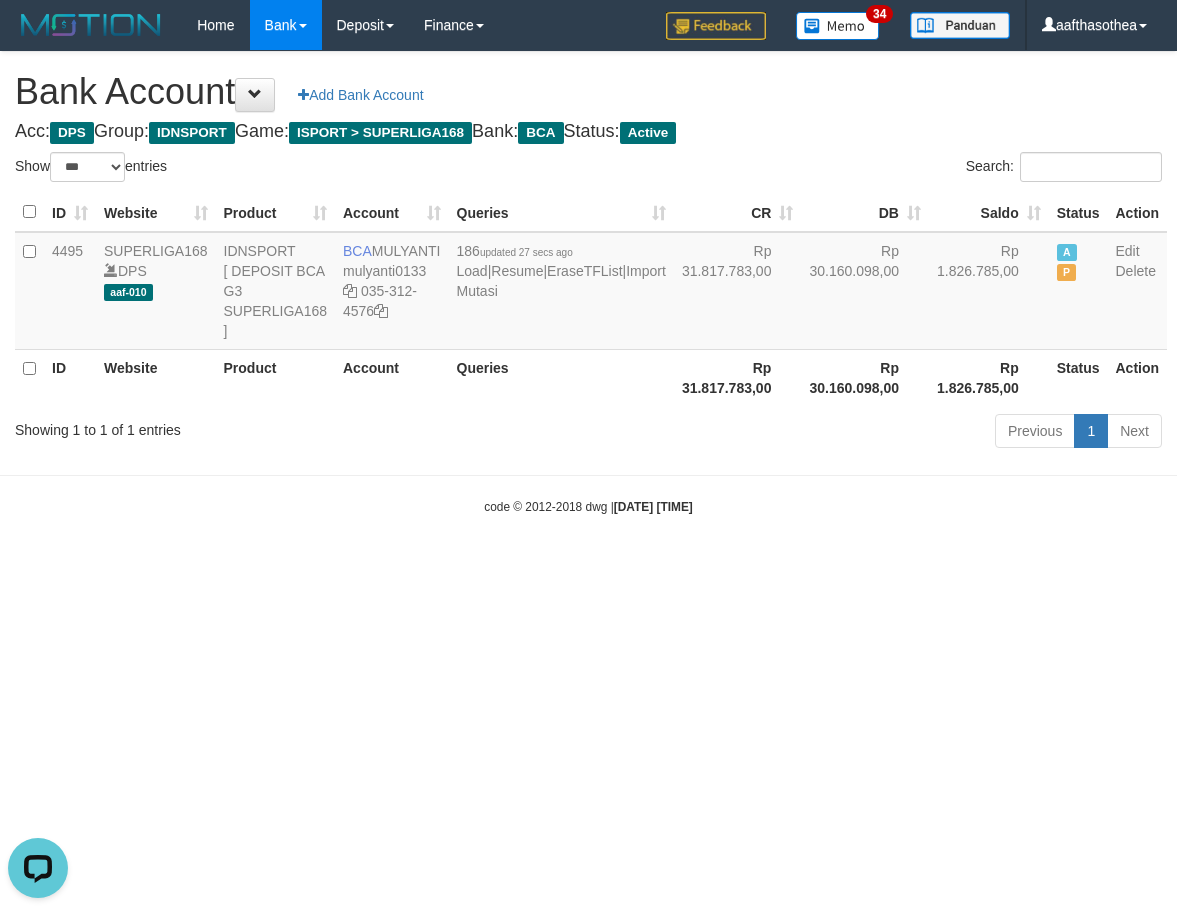 drag, startPoint x: 334, startPoint y: 453, endPoint x: 493, endPoint y: 446, distance: 159.154 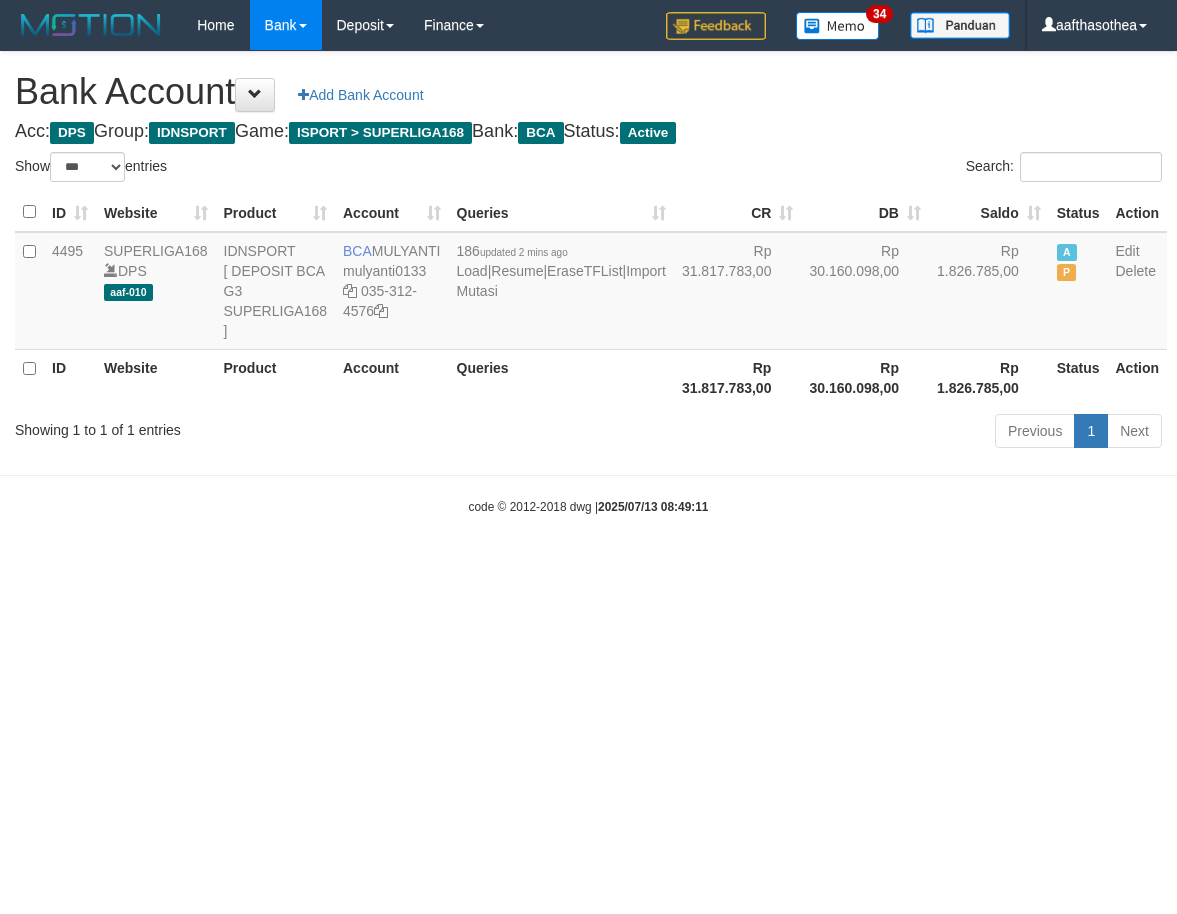 select on "***" 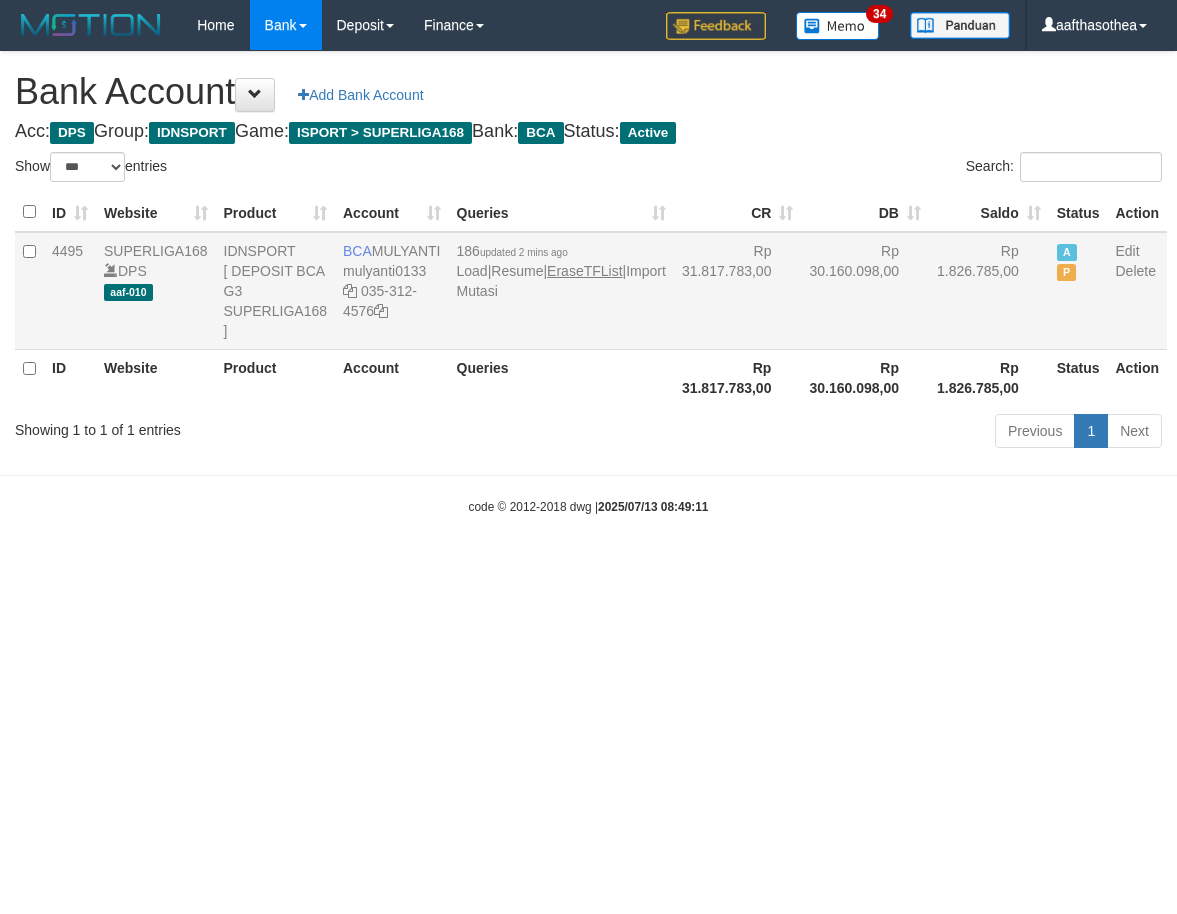 scroll, scrollTop: 0, scrollLeft: 0, axis: both 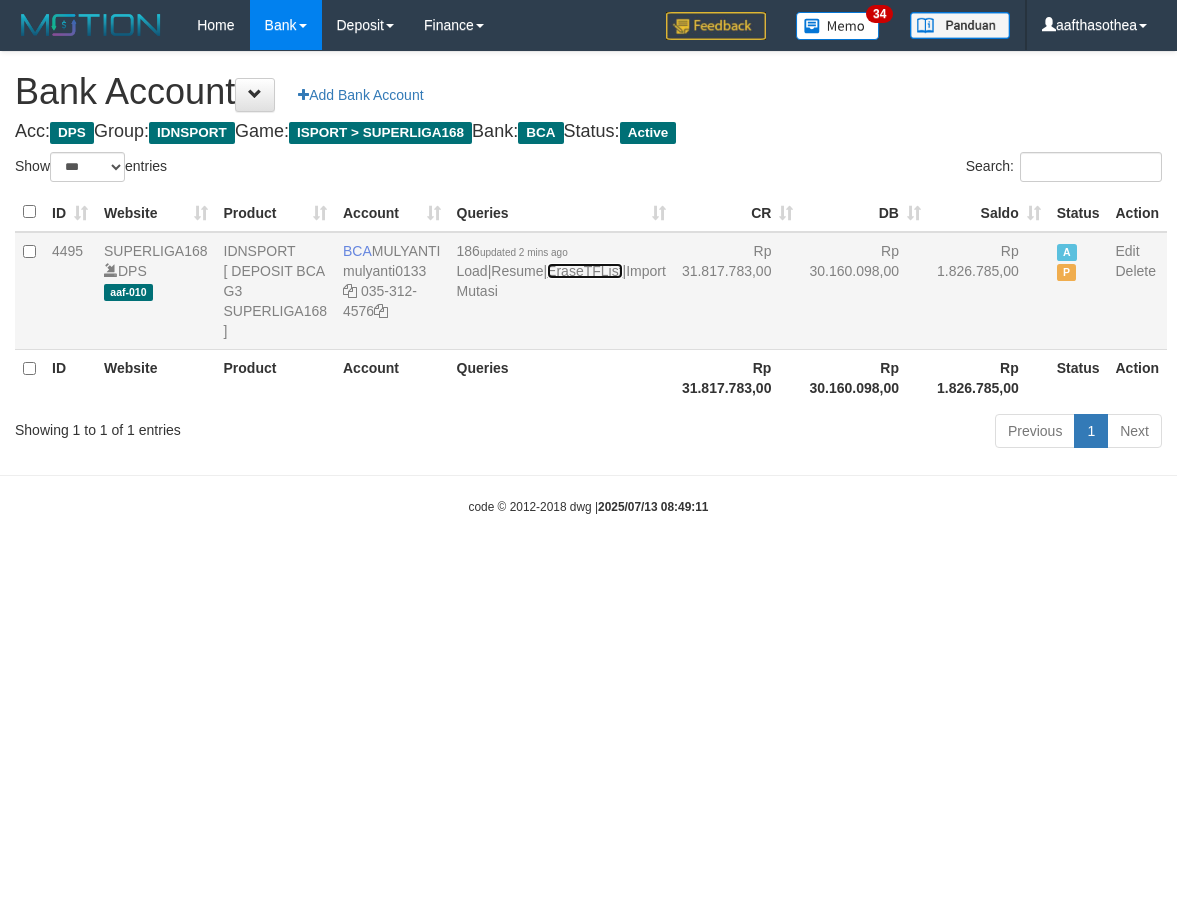 click on "EraseTFList" at bounding box center (584, 271) 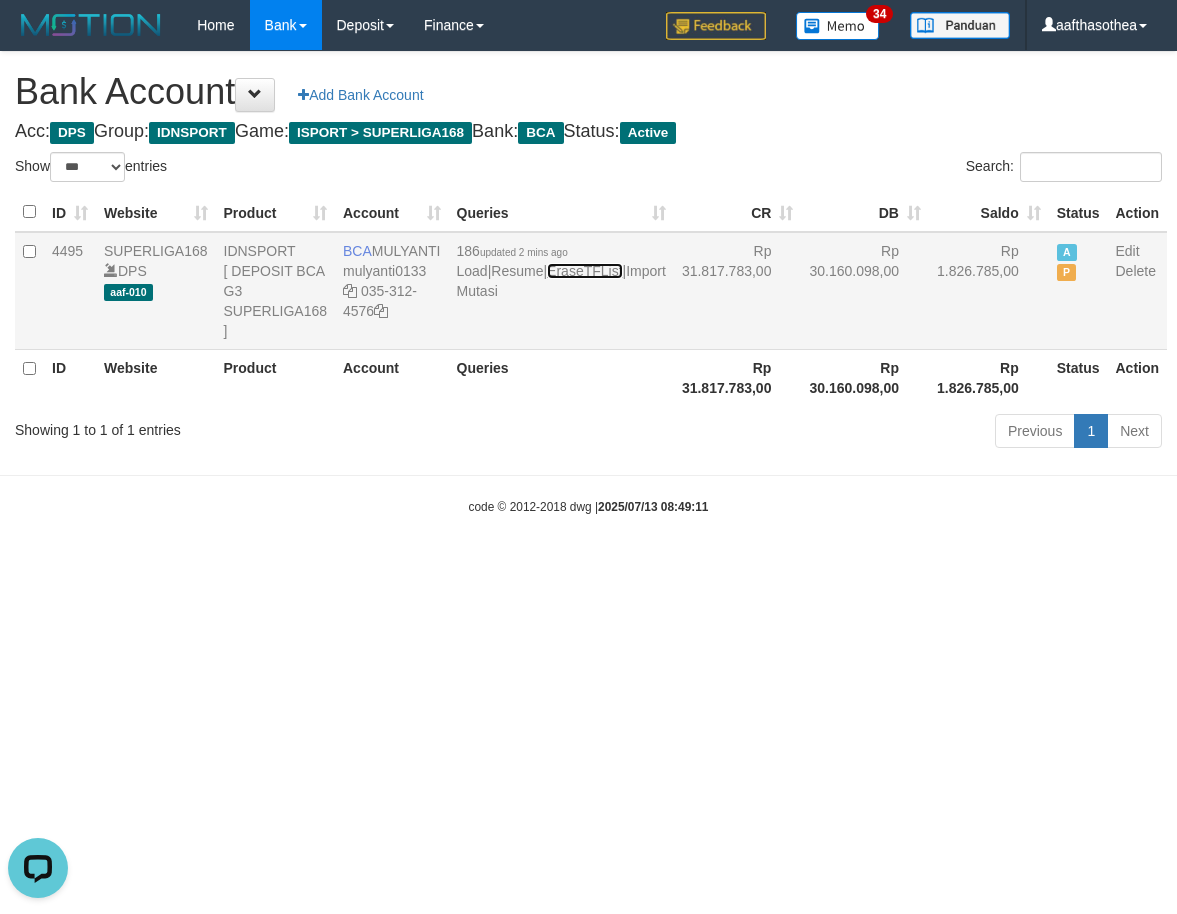 scroll, scrollTop: 0, scrollLeft: 0, axis: both 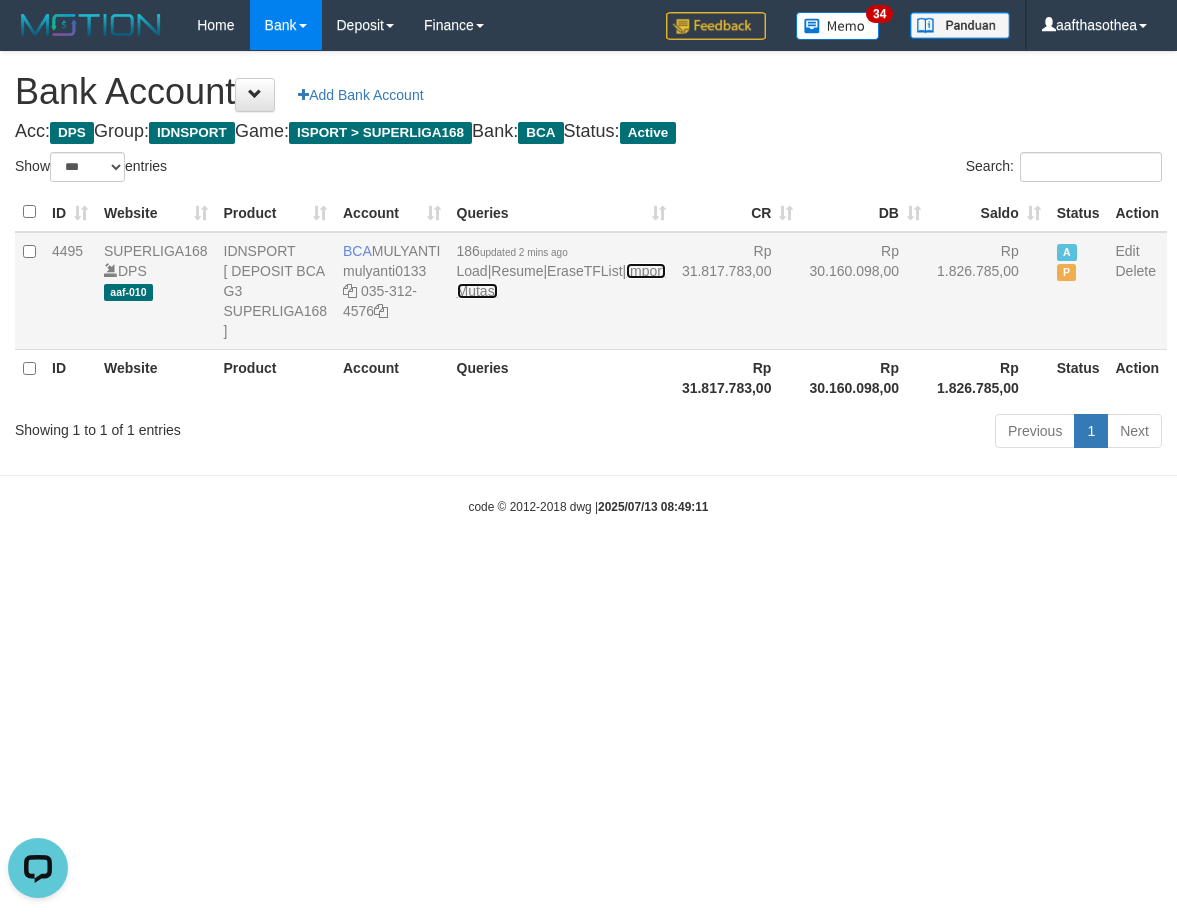 click on "Import Mutasi" at bounding box center (561, 281) 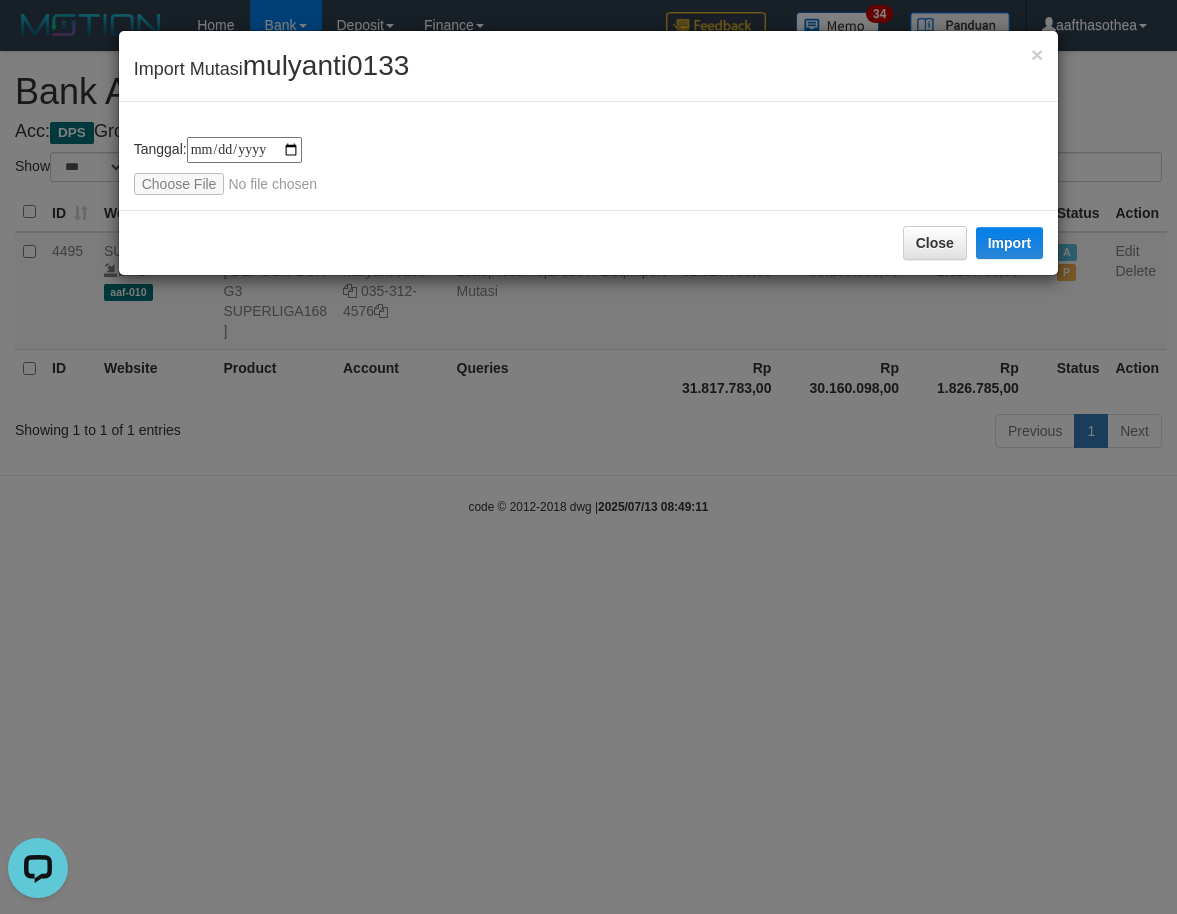 type on "**********" 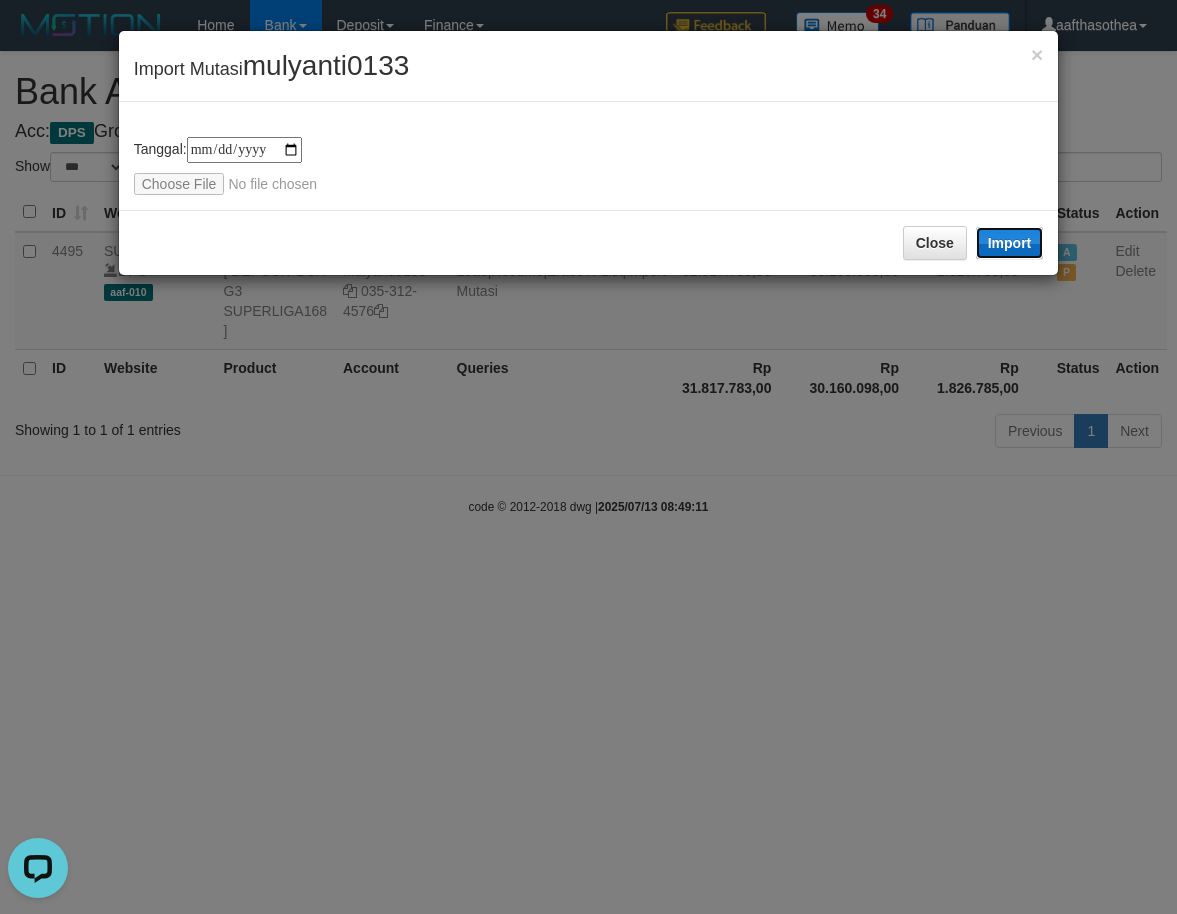 drag, startPoint x: 1015, startPoint y: 244, endPoint x: 708, endPoint y: 581, distance: 455.8706 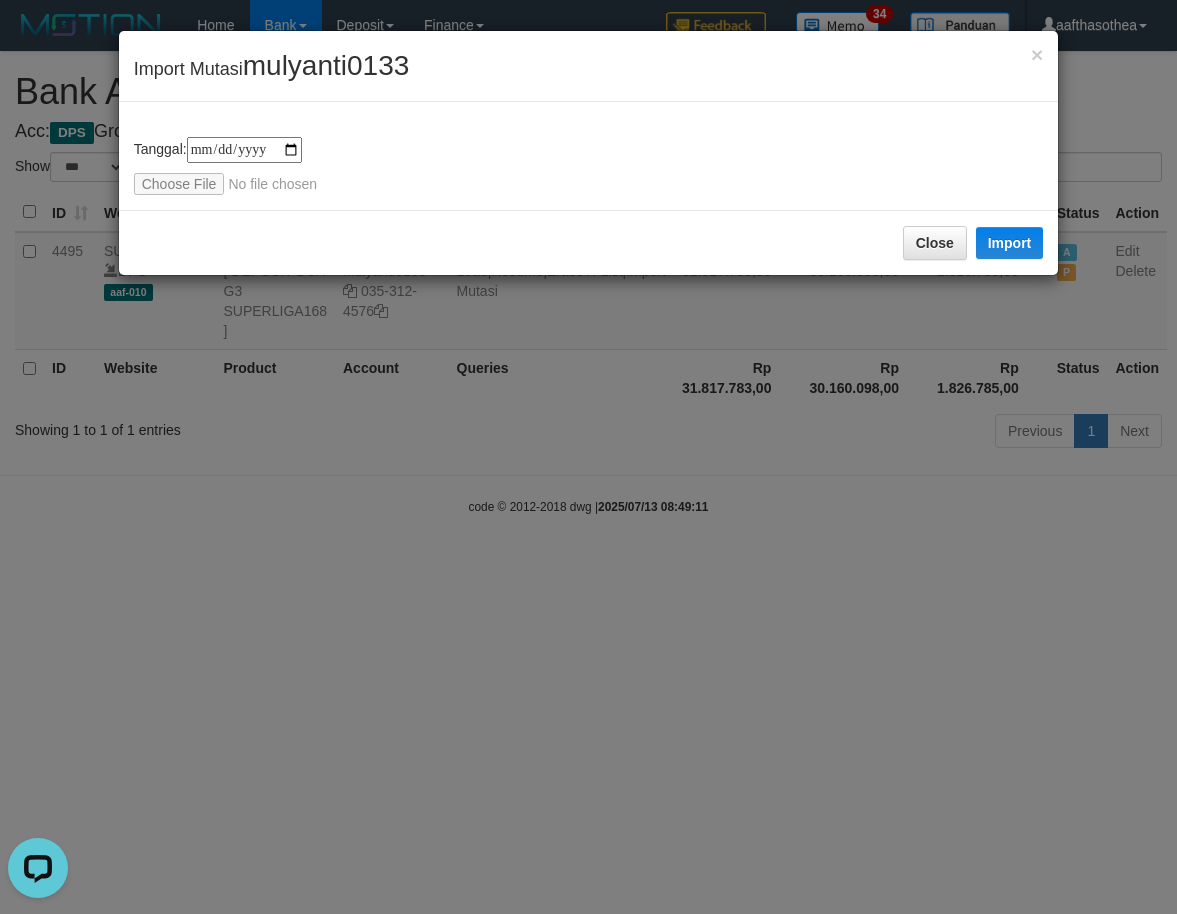 click on "**********" at bounding box center (588, 457) 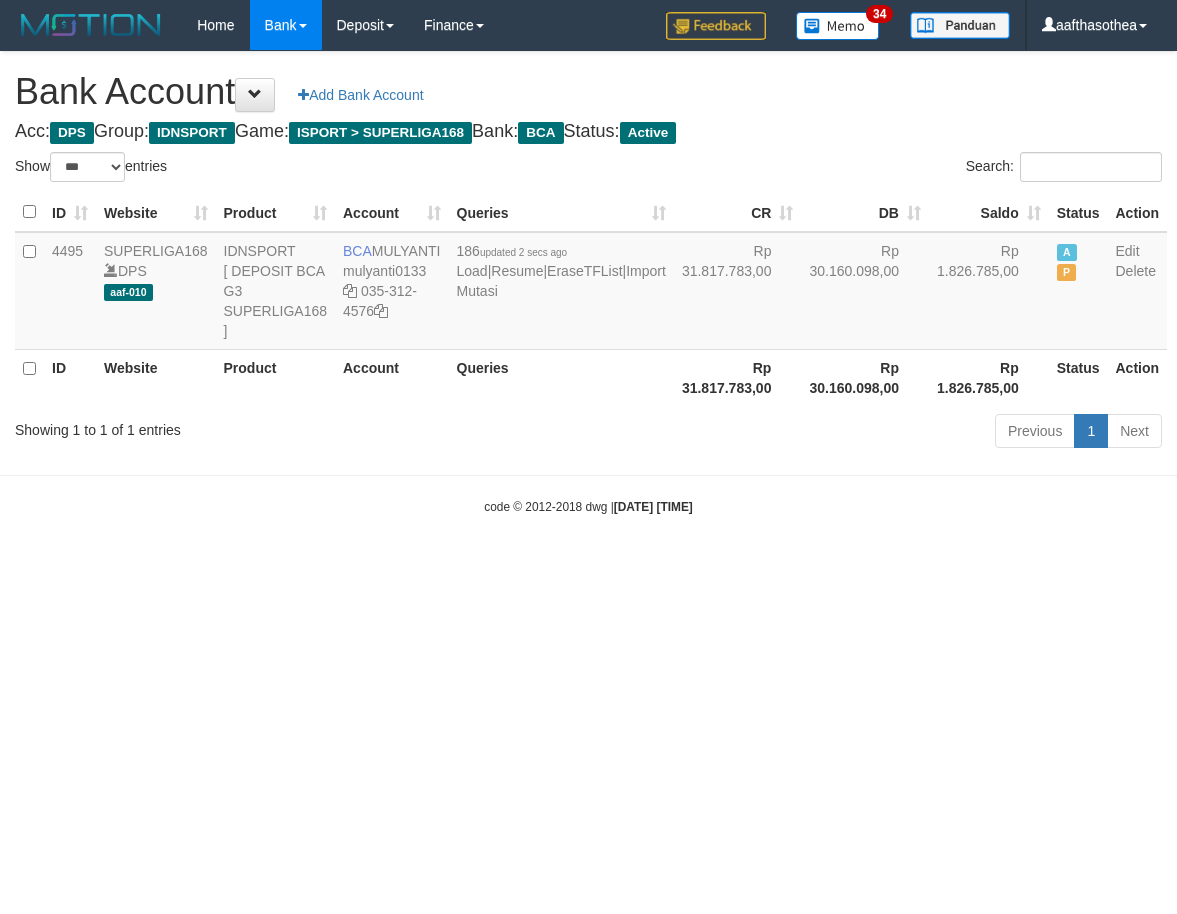 select on "***" 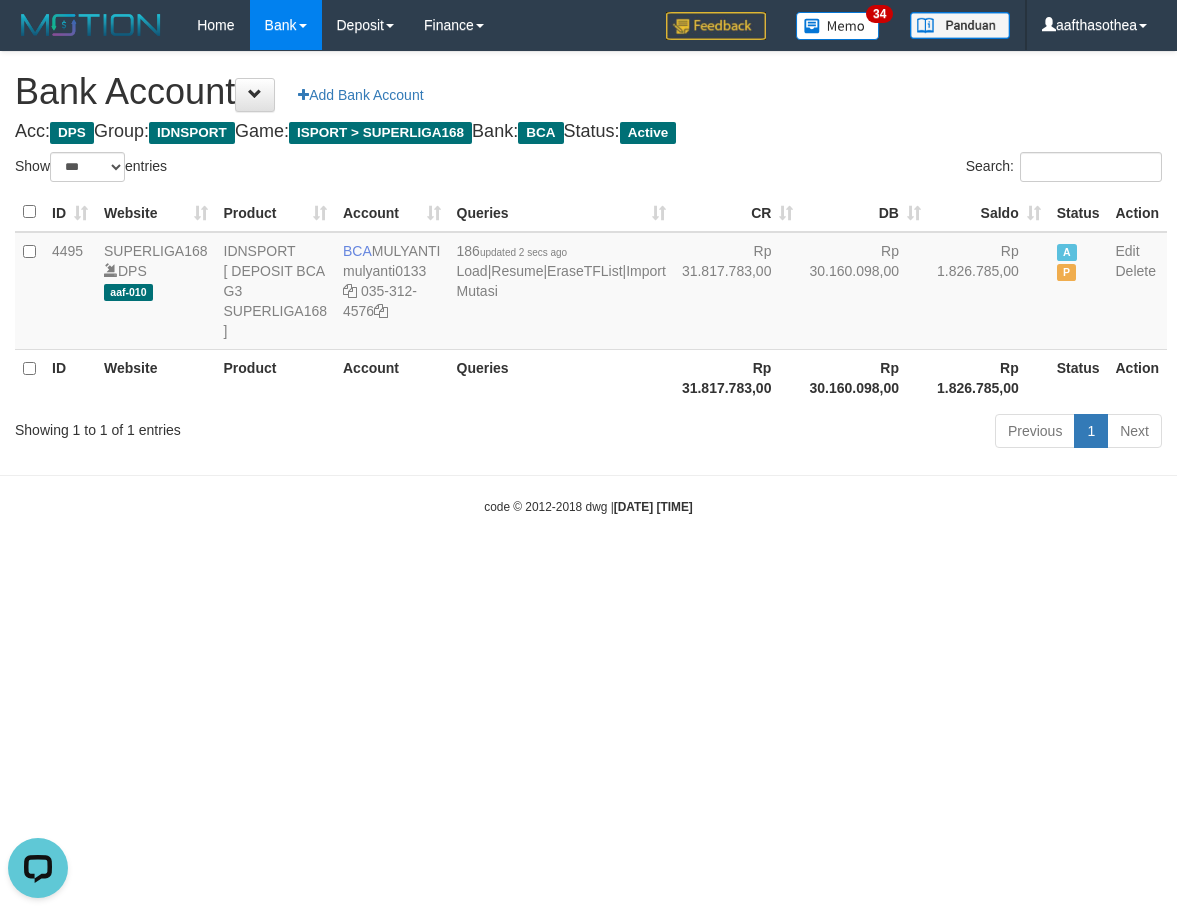 scroll, scrollTop: 0, scrollLeft: 0, axis: both 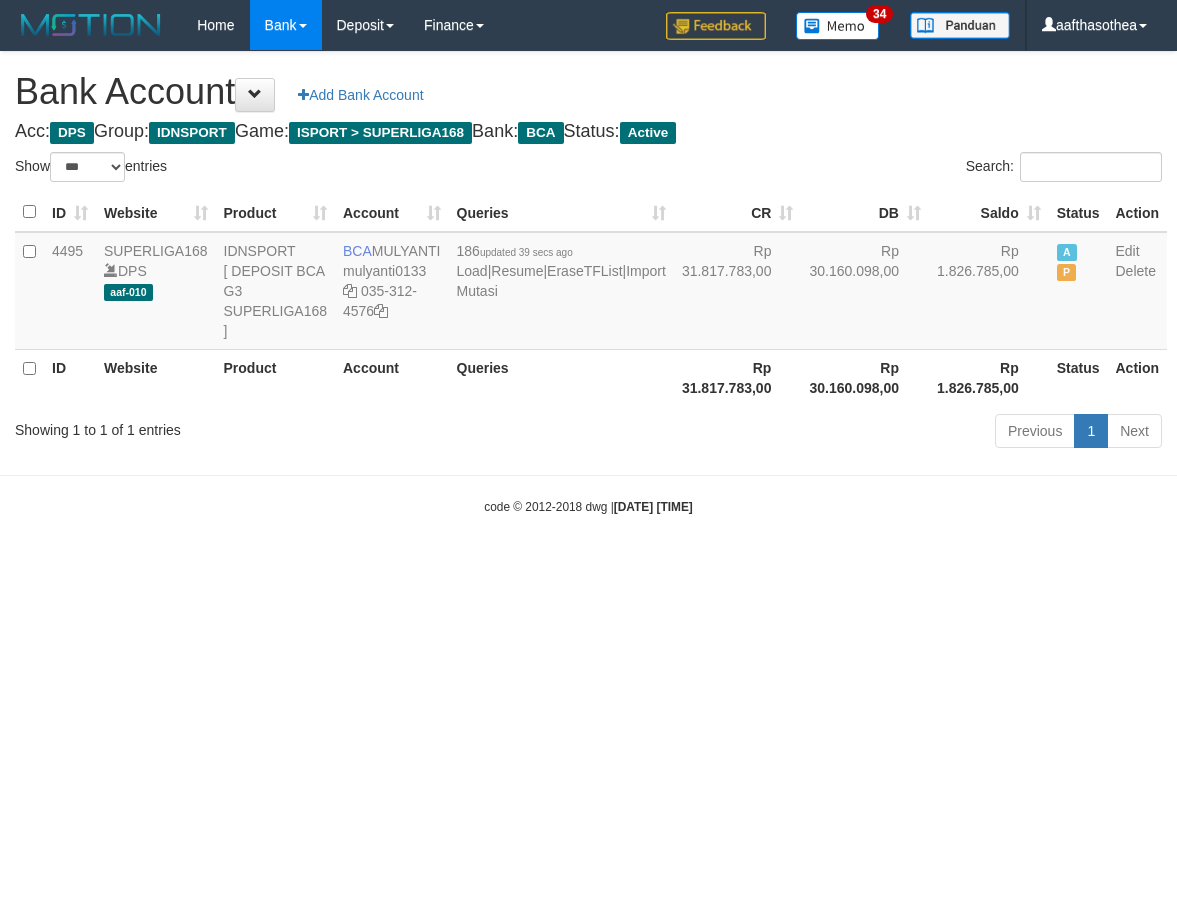select on "***" 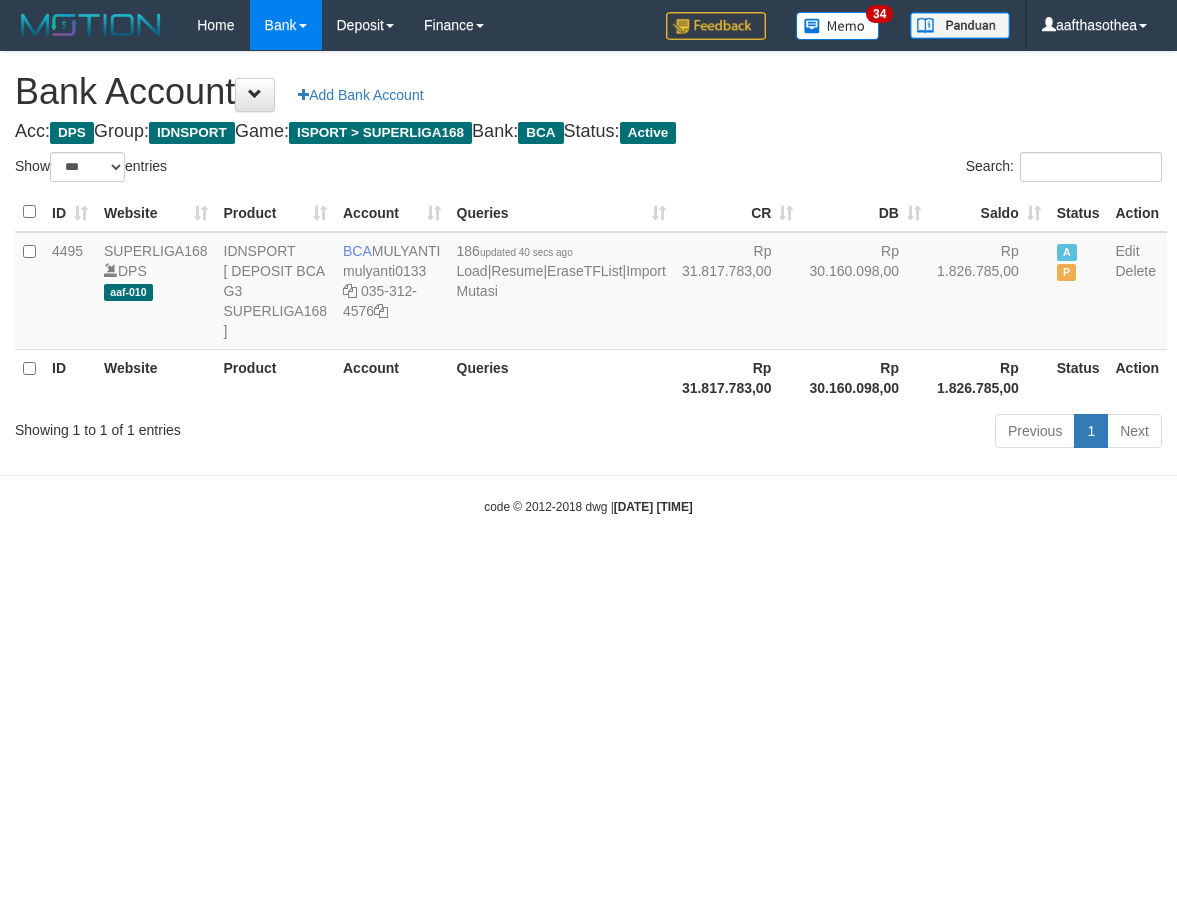 select on "***" 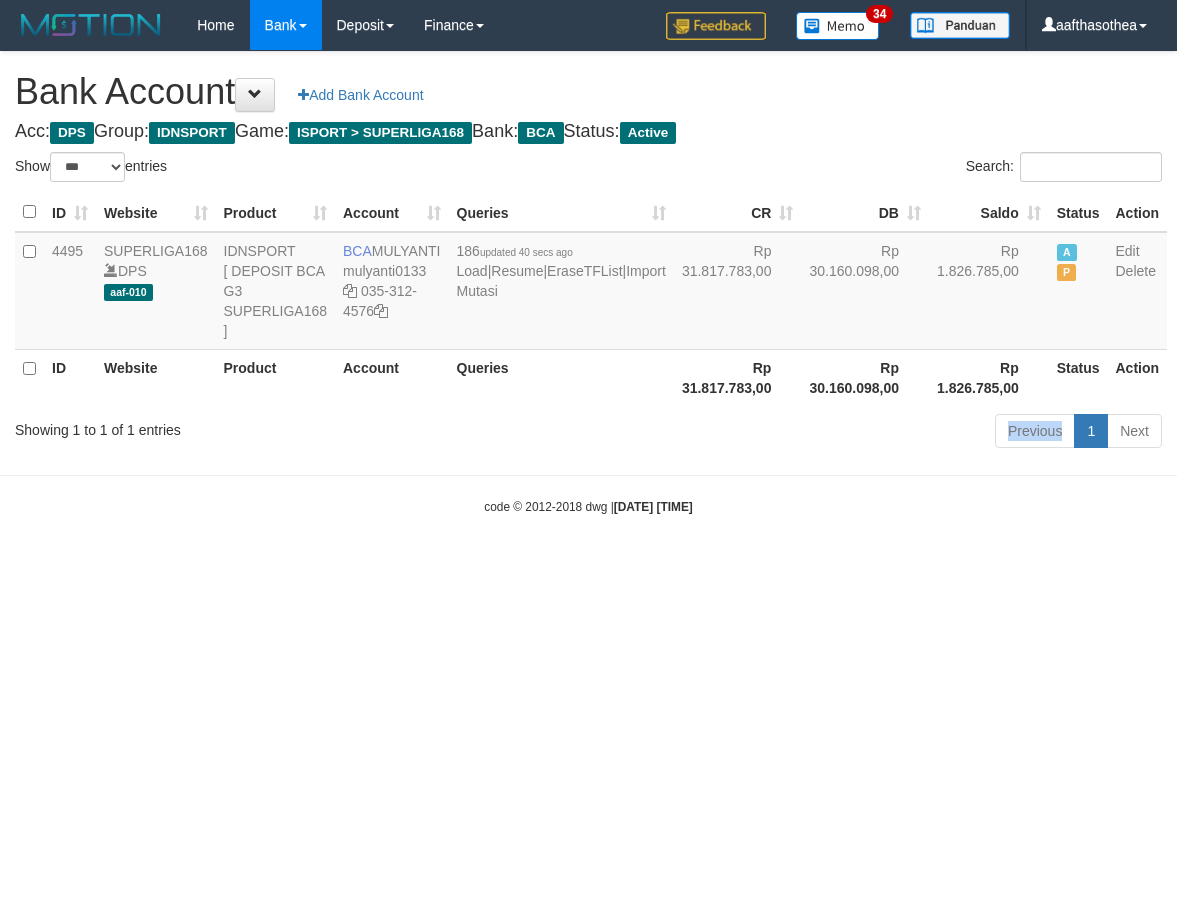 click on "Previous 1 Next" at bounding box center (833, 433) 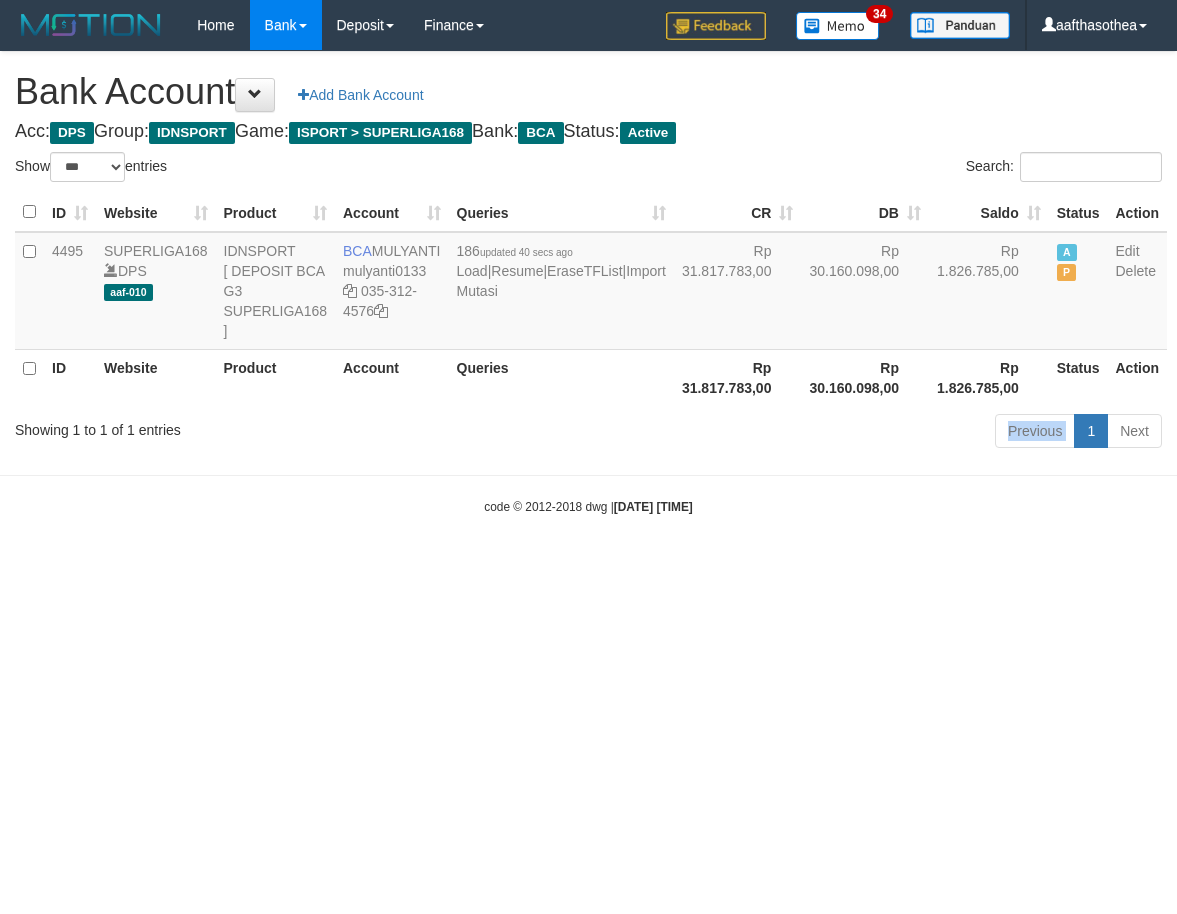 click on "Previous 1 Next" at bounding box center [833, 433] 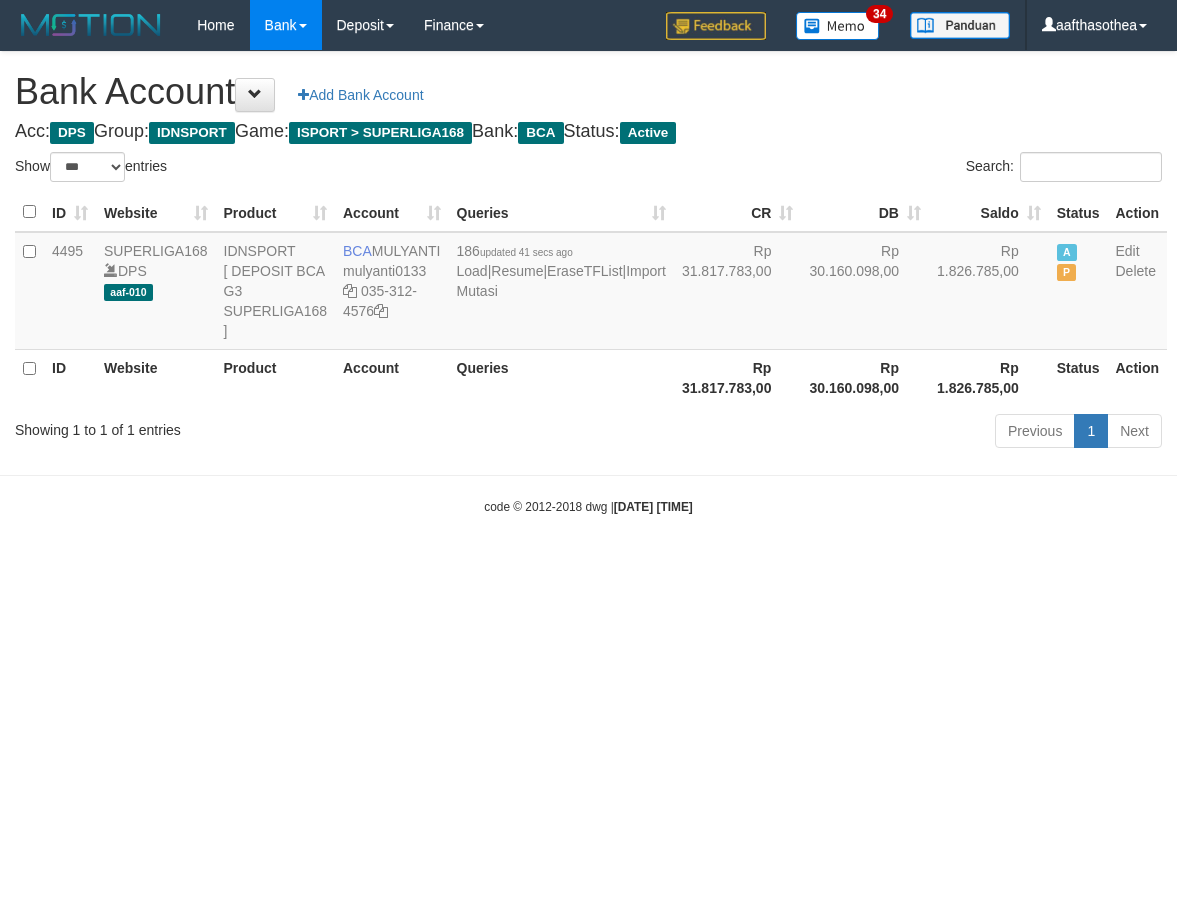 select on "***" 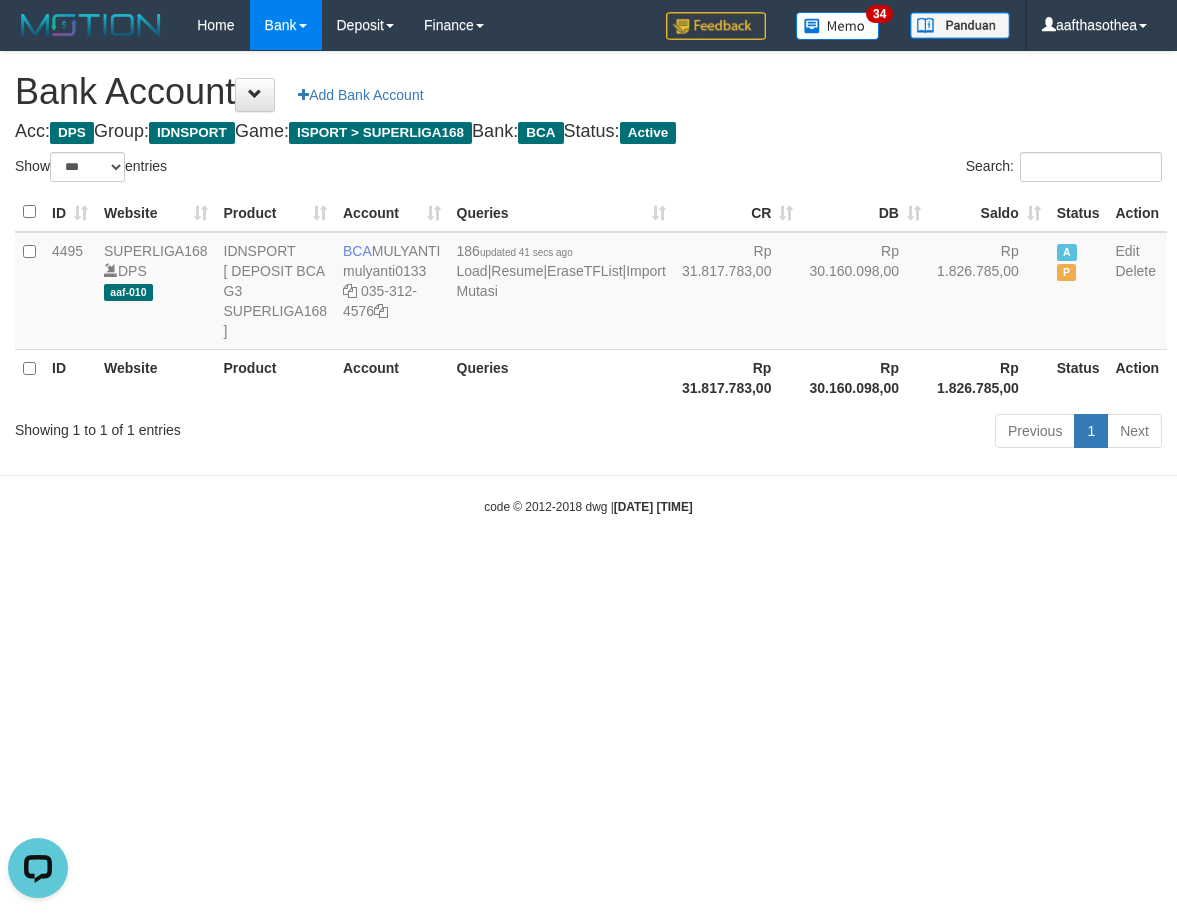scroll, scrollTop: 0, scrollLeft: 0, axis: both 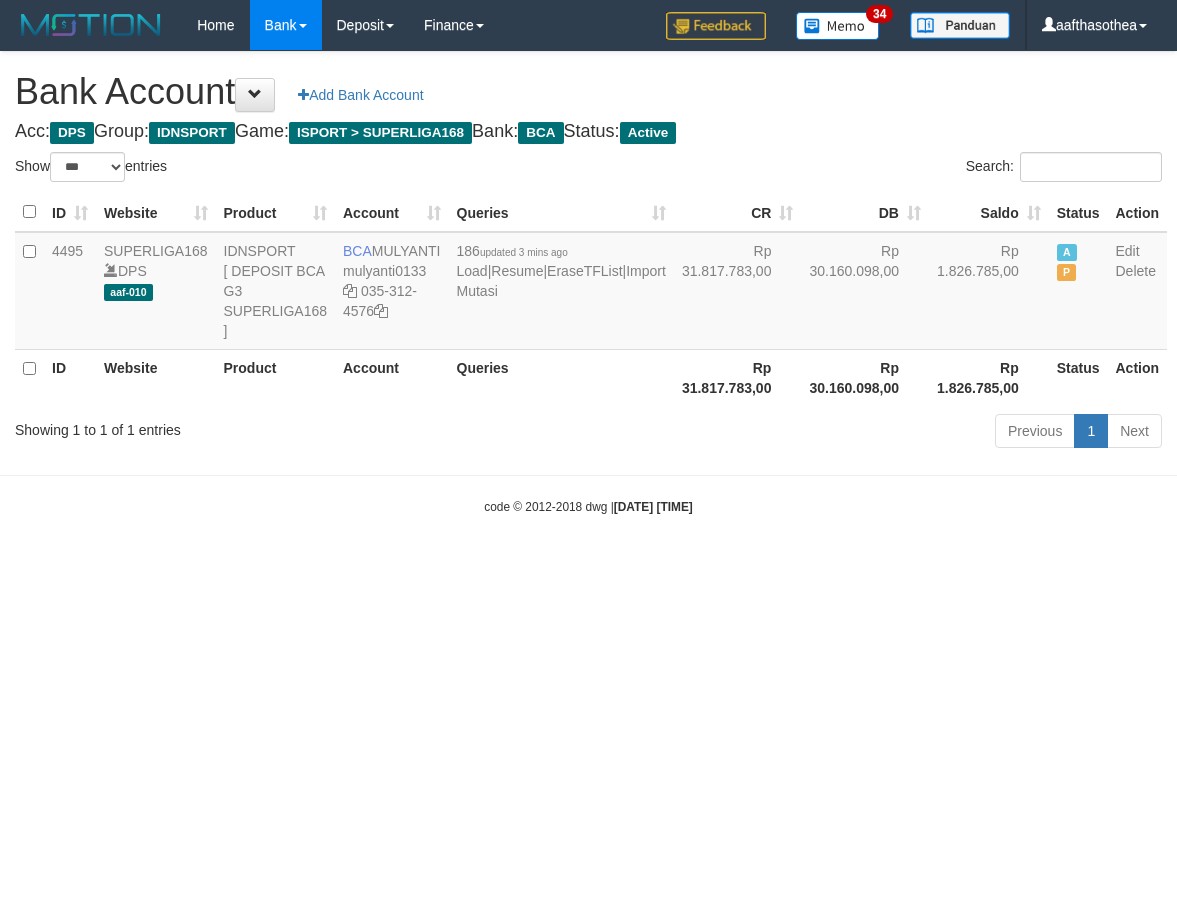 select on "***" 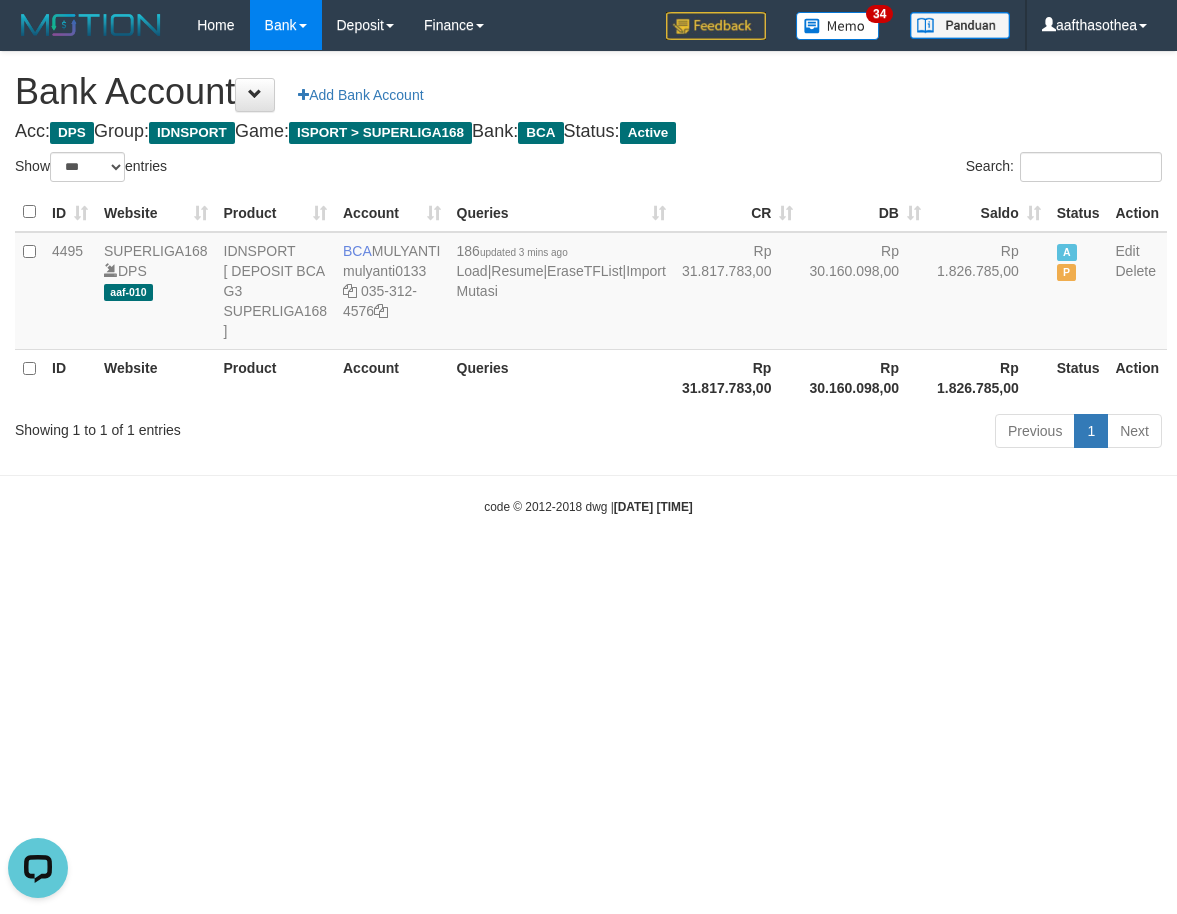 scroll, scrollTop: 0, scrollLeft: 0, axis: both 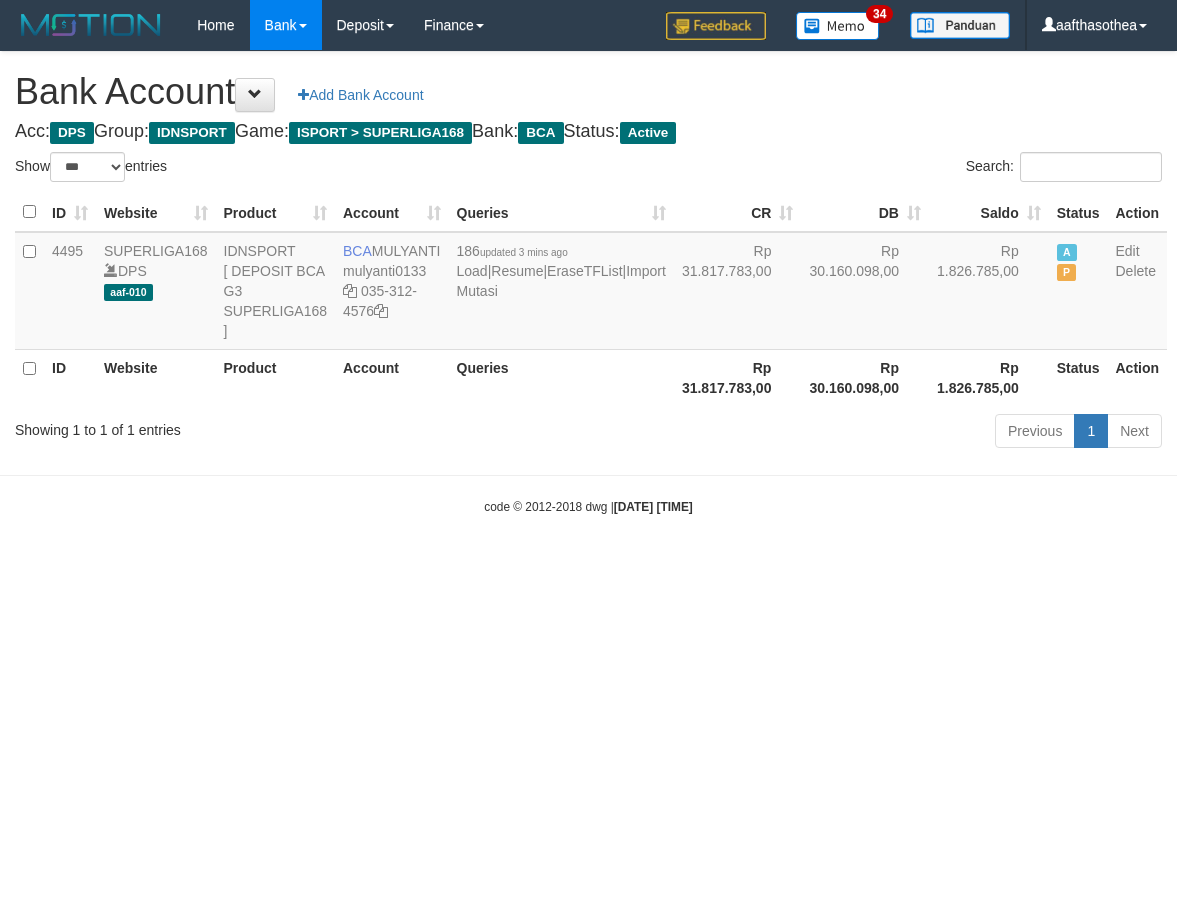 select on "***" 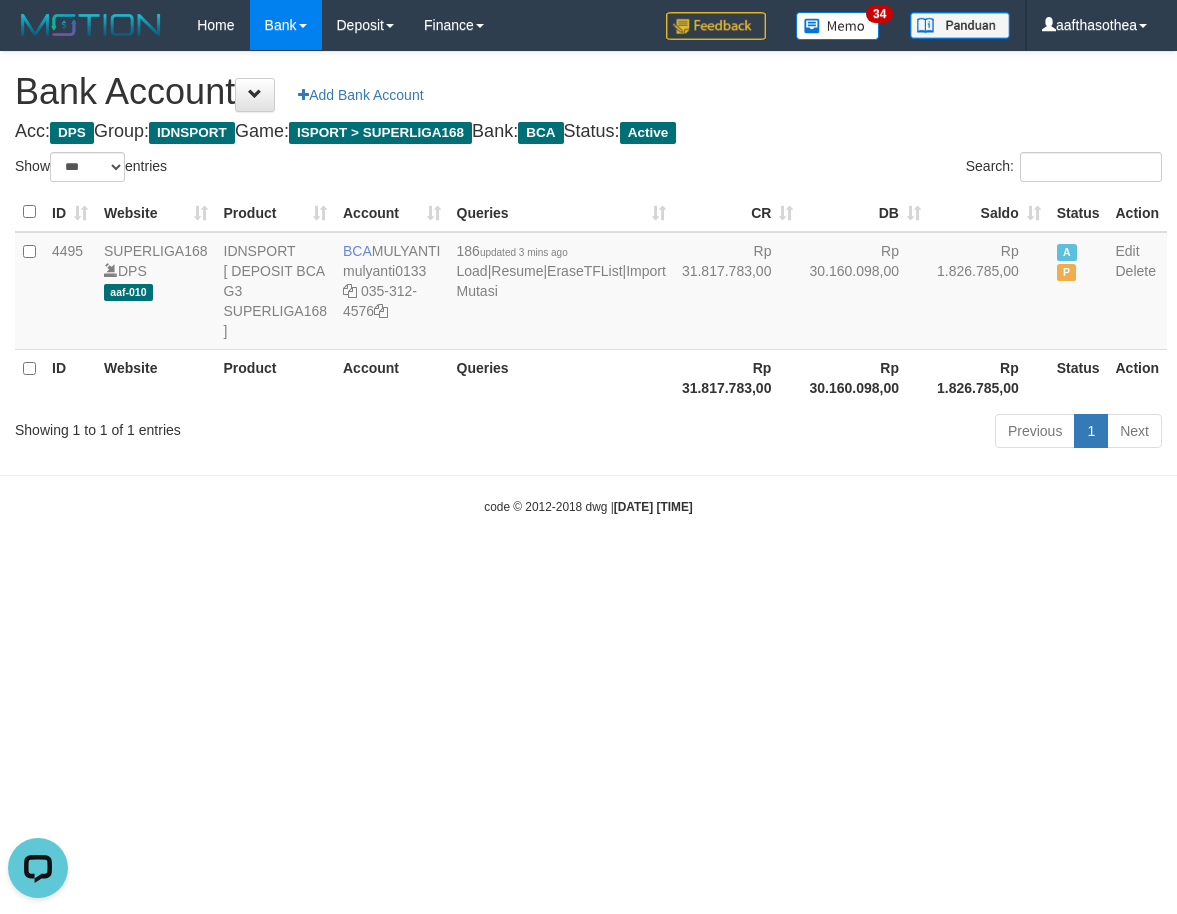 scroll, scrollTop: 0, scrollLeft: 0, axis: both 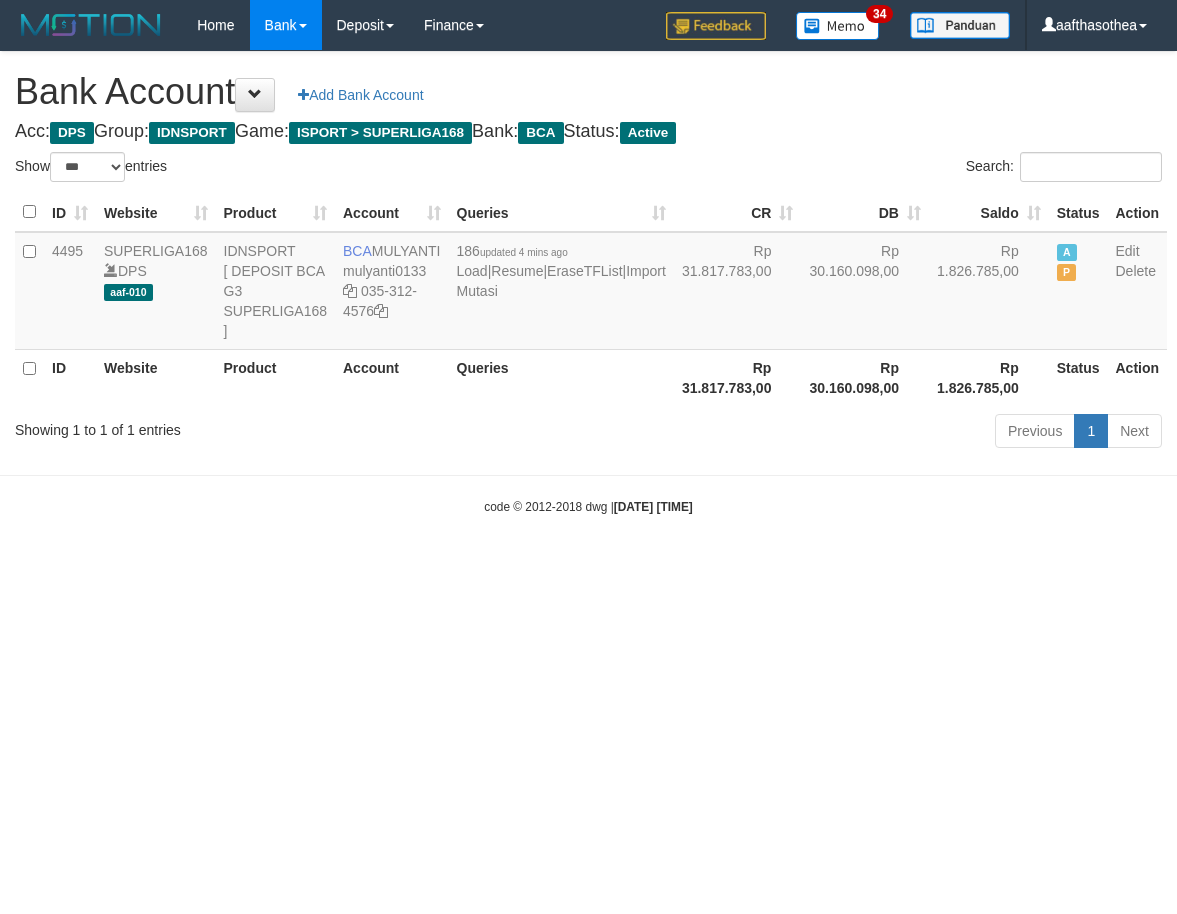 select on "***" 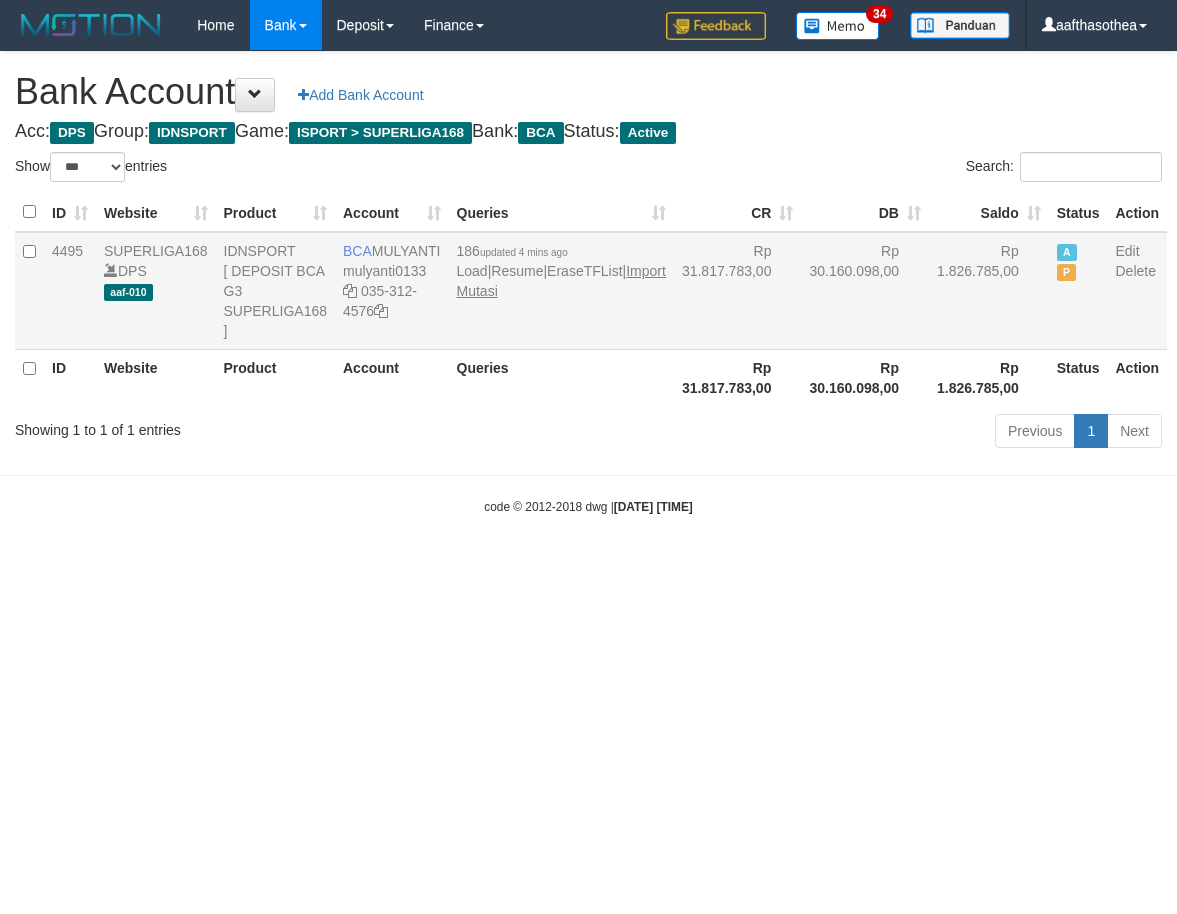 scroll, scrollTop: 0, scrollLeft: 0, axis: both 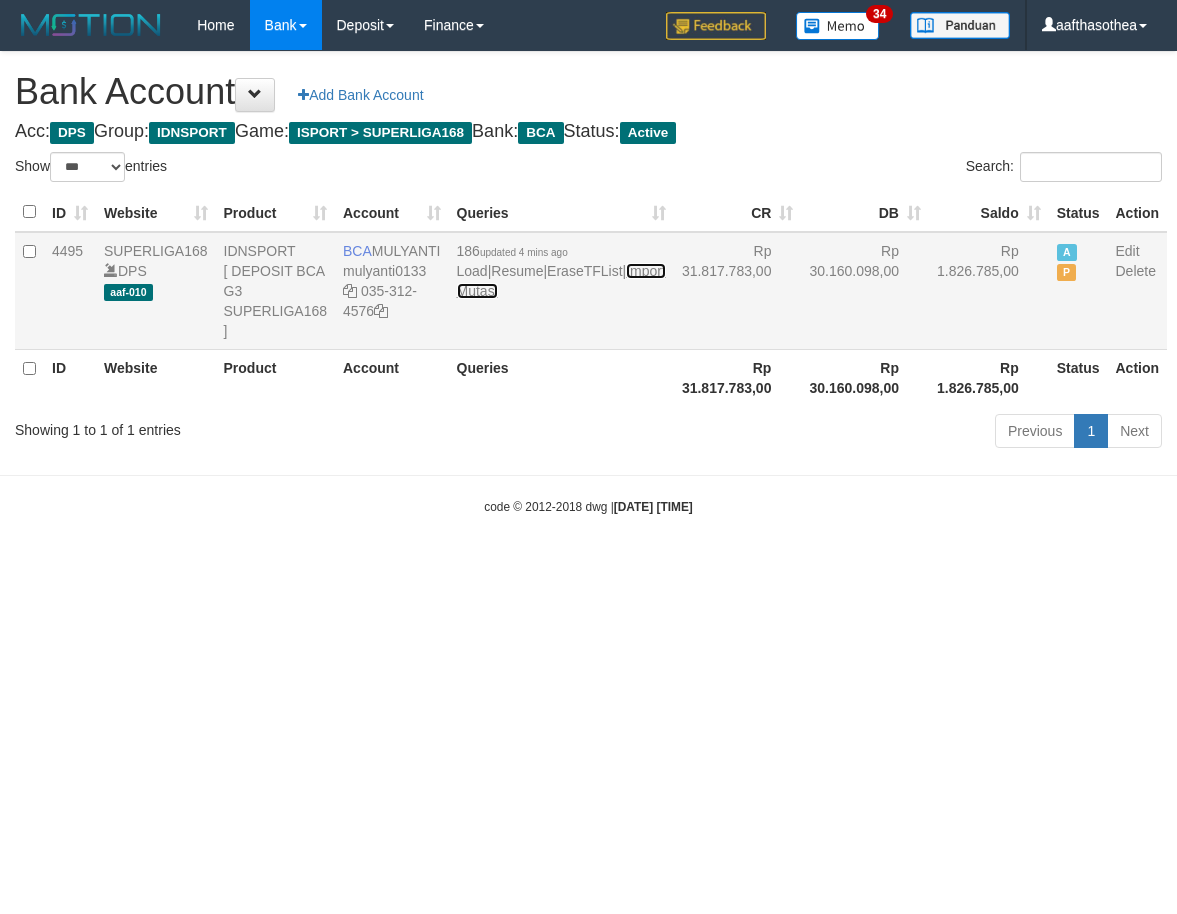 click on "Import Mutasi" at bounding box center (561, 281) 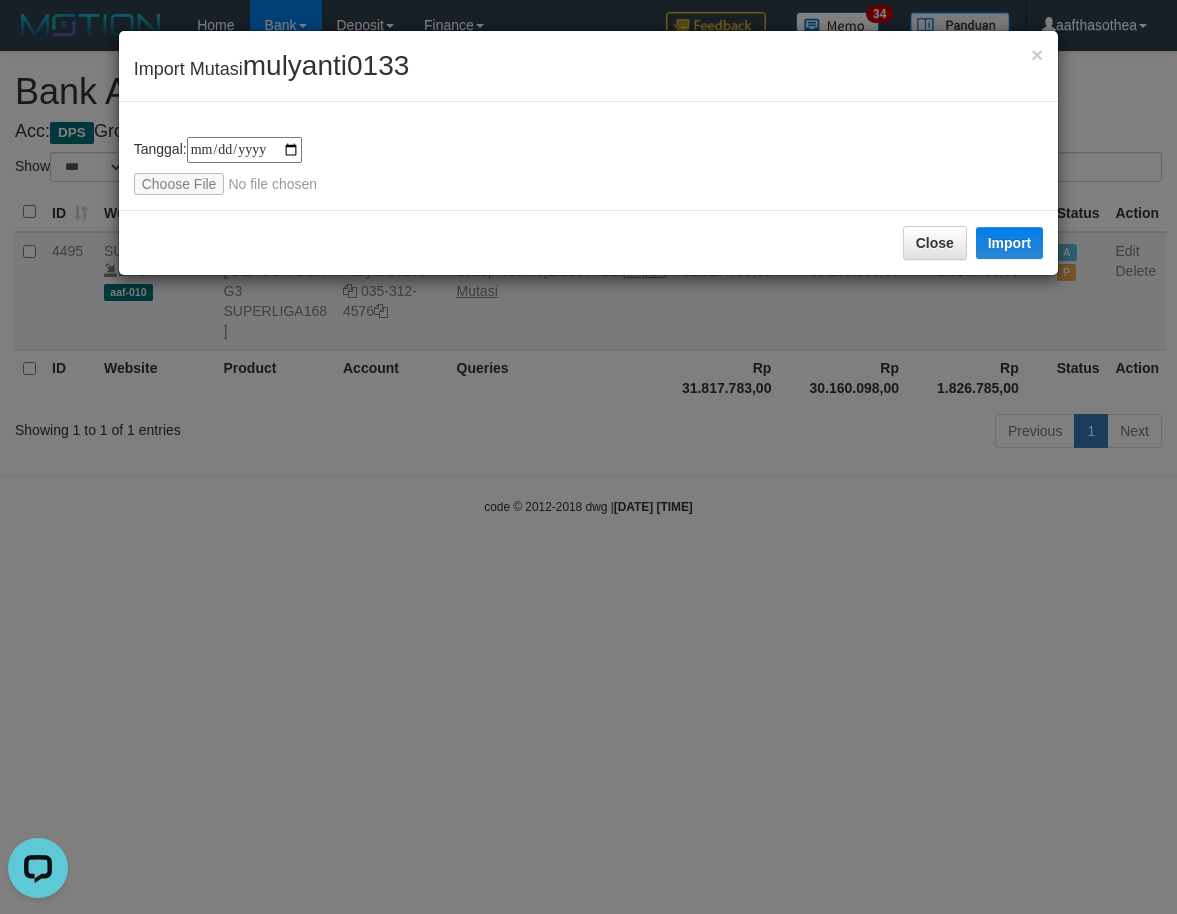 scroll, scrollTop: 0, scrollLeft: 0, axis: both 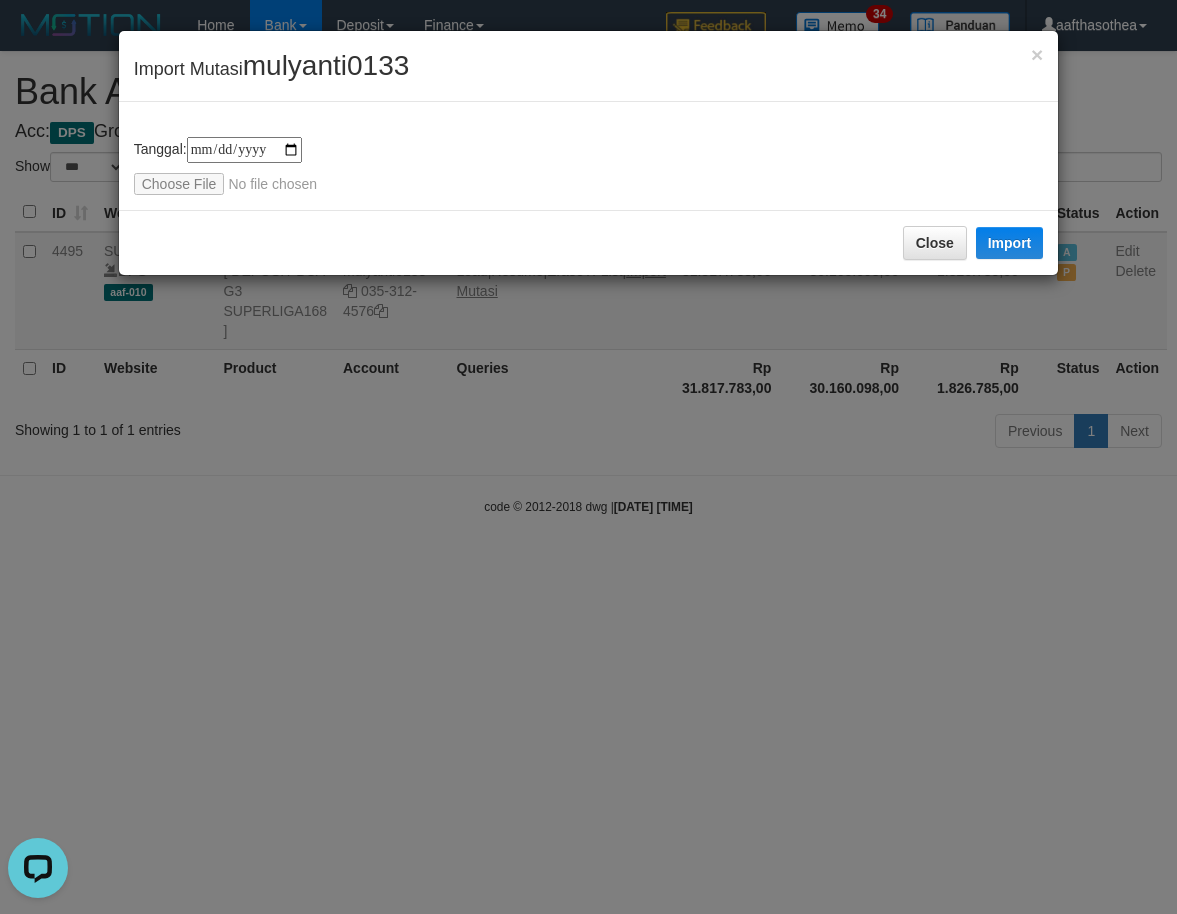 type on "**********" 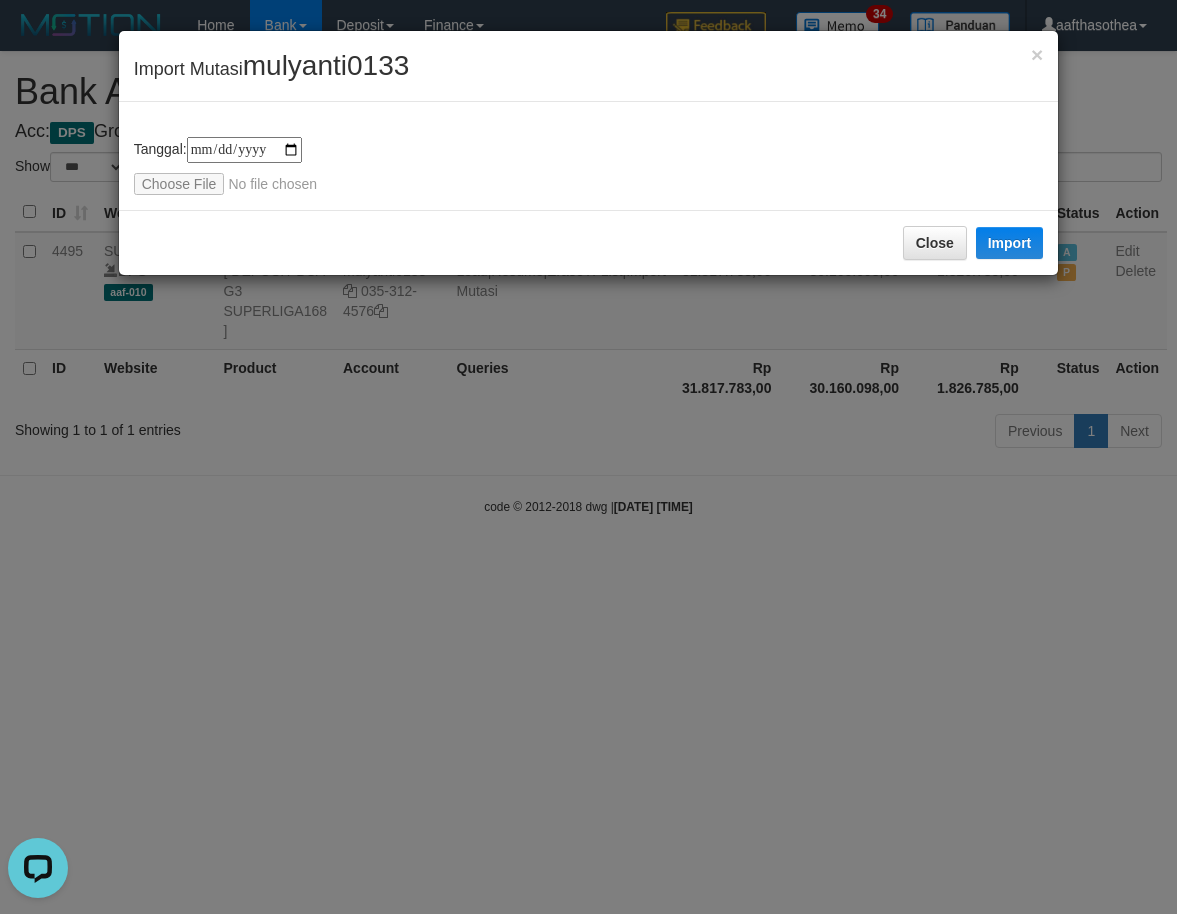 click on "**********" at bounding box center (589, 166) 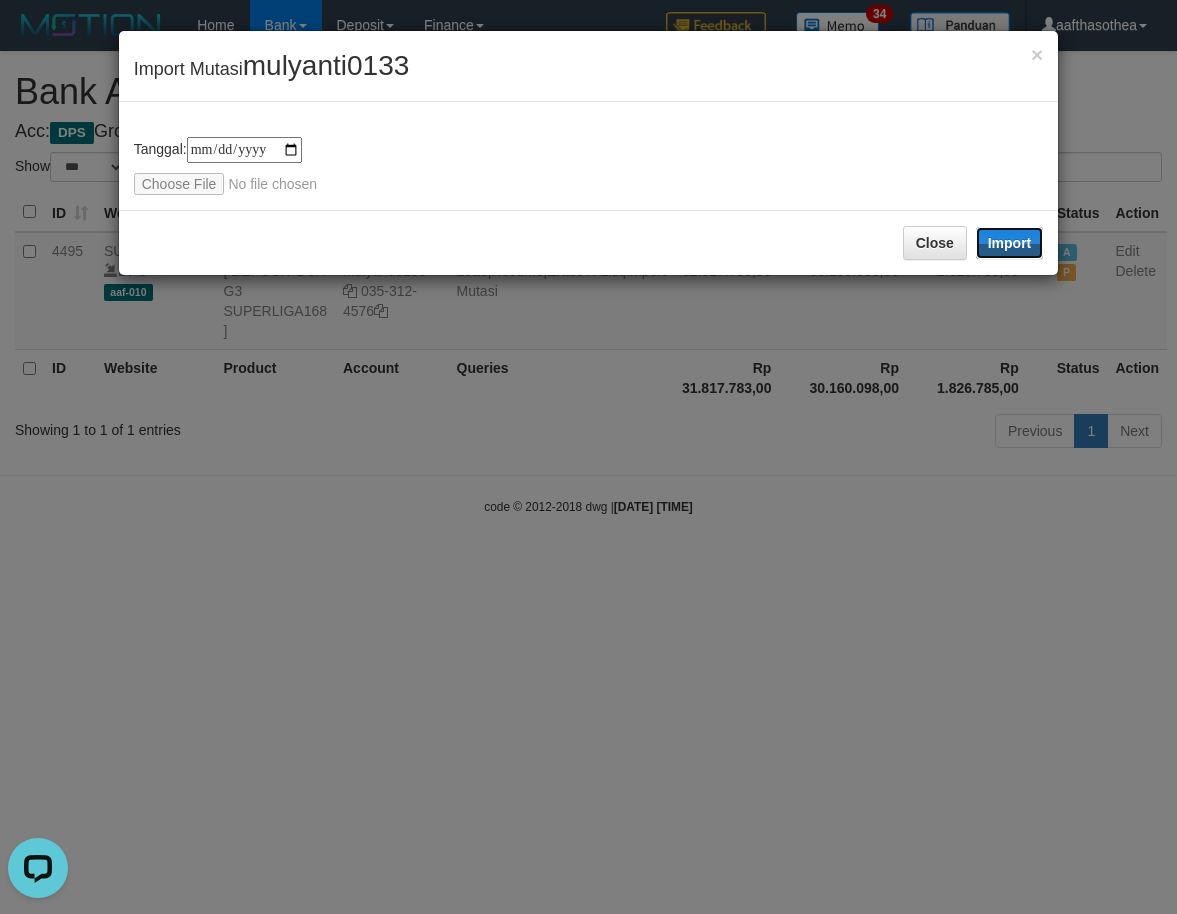 drag, startPoint x: 993, startPoint y: 246, endPoint x: 389, endPoint y: 738, distance: 779.025 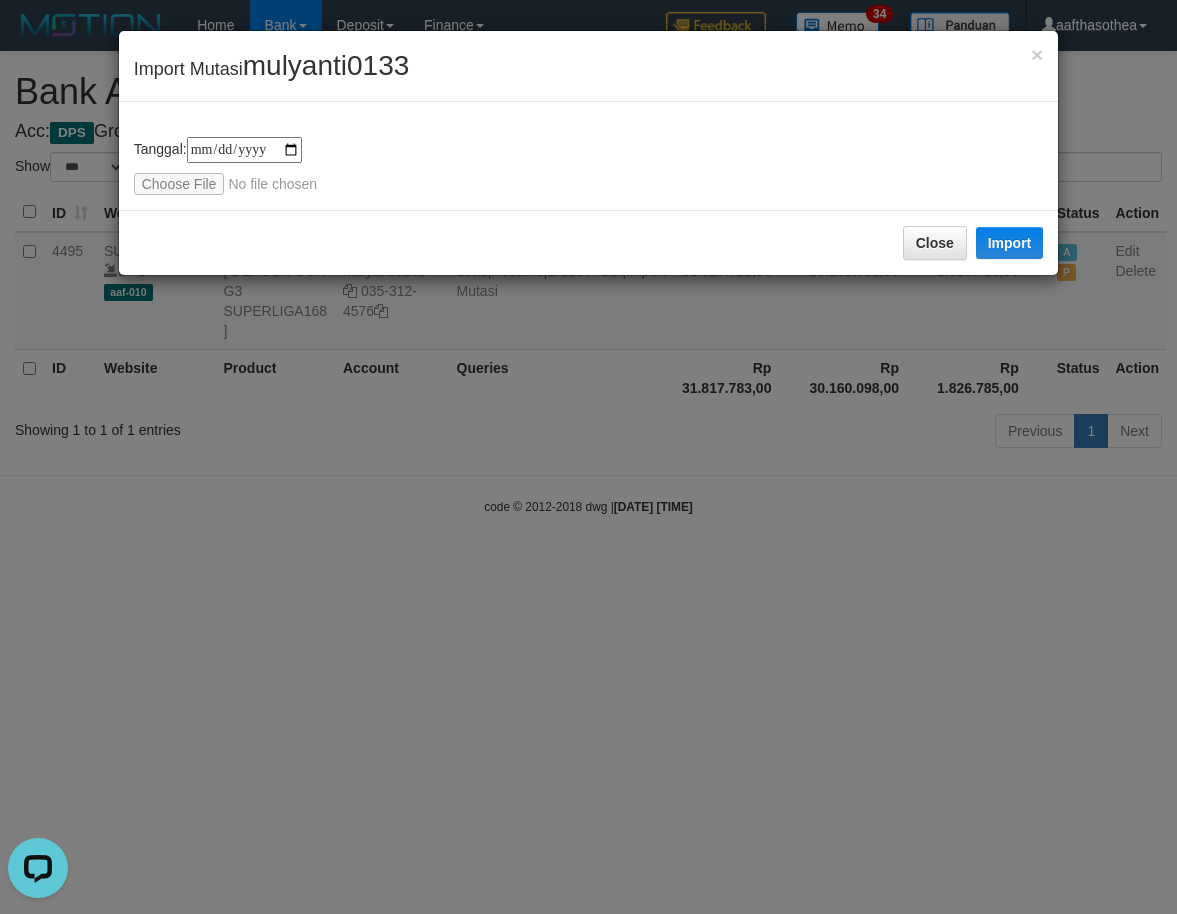 click on "**********" at bounding box center (588, 457) 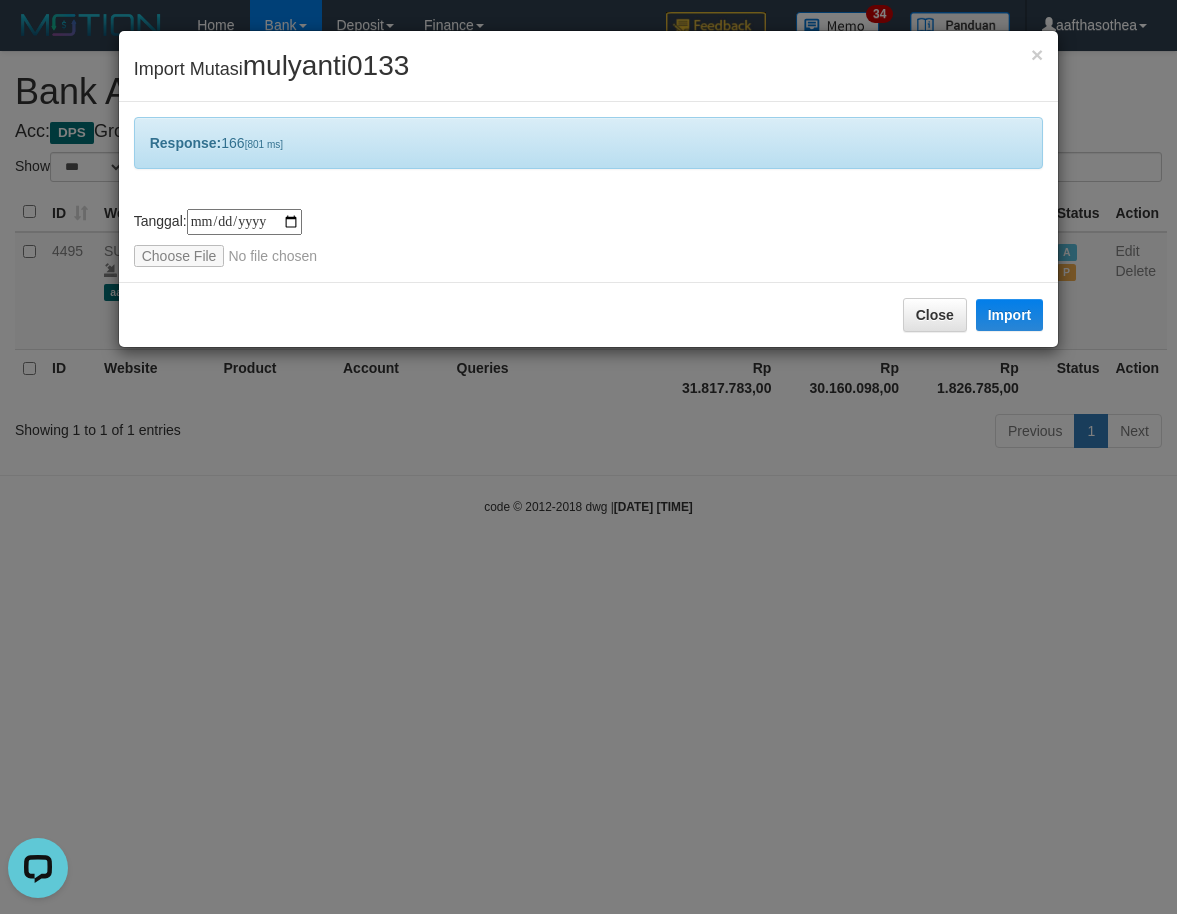 click on "**********" at bounding box center (588, 457) 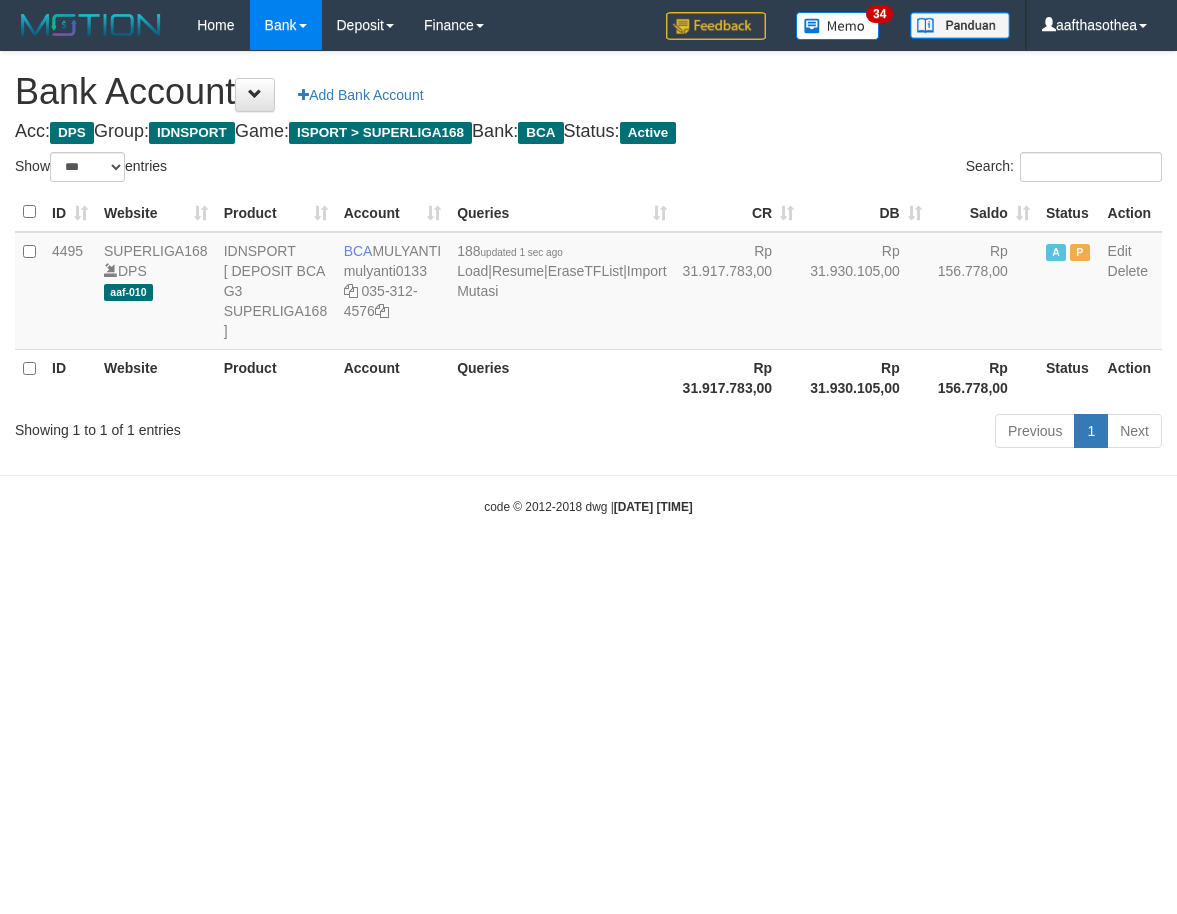 select on "***" 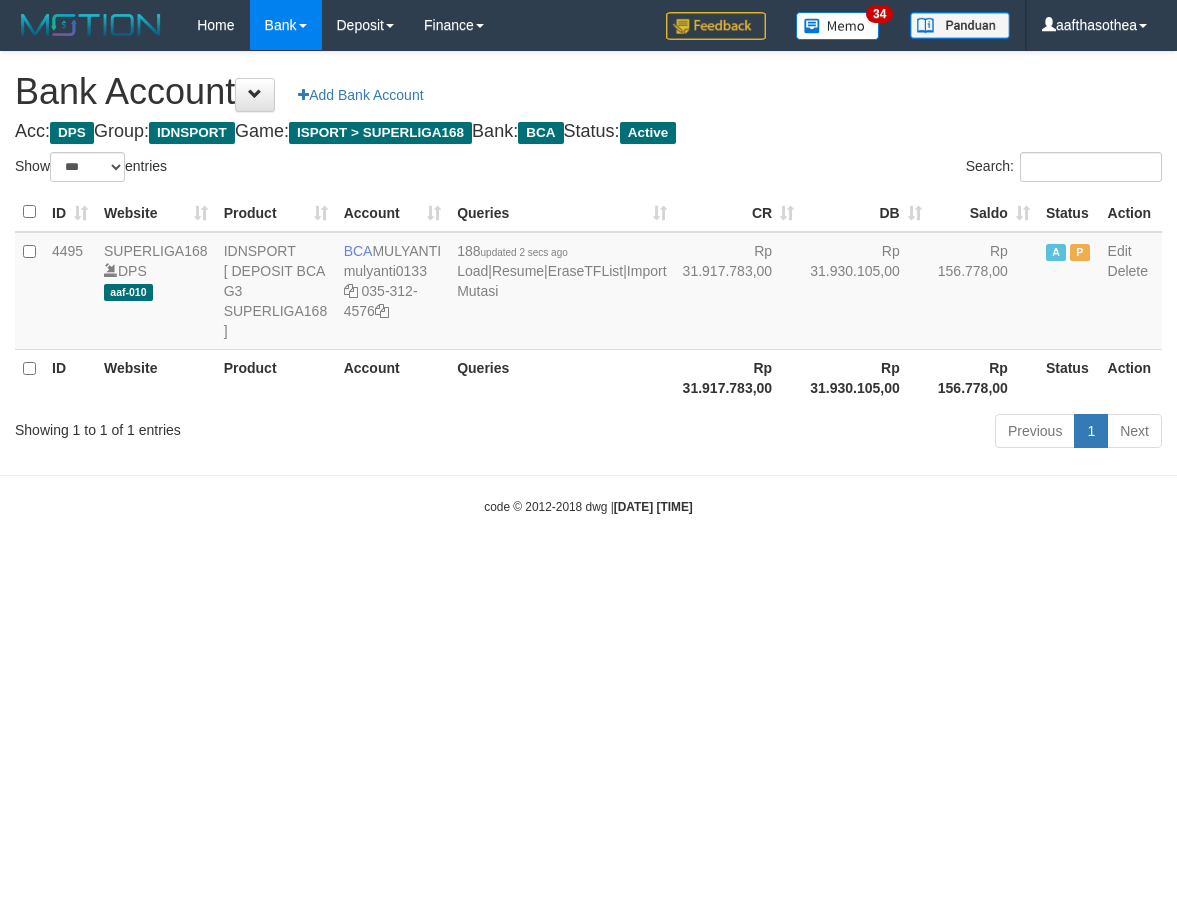 select on "***" 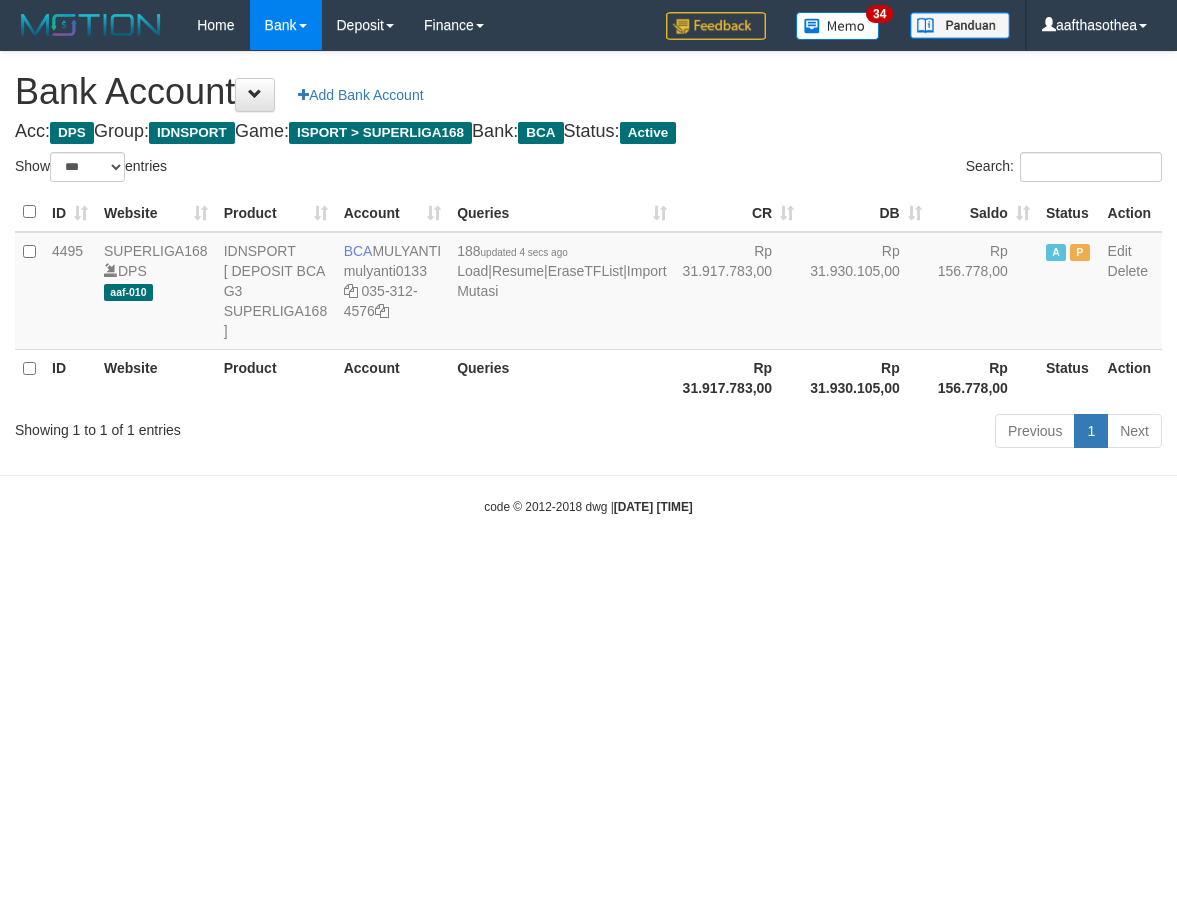 select on "***" 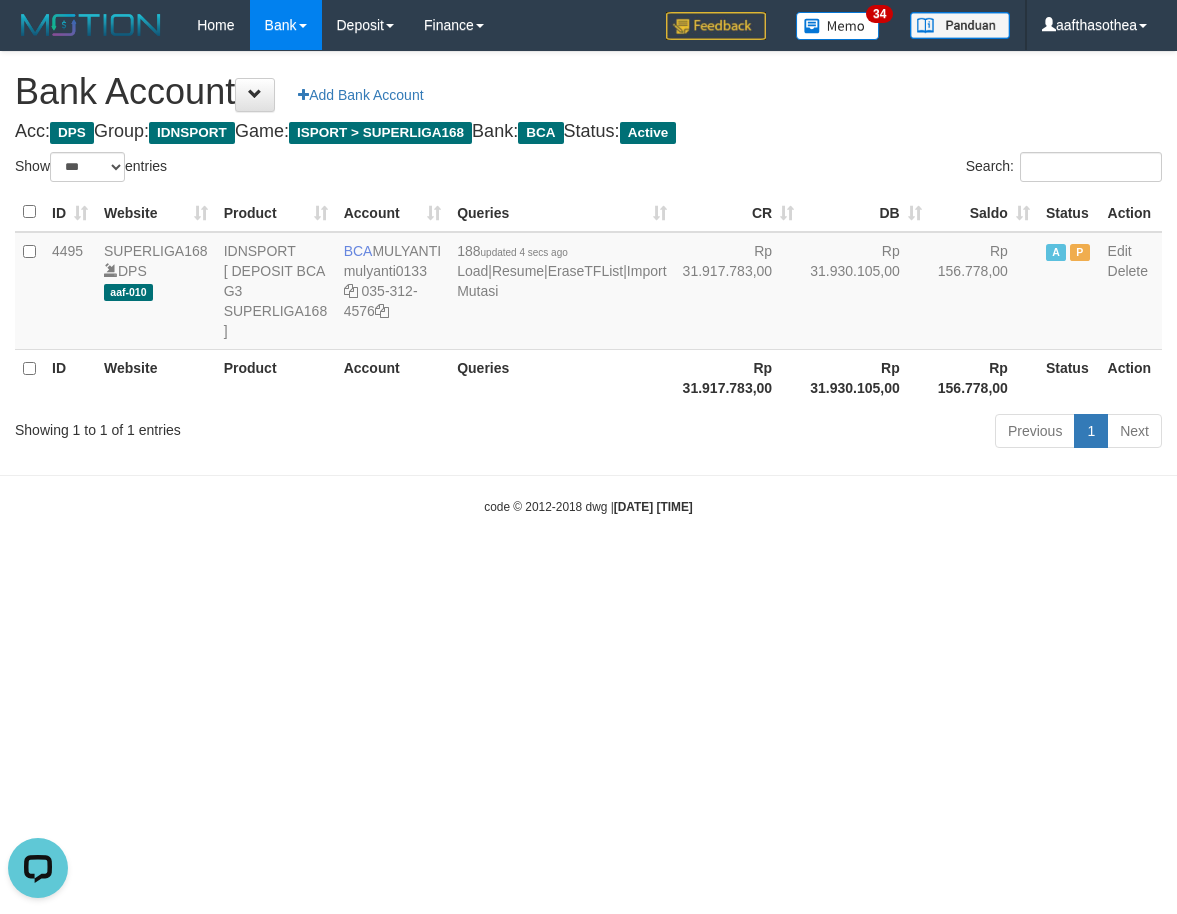 scroll, scrollTop: 0, scrollLeft: 0, axis: both 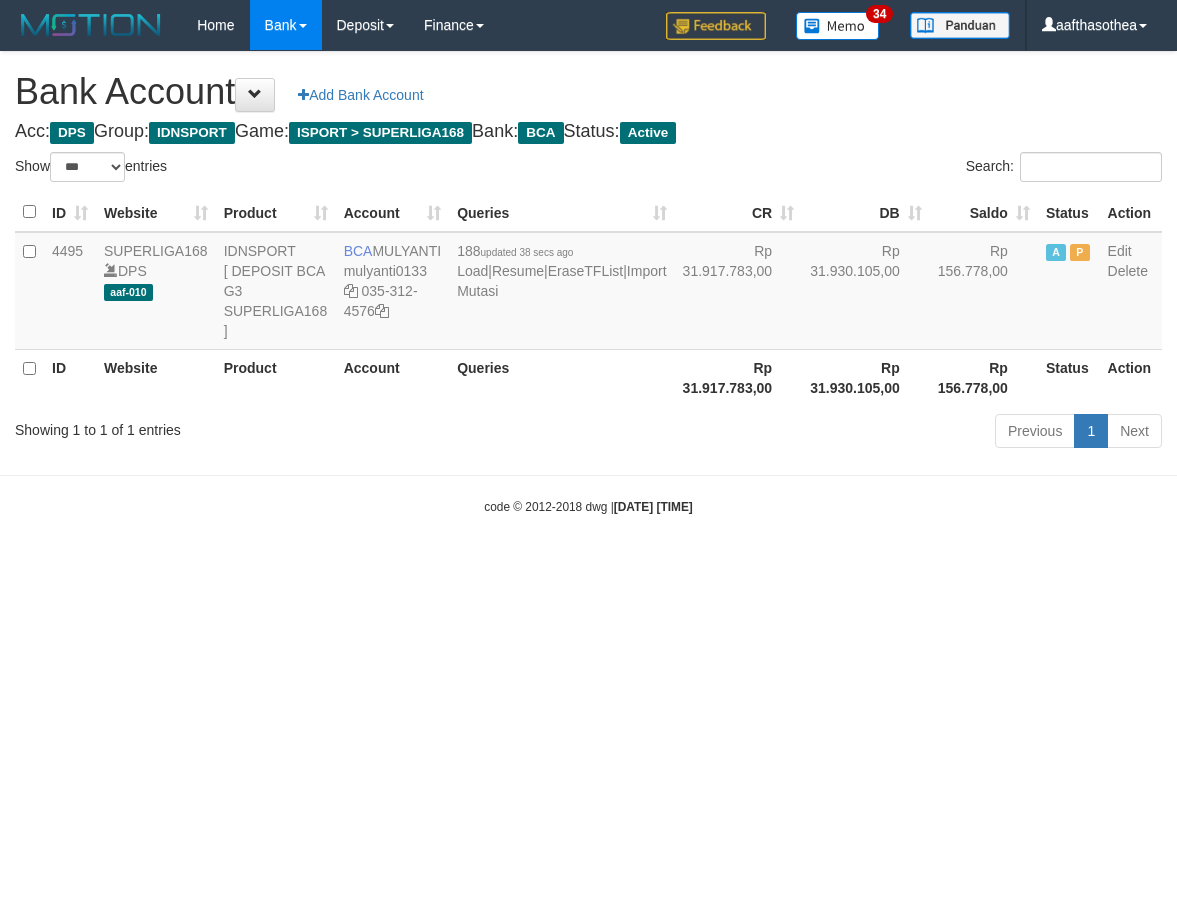 select on "***" 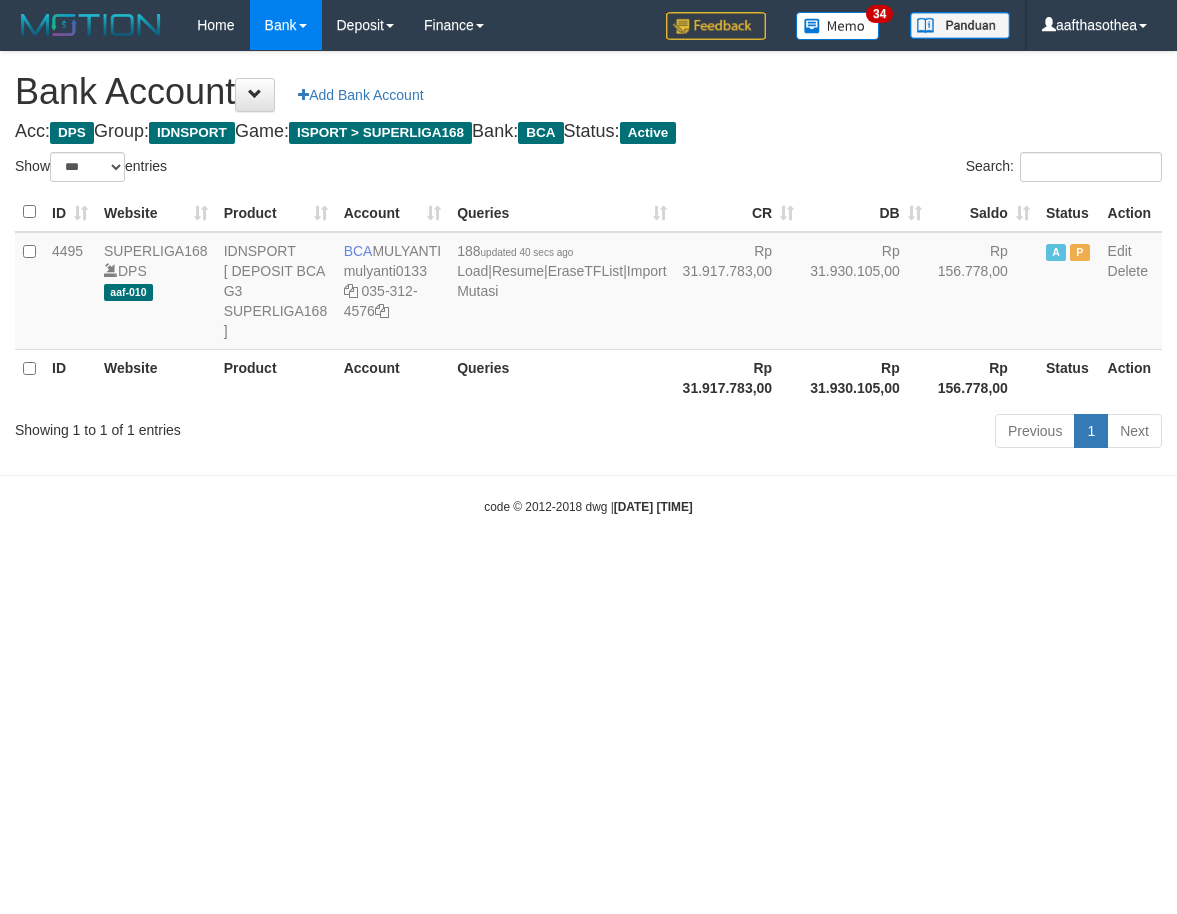 select on "***" 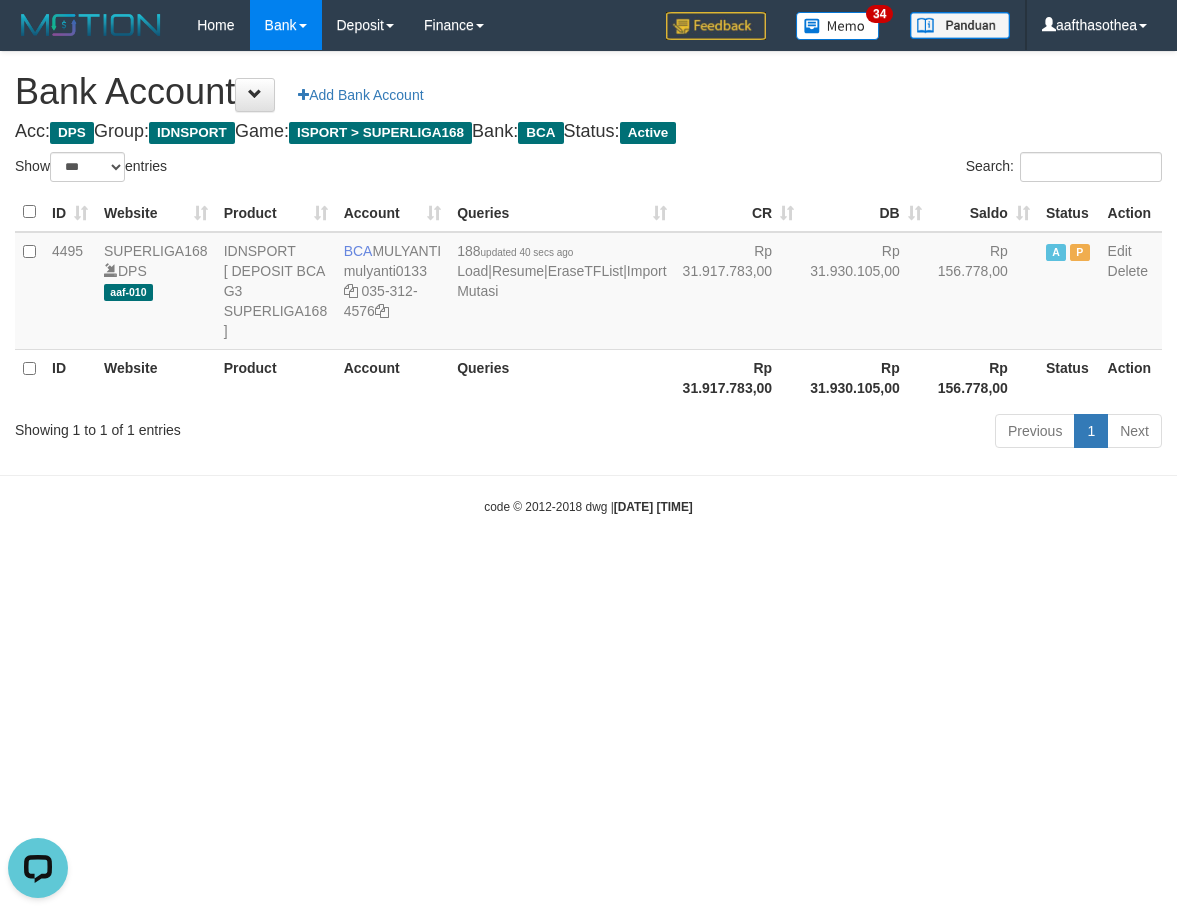 scroll, scrollTop: 0, scrollLeft: 0, axis: both 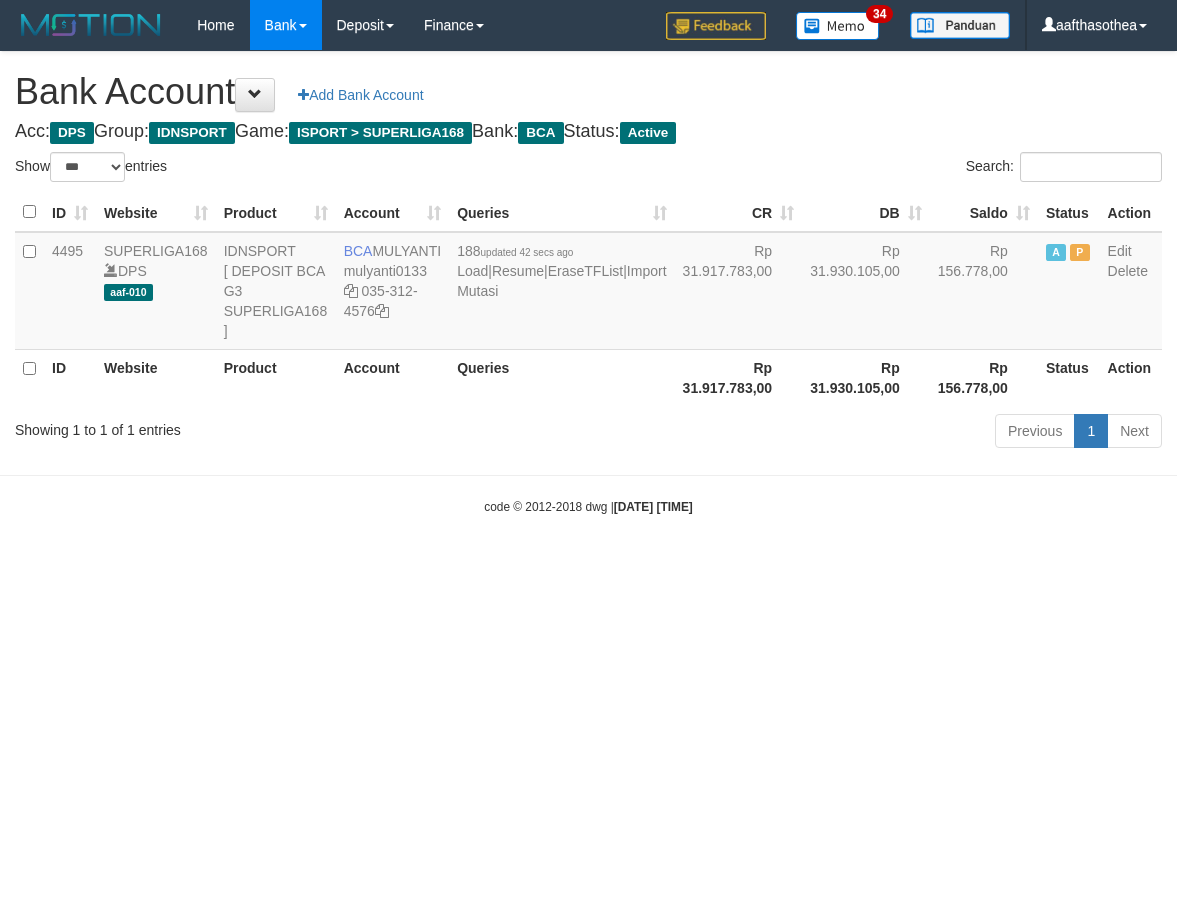 select on "***" 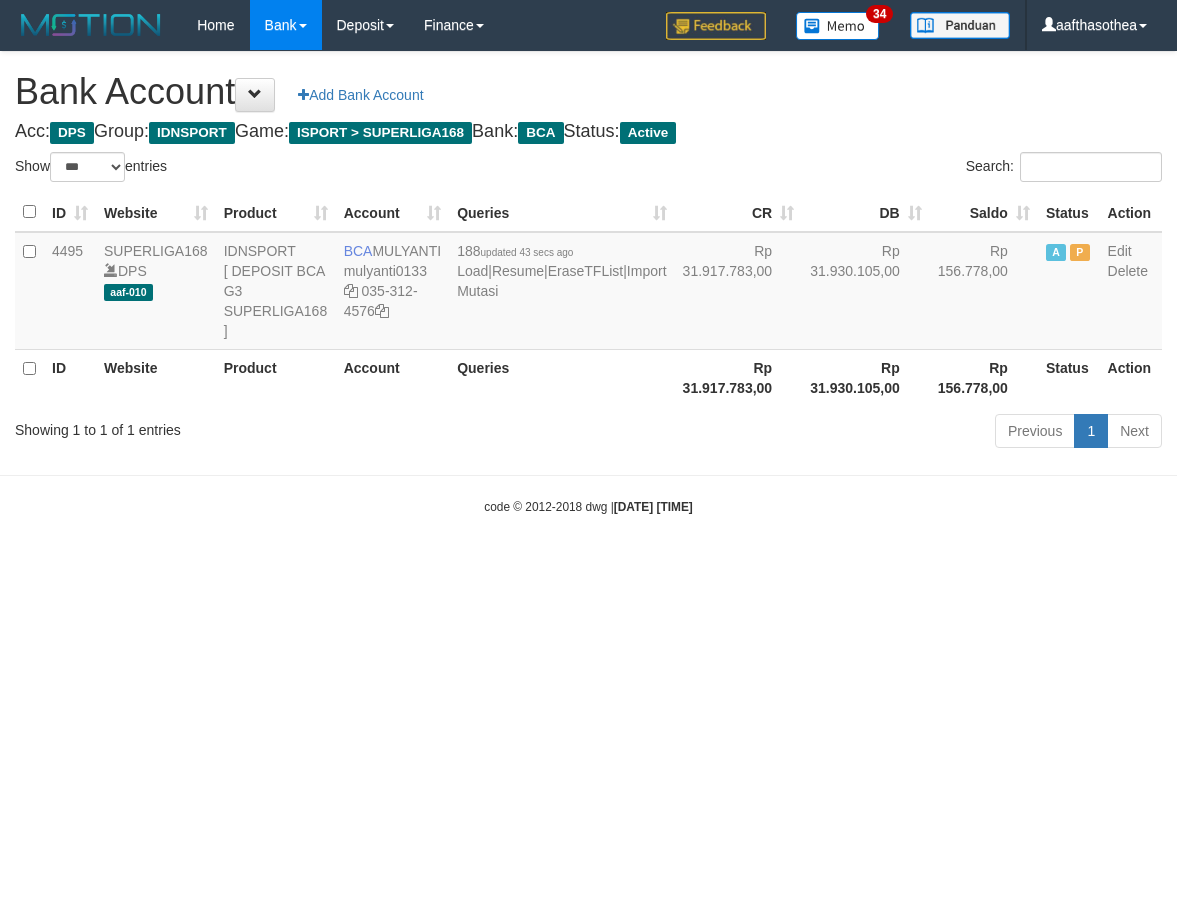 select on "***" 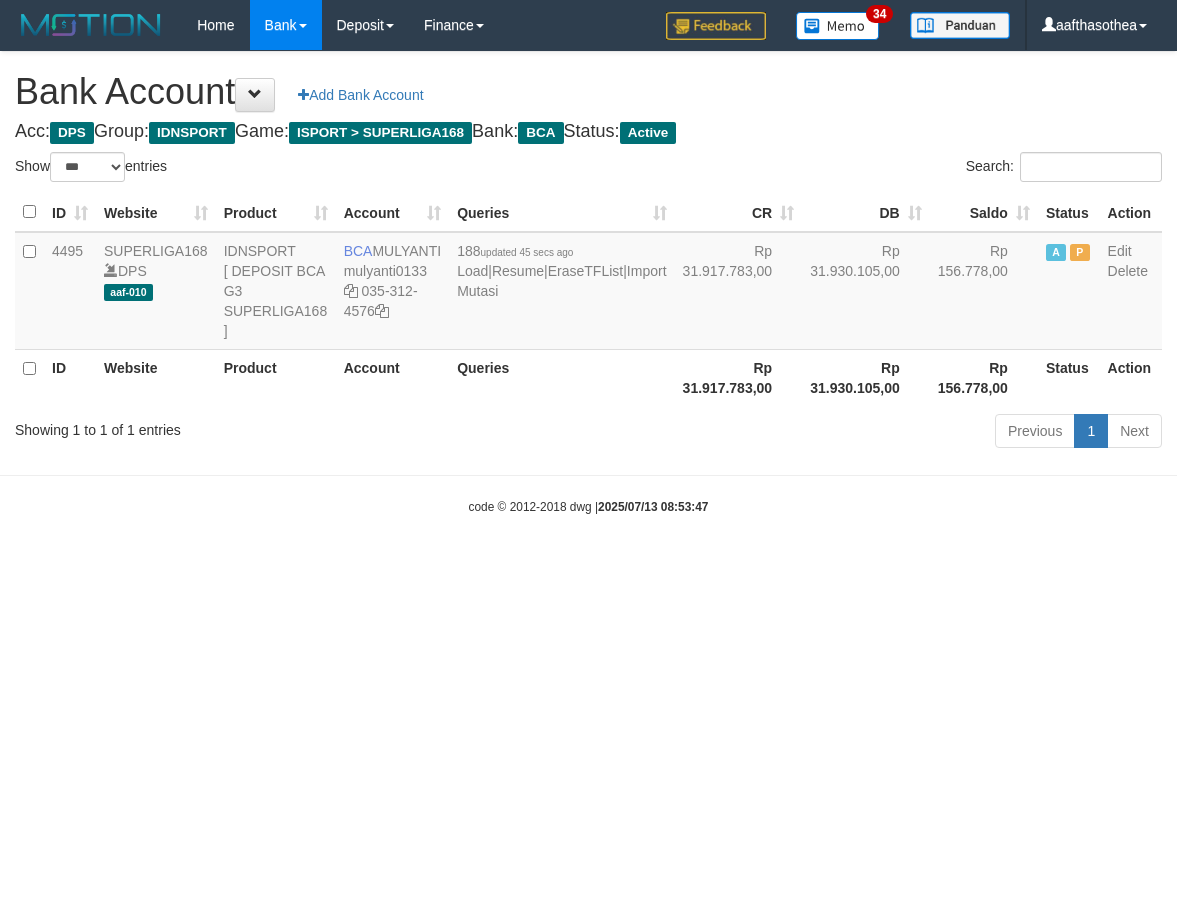 select on "***" 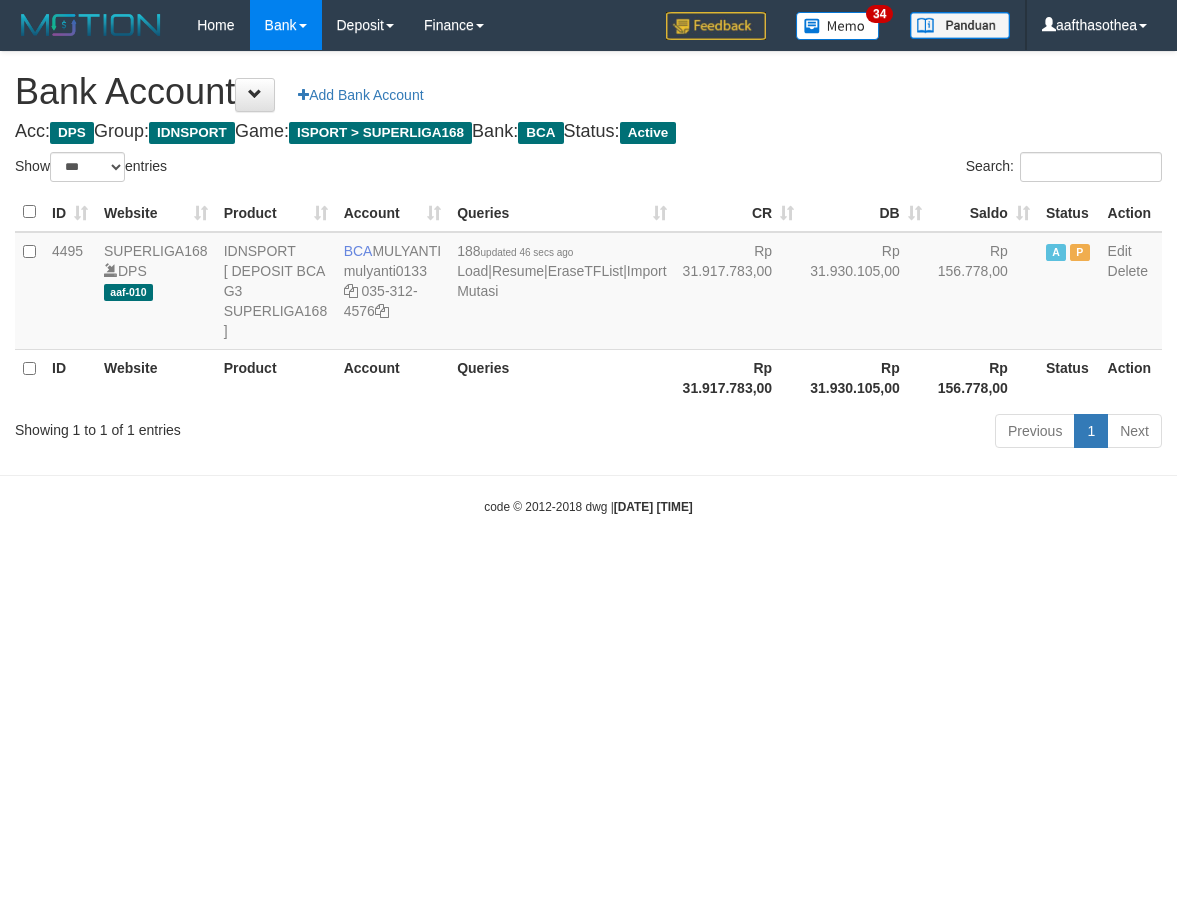 select on "***" 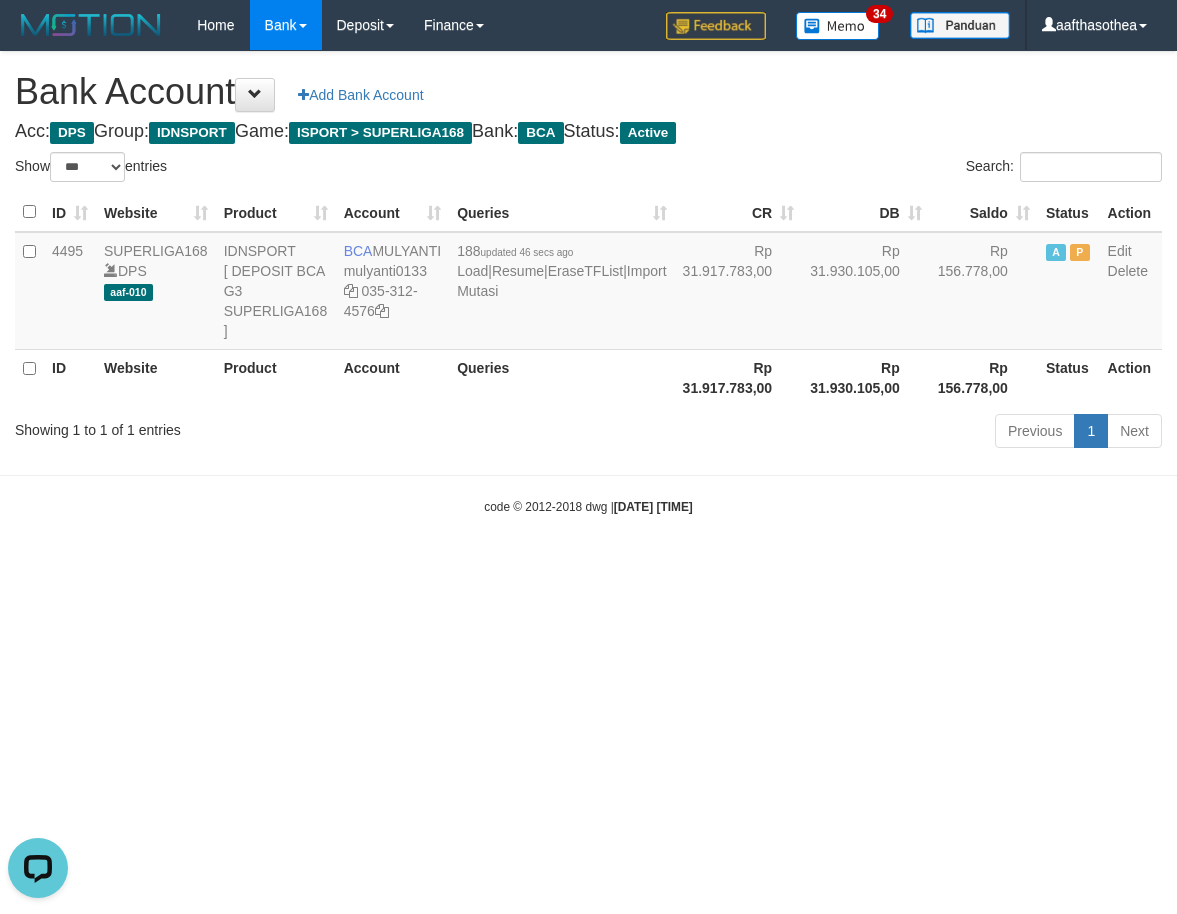 scroll, scrollTop: 0, scrollLeft: 0, axis: both 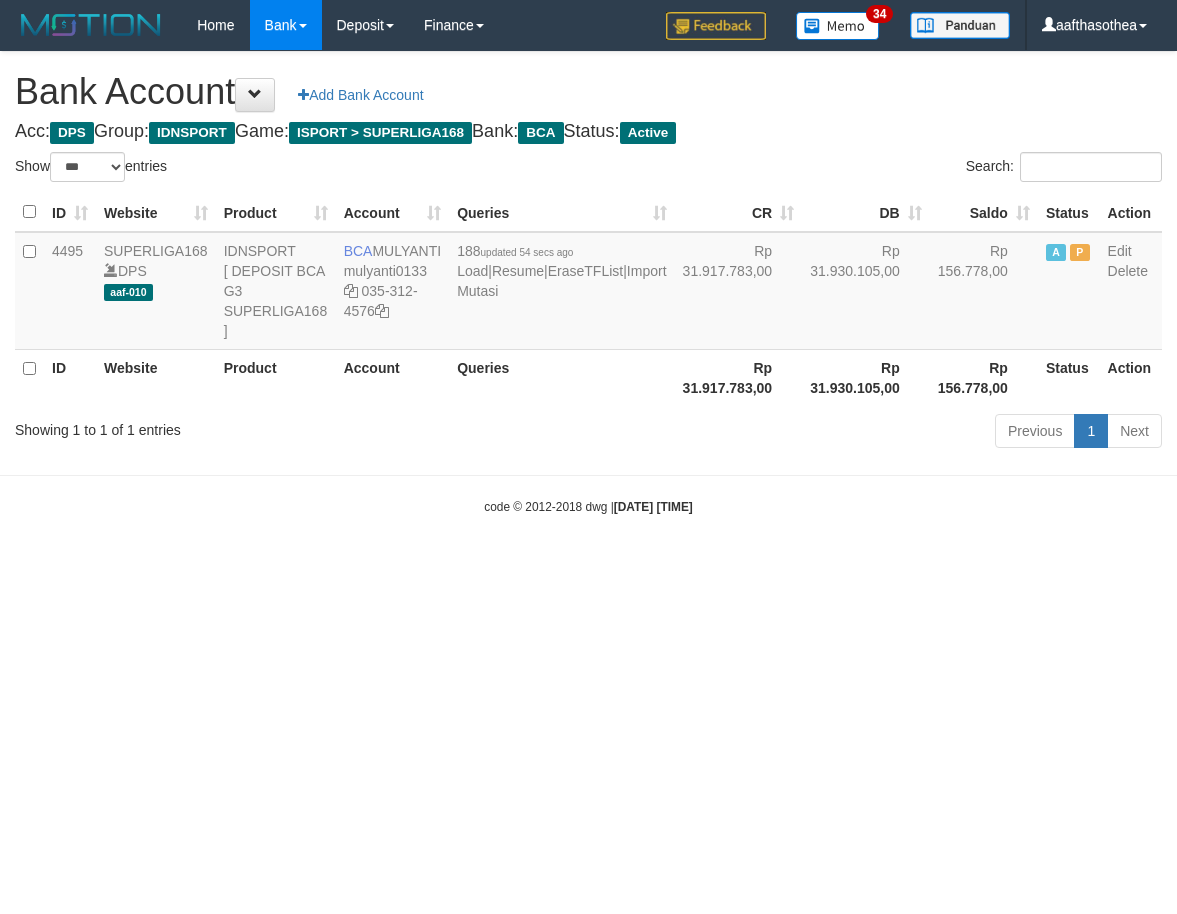 select on "***" 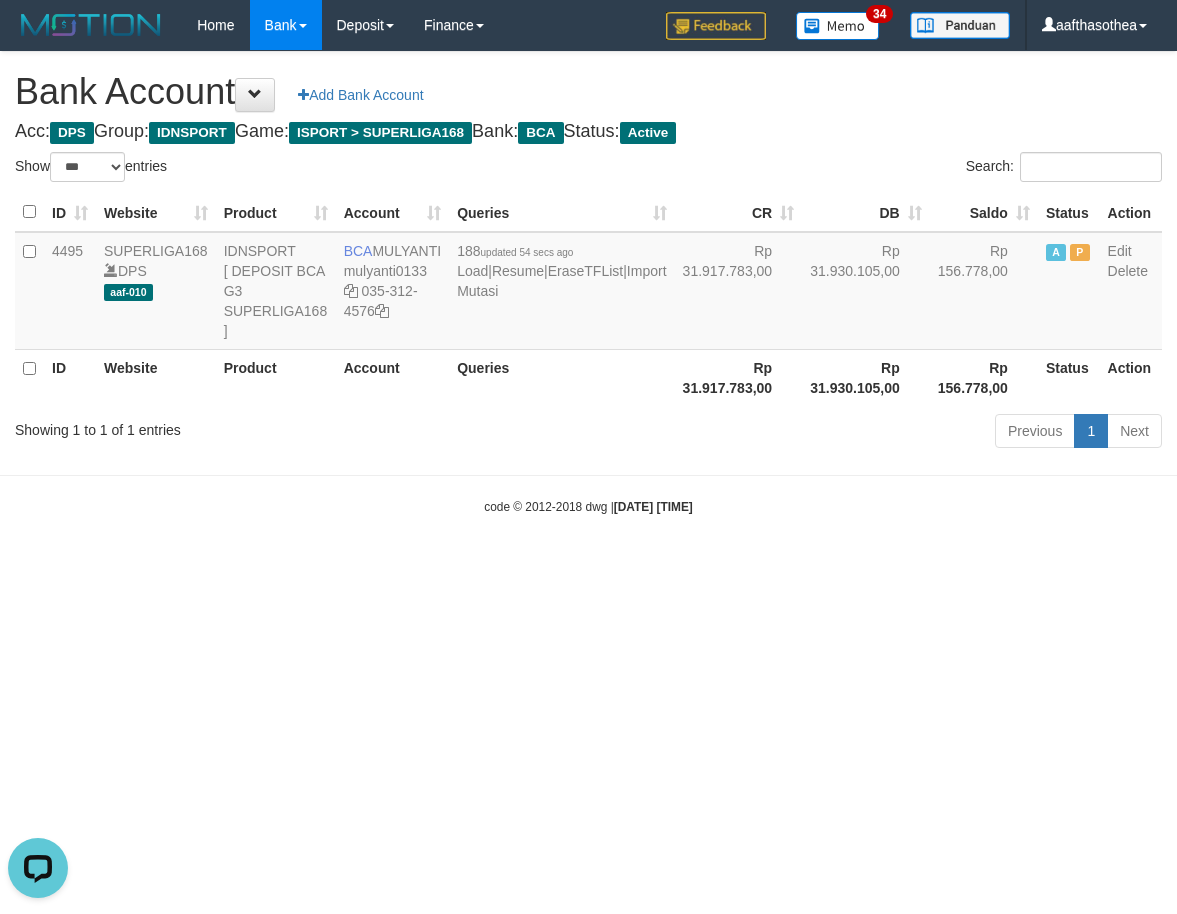 scroll, scrollTop: 0, scrollLeft: 0, axis: both 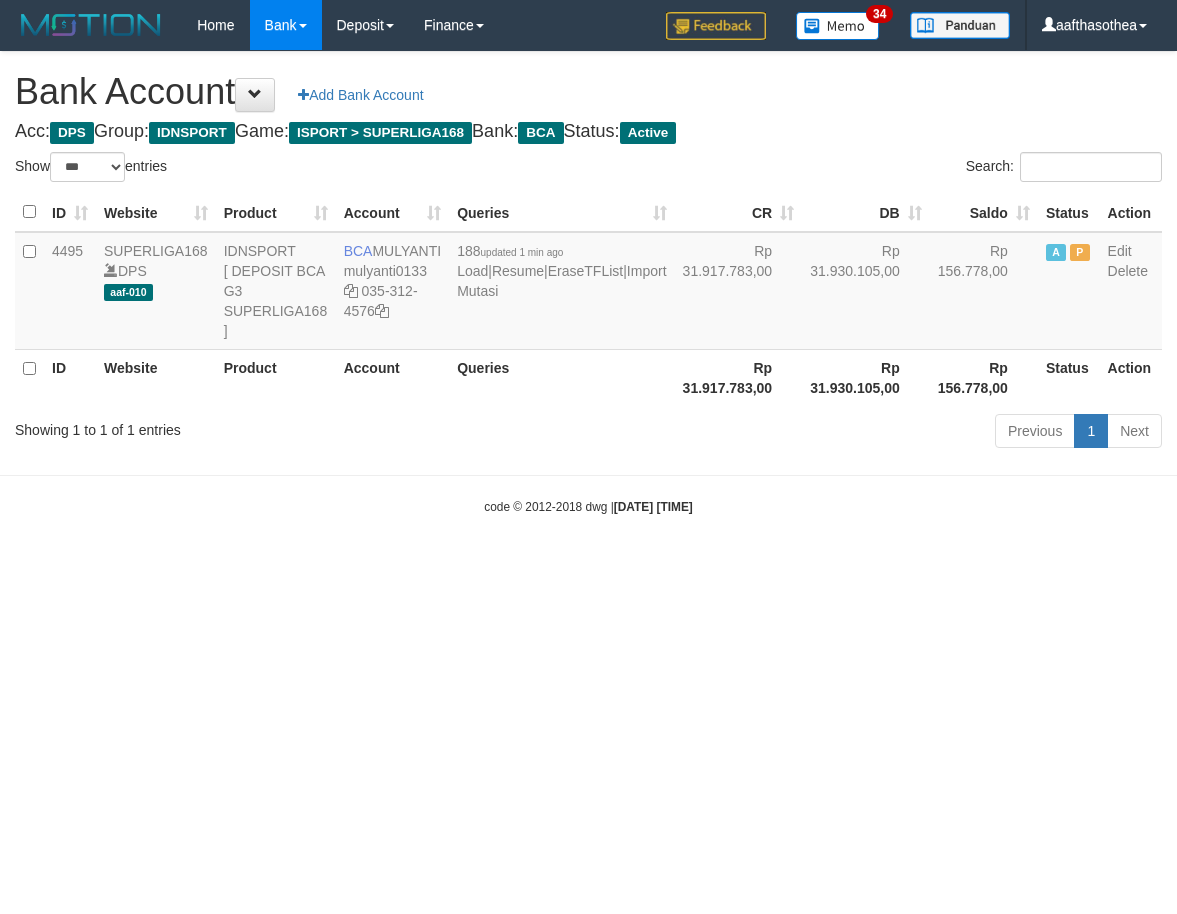 select on "***" 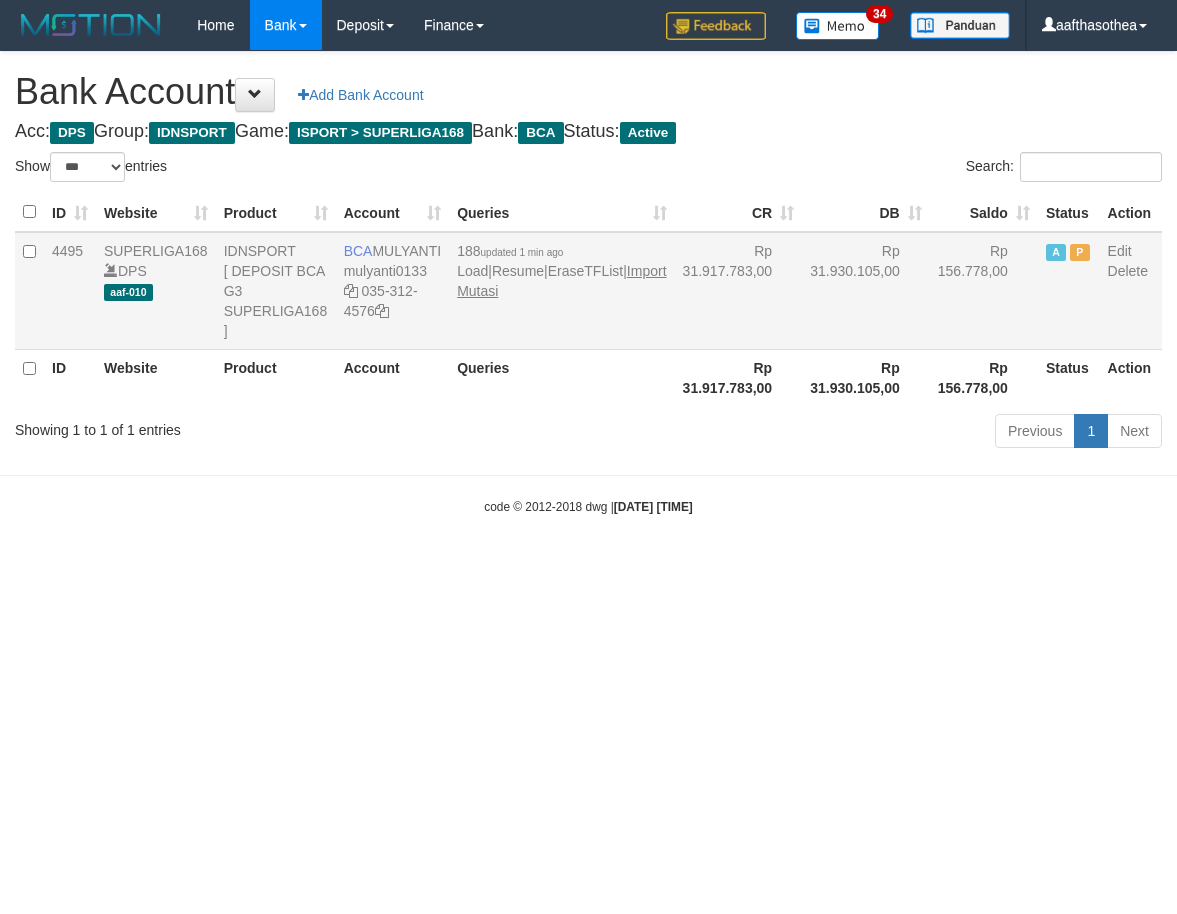 scroll, scrollTop: 0, scrollLeft: 0, axis: both 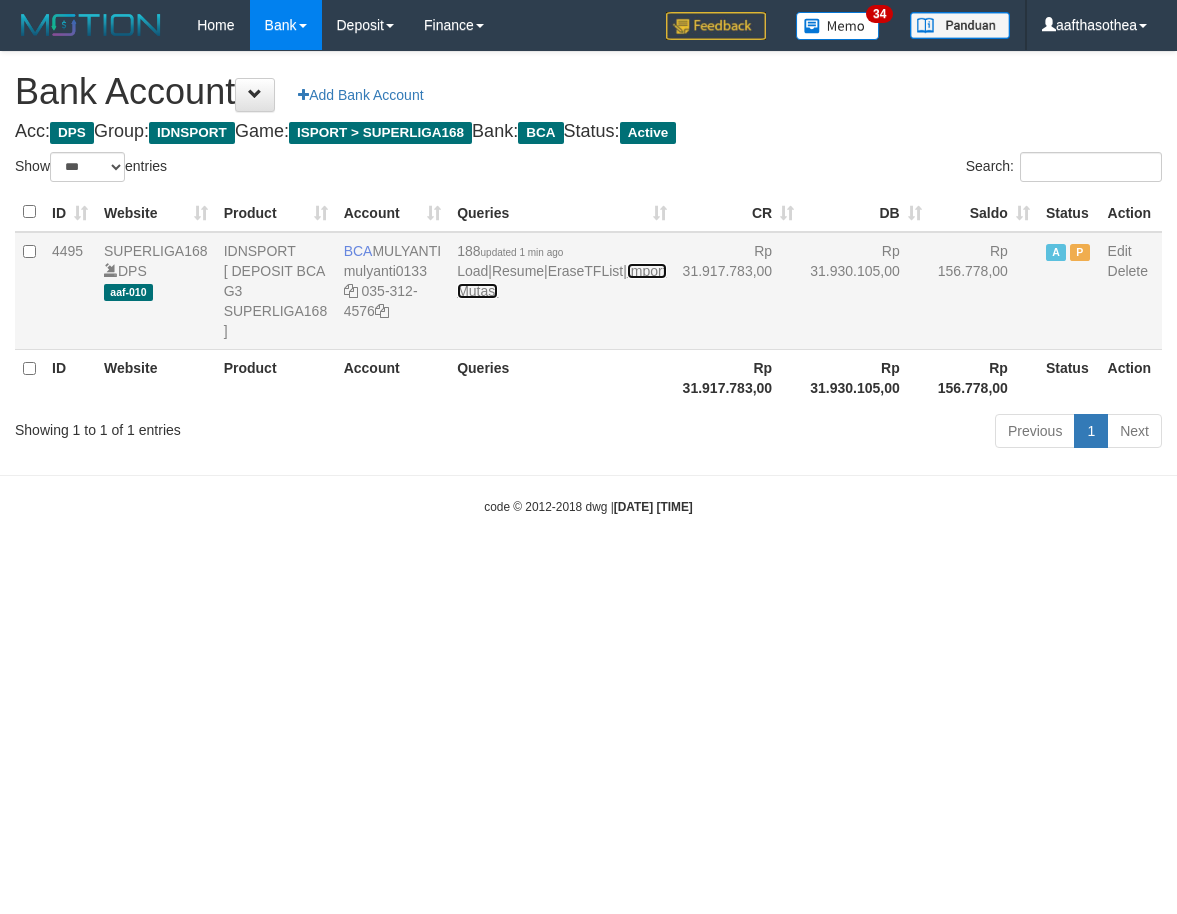 click on "Import Mutasi" at bounding box center [561, 281] 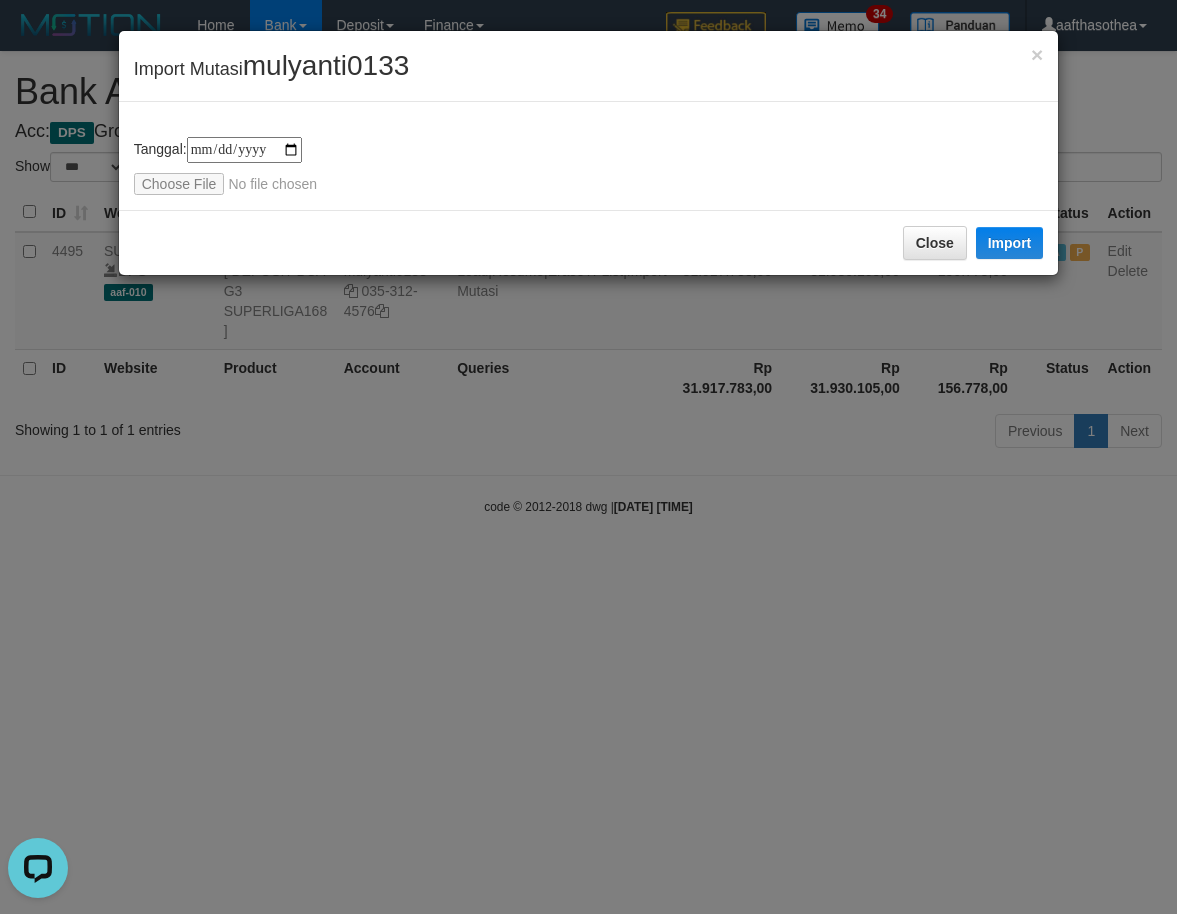 scroll, scrollTop: 0, scrollLeft: 0, axis: both 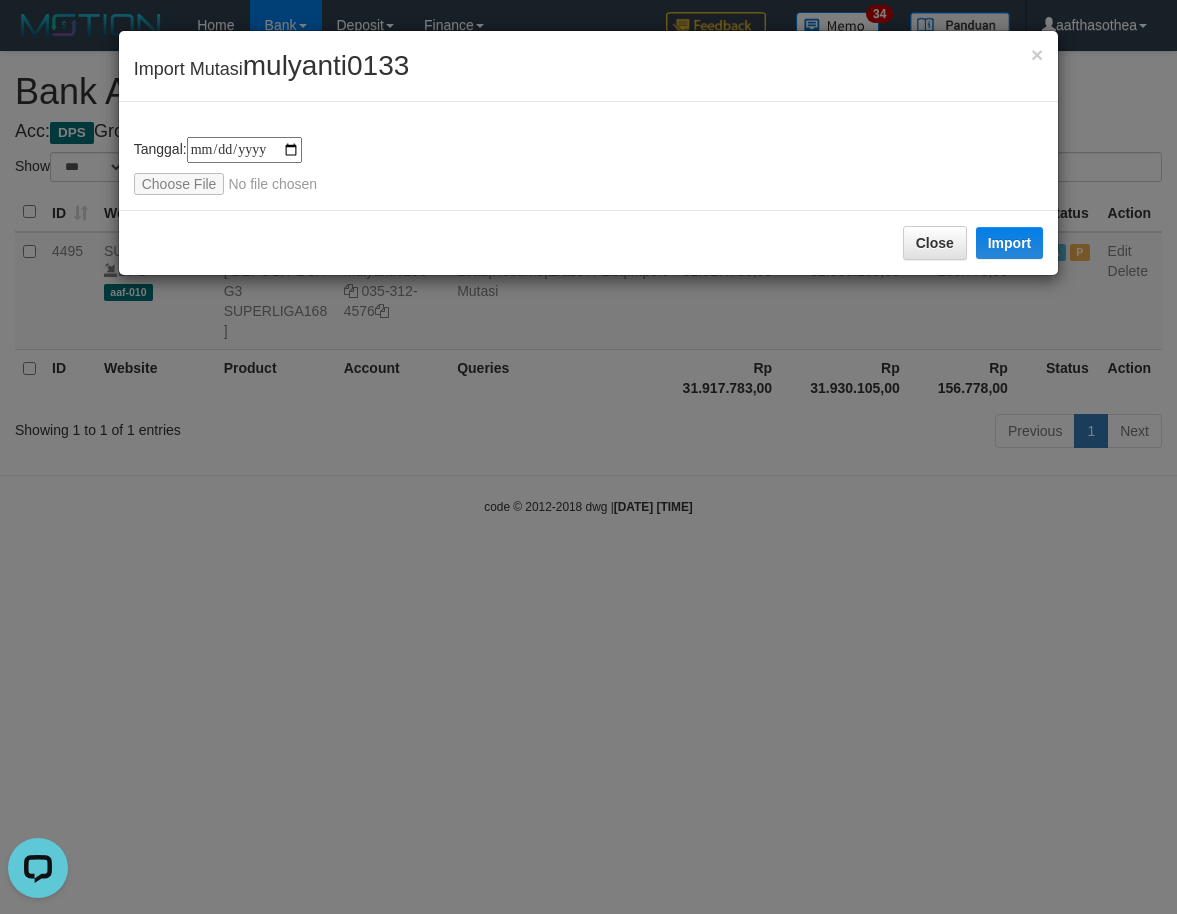 type on "**********" 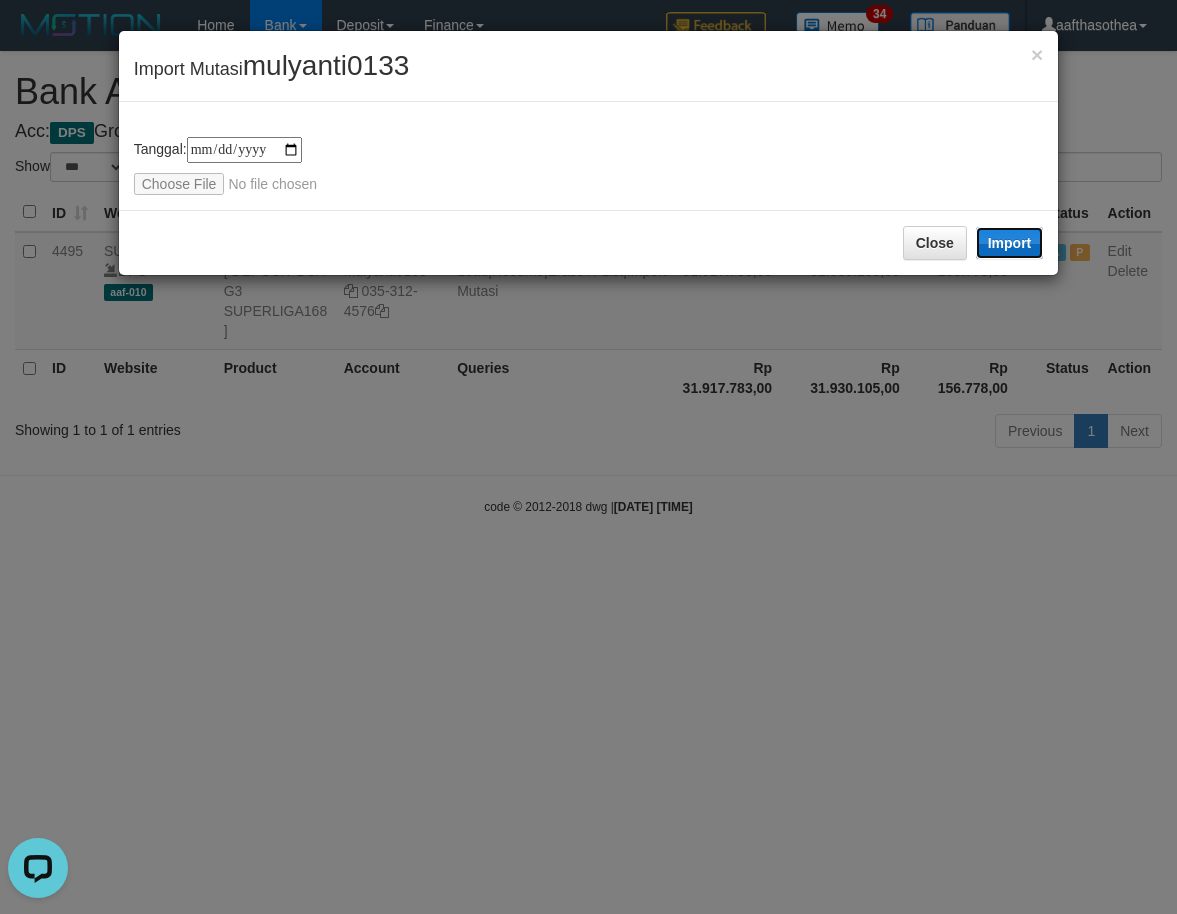 click on "Import" at bounding box center [1010, 243] 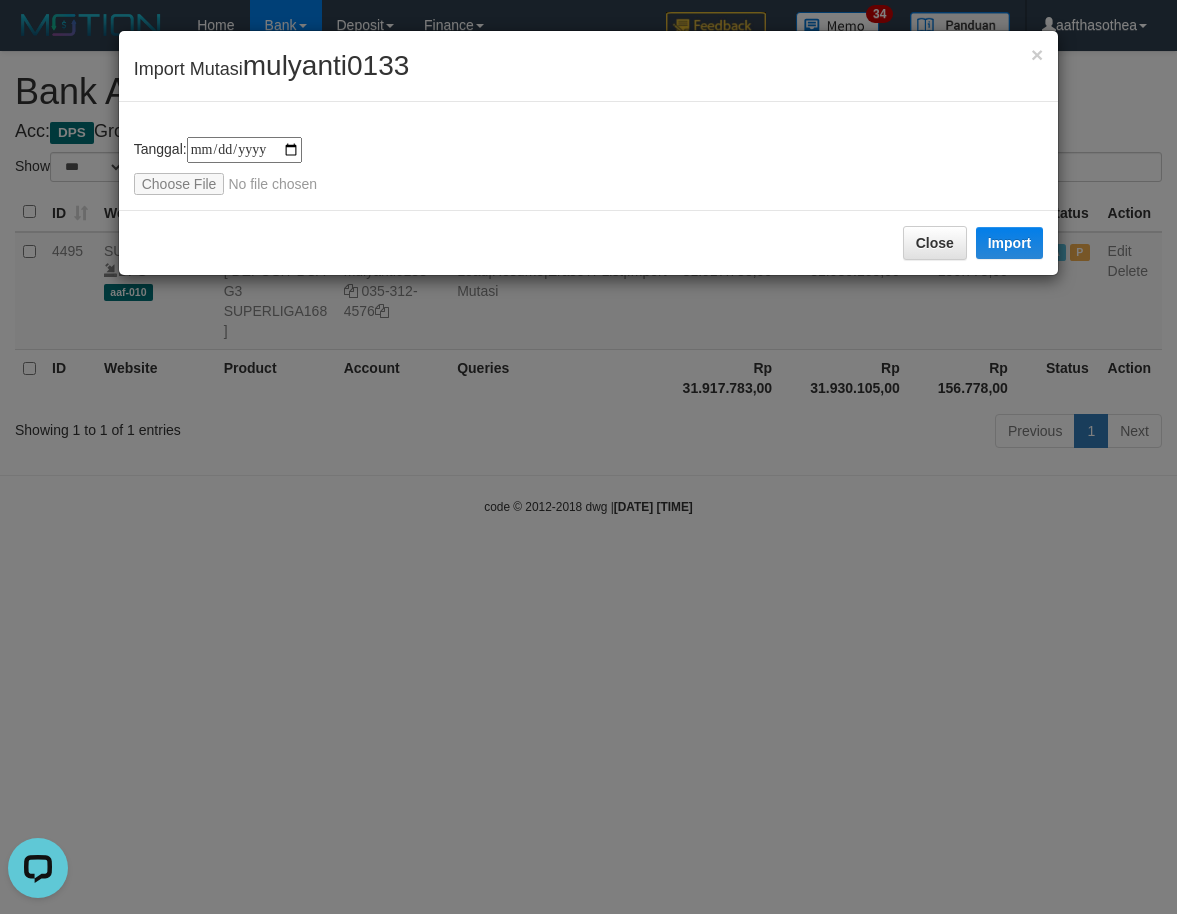 click on "**********" at bounding box center (588, 457) 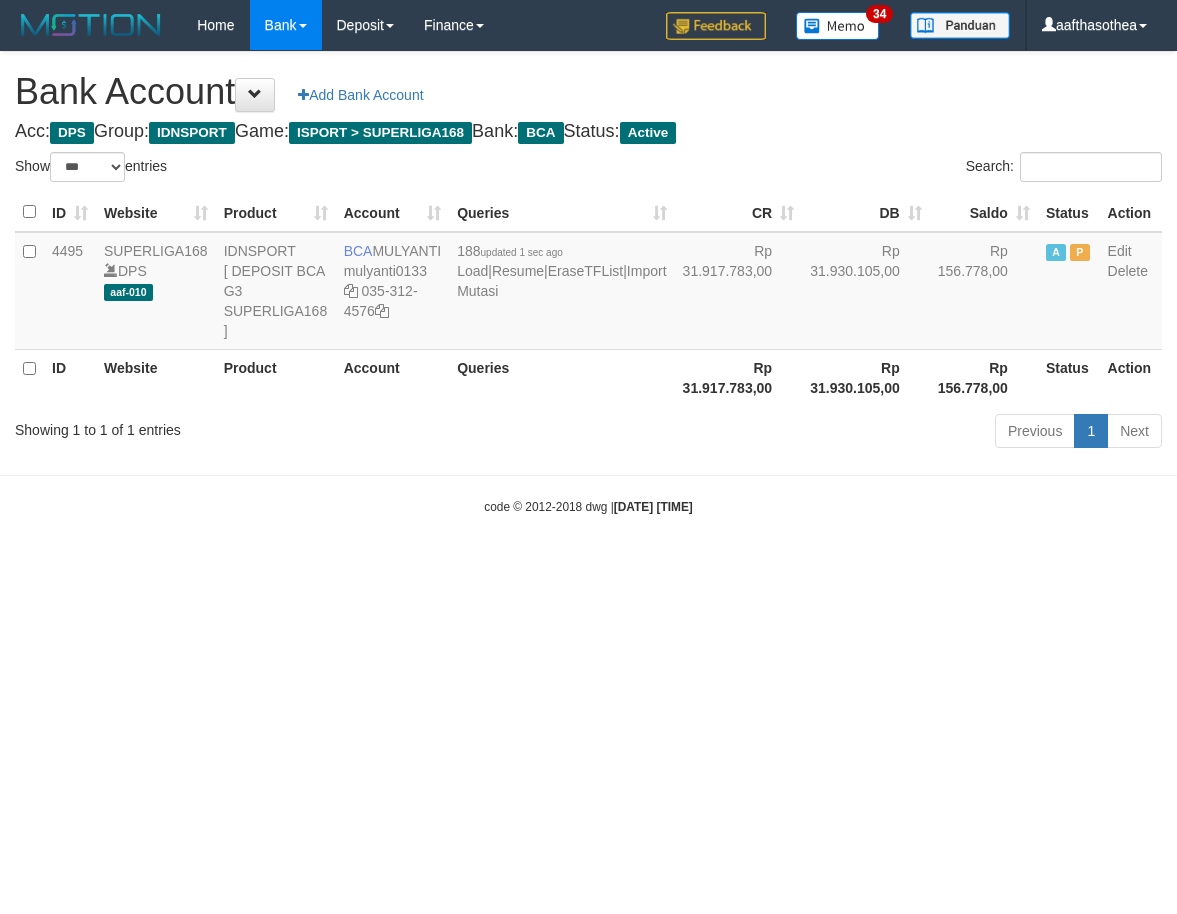 select on "***" 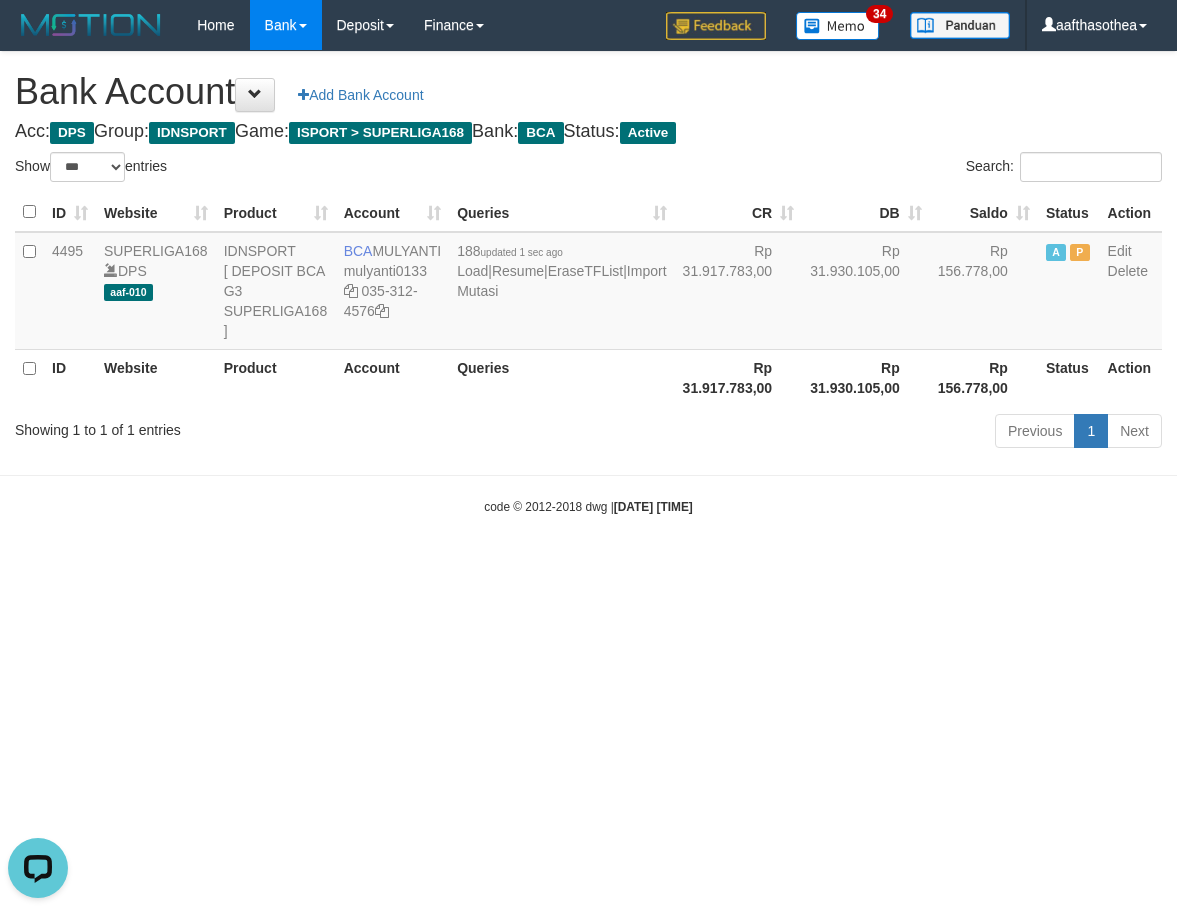 scroll, scrollTop: 0, scrollLeft: 0, axis: both 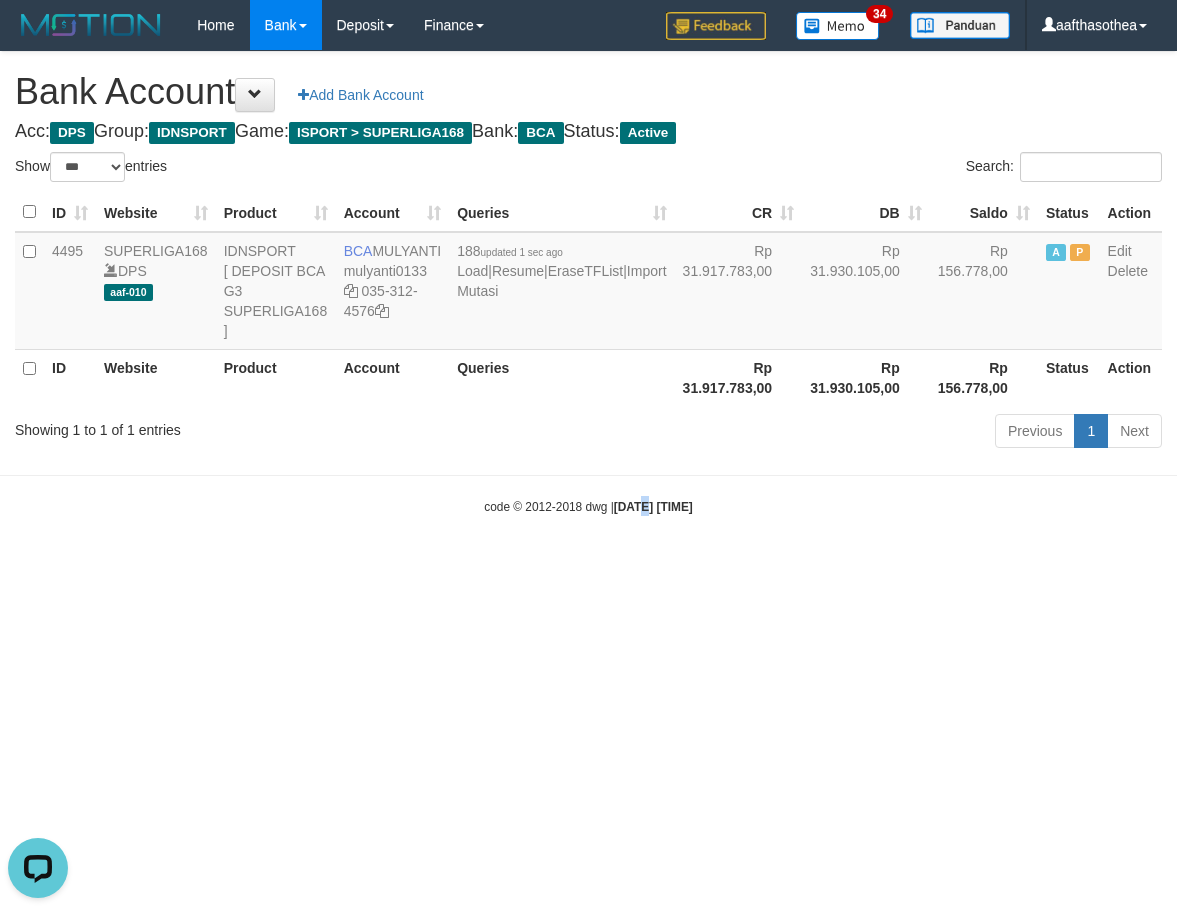 click on "Toggle navigation
Home
Bank
Account List
Load
By Website
Group
[ISPORT]													SUPERLIGA168
By Load Group (DPS)" at bounding box center [588, 283] 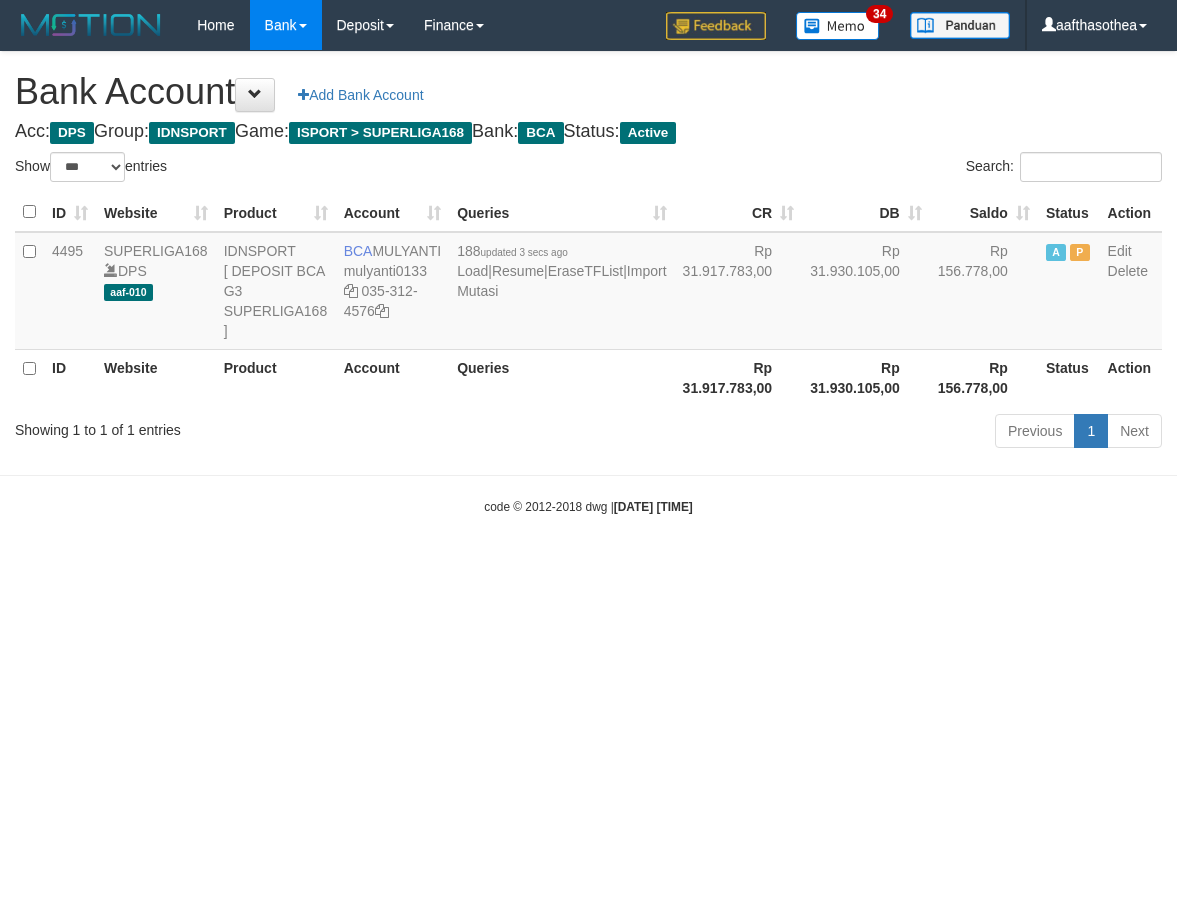 select on "***" 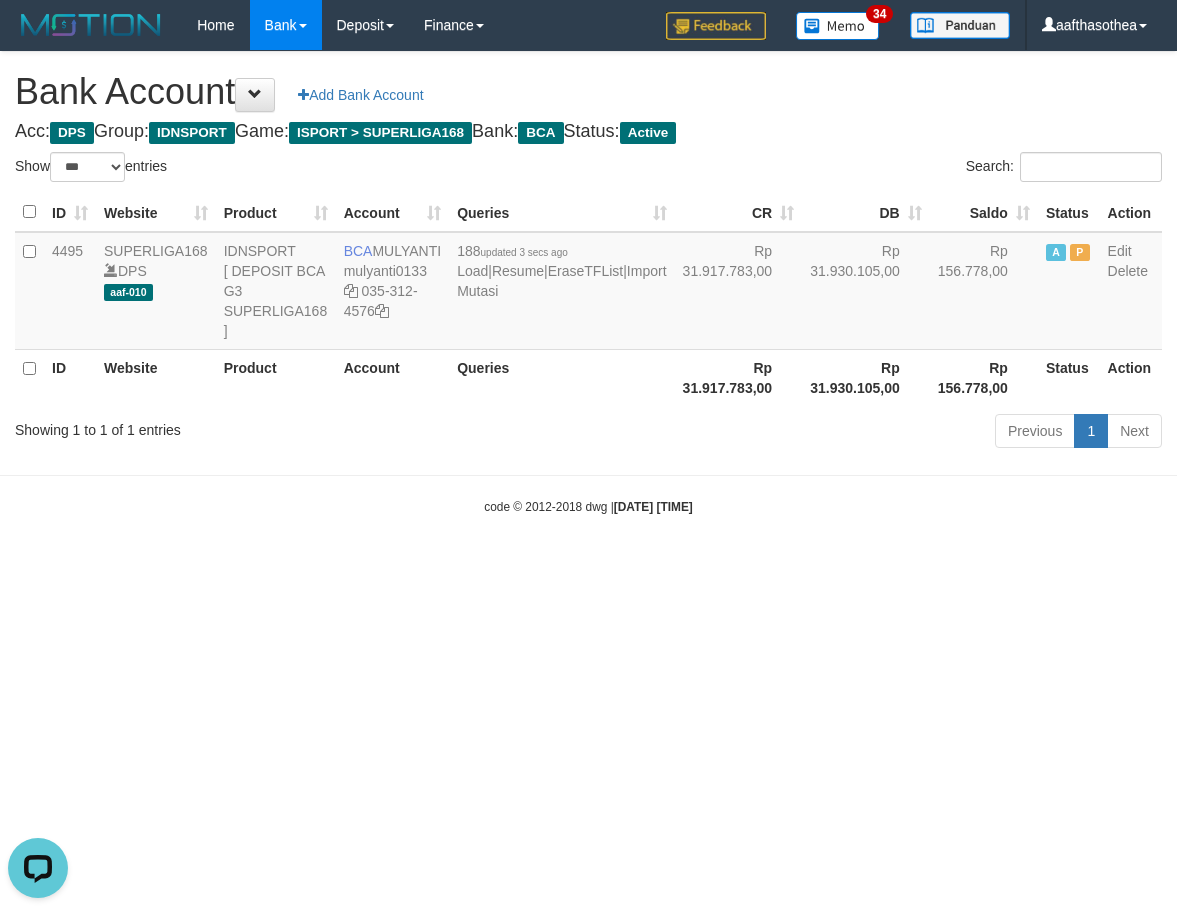 scroll, scrollTop: 0, scrollLeft: 0, axis: both 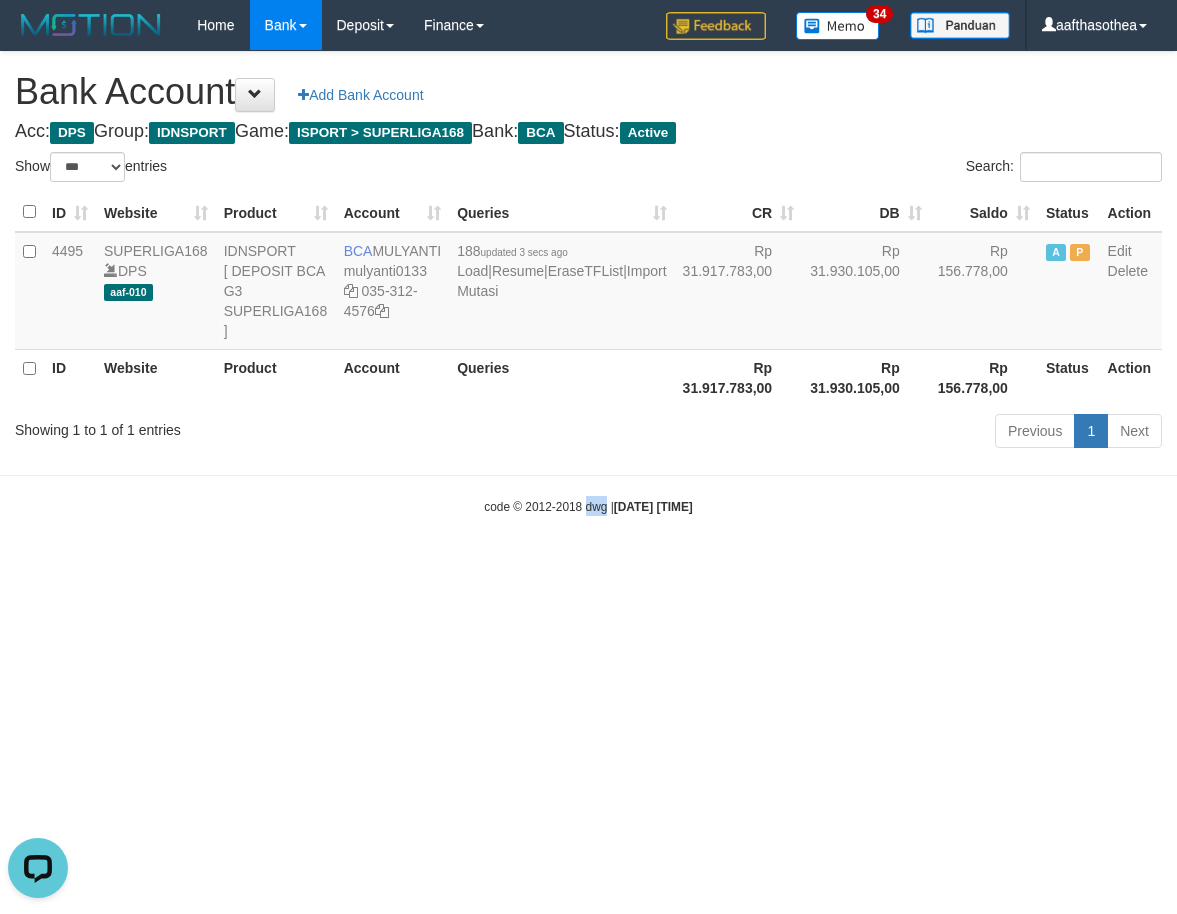 drag, startPoint x: 568, startPoint y: 583, endPoint x: 596, endPoint y: 575, distance: 29.12044 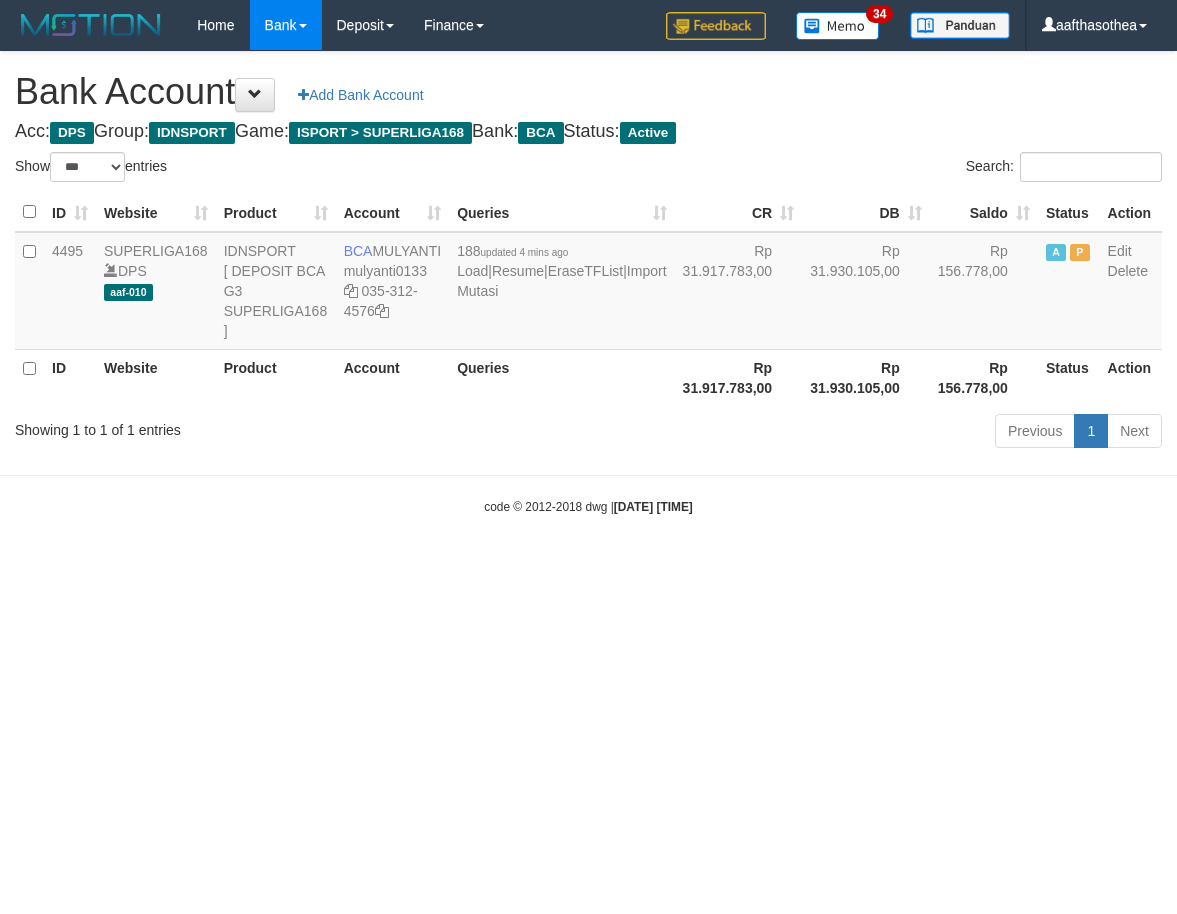 select on "***" 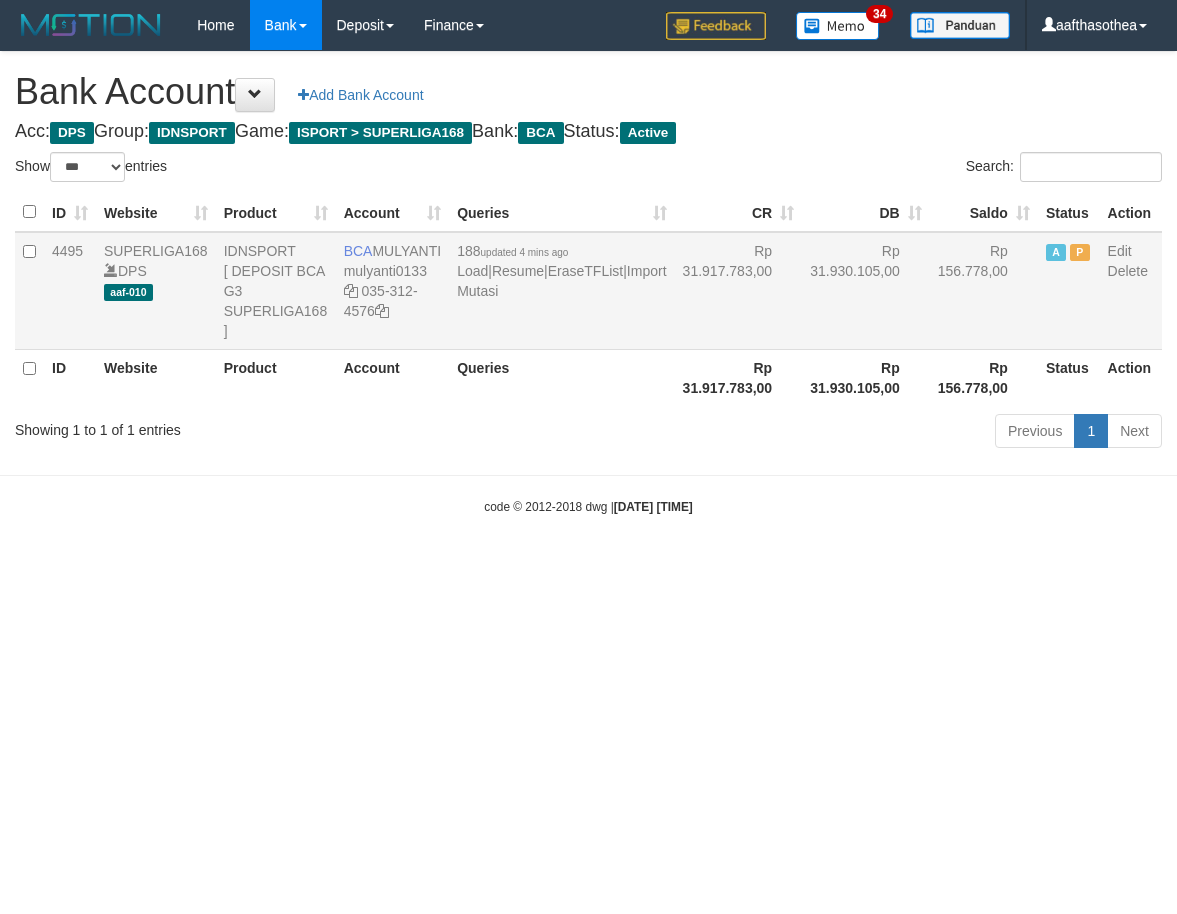 scroll, scrollTop: 0, scrollLeft: 0, axis: both 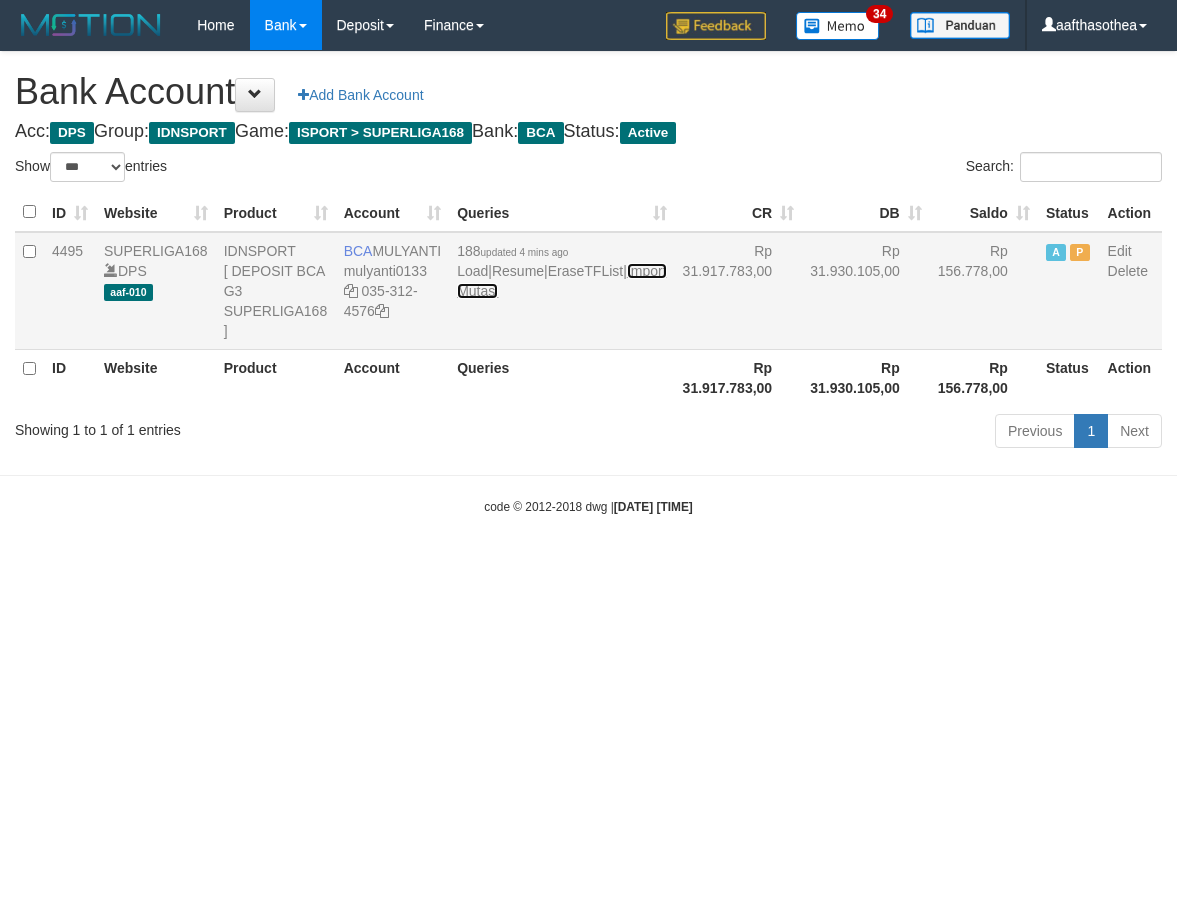 click on "Import Mutasi" at bounding box center [561, 281] 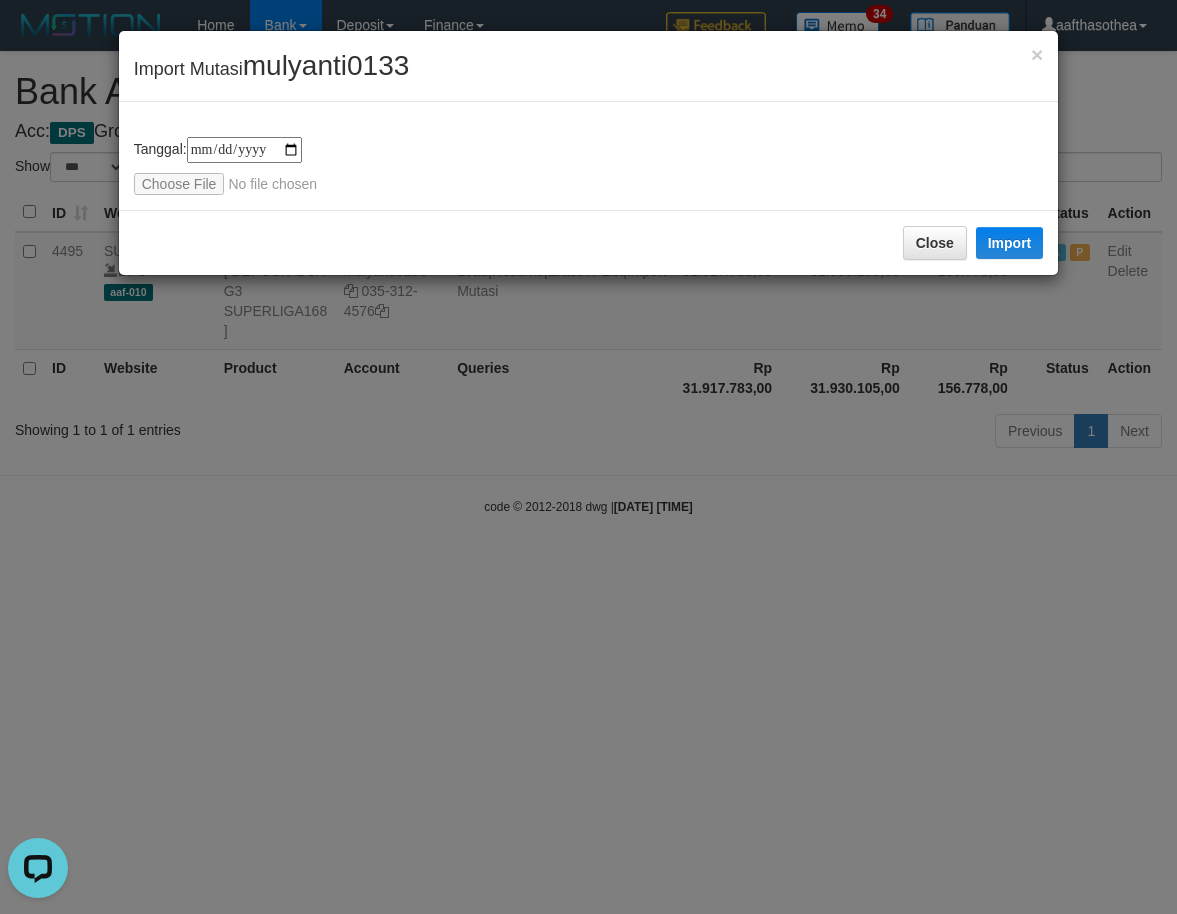 scroll, scrollTop: 0, scrollLeft: 0, axis: both 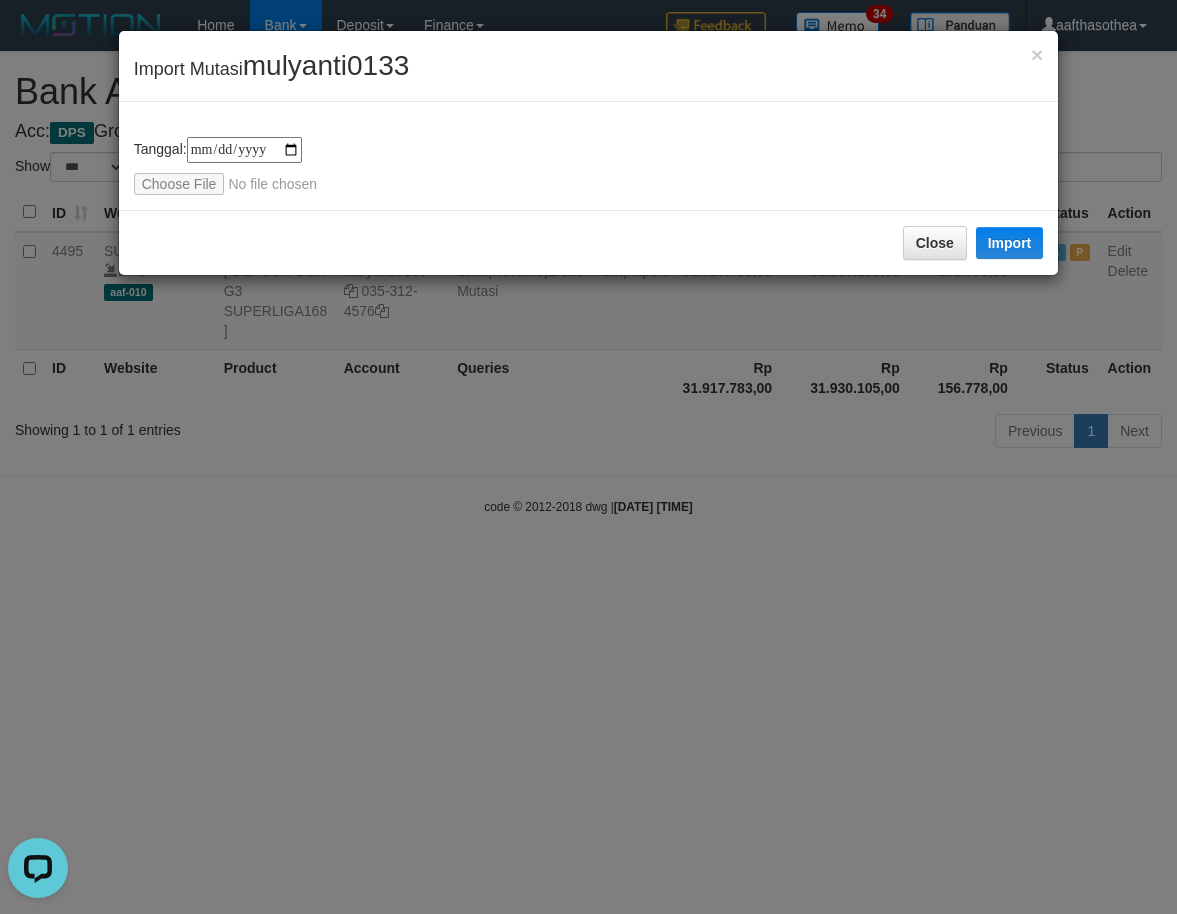 type on "**********" 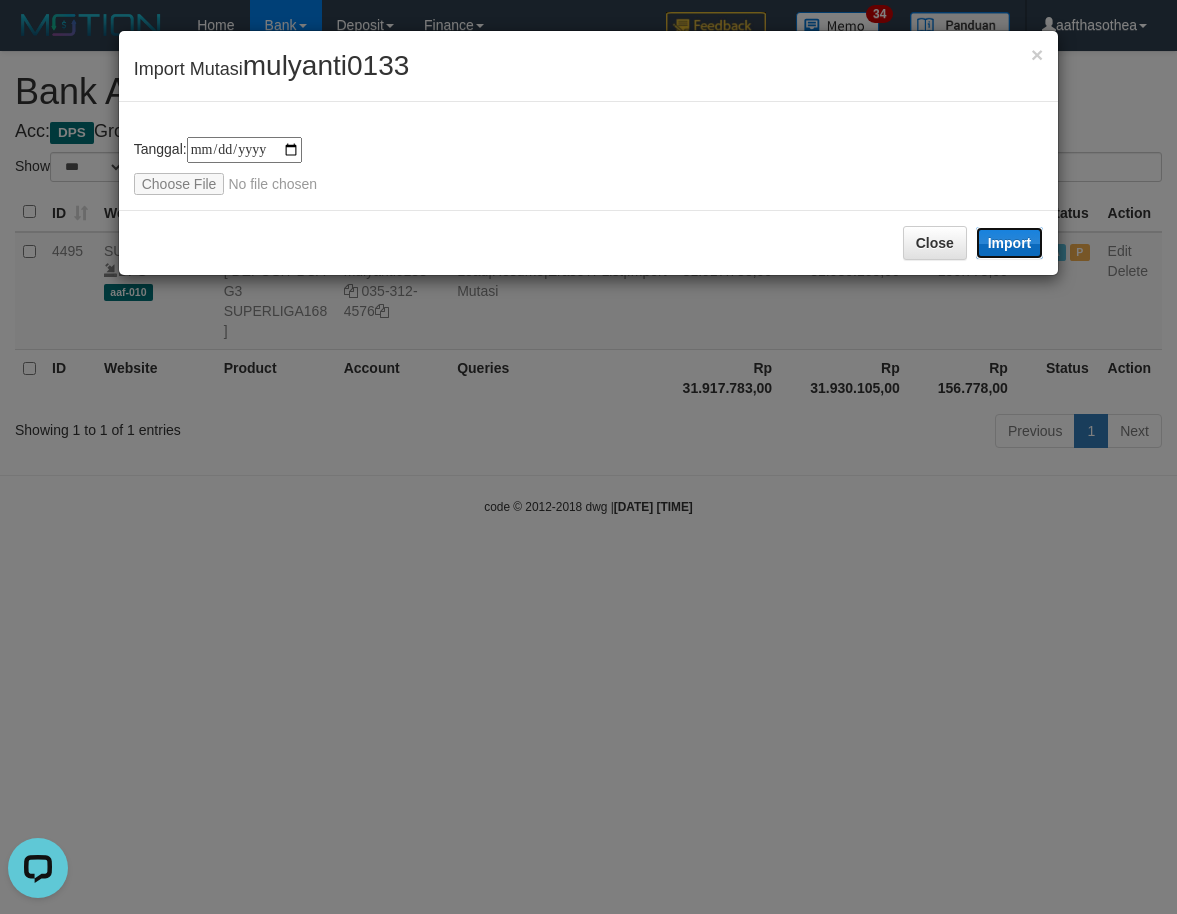 click on "Import" at bounding box center (1010, 243) 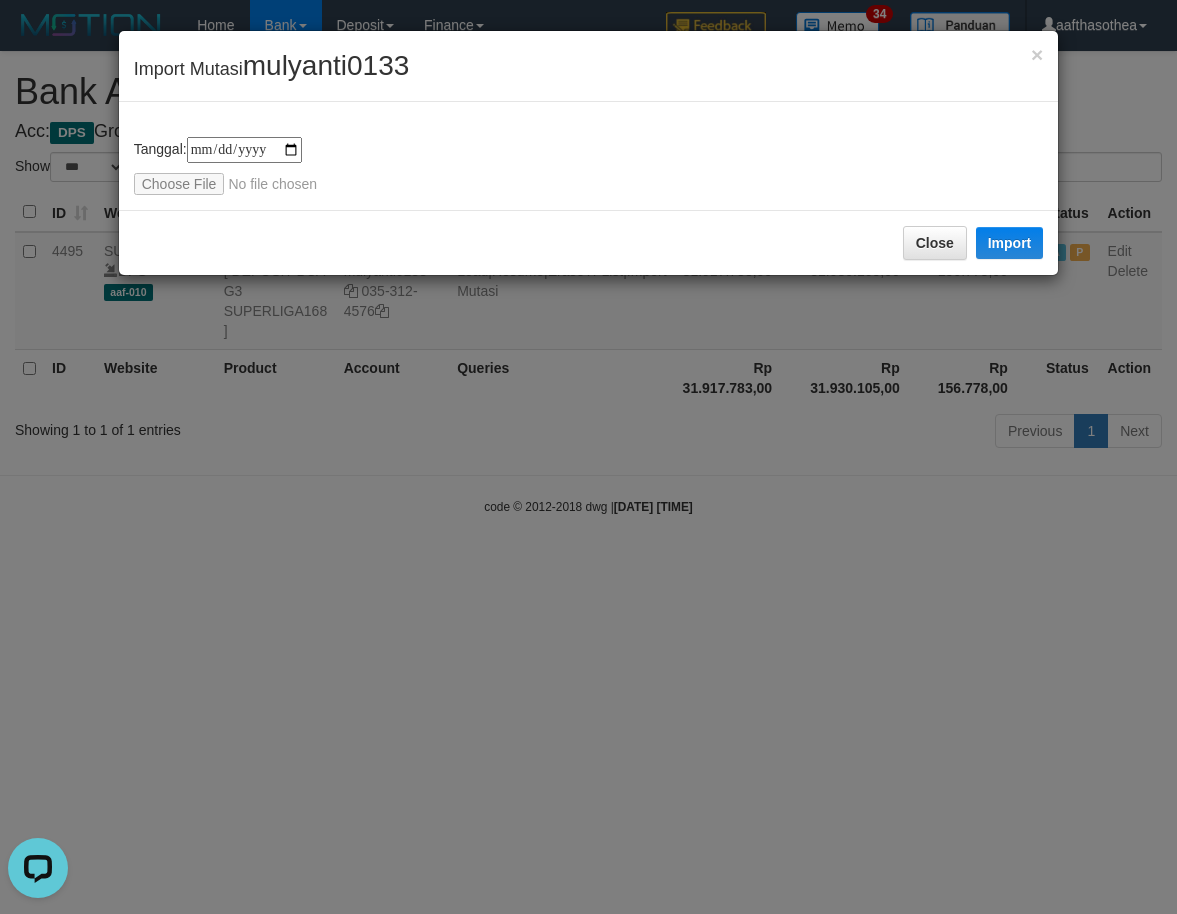 drag, startPoint x: 812, startPoint y: 566, endPoint x: 789, endPoint y: 572, distance: 23.769728 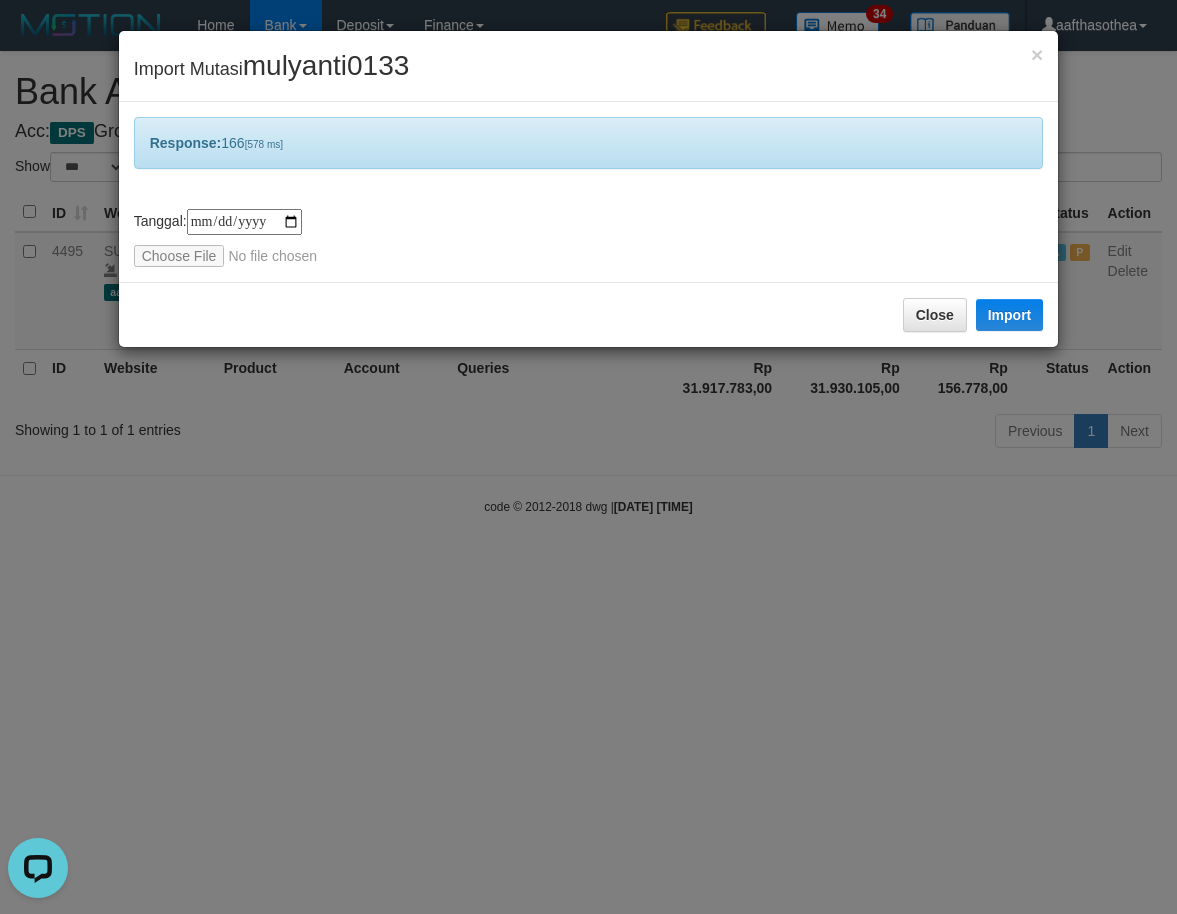 click on "**********" at bounding box center [588, 457] 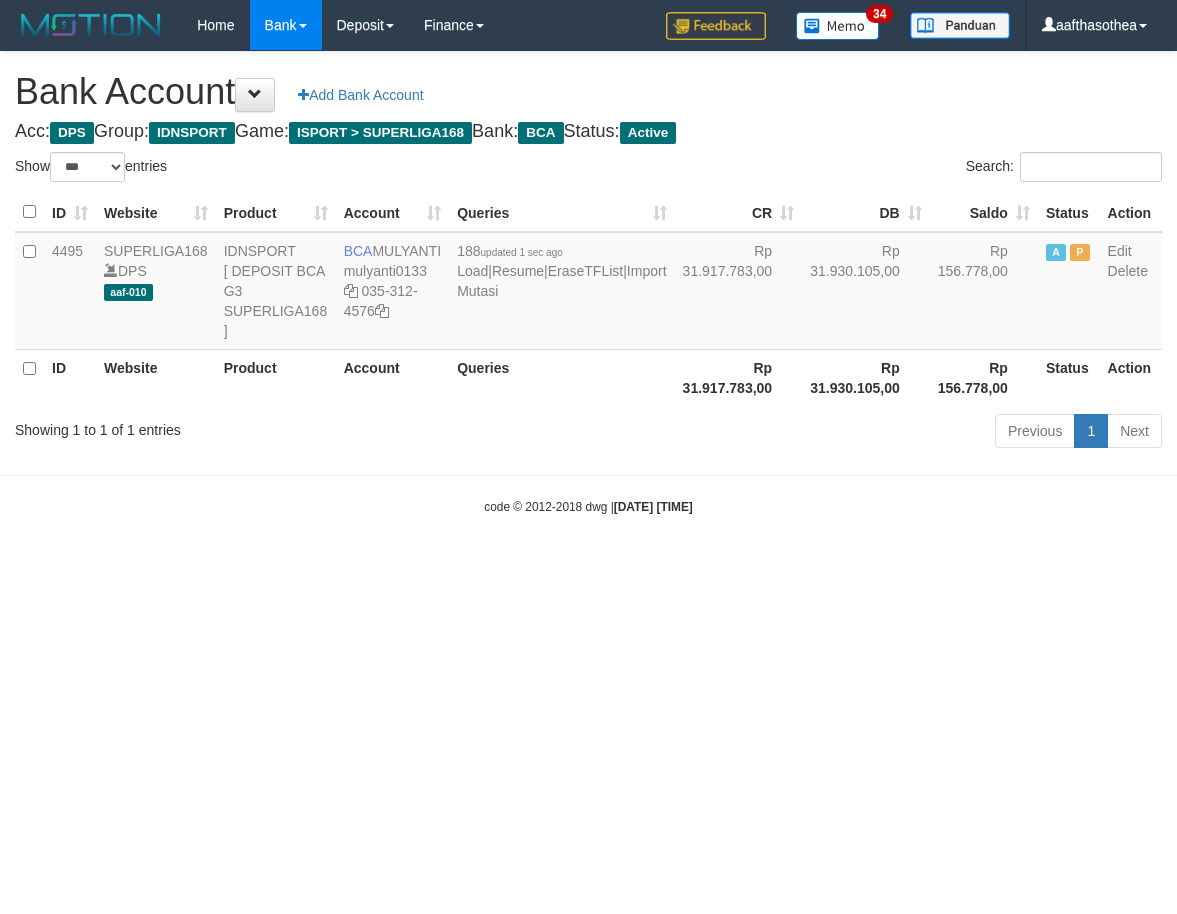 select on "***" 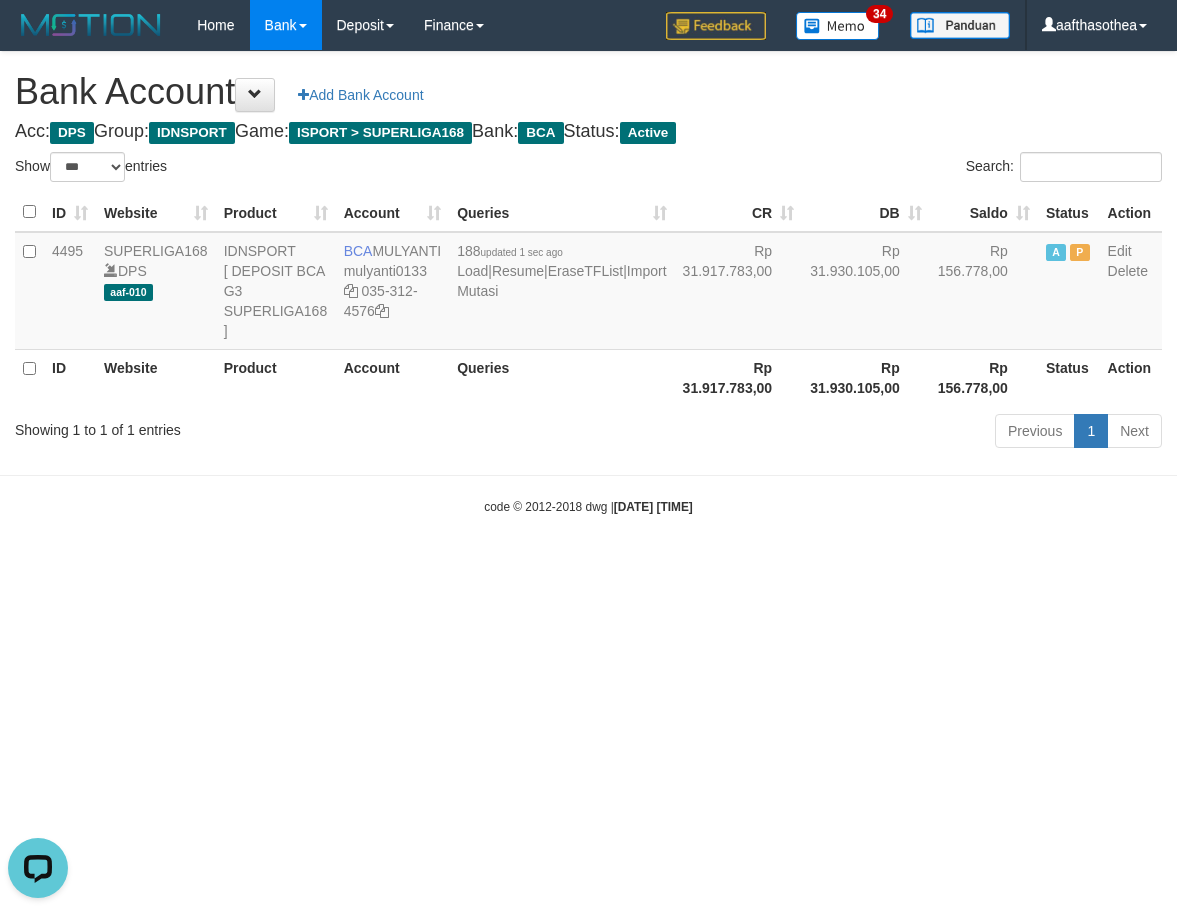 scroll, scrollTop: 0, scrollLeft: 0, axis: both 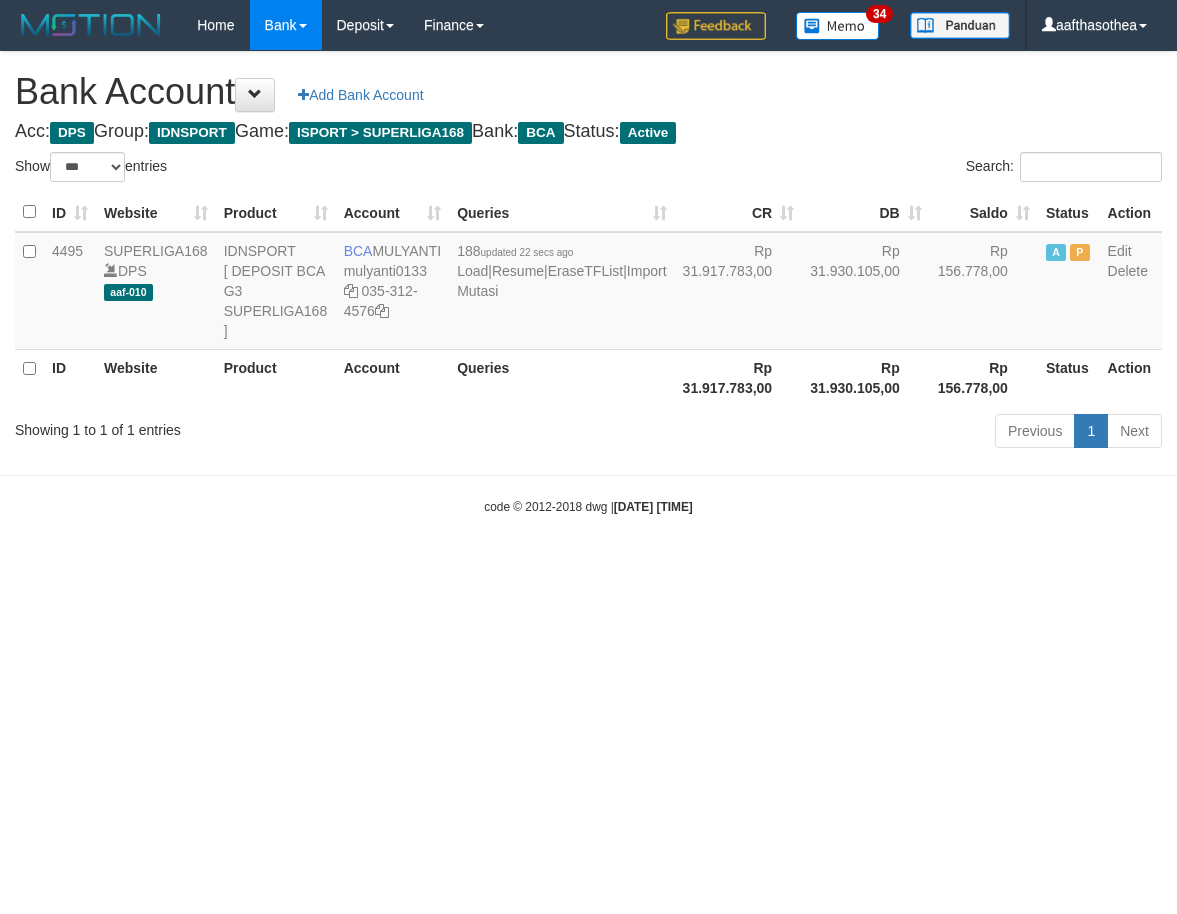 select on "***" 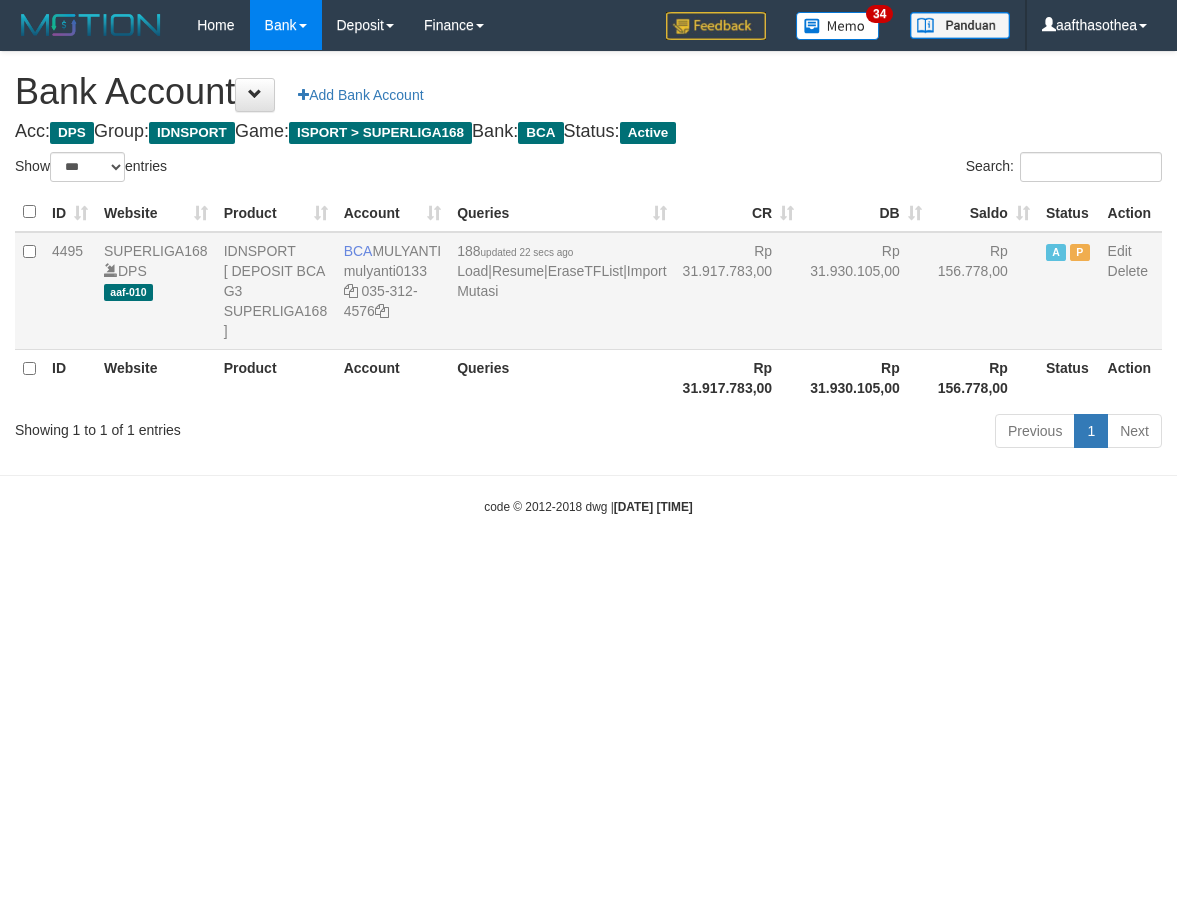 scroll, scrollTop: 0, scrollLeft: 0, axis: both 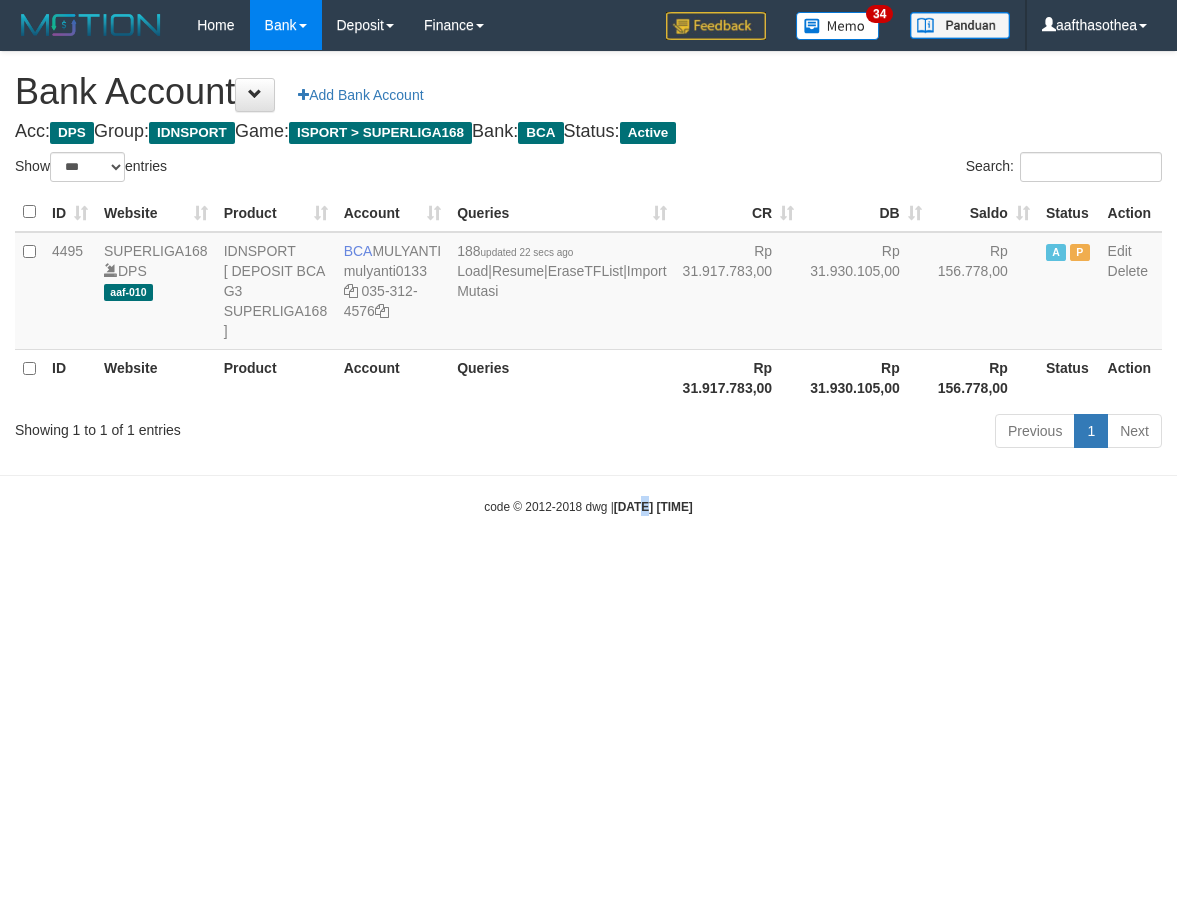click on "Toggle navigation
Home
Bank
Account List
Load
By Website
Group
[ISPORT]													SUPERLIGA168
By Load Group (DPS)" at bounding box center [588, 283] 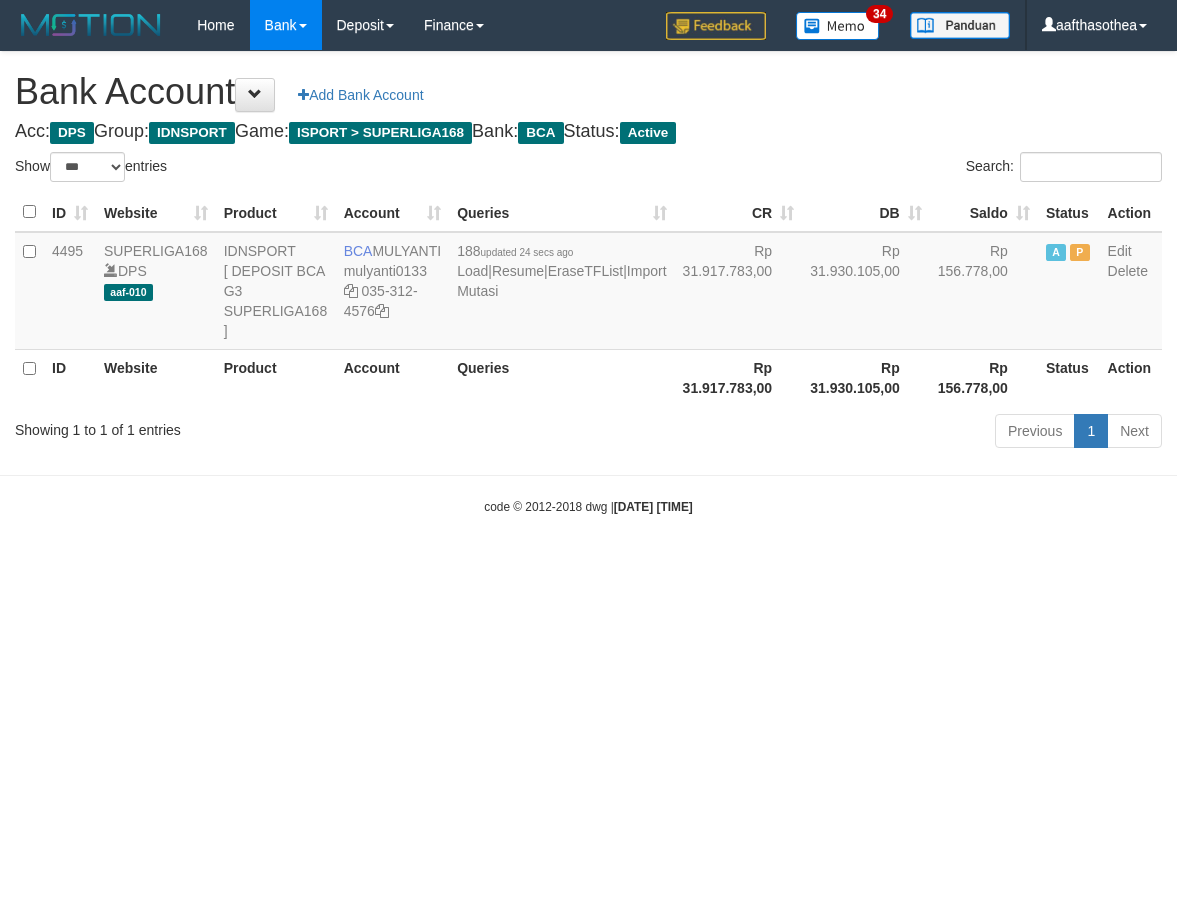 select on "***" 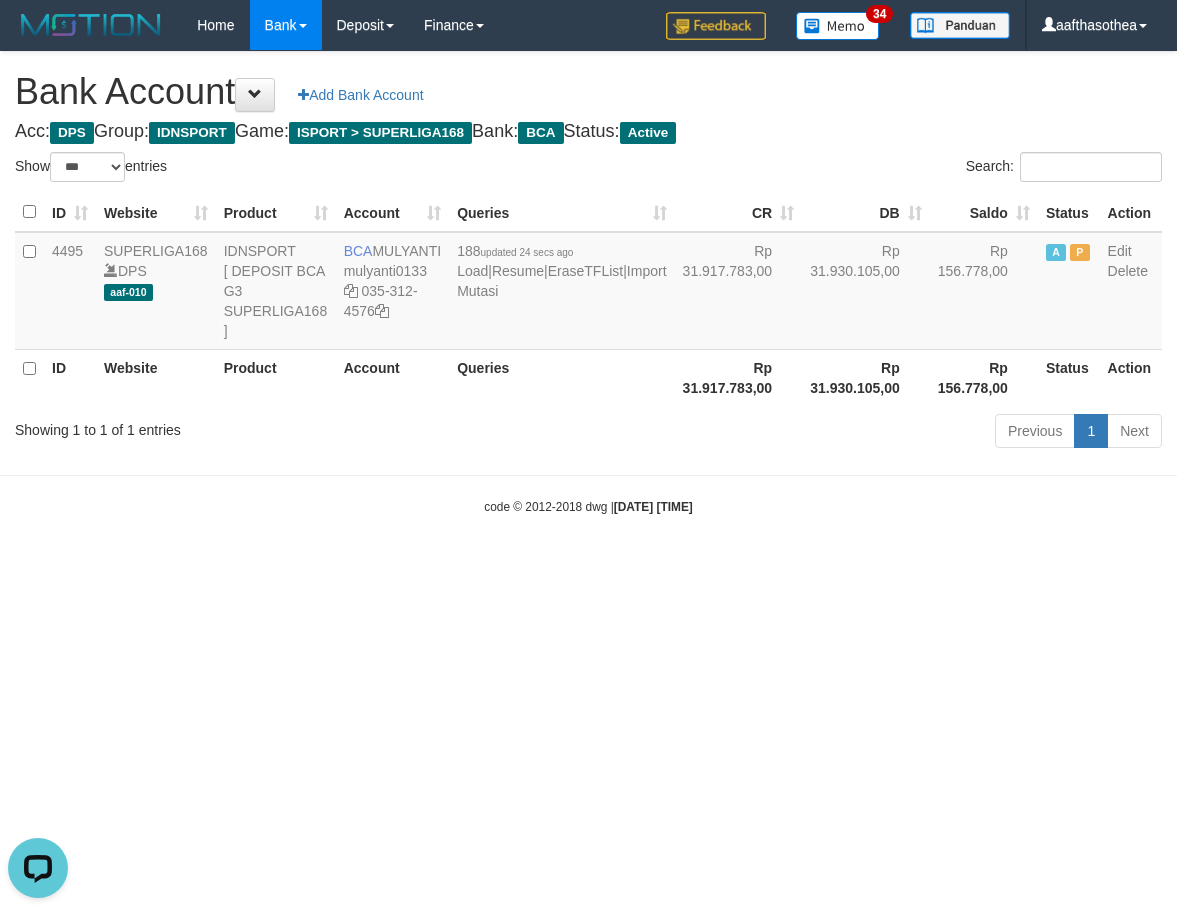 scroll, scrollTop: 0, scrollLeft: 0, axis: both 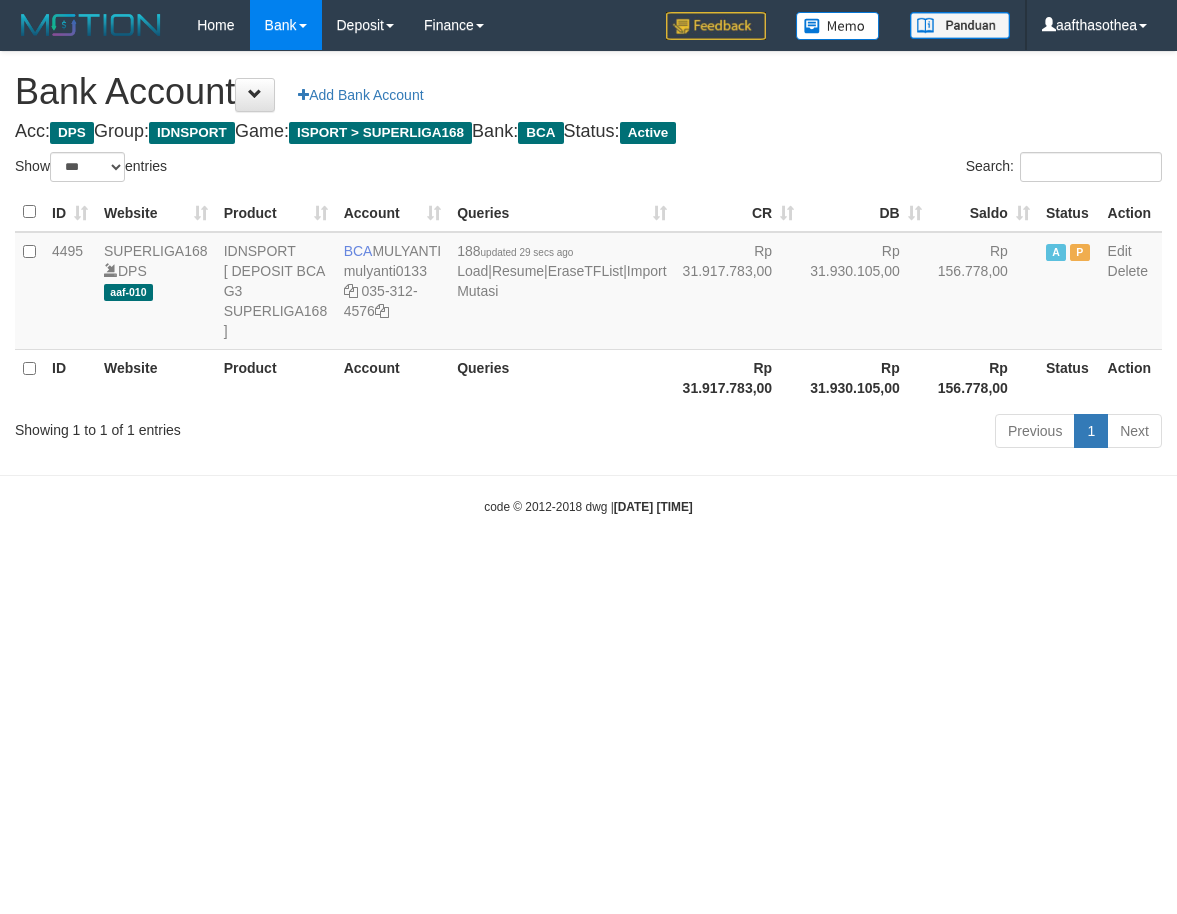 select on "***" 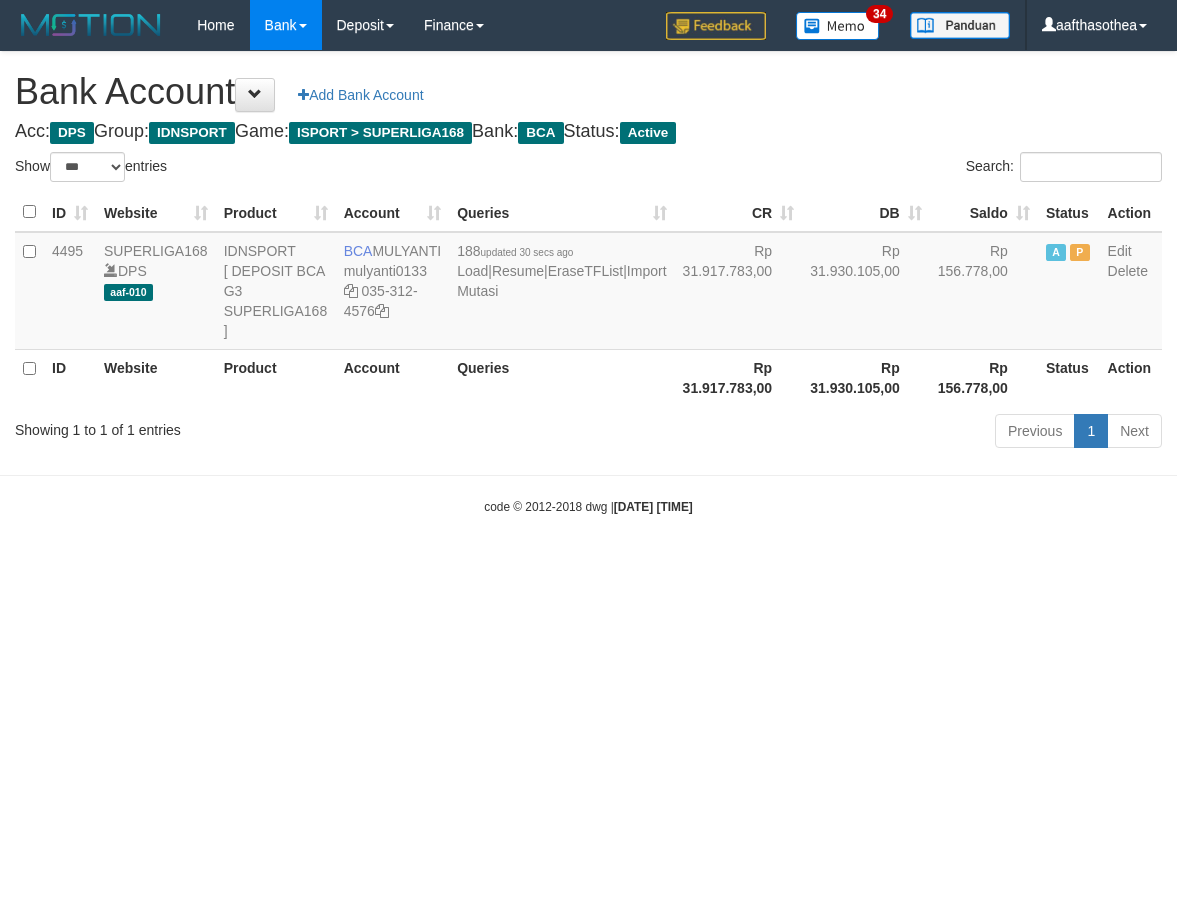 select on "***" 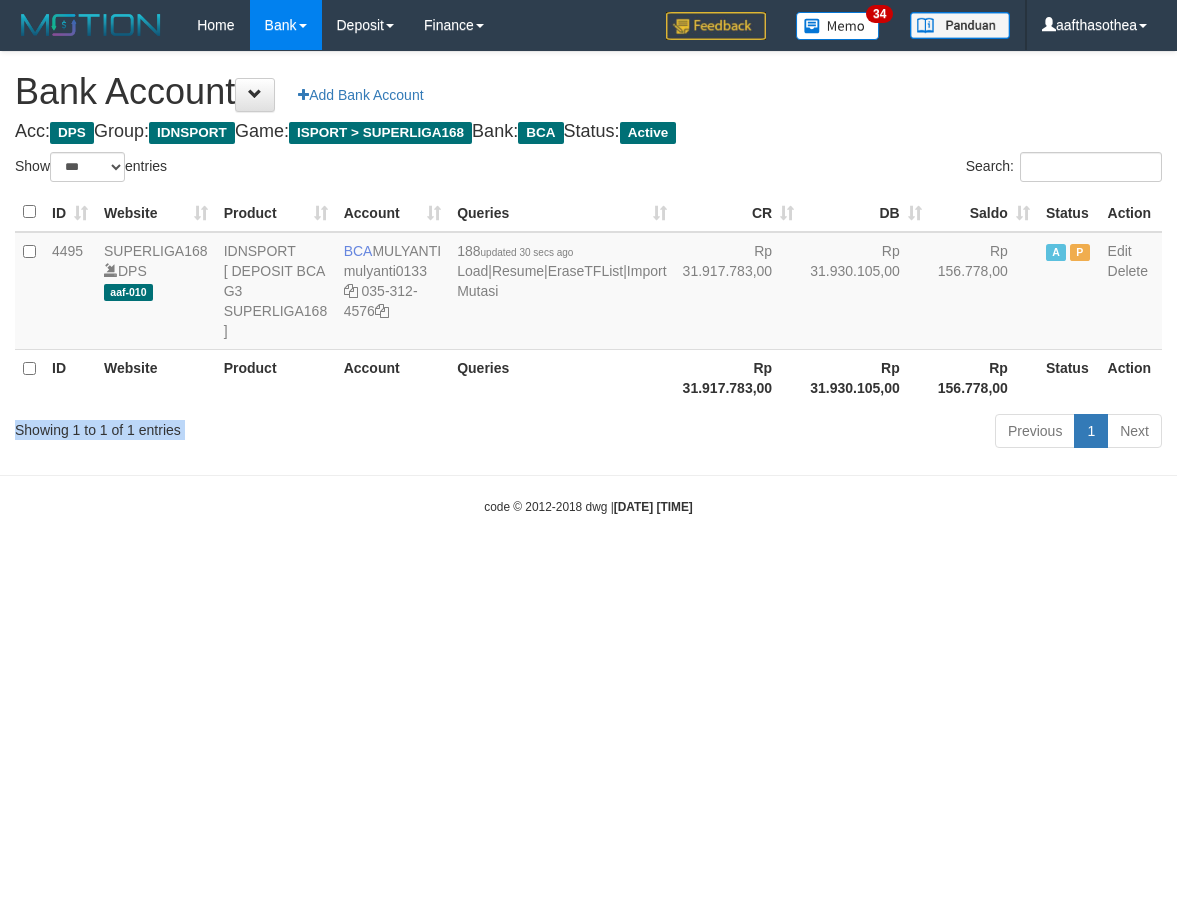 click on "Showing 1 to 1 of 1 entries Previous 1 Next" at bounding box center [588, 433] 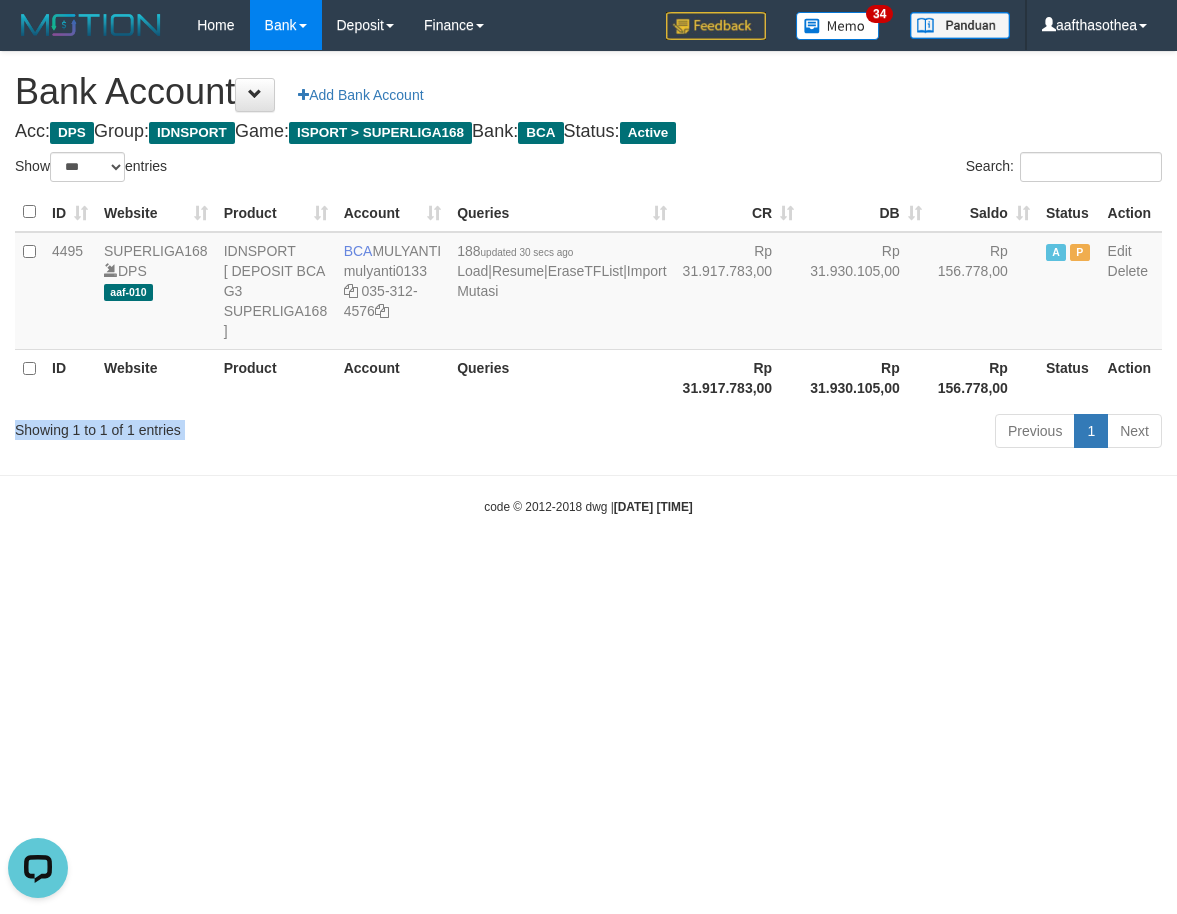 click on "Showing 1 to 1 of 1 entries Previous 1 Next" at bounding box center [588, 433] 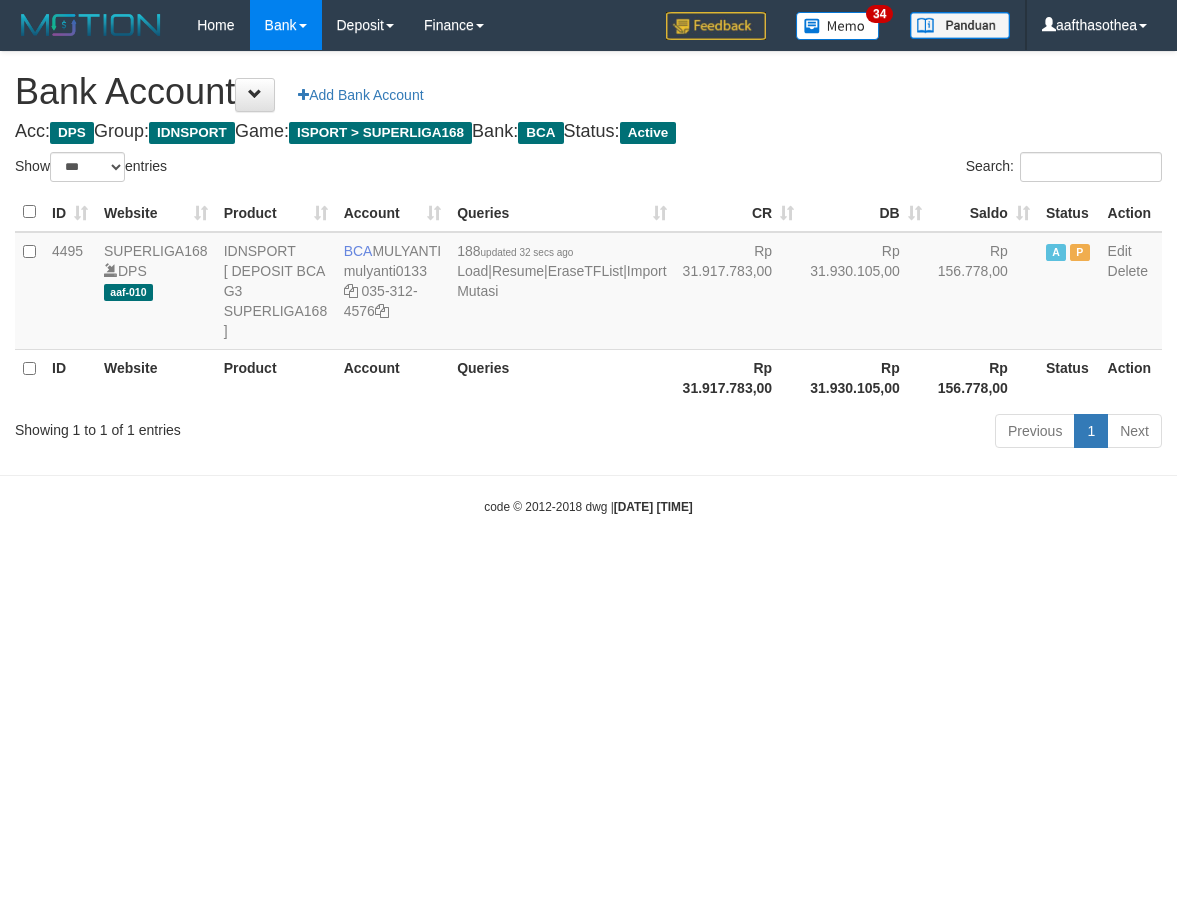 select on "***" 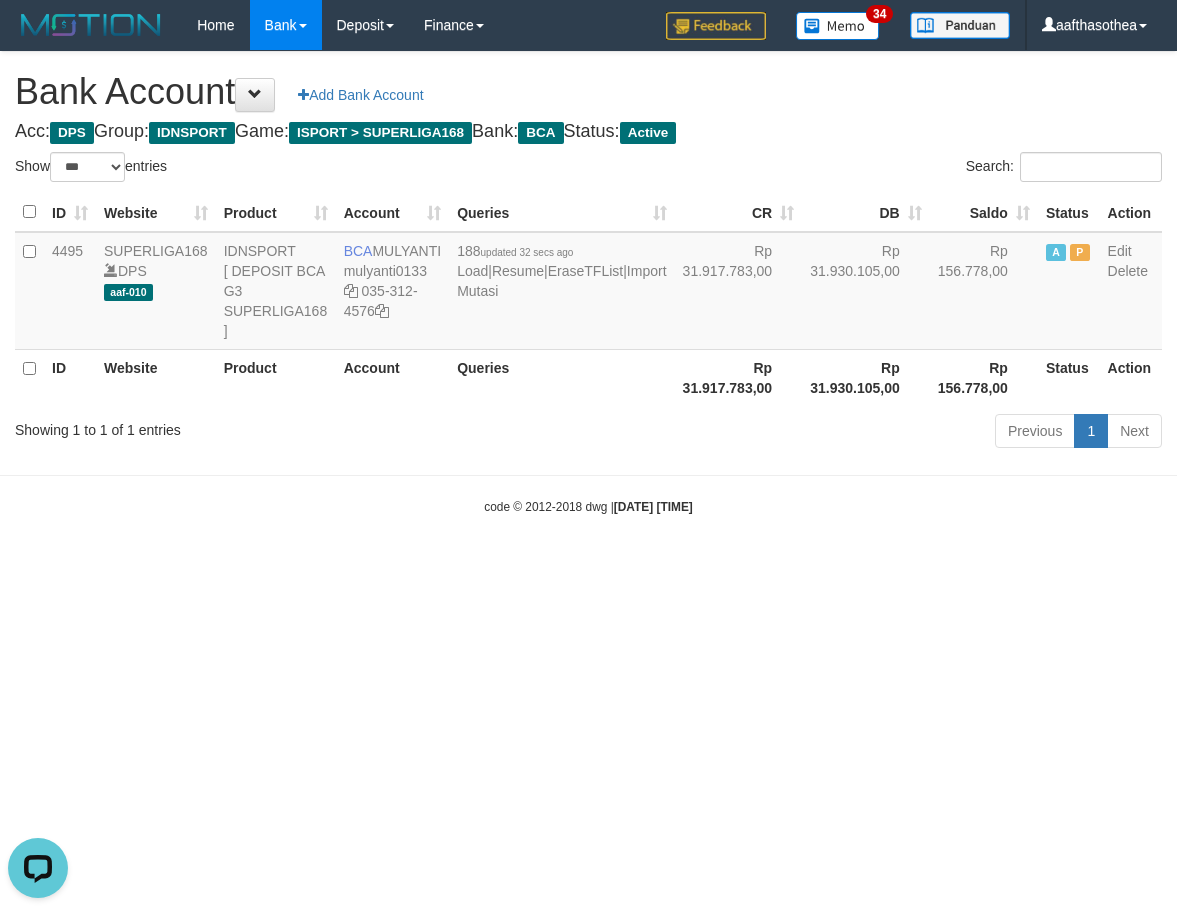 scroll, scrollTop: 0, scrollLeft: 0, axis: both 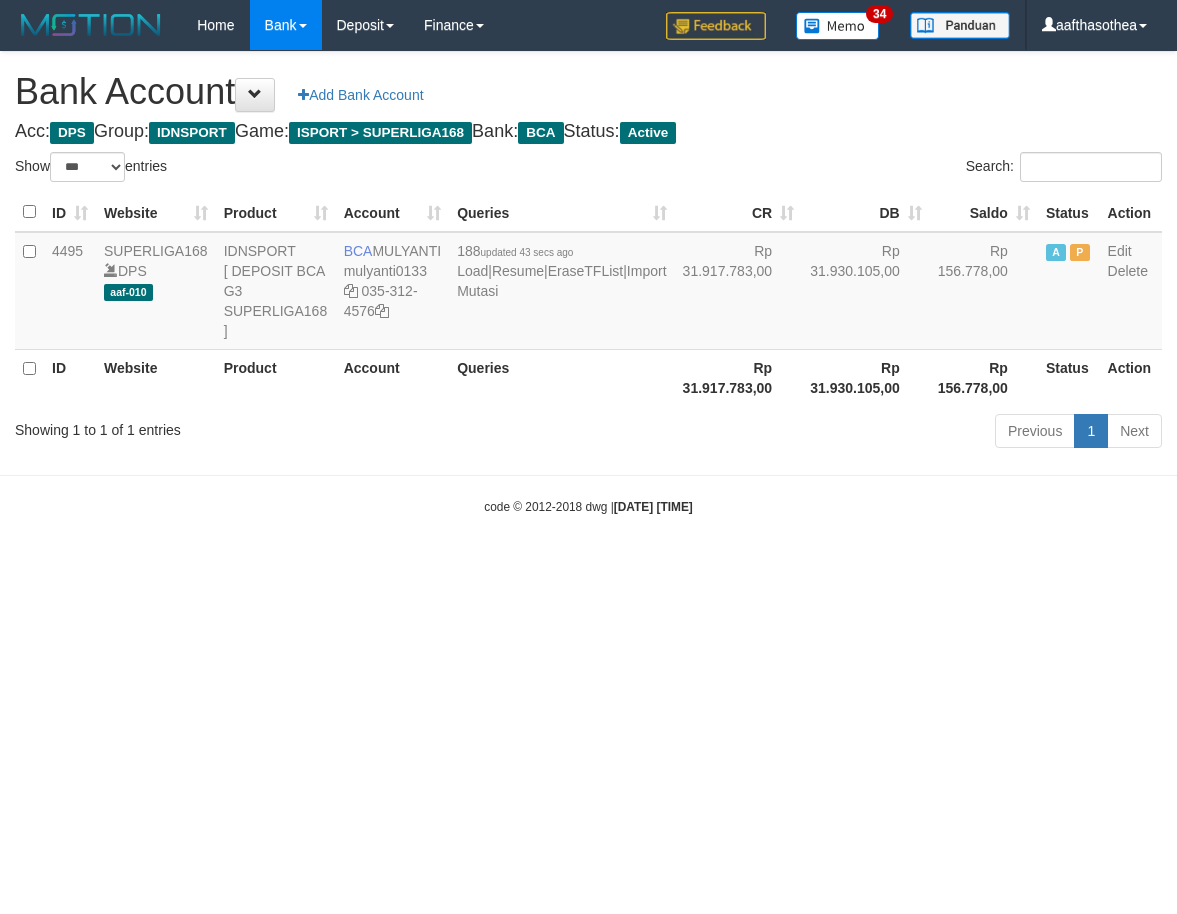 select on "***" 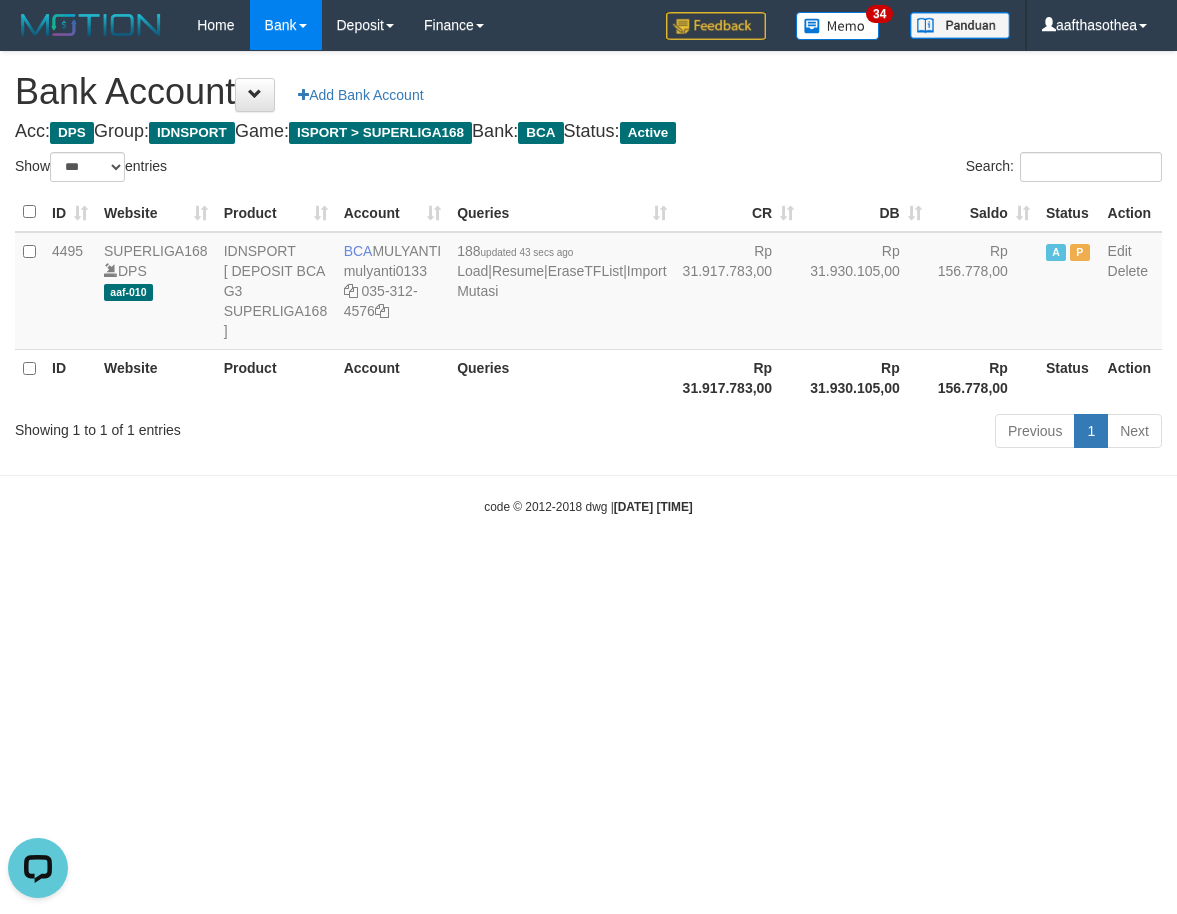 scroll, scrollTop: 0, scrollLeft: 0, axis: both 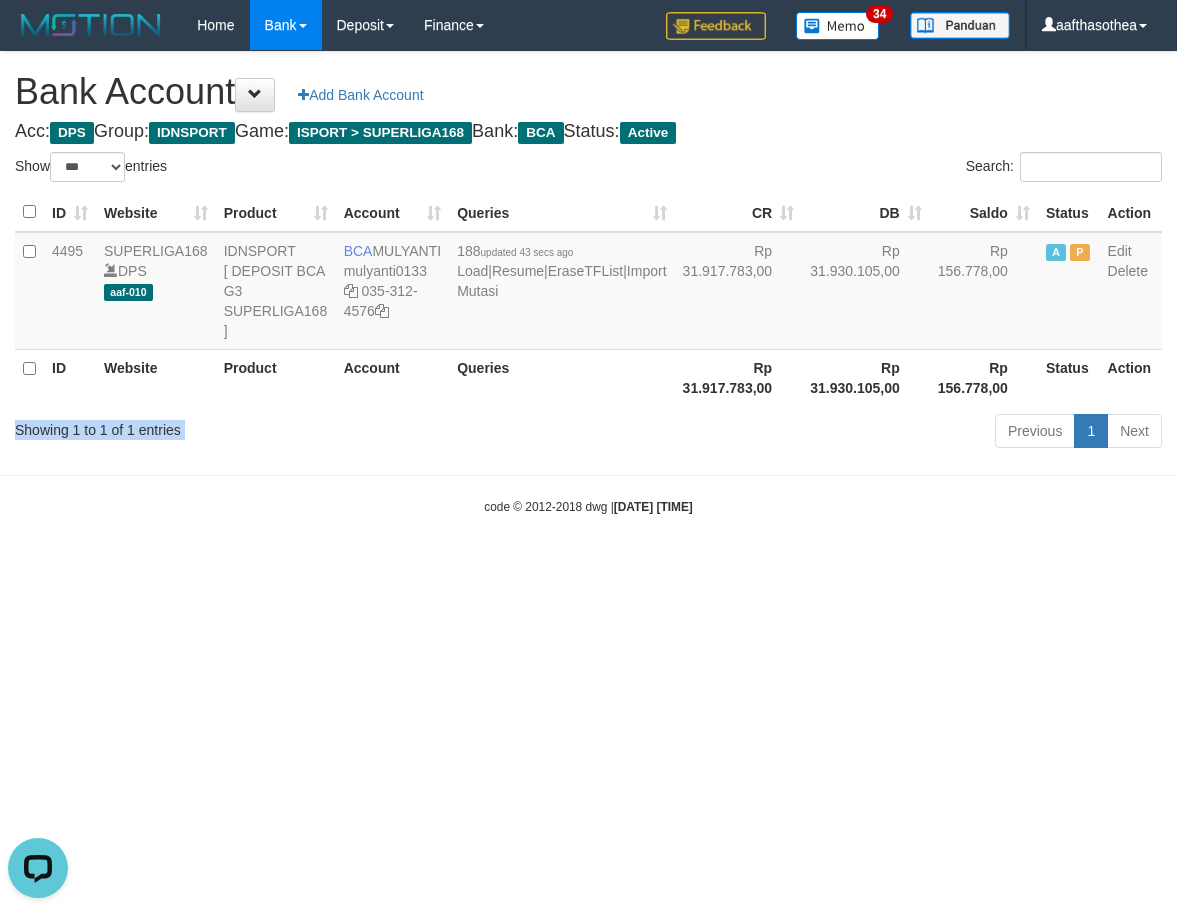 click on "Showing 1 to 1 of 1 entries Previous 1 Next" at bounding box center (588, 433) 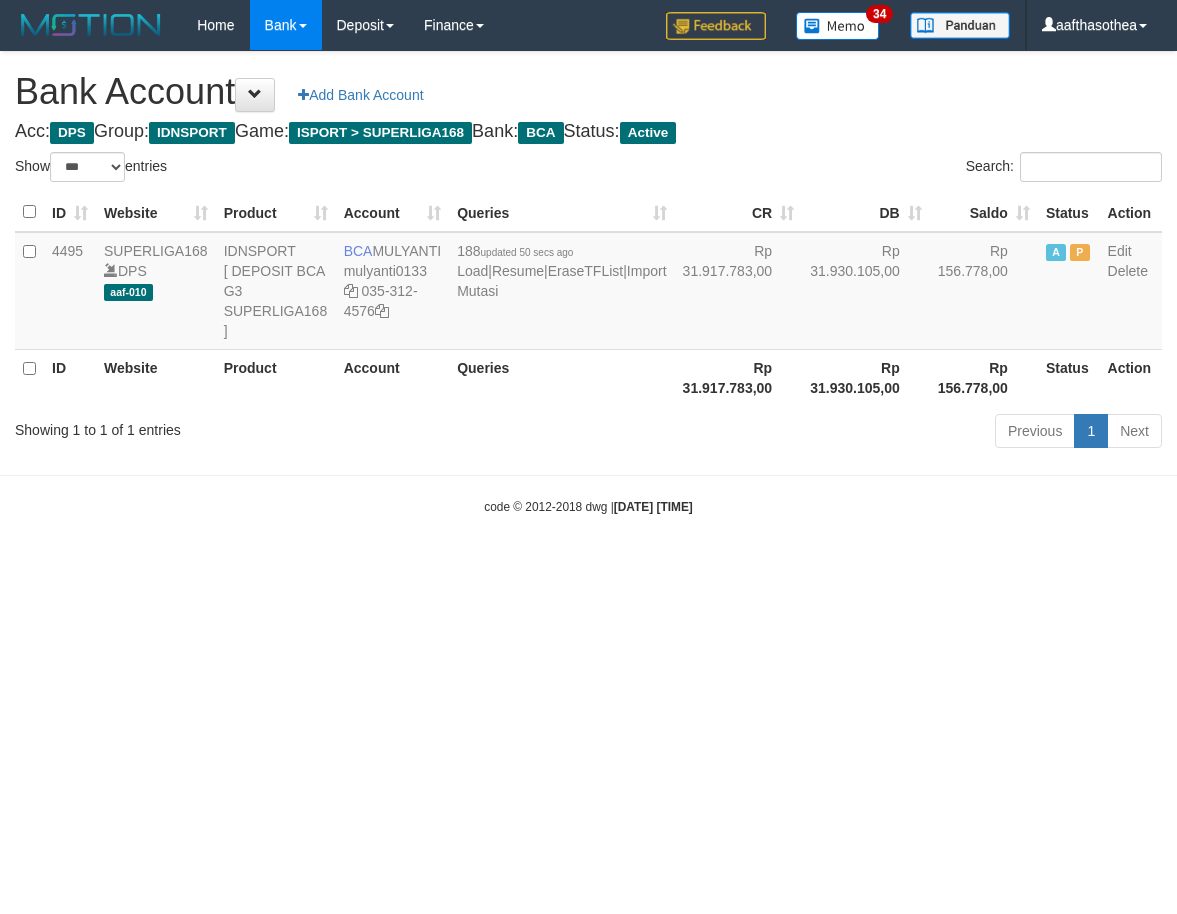 select on "***" 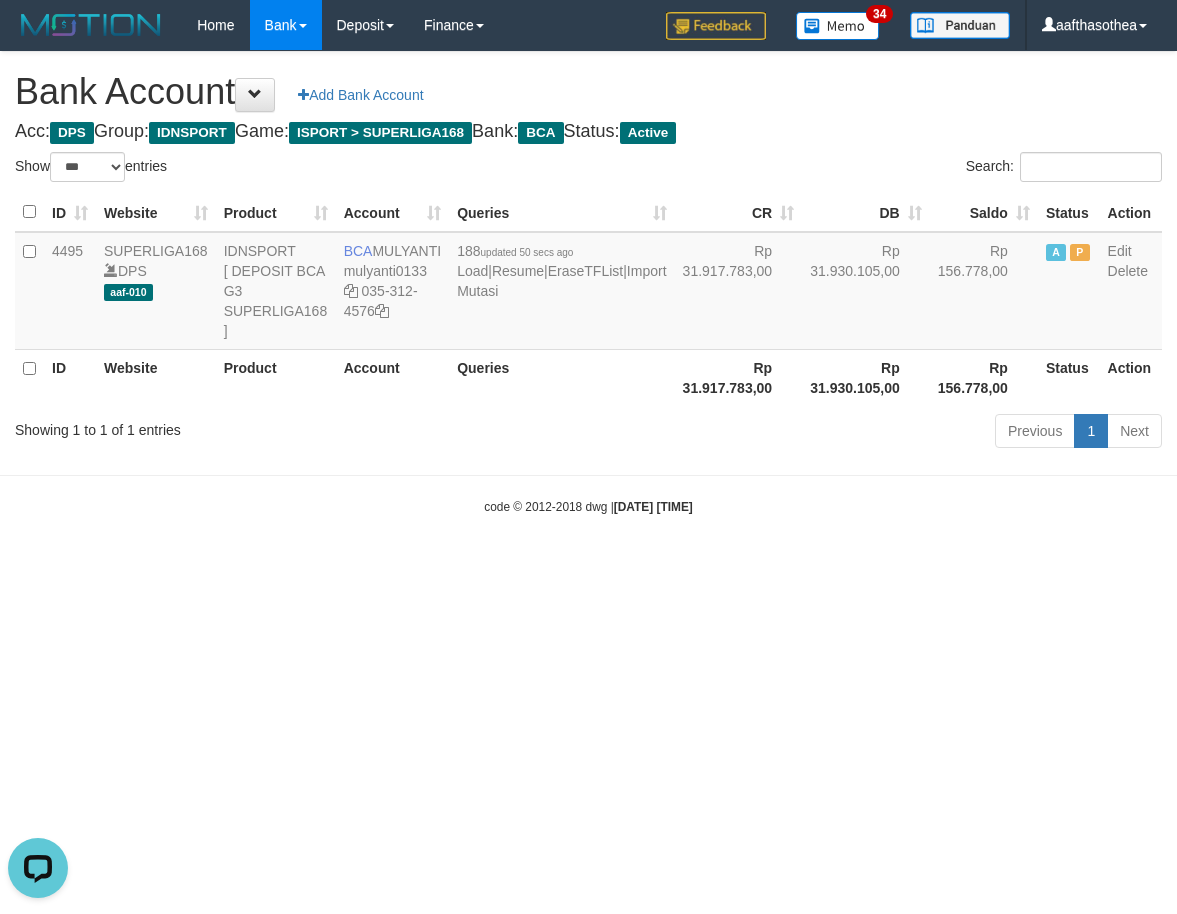 scroll, scrollTop: 0, scrollLeft: 0, axis: both 